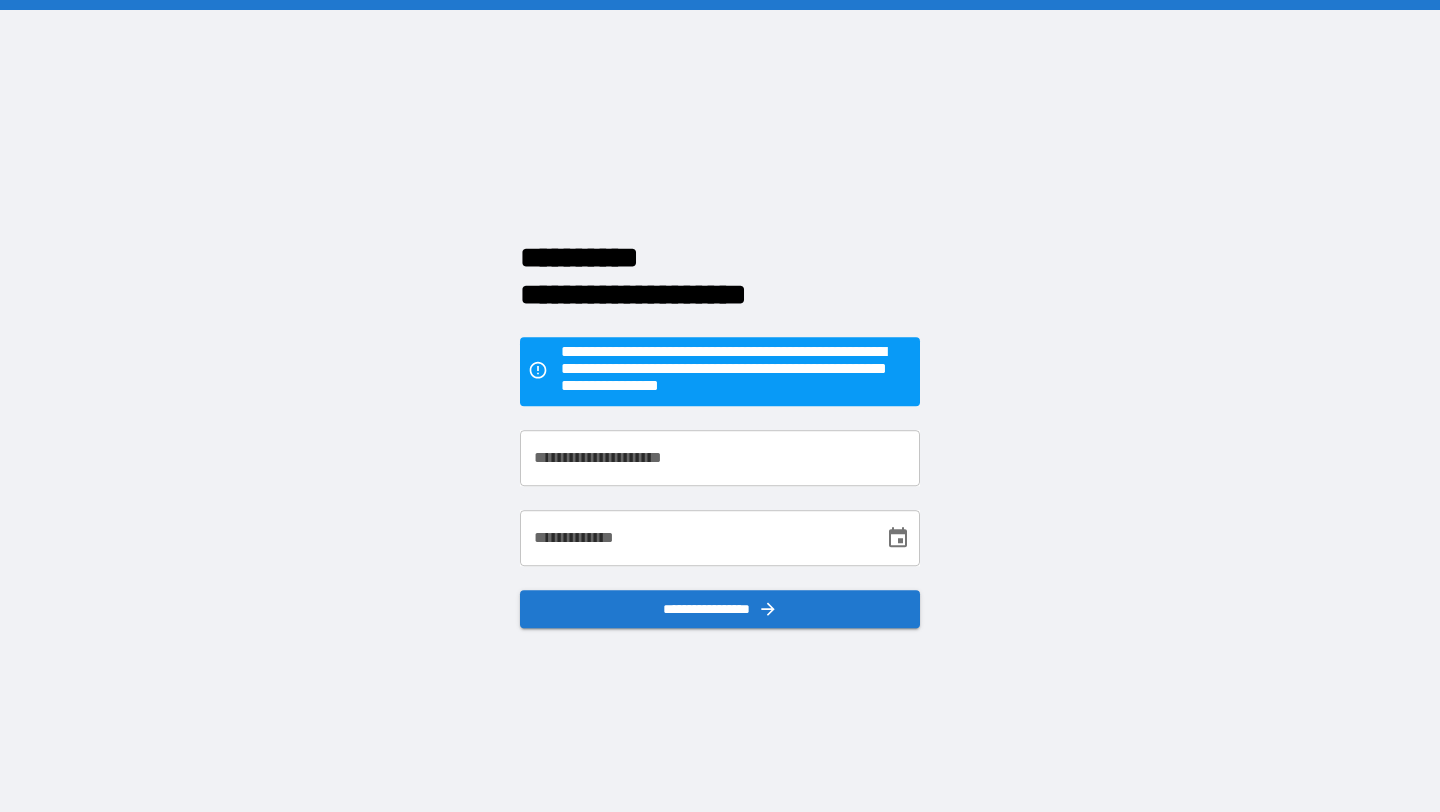 scroll, scrollTop: 0, scrollLeft: 0, axis: both 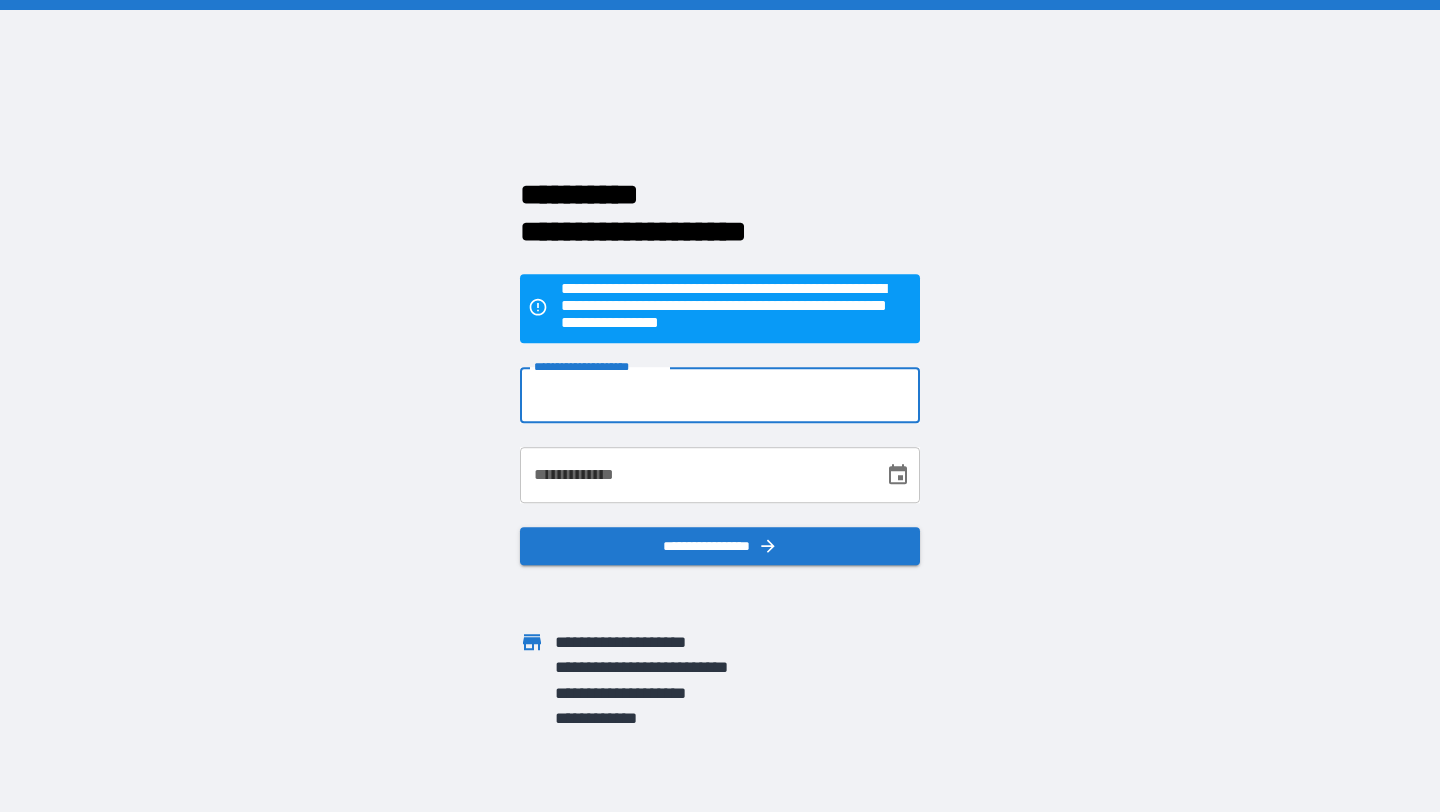 click on "**********" at bounding box center (720, 395) 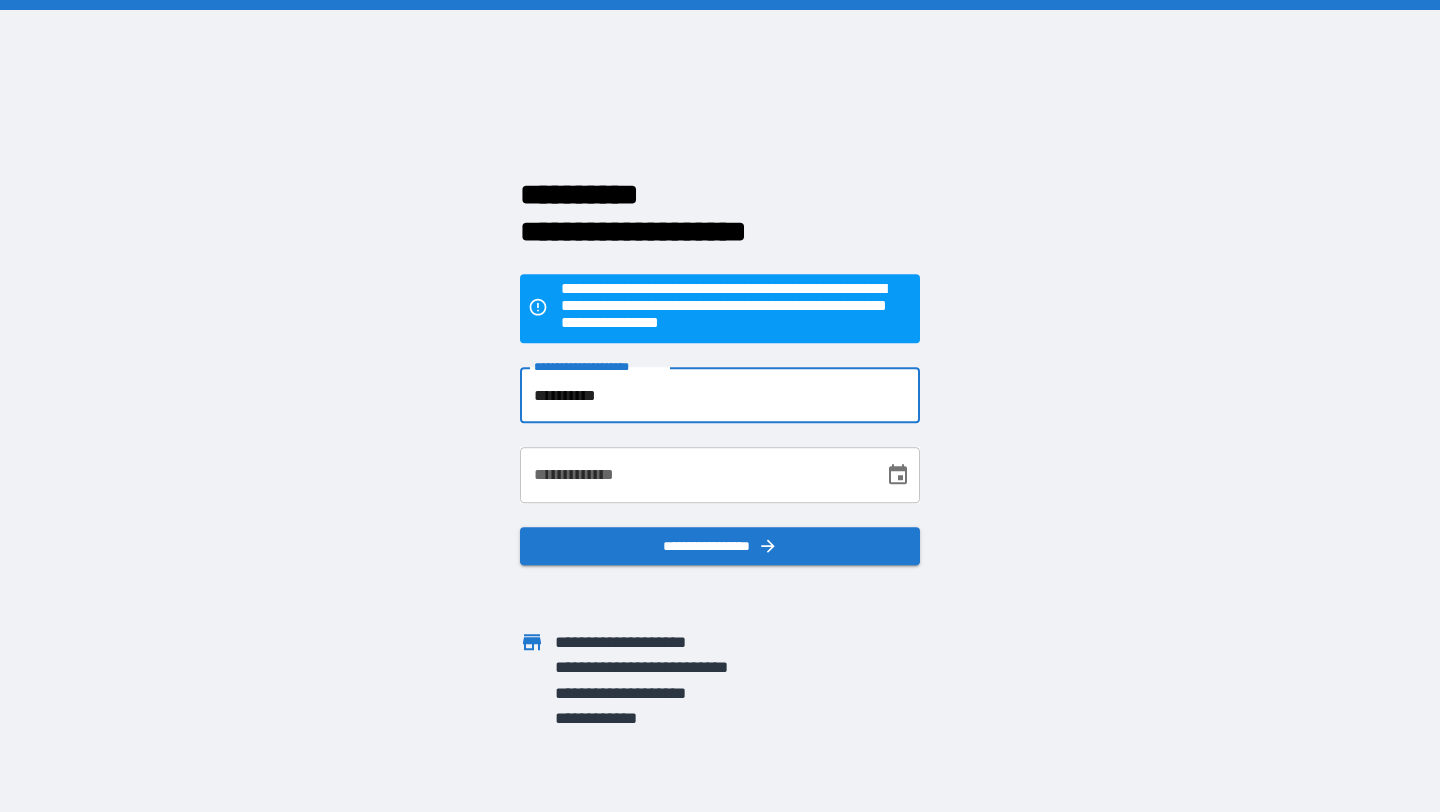 type on "**********" 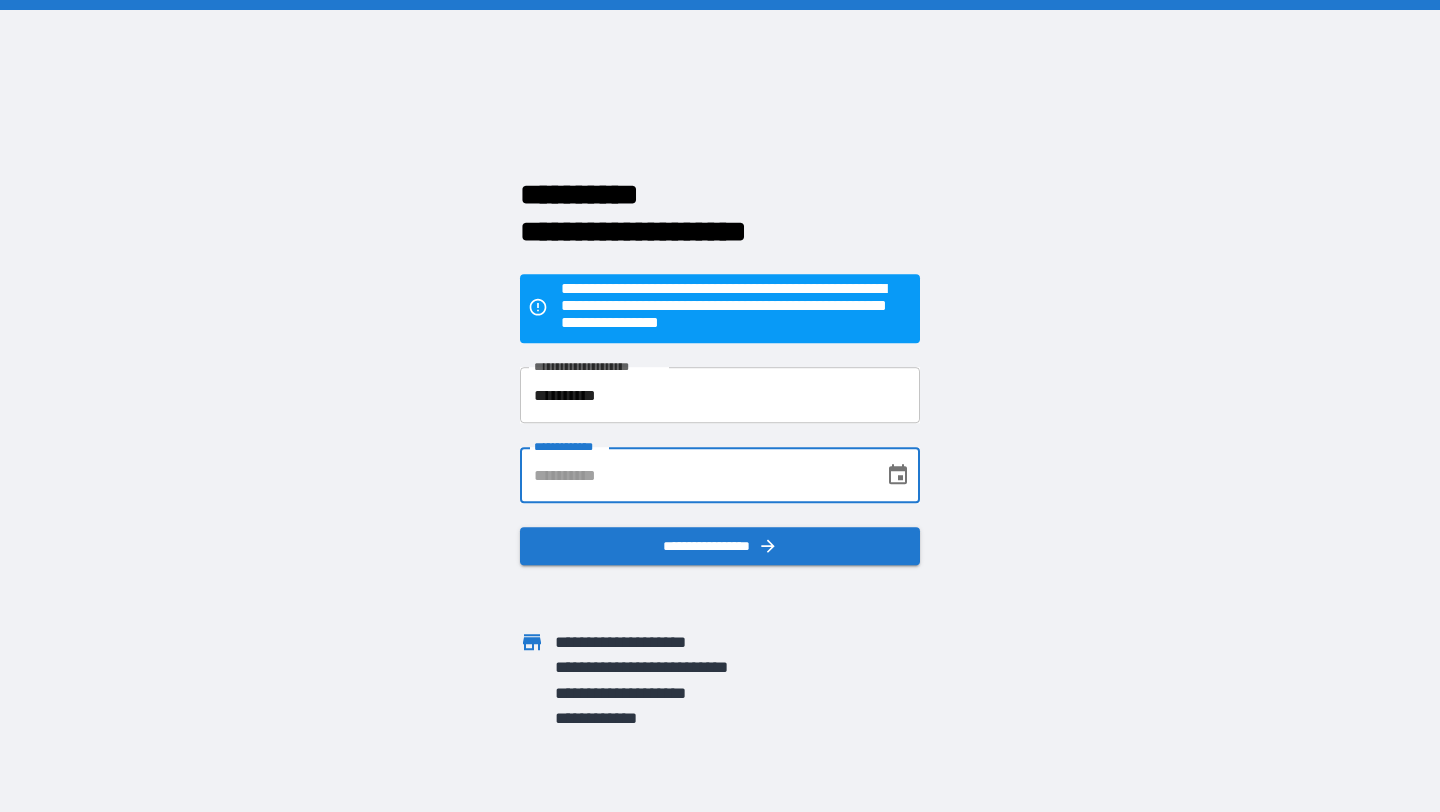 click on "**********" at bounding box center (695, 475) 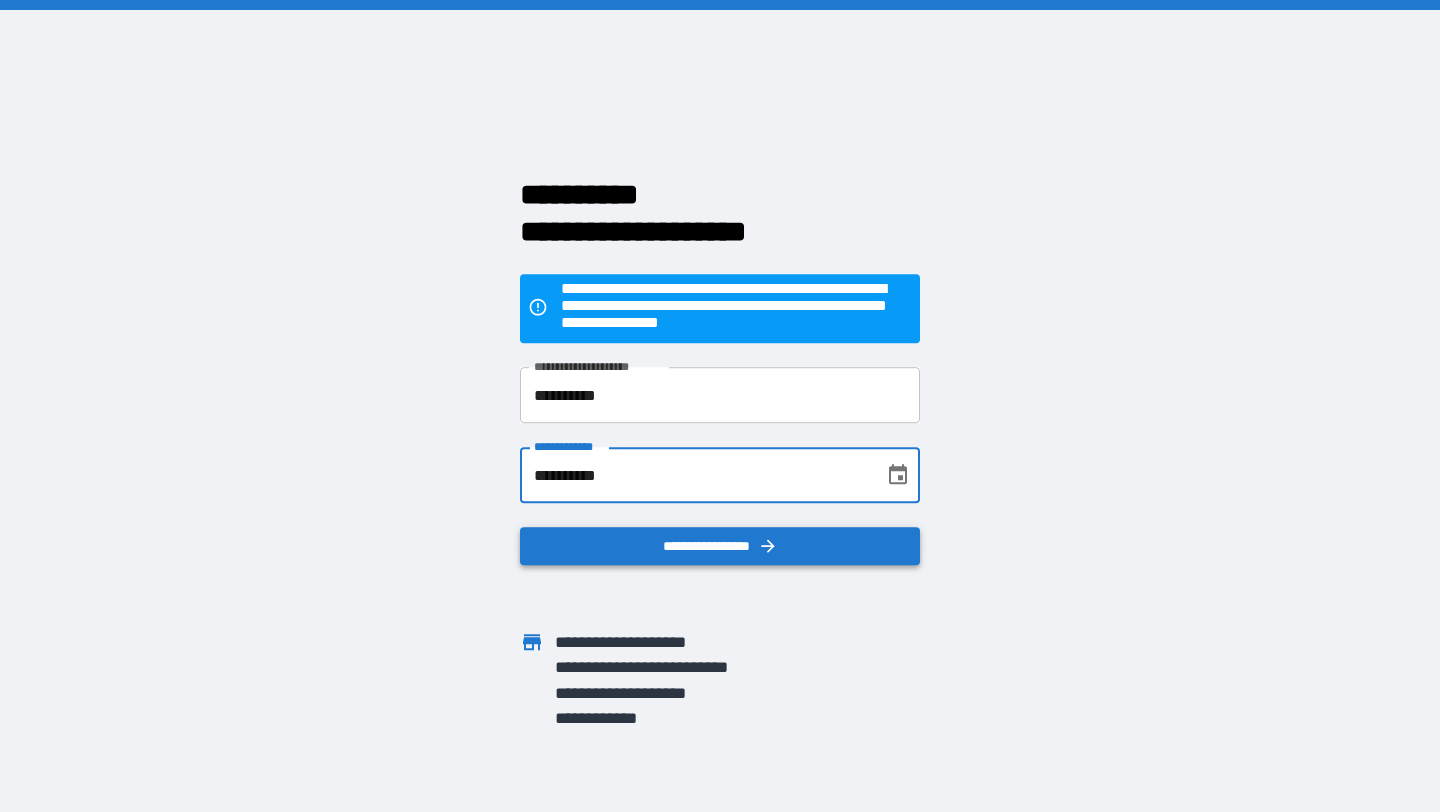 type on "**********" 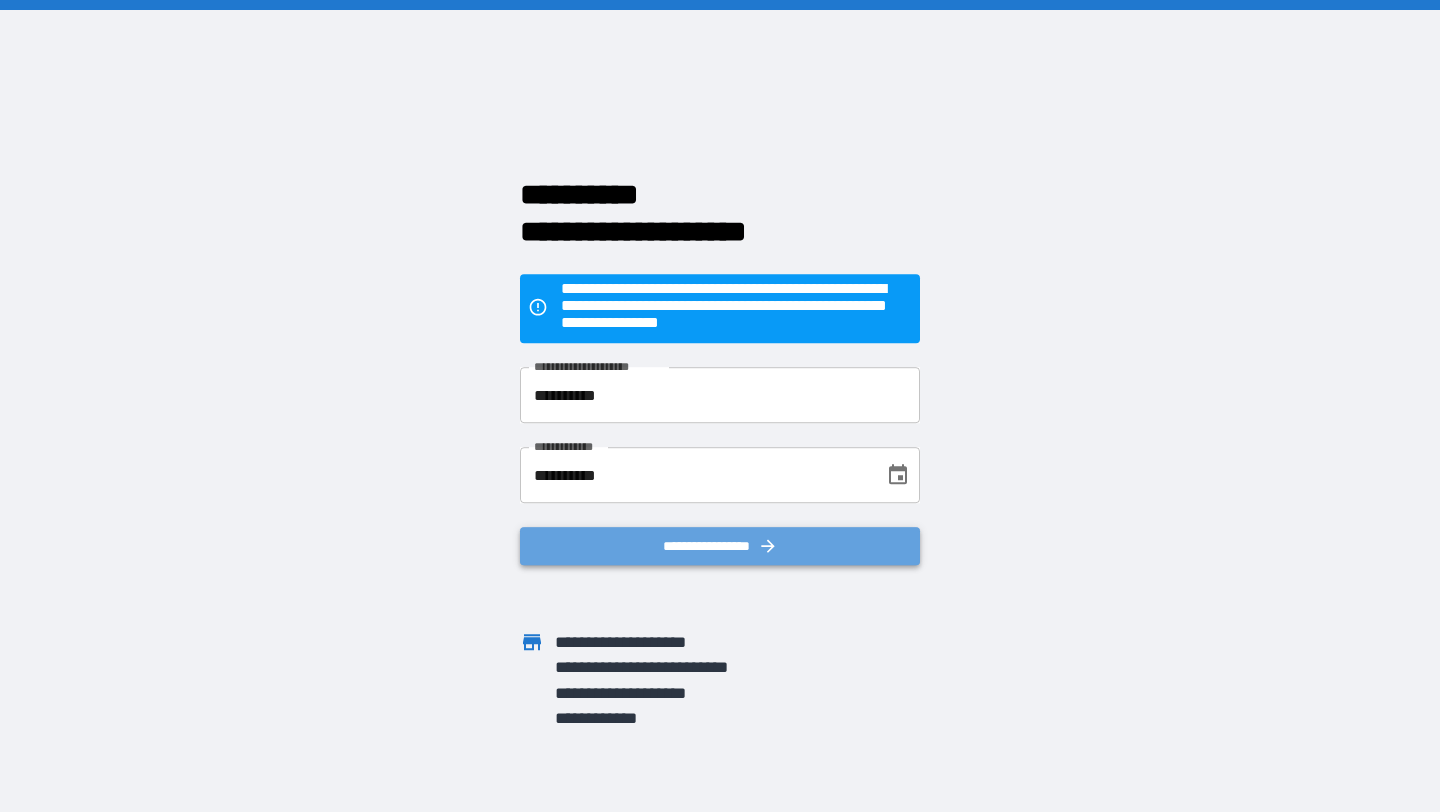 click on "**********" at bounding box center [720, 546] 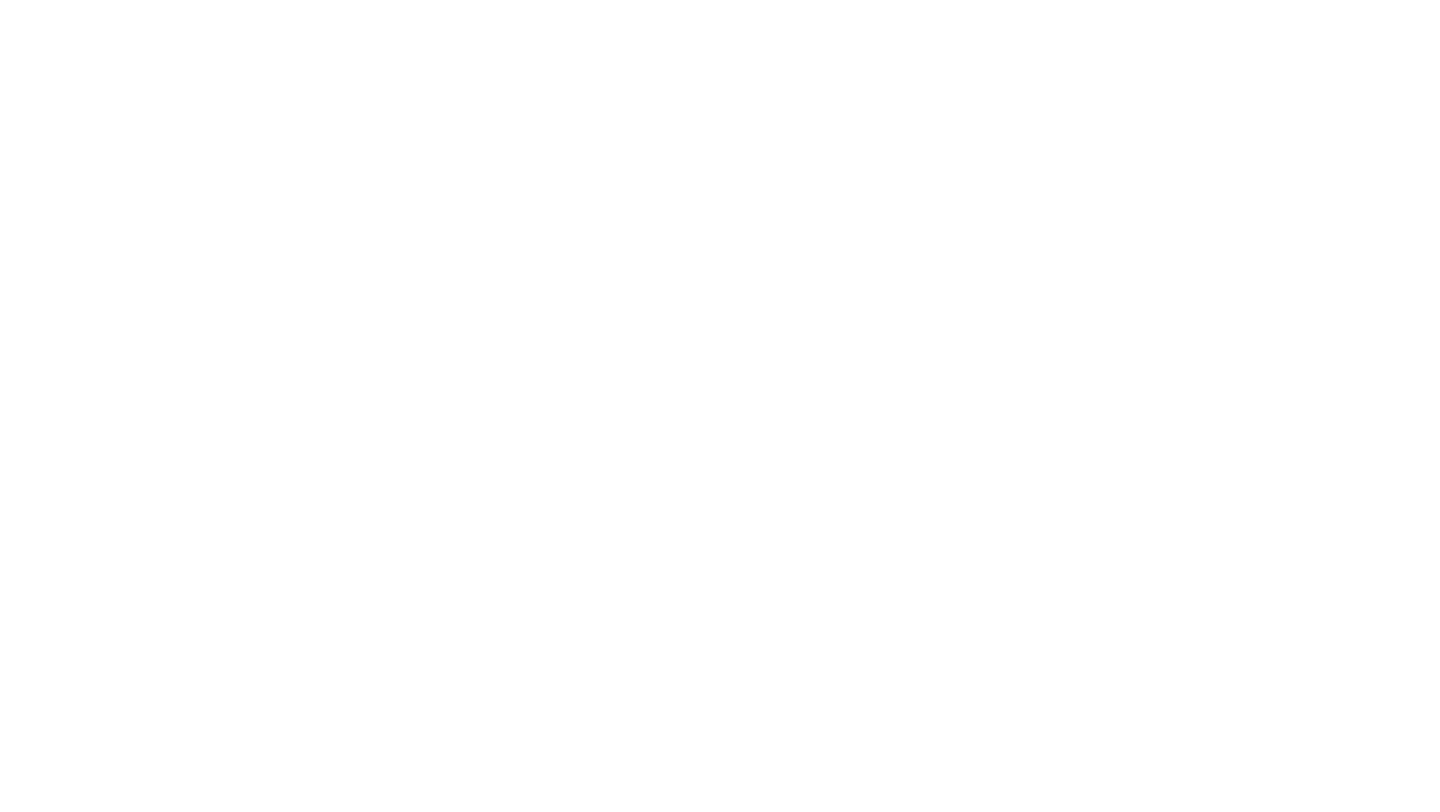 scroll, scrollTop: 0, scrollLeft: 0, axis: both 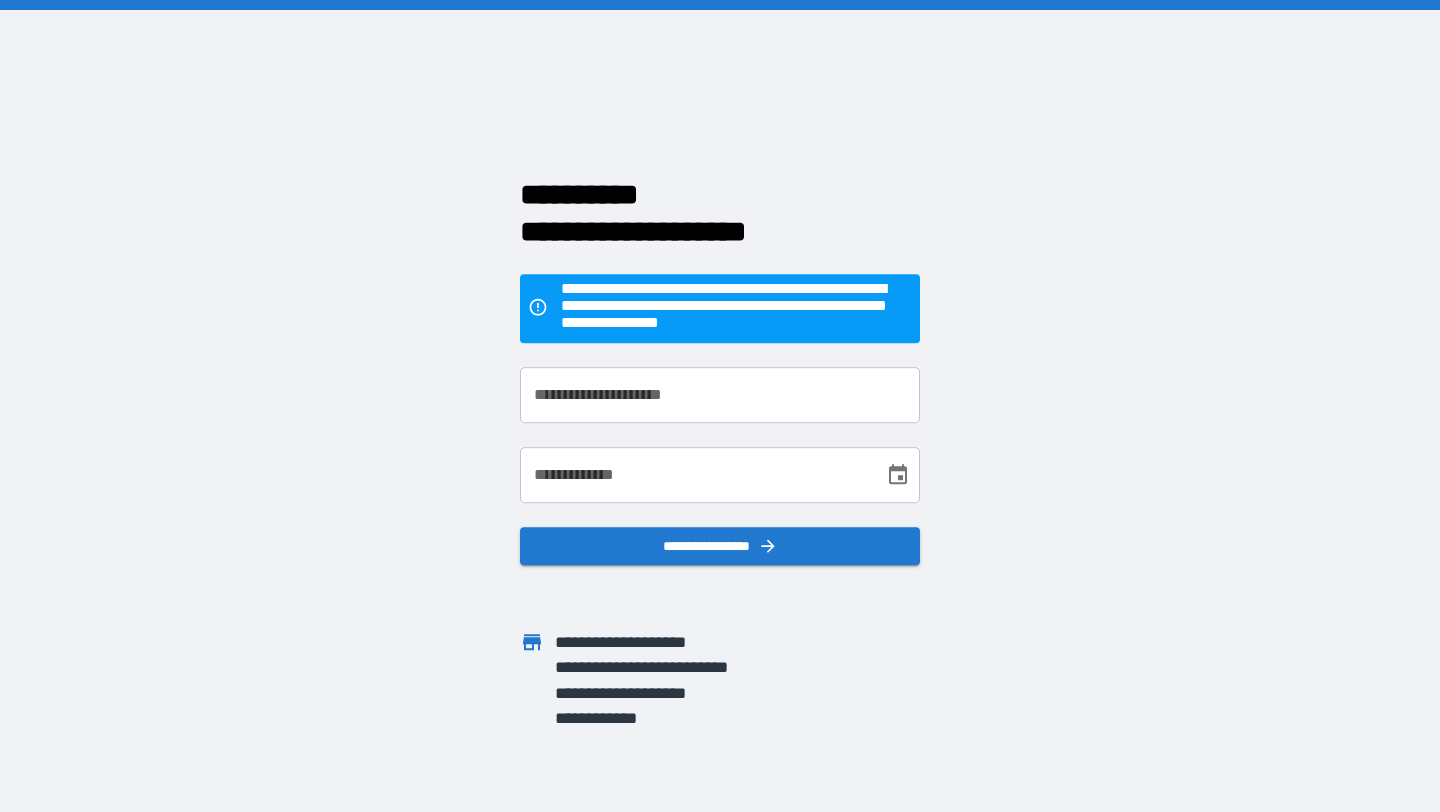 click on "**********" at bounding box center (720, 395) 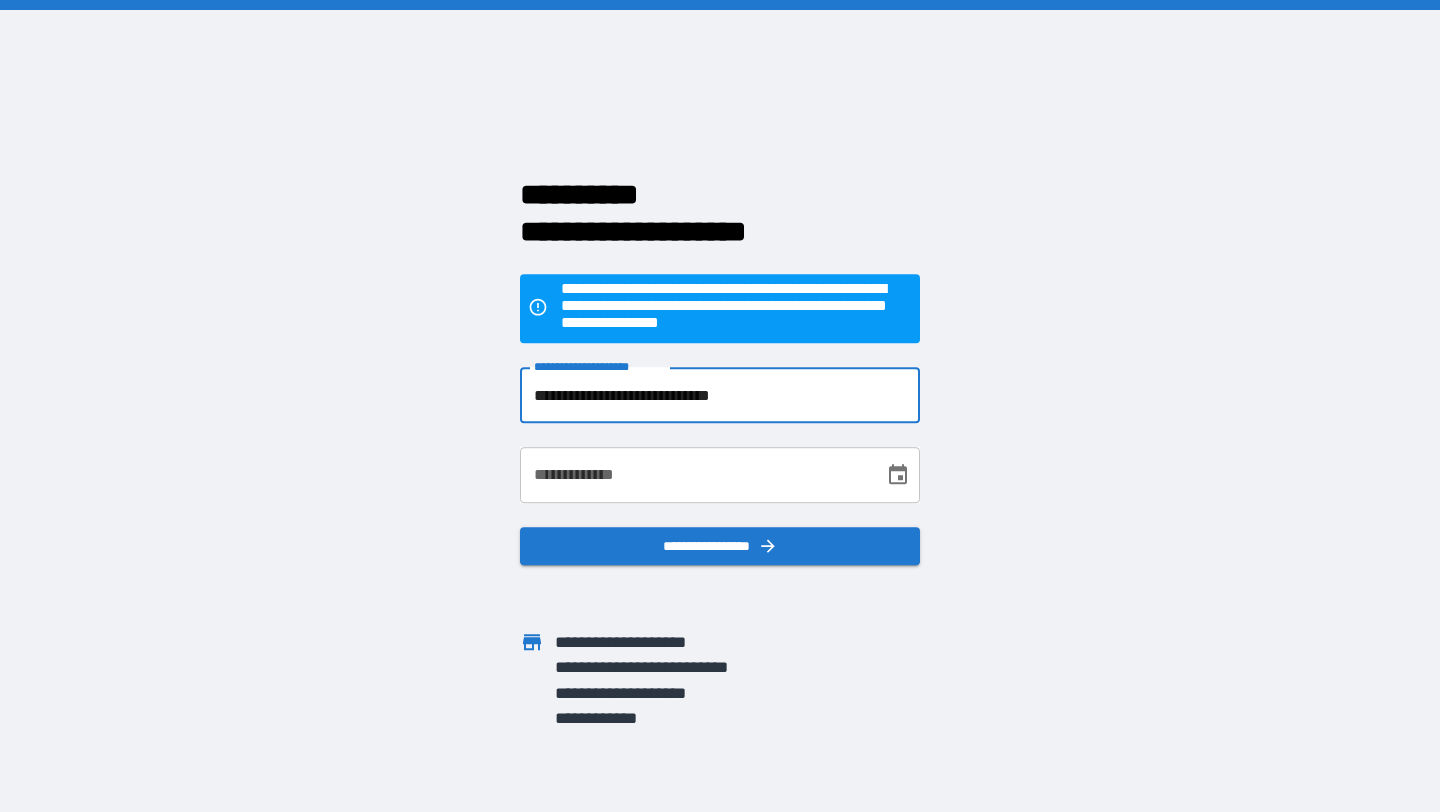 type on "**********" 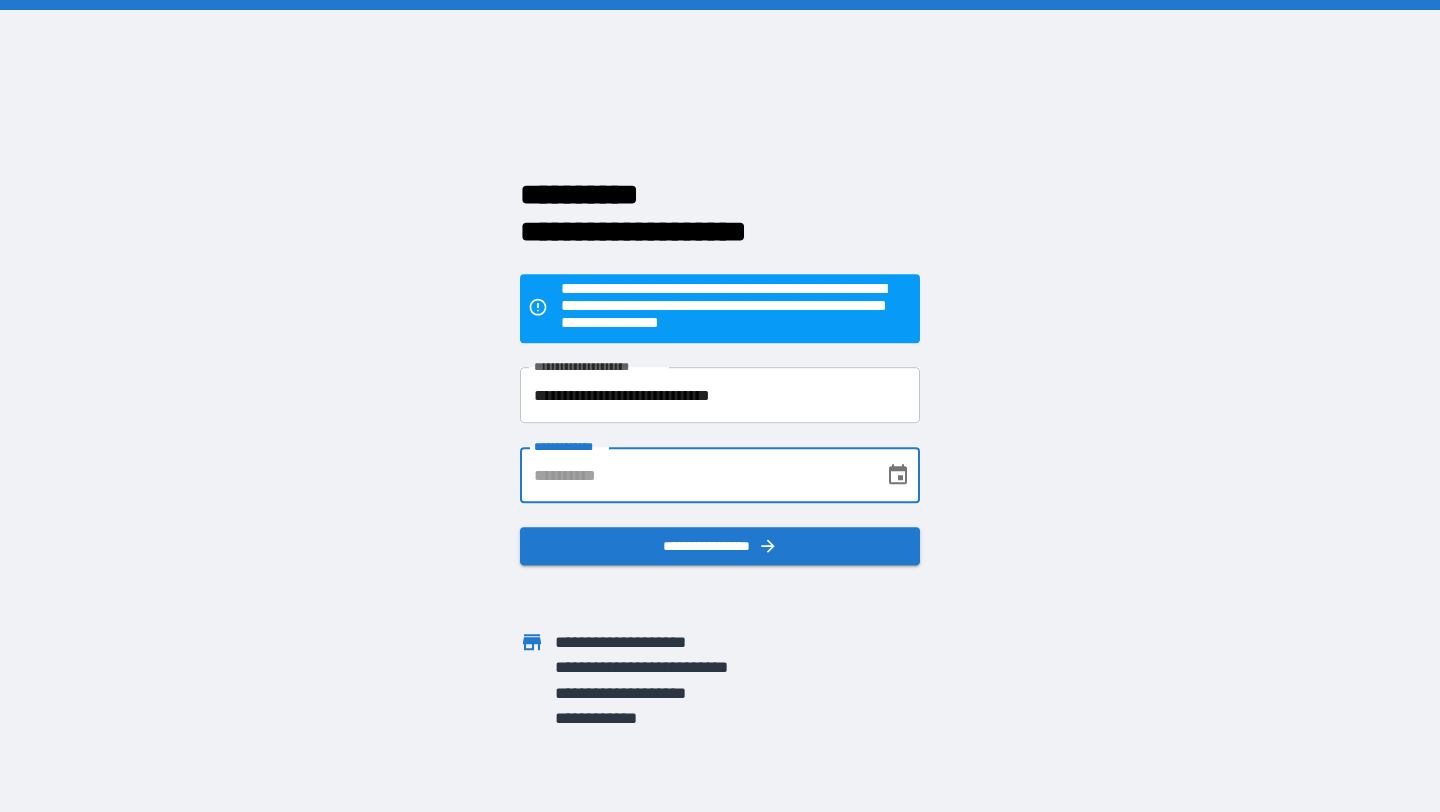 click on "**********" at bounding box center (695, 475) 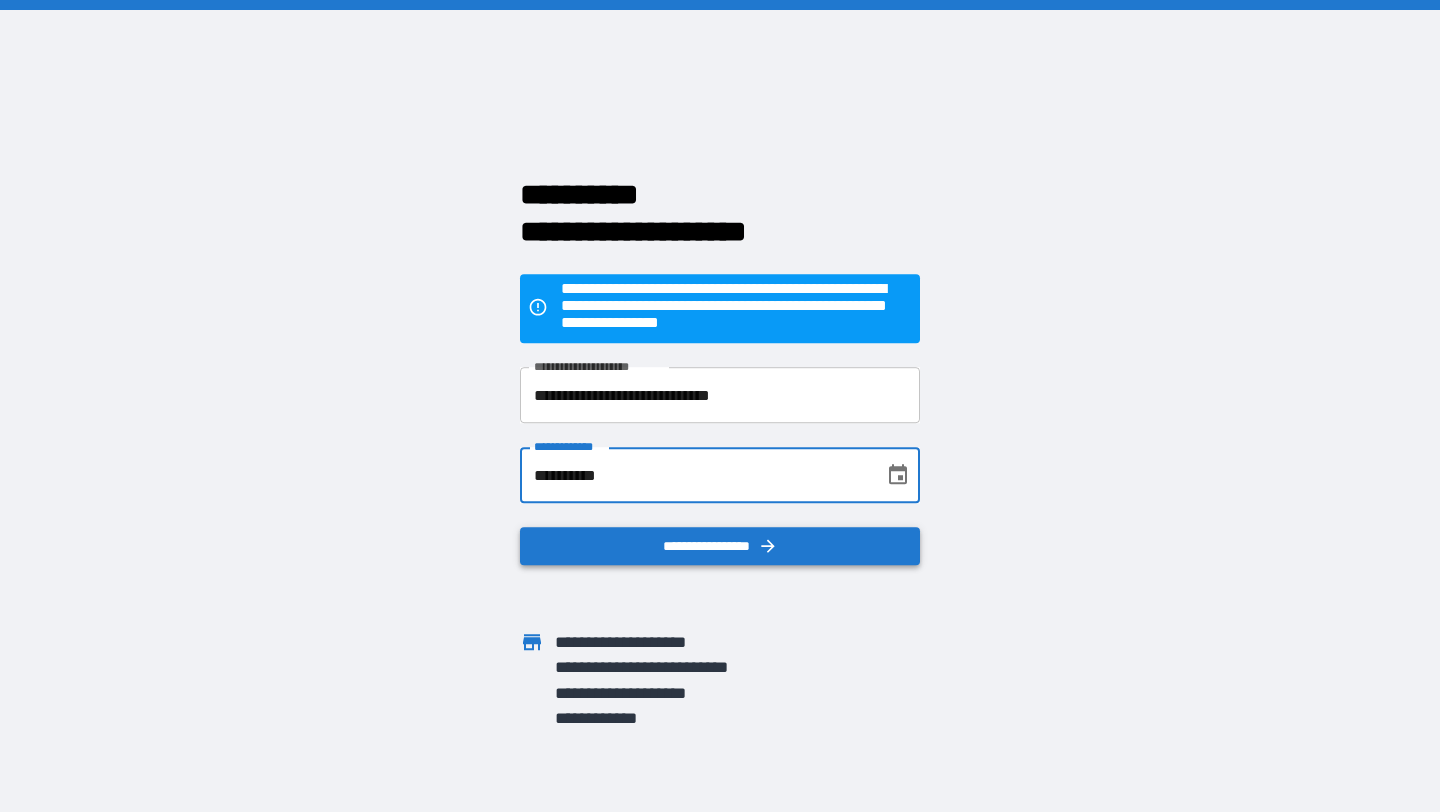 type on "**********" 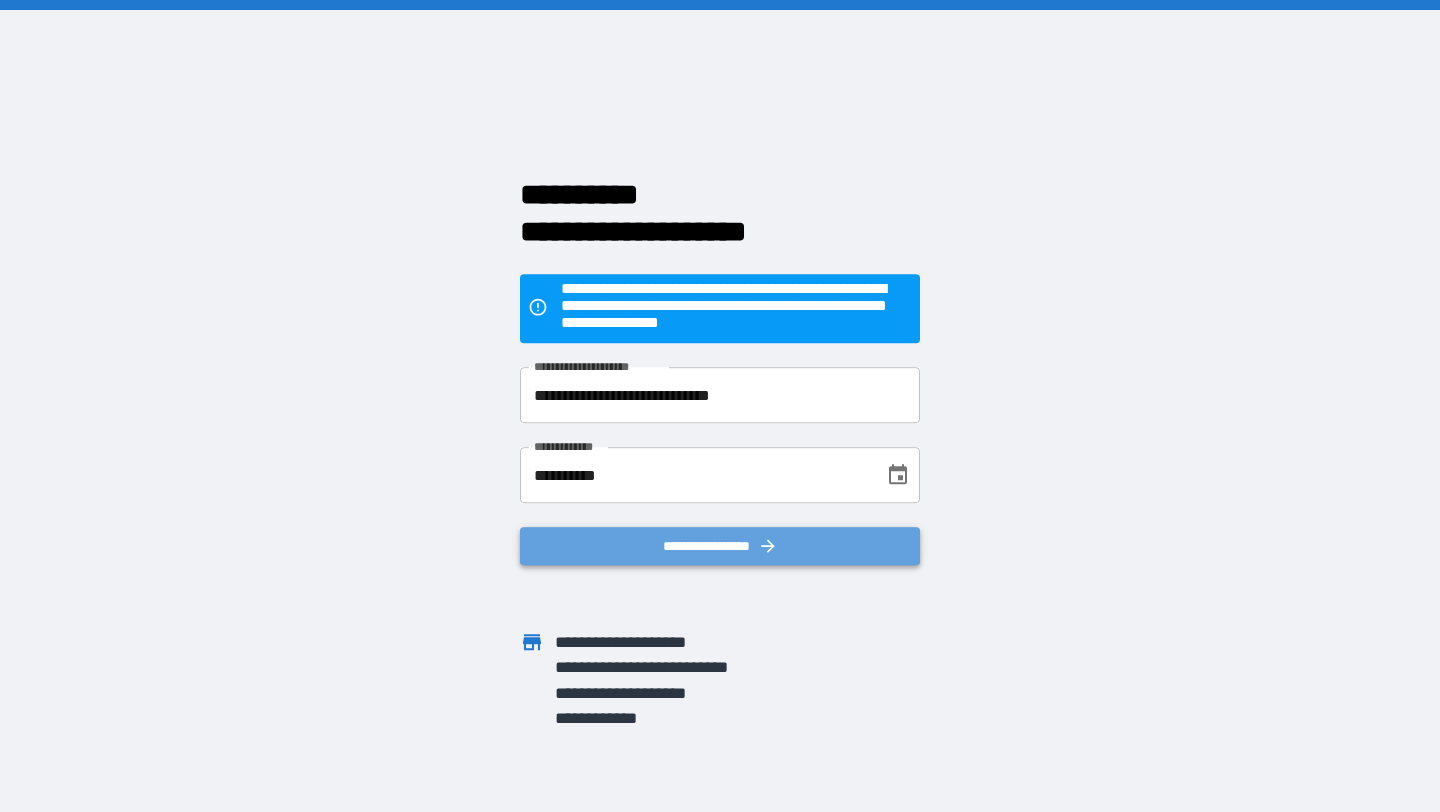 click on "**********" at bounding box center (720, 546) 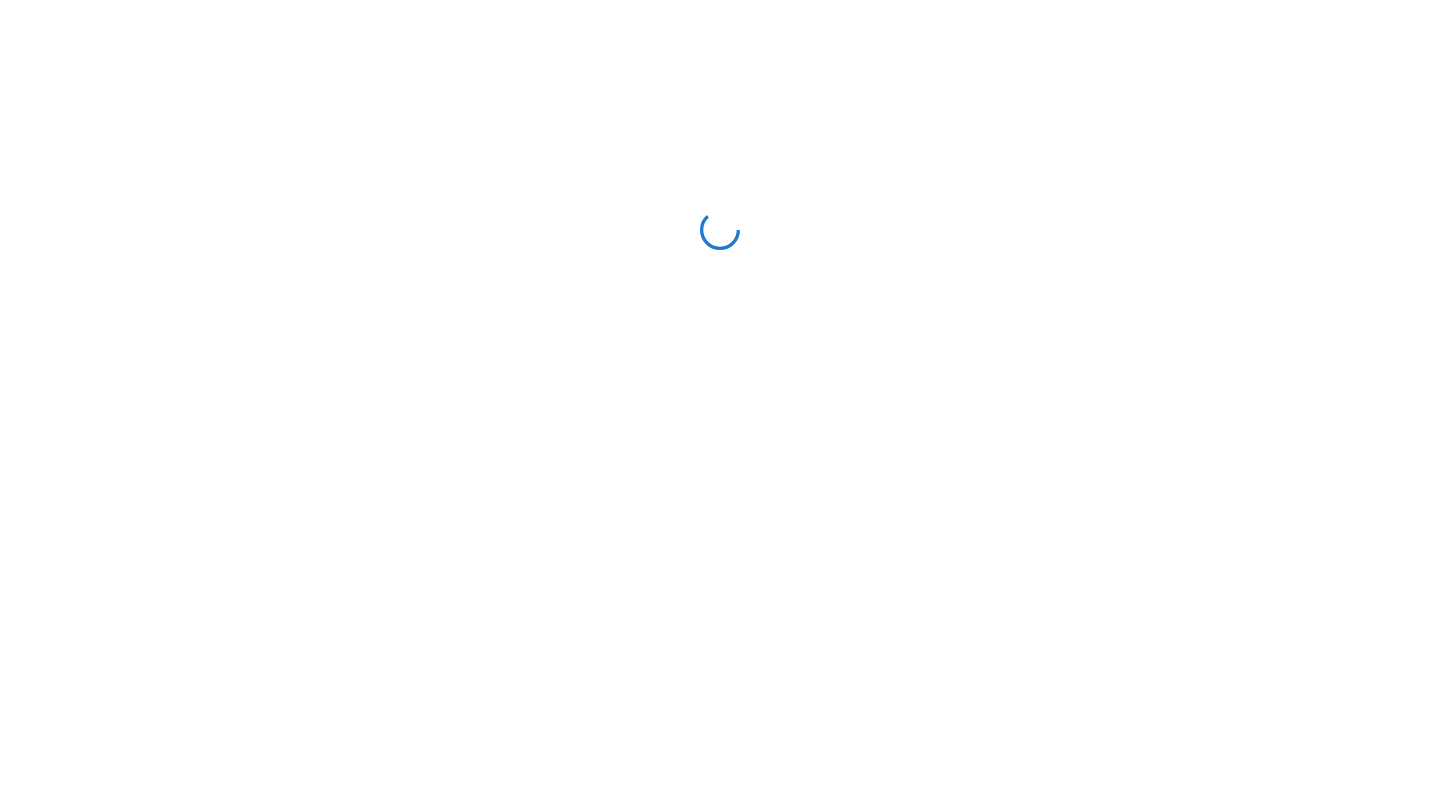 scroll, scrollTop: 0, scrollLeft: 0, axis: both 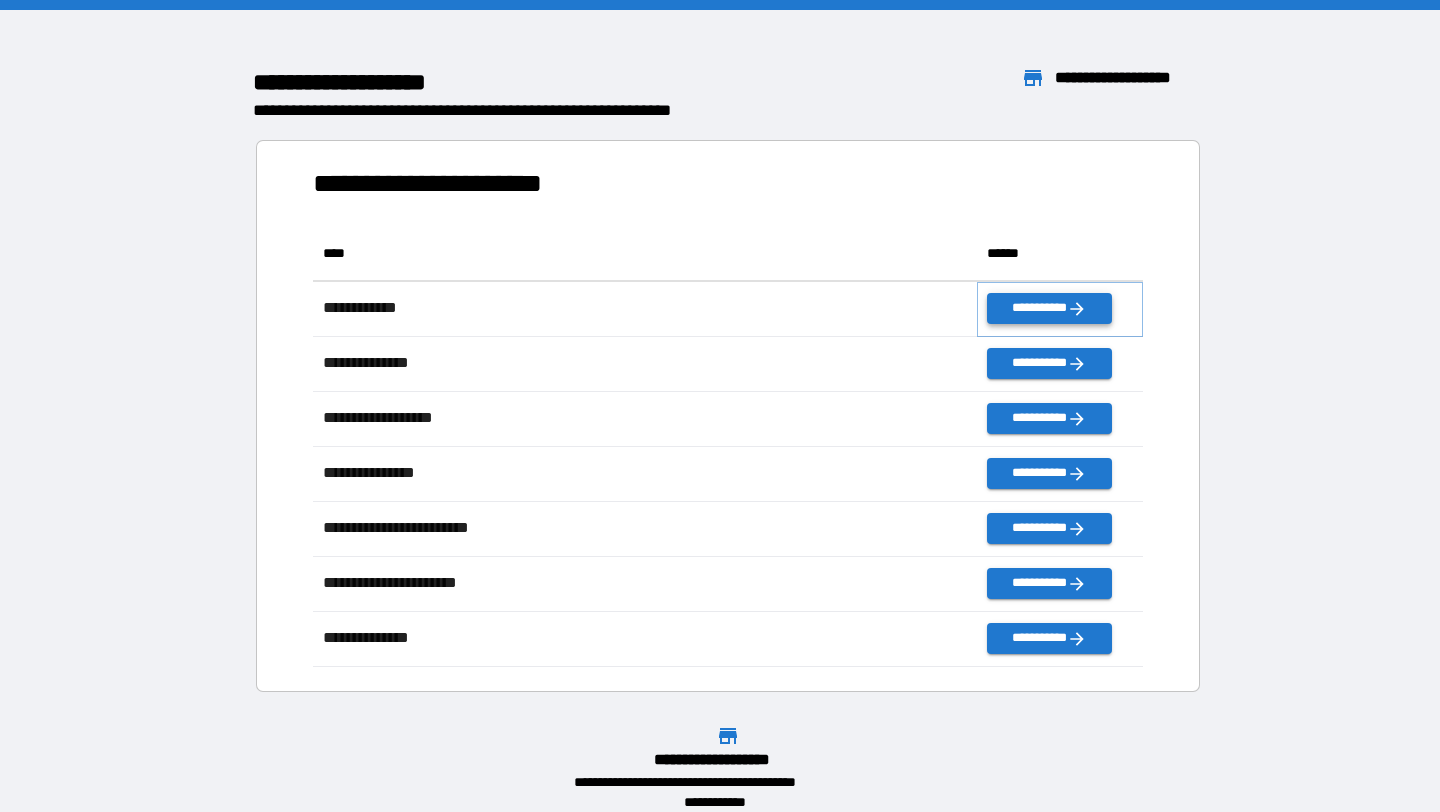 click on "**********" at bounding box center [1049, 308] 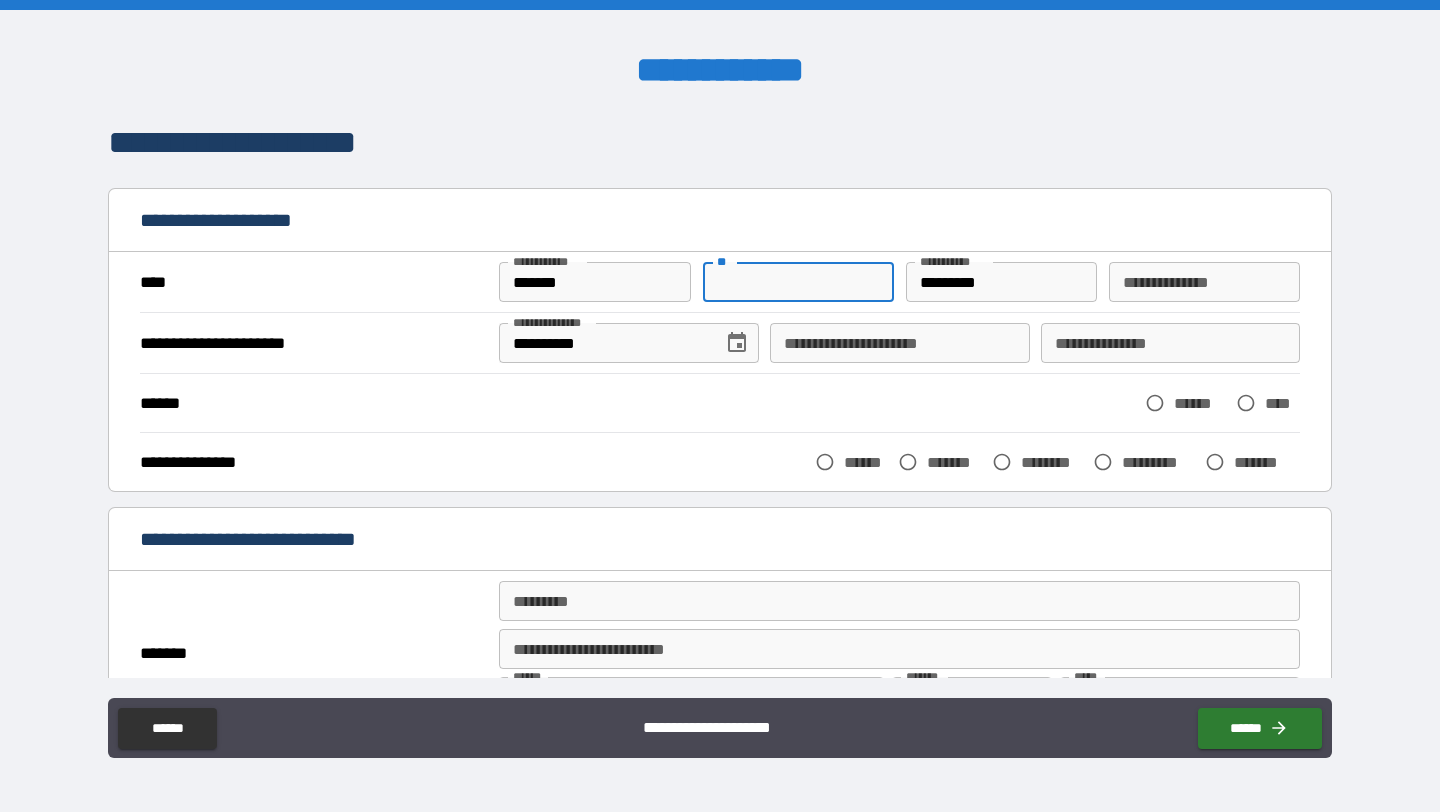 click on "**" at bounding box center [799, 282] 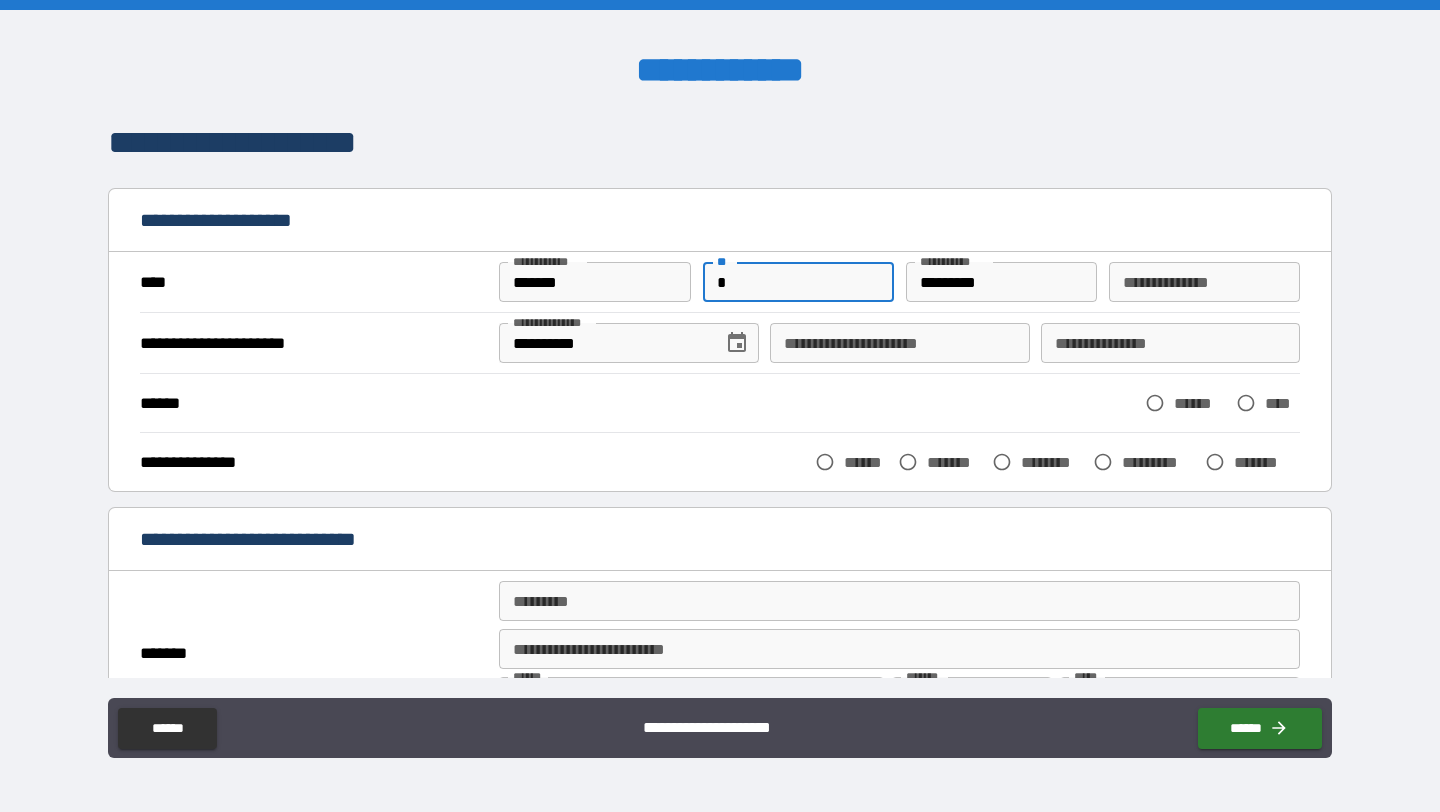 type on "*" 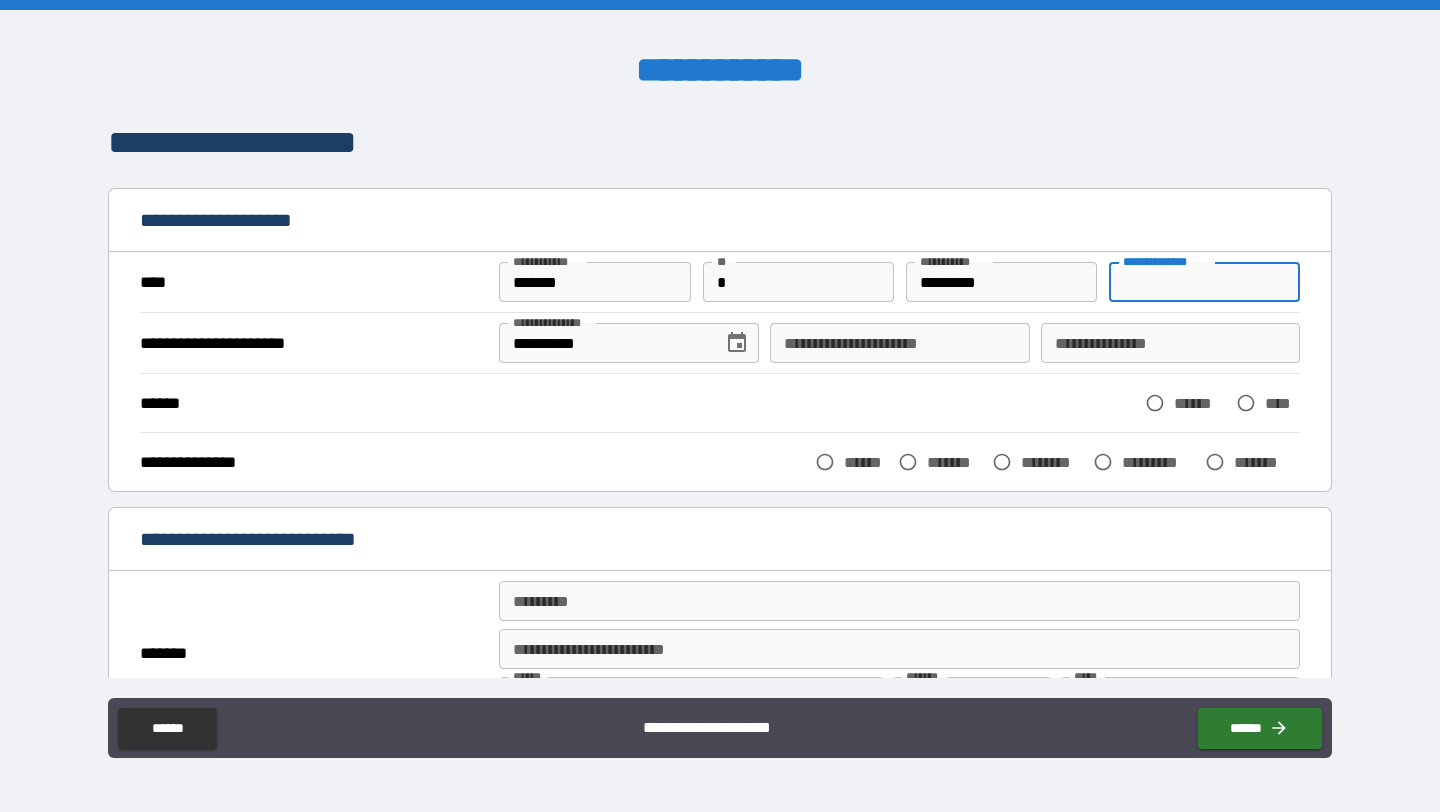 click on "**********" at bounding box center (1205, 282) 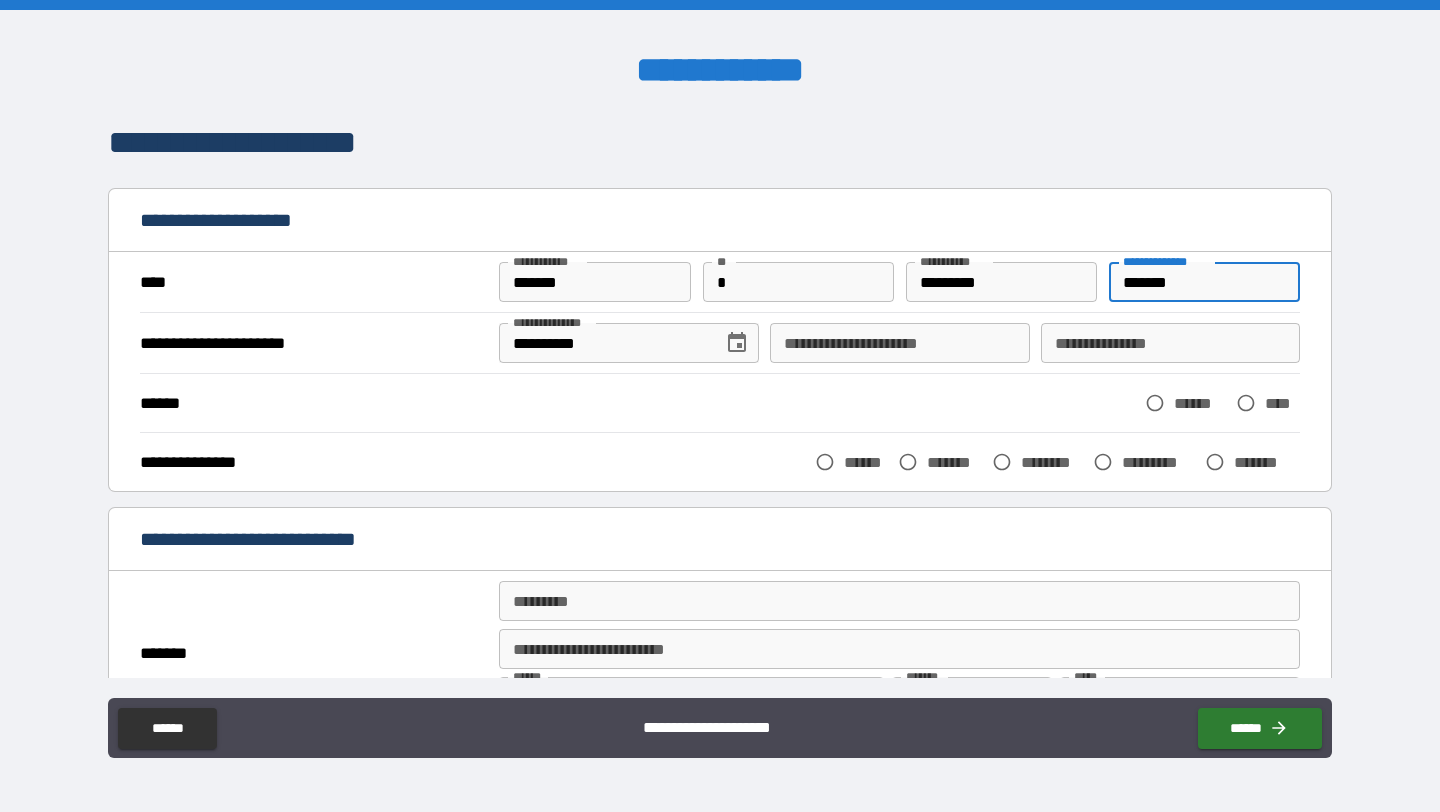 type on "*******" 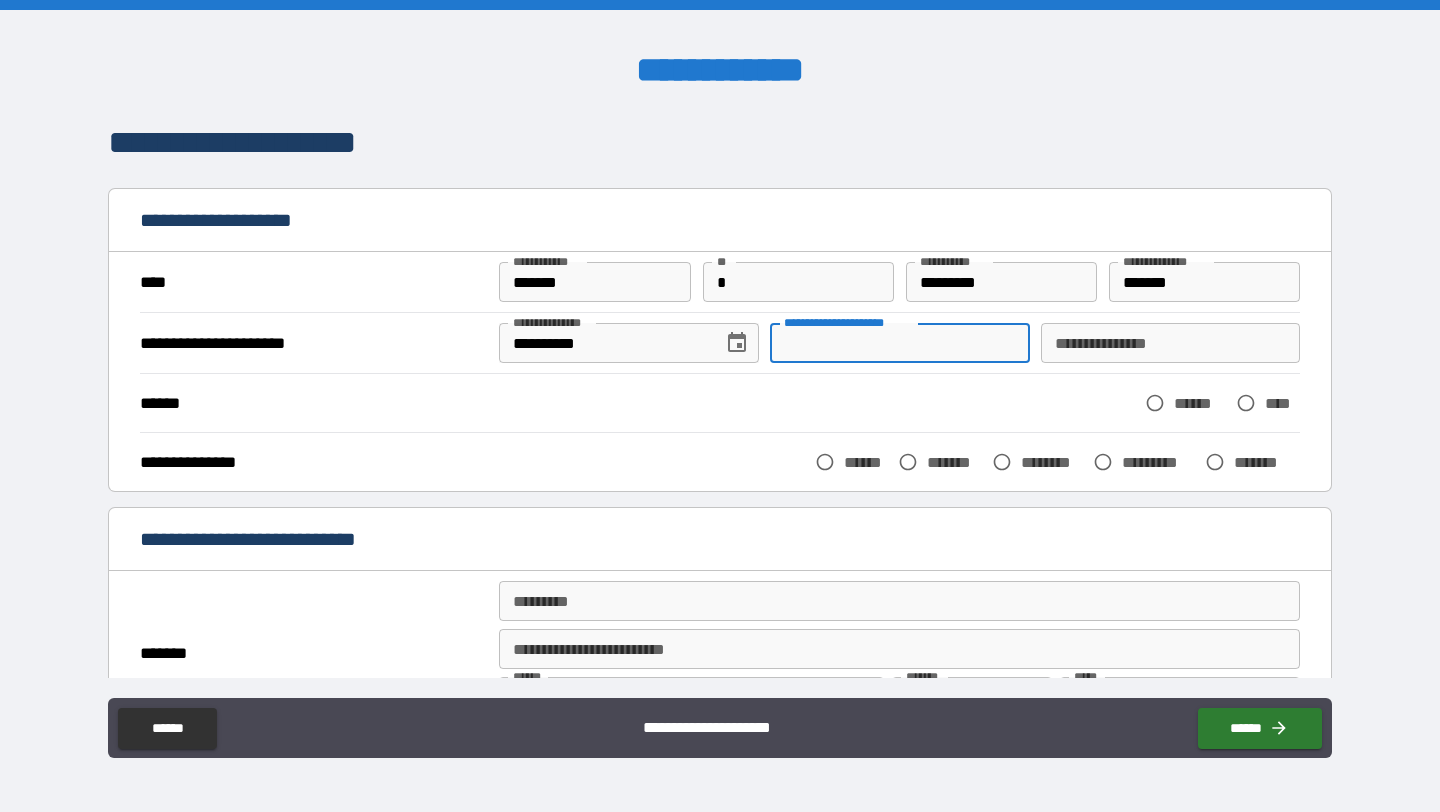 click on "**********" at bounding box center (899, 343) 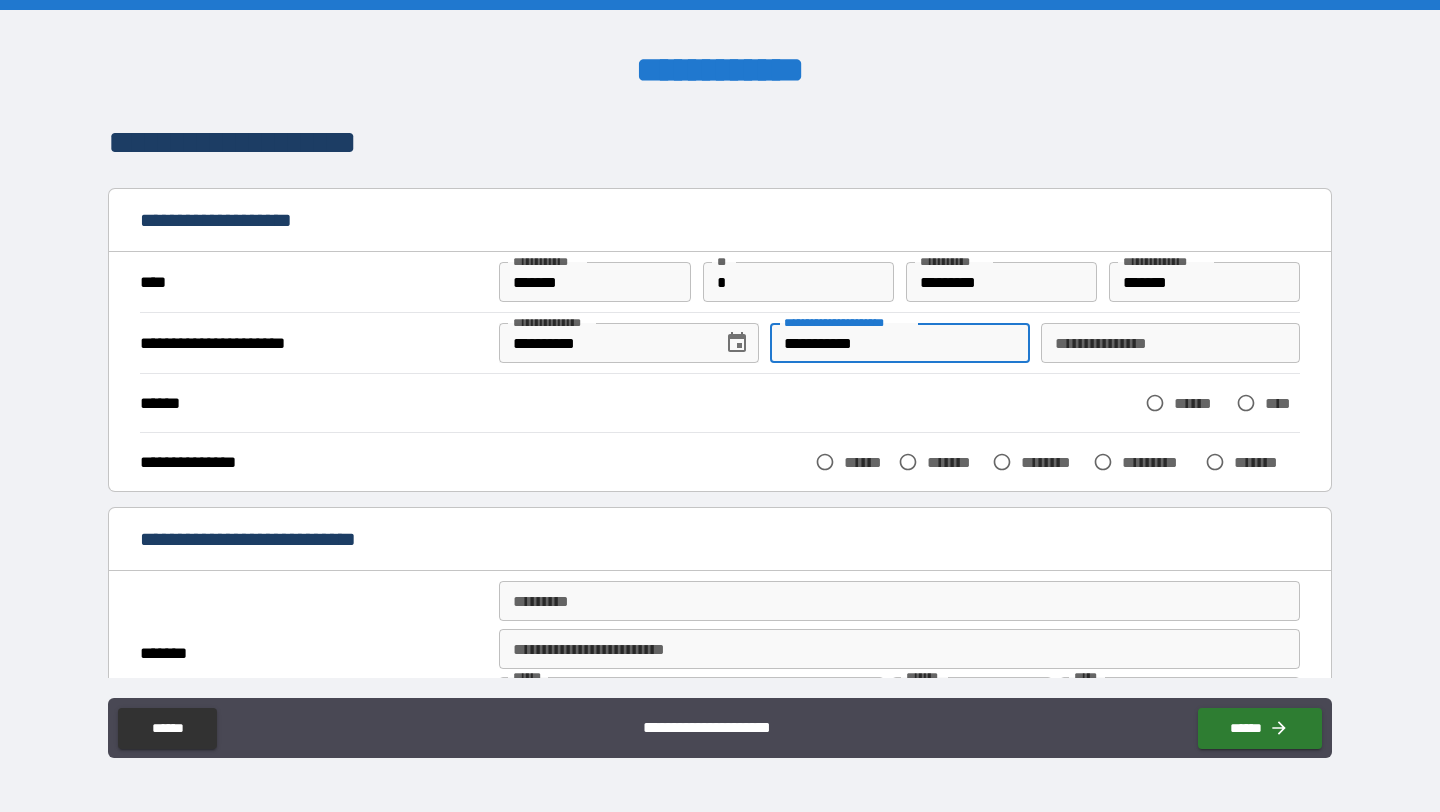 type on "**********" 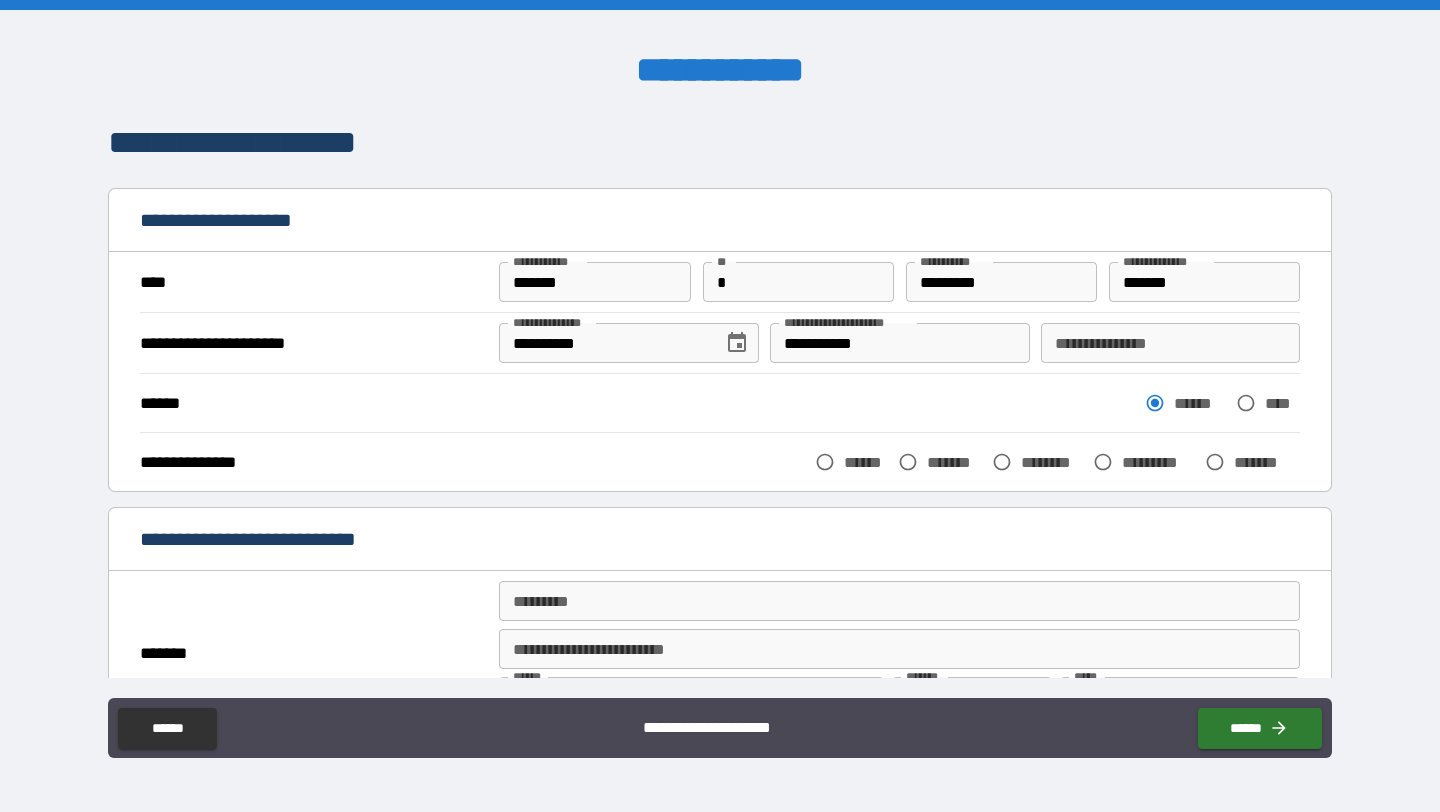 click on "******" at bounding box center (866, 462) 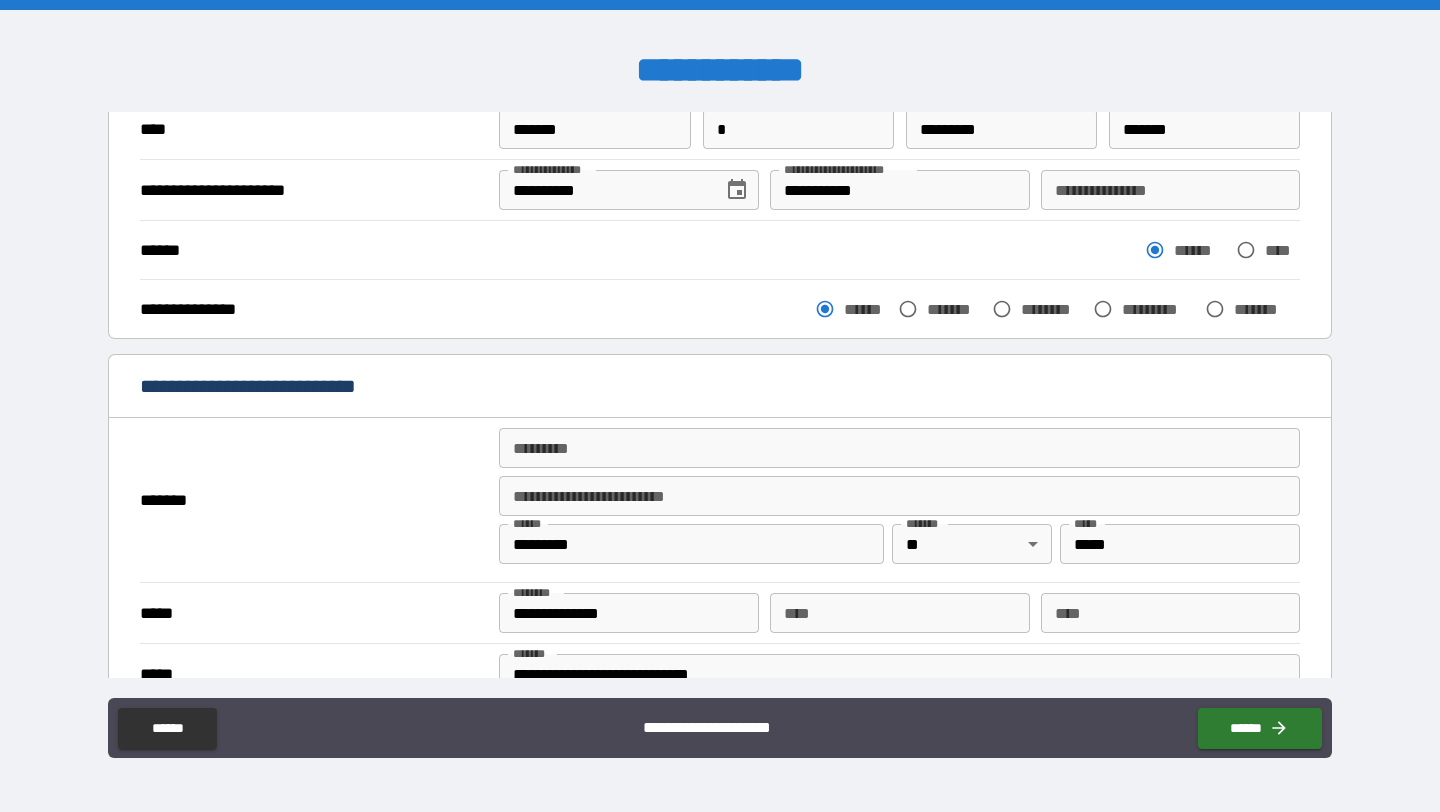 scroll, scrollTop: 165, scrollLeft: 0, axis: vertical 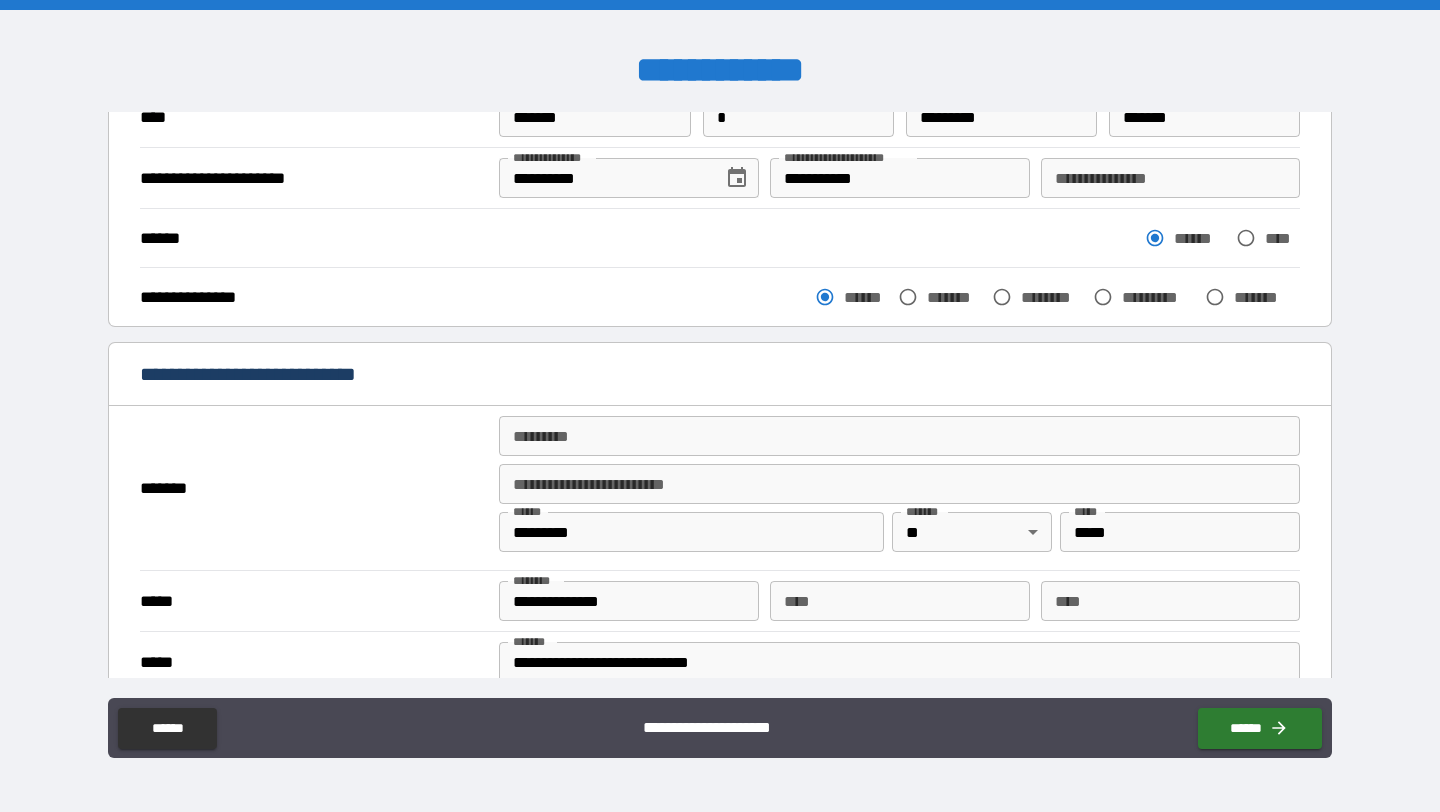 click on "*******   *" at bounding box center [899, 436] 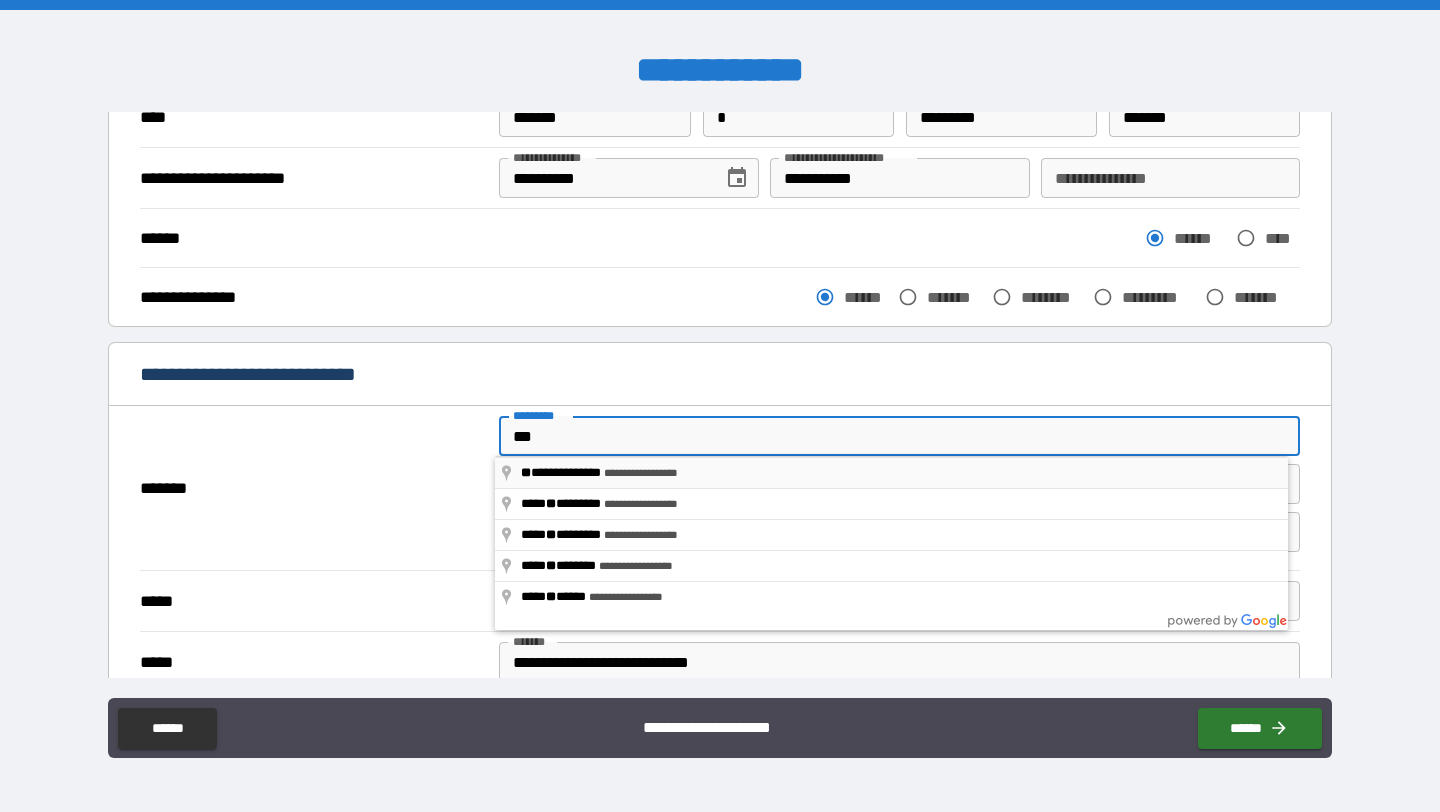 type on "**********" 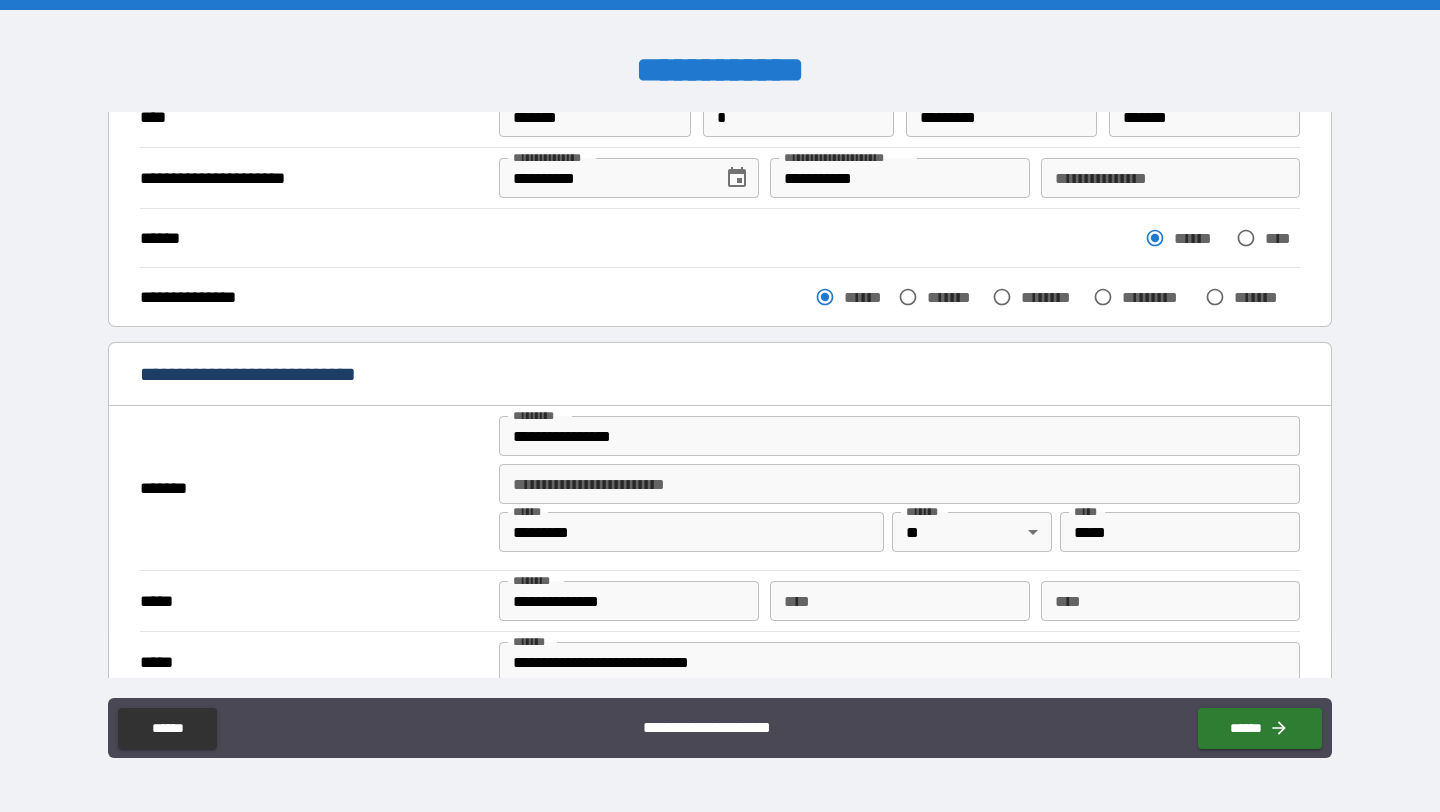 click on "**********" at bounding box center (899, 484) 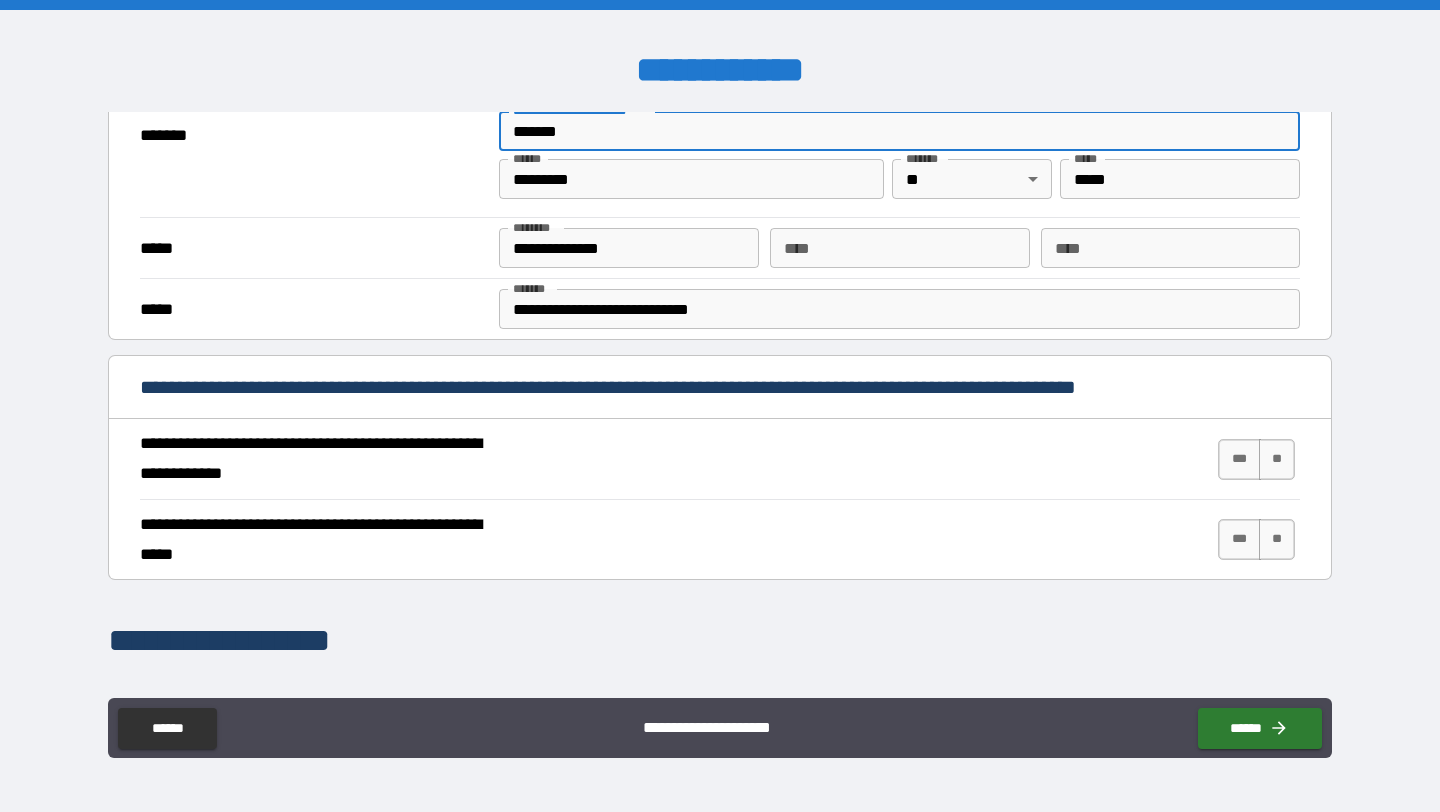 scroll, scrollTop: 522, scrollLeft: 0, axis: vertical 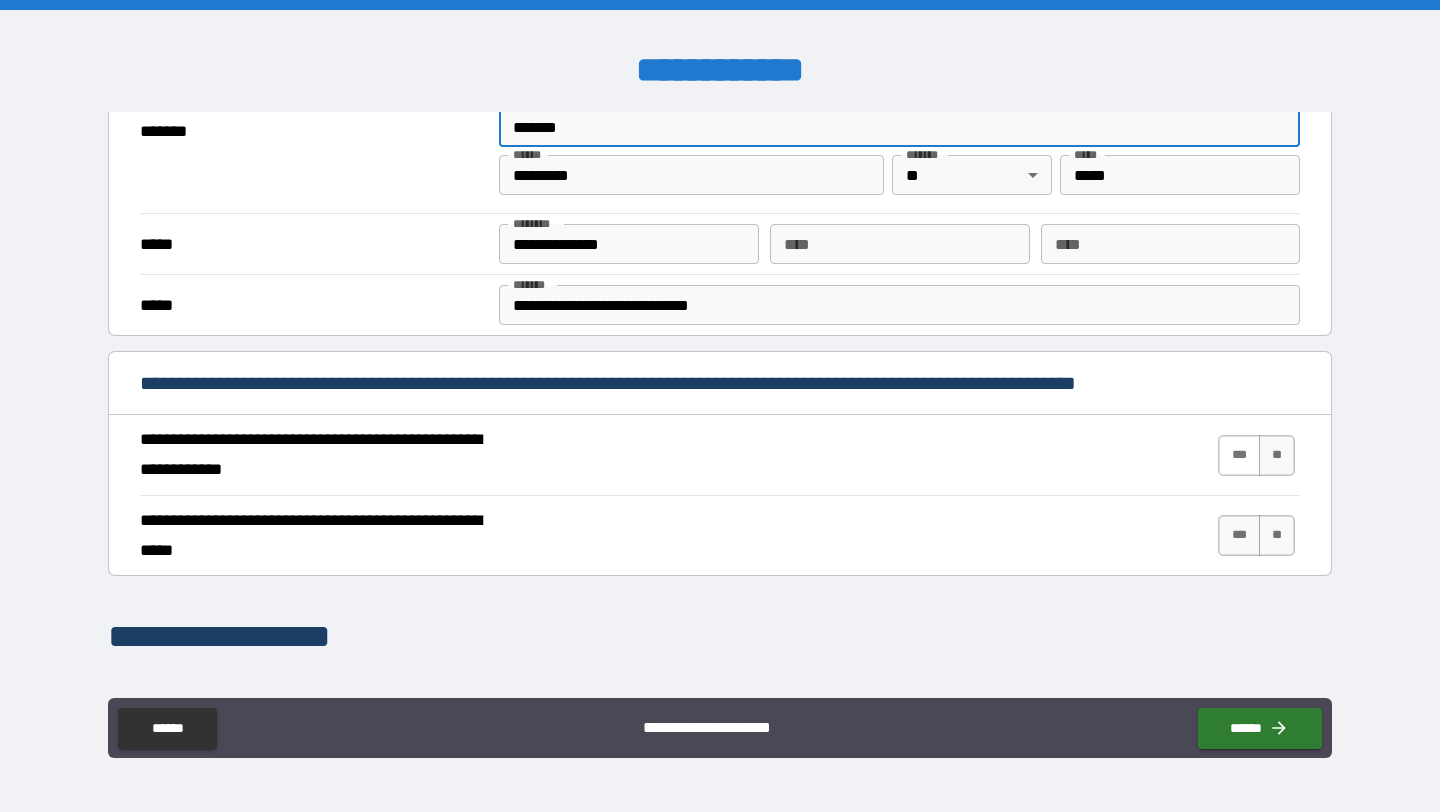type on "*******" 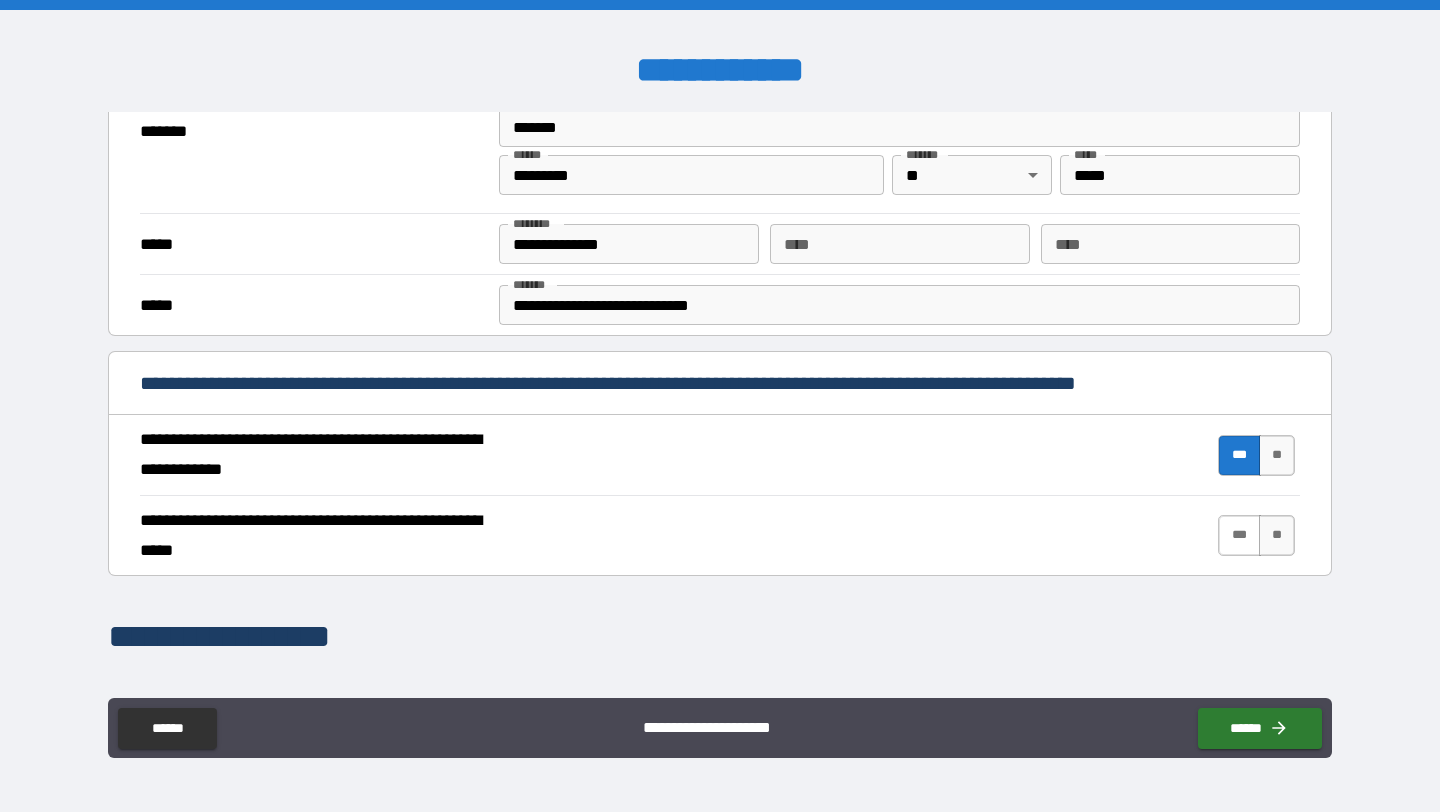 click on "***" at bounding box center (1239, 535) 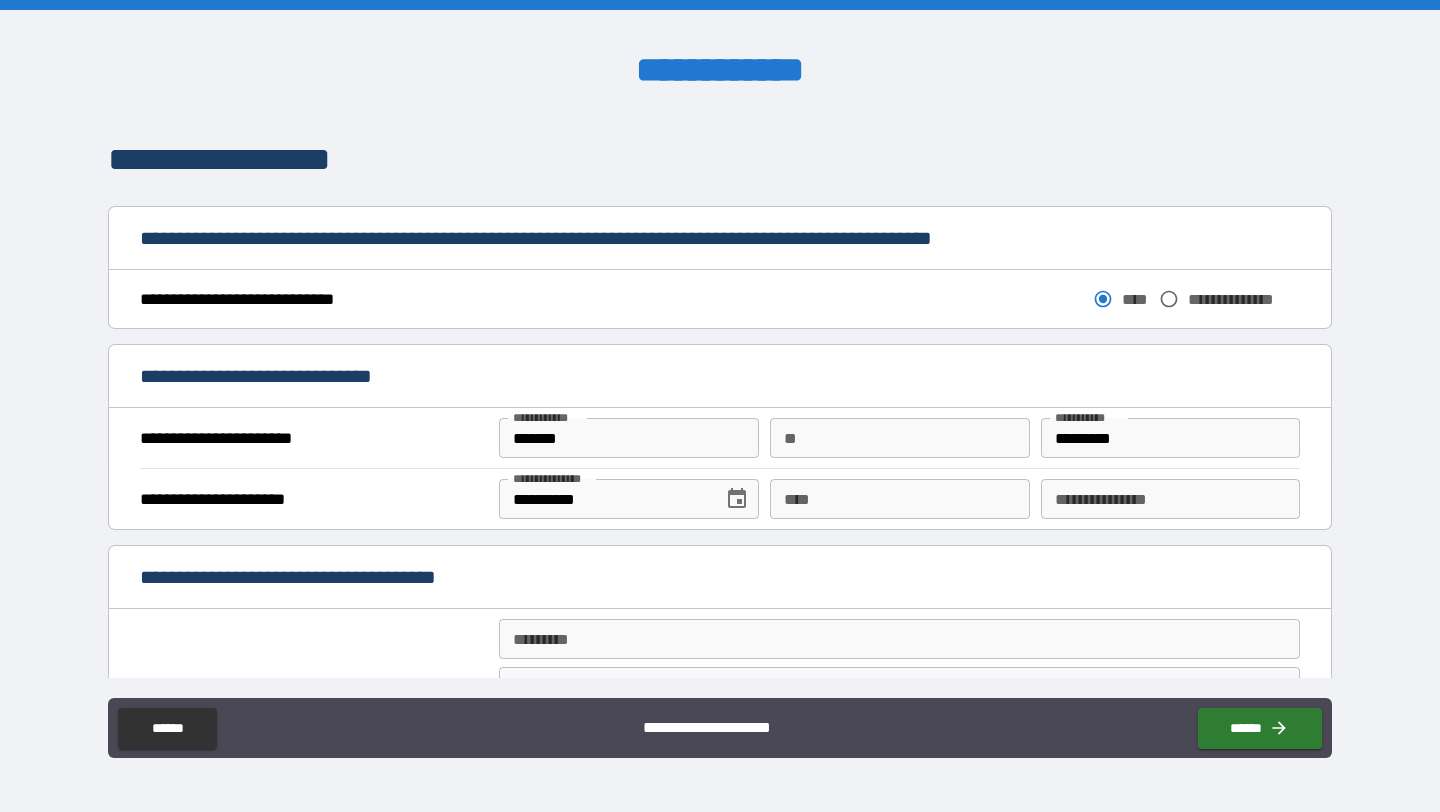 scroll, scrollTop: 1024, scrollLeft: 0, axis: vertical 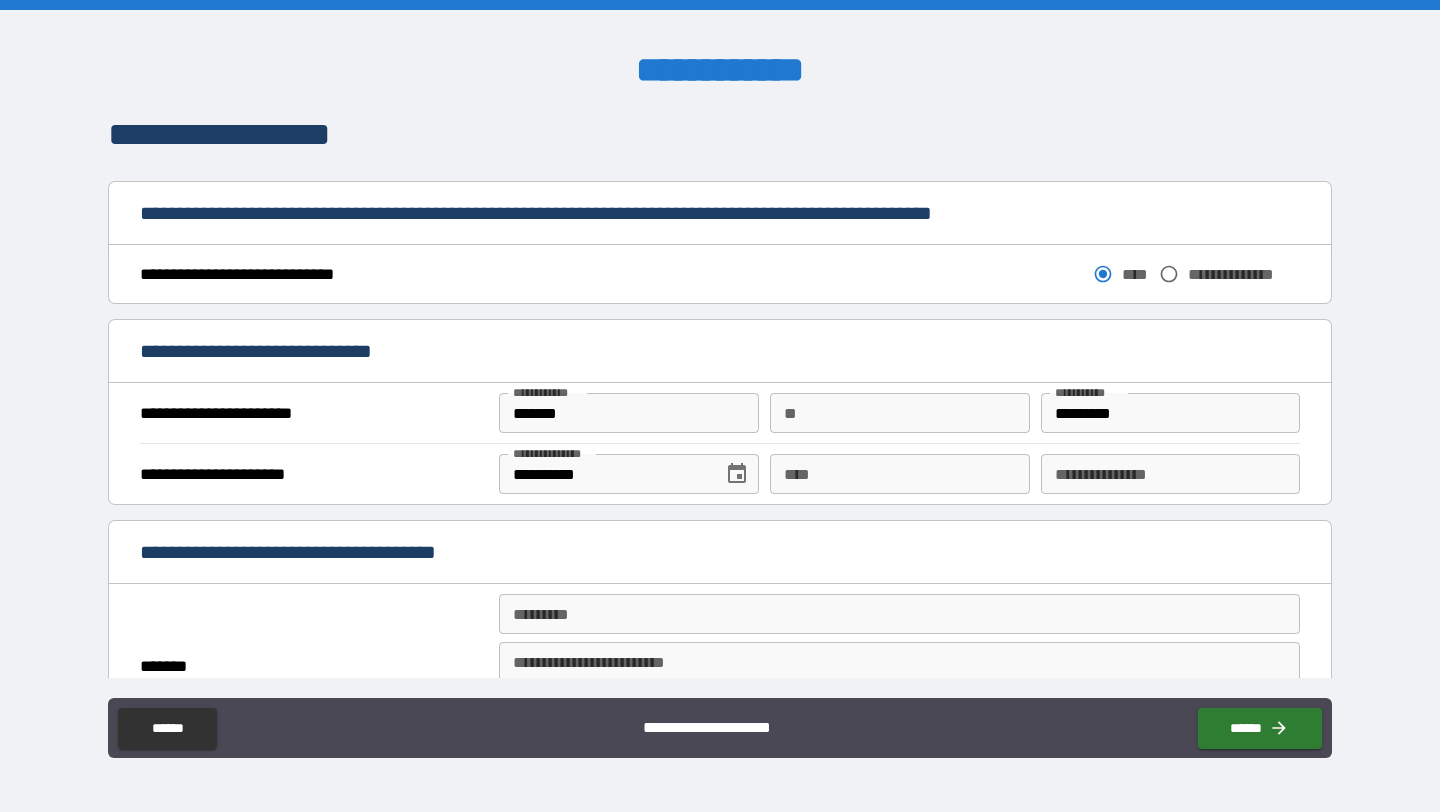 click on "**" at bounding box center [899, 413] 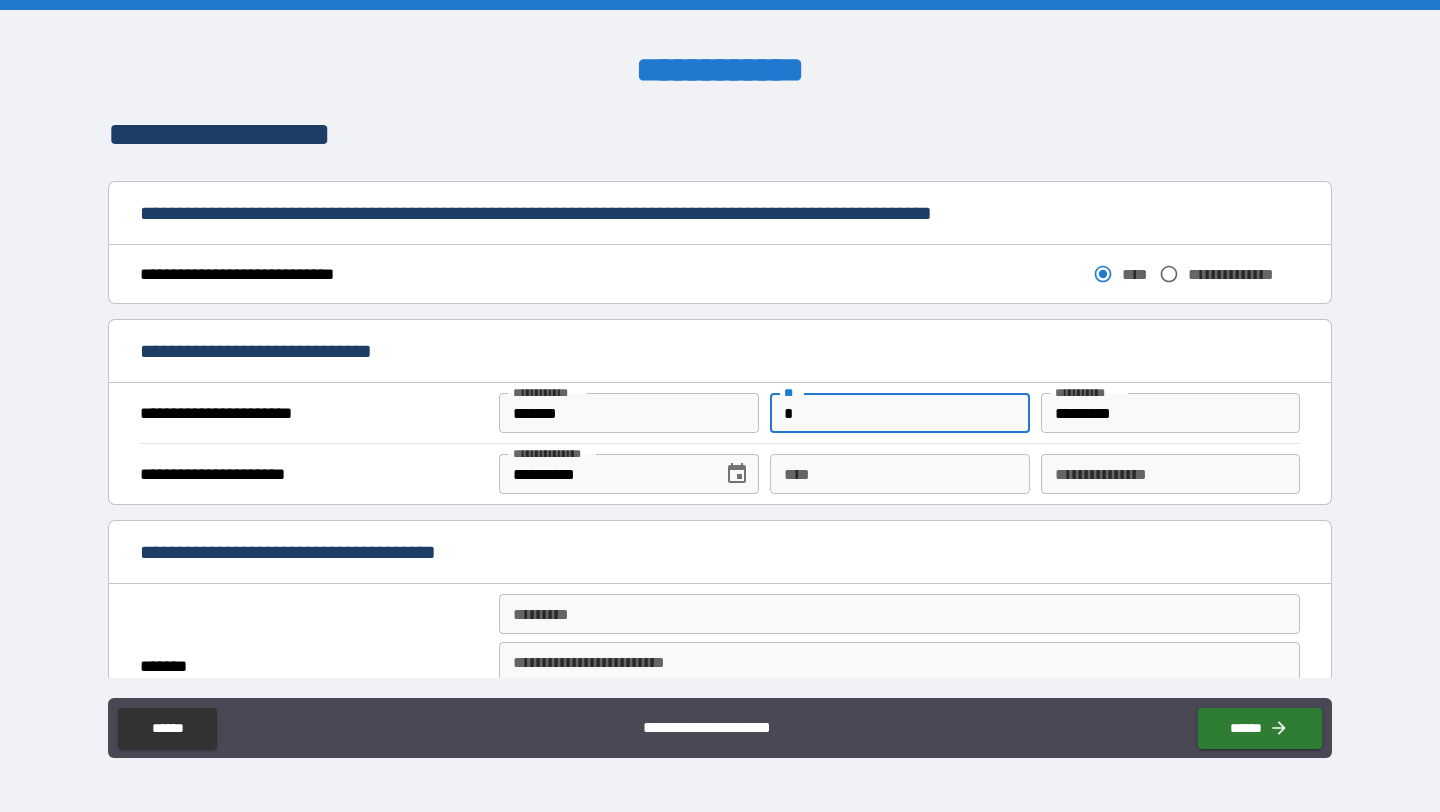 type on "*" 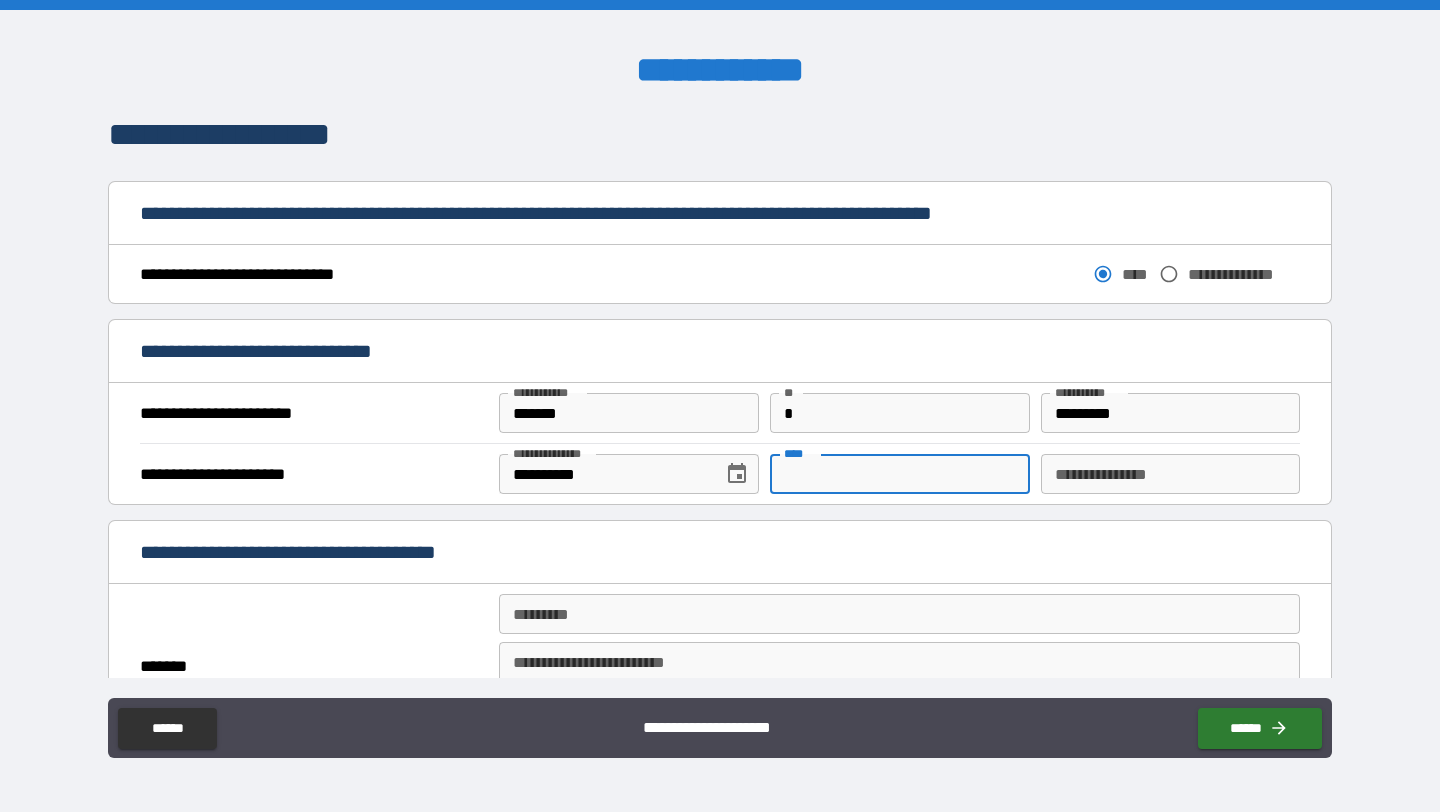 click on "****" at bounding box center (899, 474) 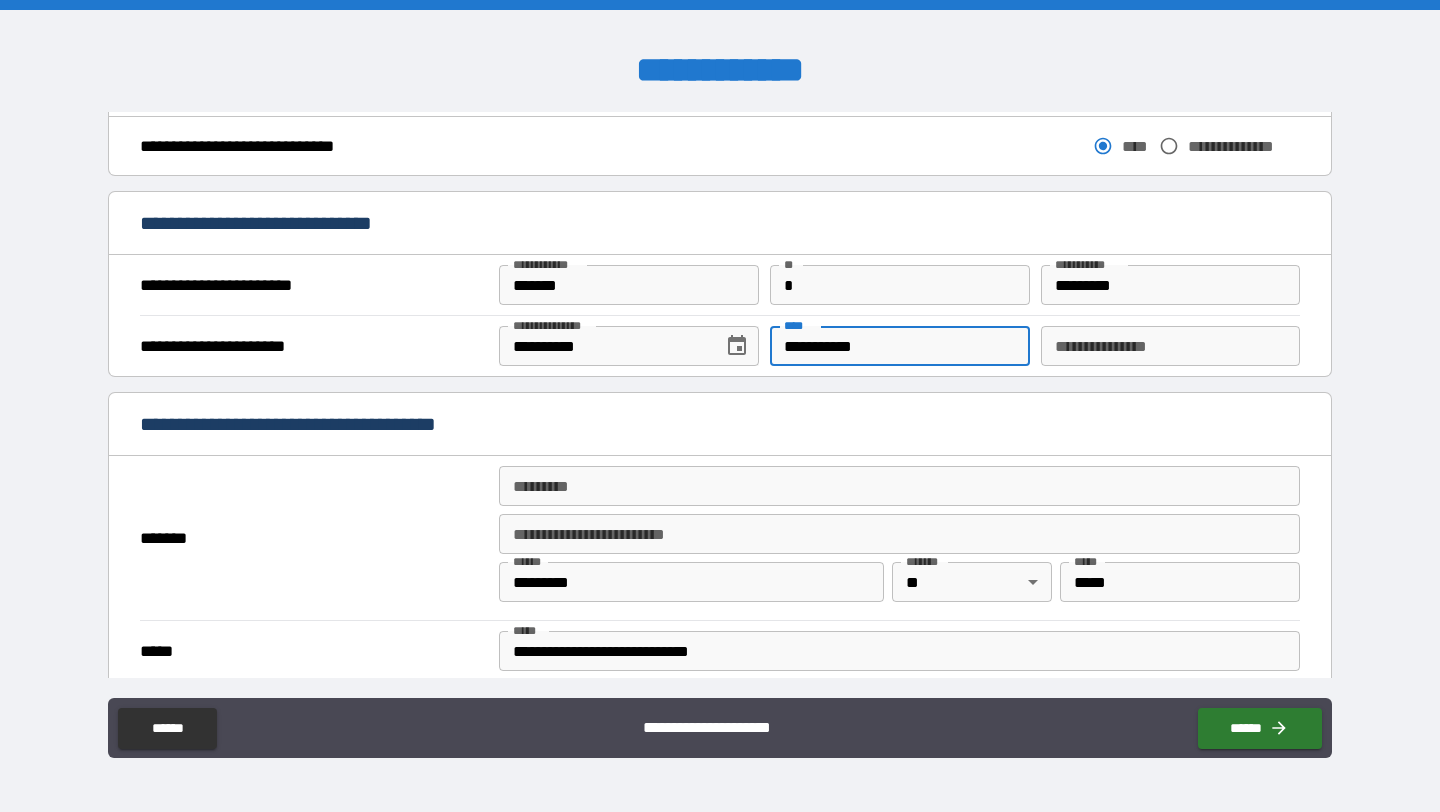 scroll, scrollTop: 1156, scrollLeft: 0, axis: vertical 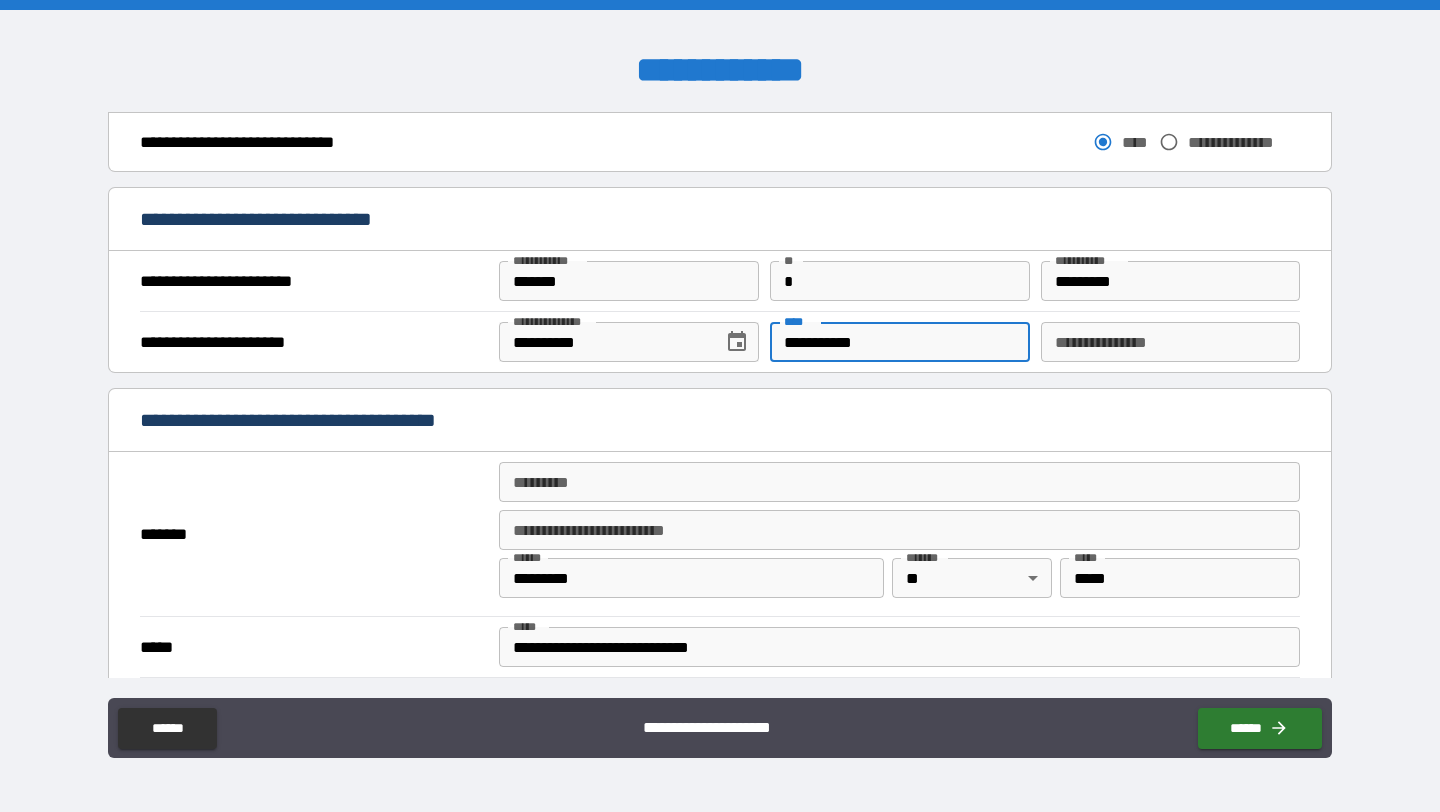 type on "**********" 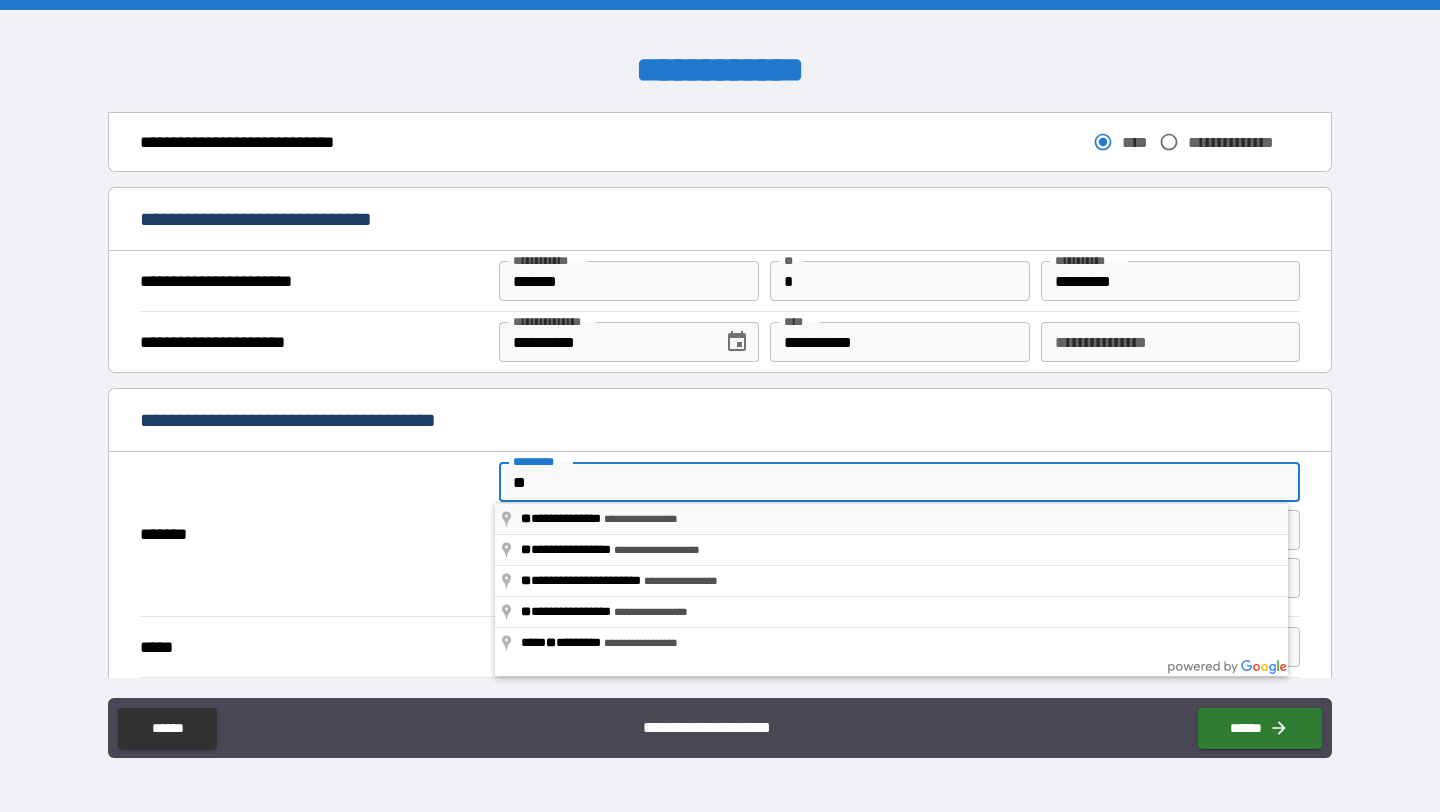 type on "**********" 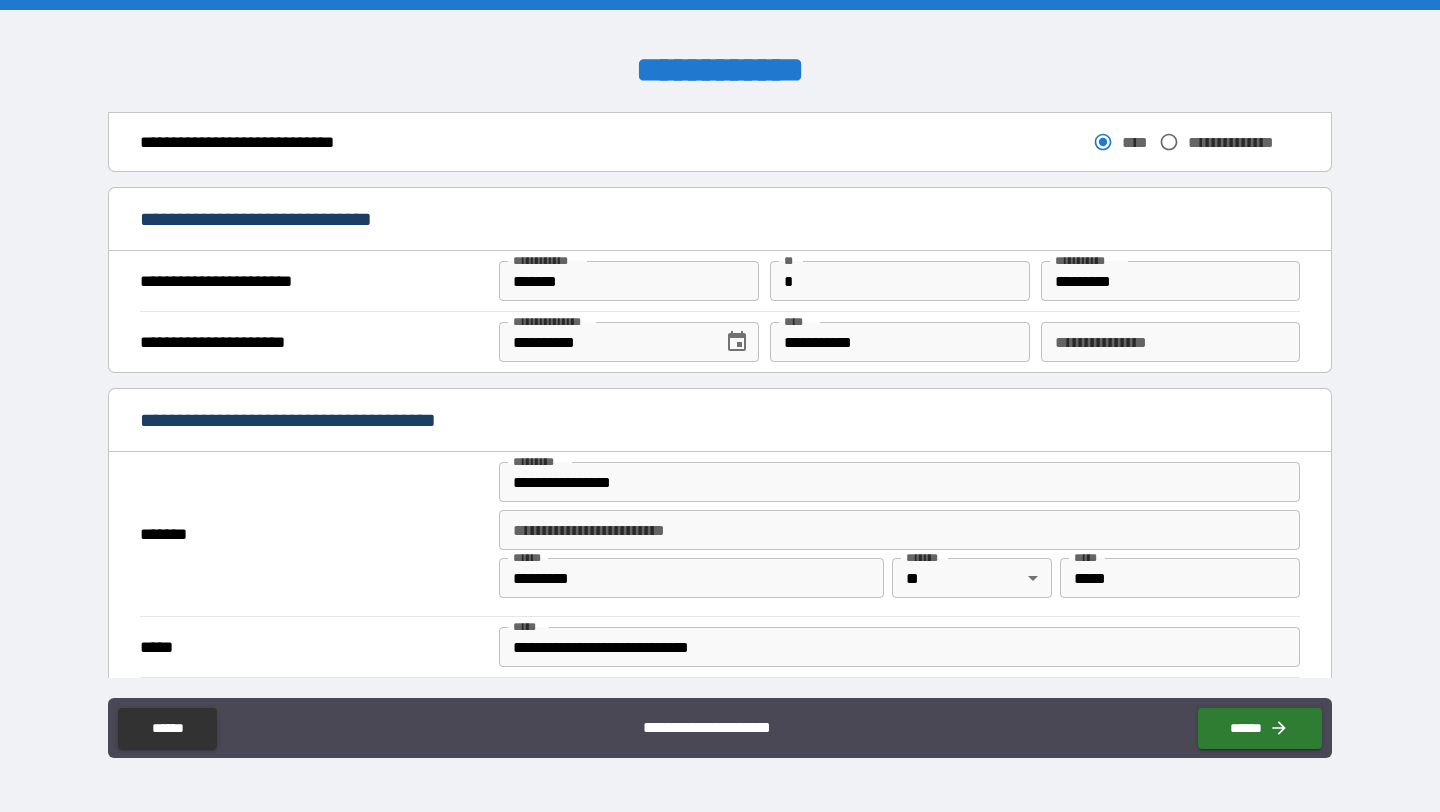 scroll, scrollTop: 1171, scrollLeft: 0, axis: vertical 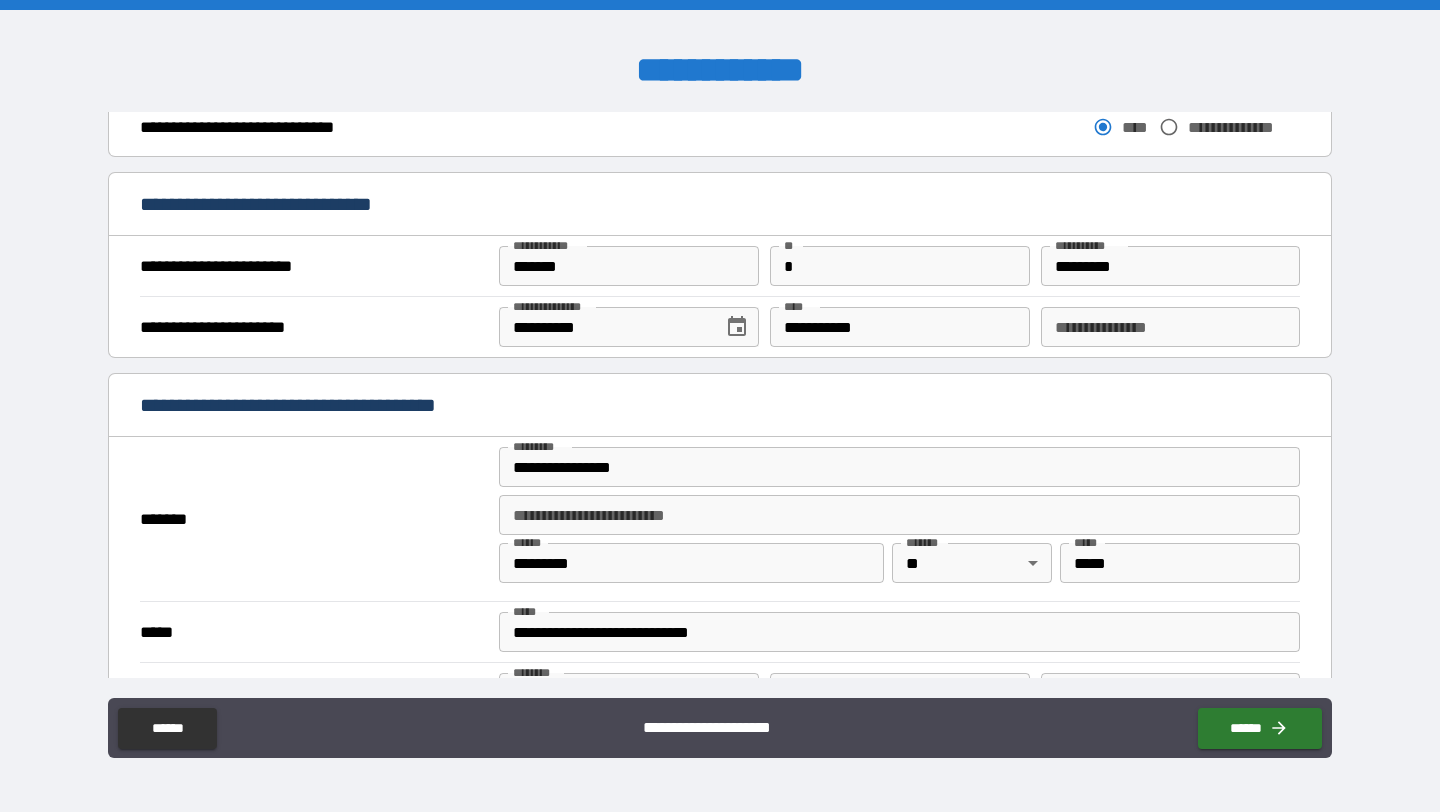click on "**********" at bounding box center [899, 515] 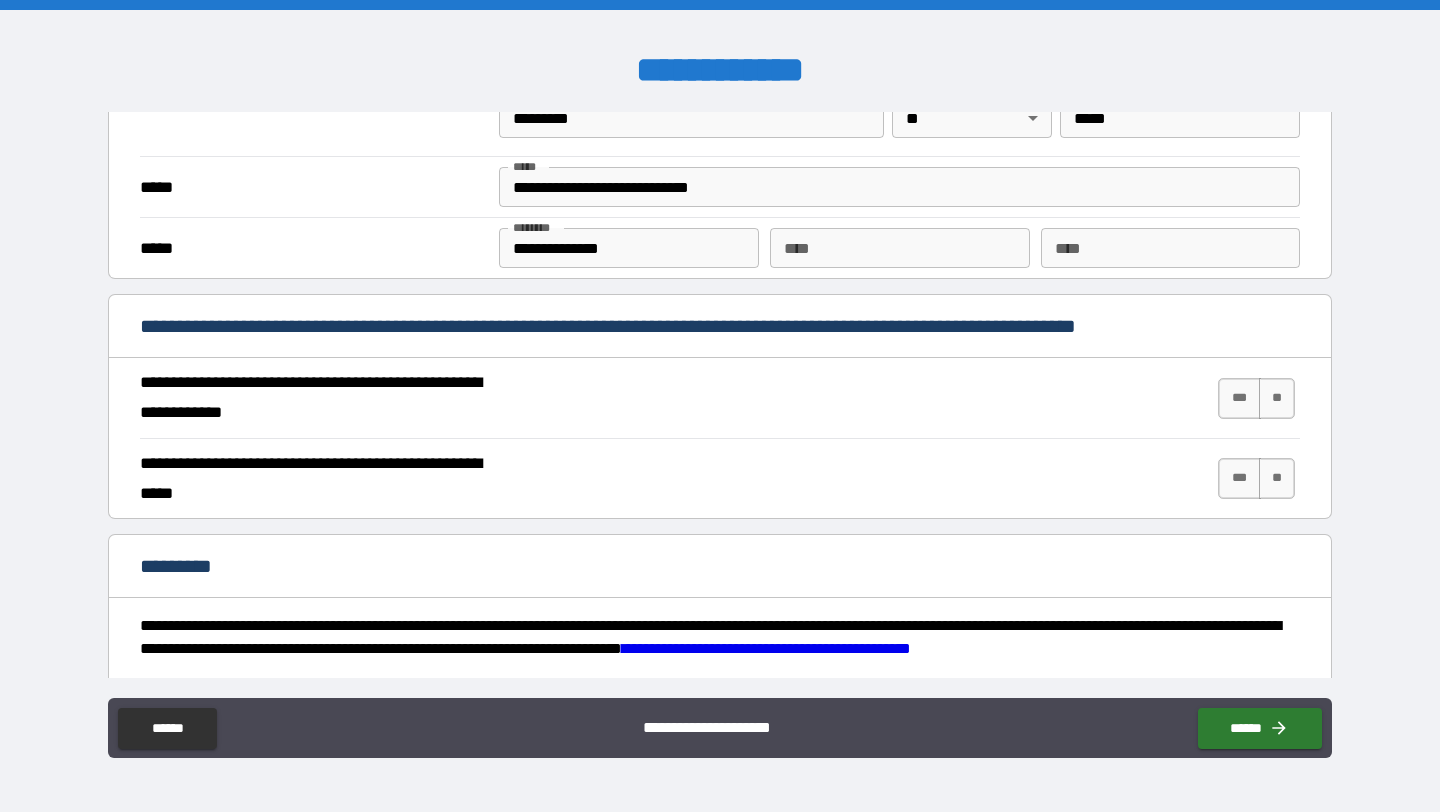 scroll, scrollTop: 1618, scrollLeft: 0, axis: vertical 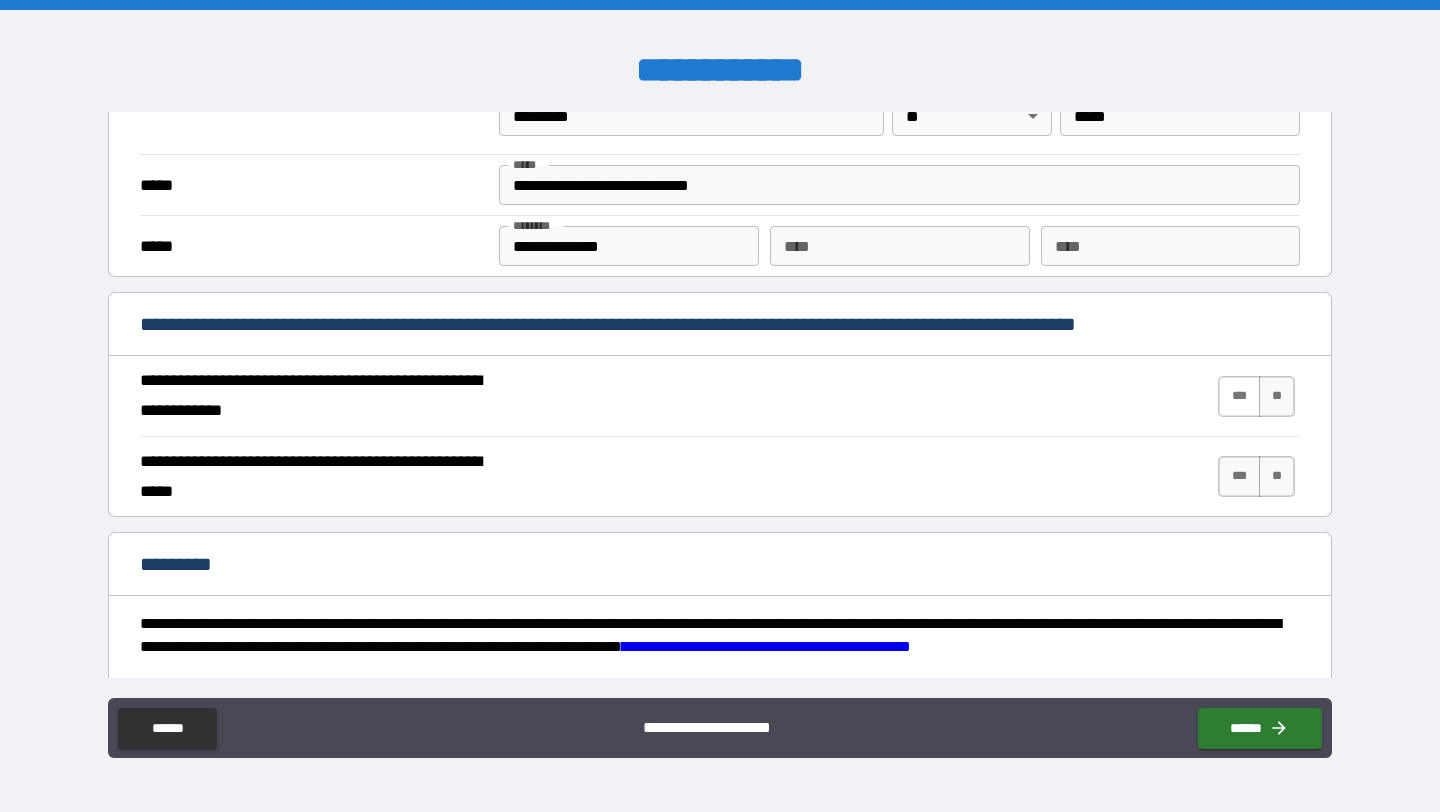 type on "*******" 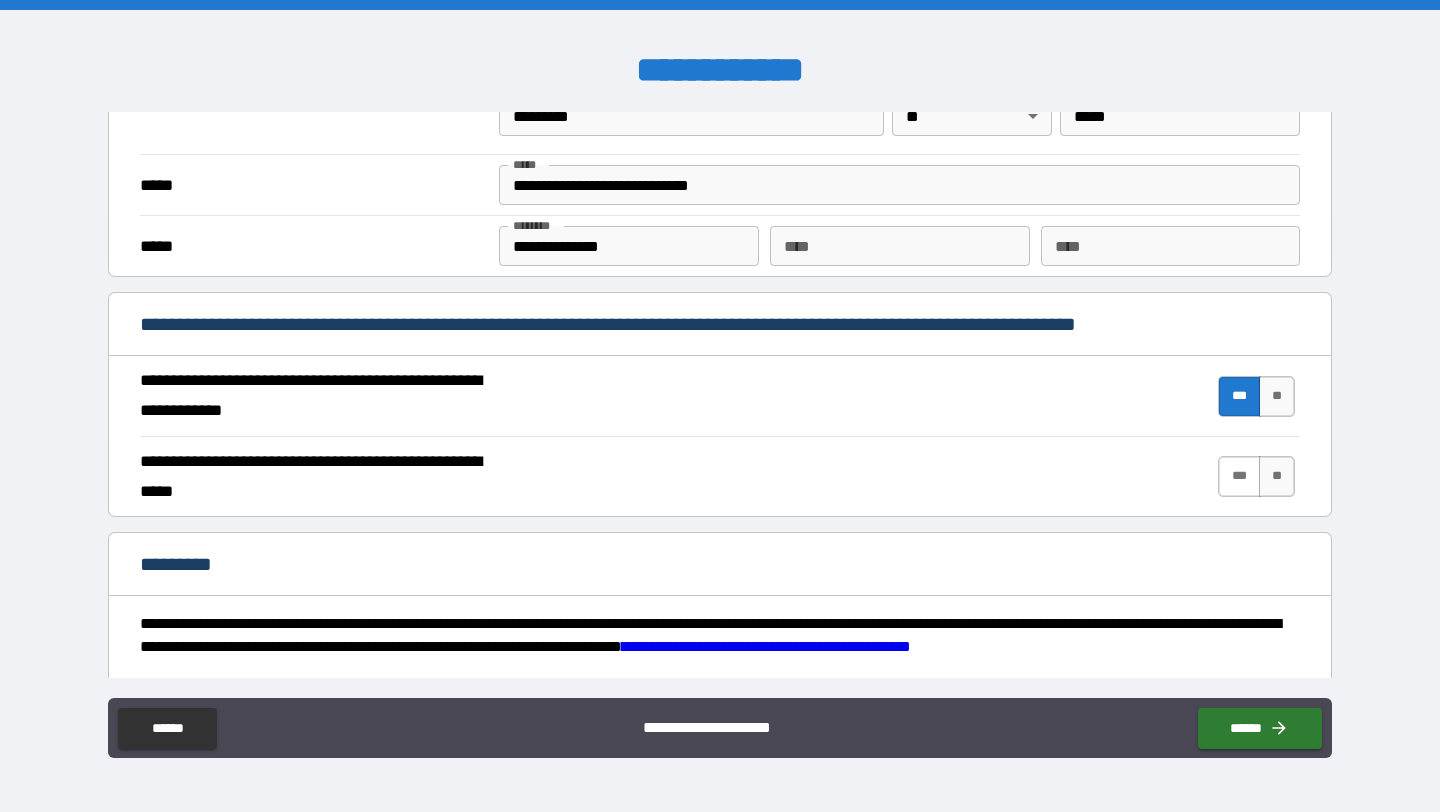 click on "***" at bounding box center [1239, 476] 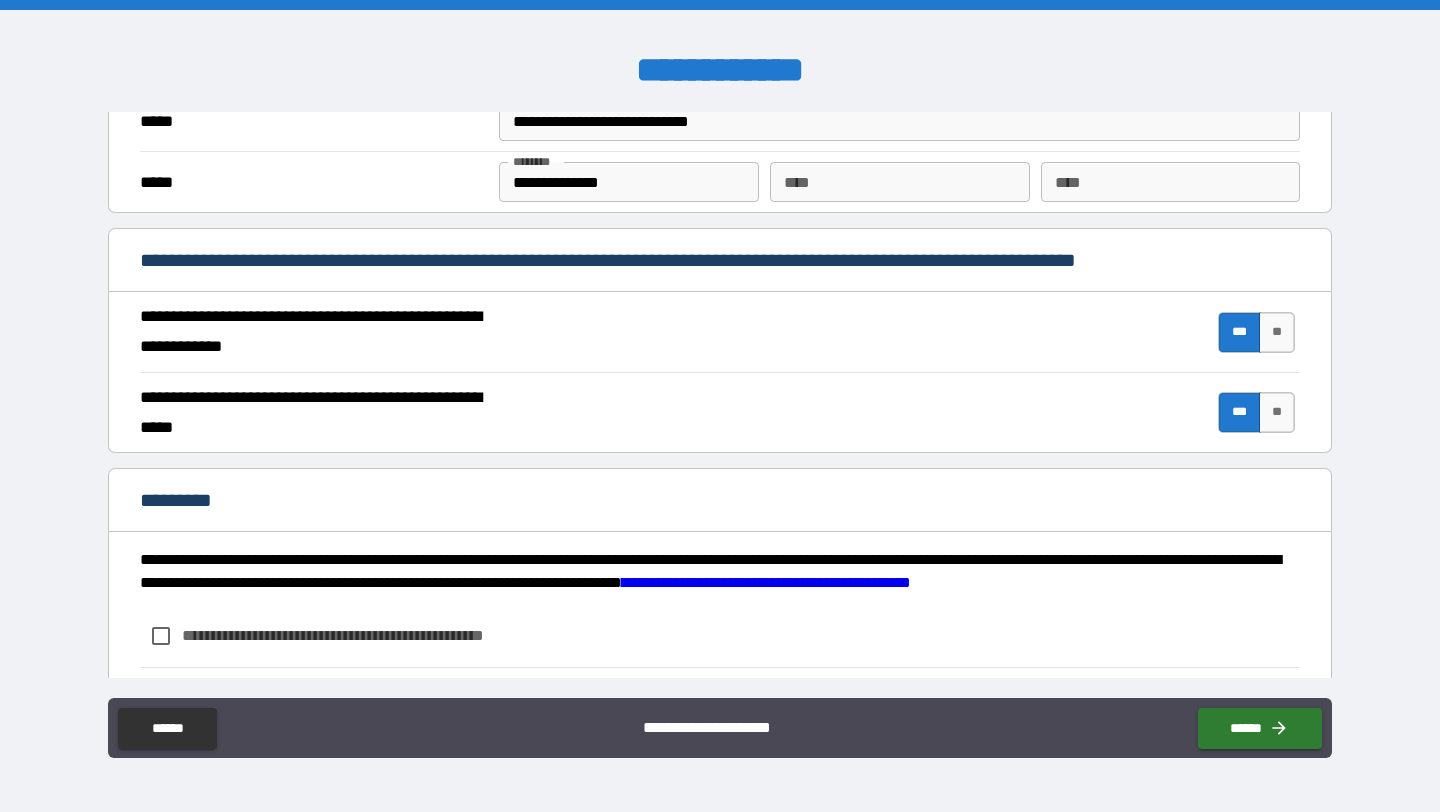 scroll, scrollTop: 1793, scrollLeft: 0, axis: vertical 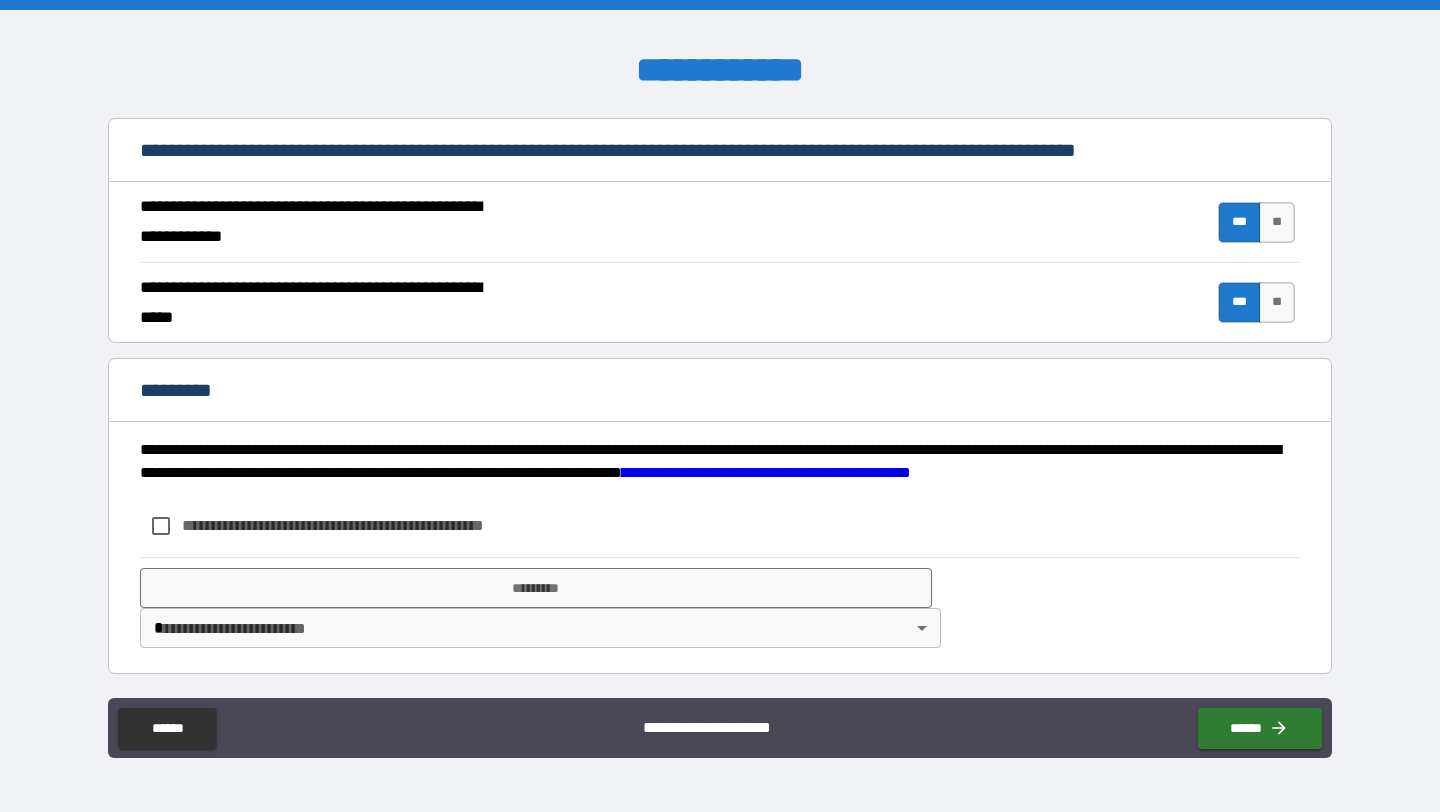 click on "**********" at bounding box center [366, 525] 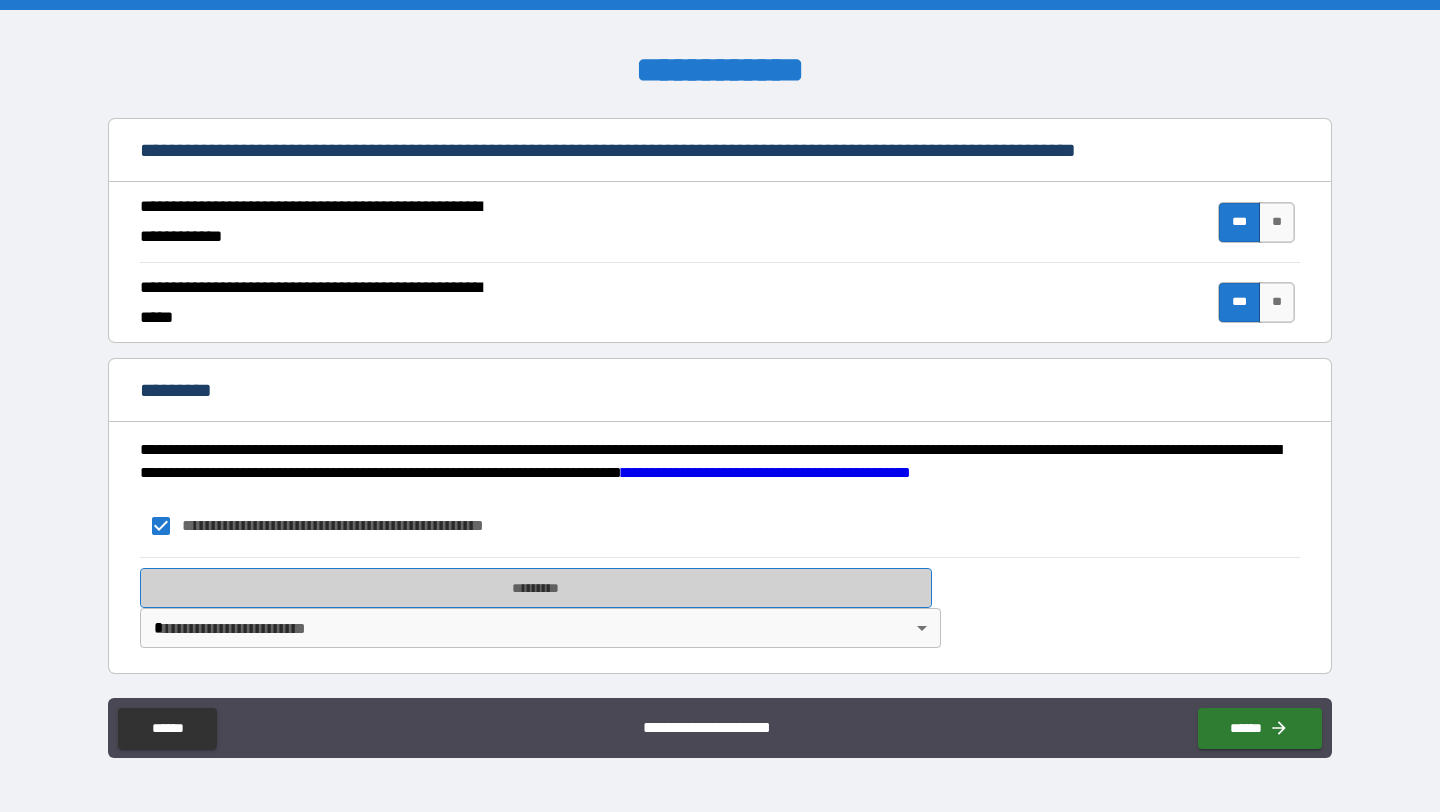 click on "*********" at bounding box center (536, 588) 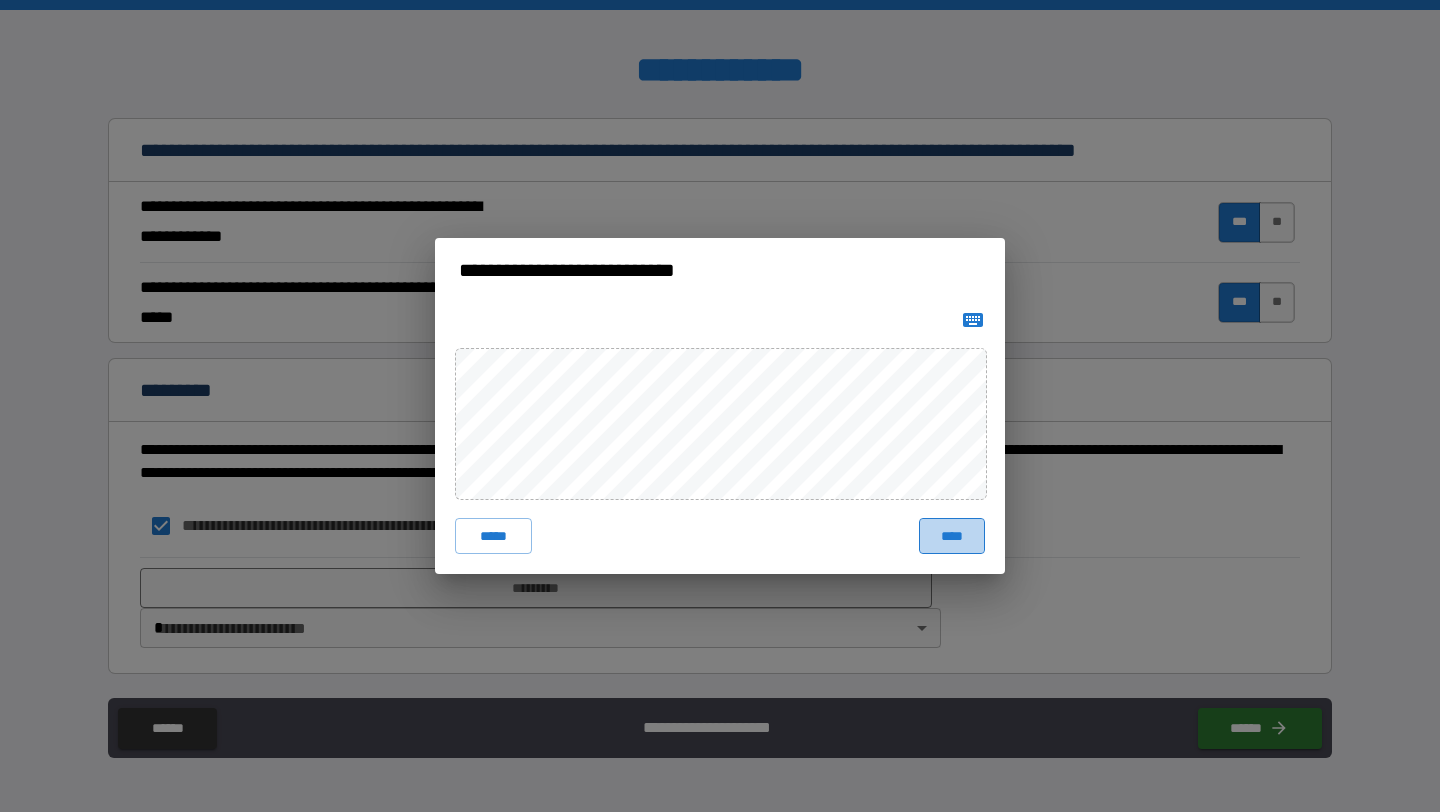 click on "****" at bounding box center [952, 536] 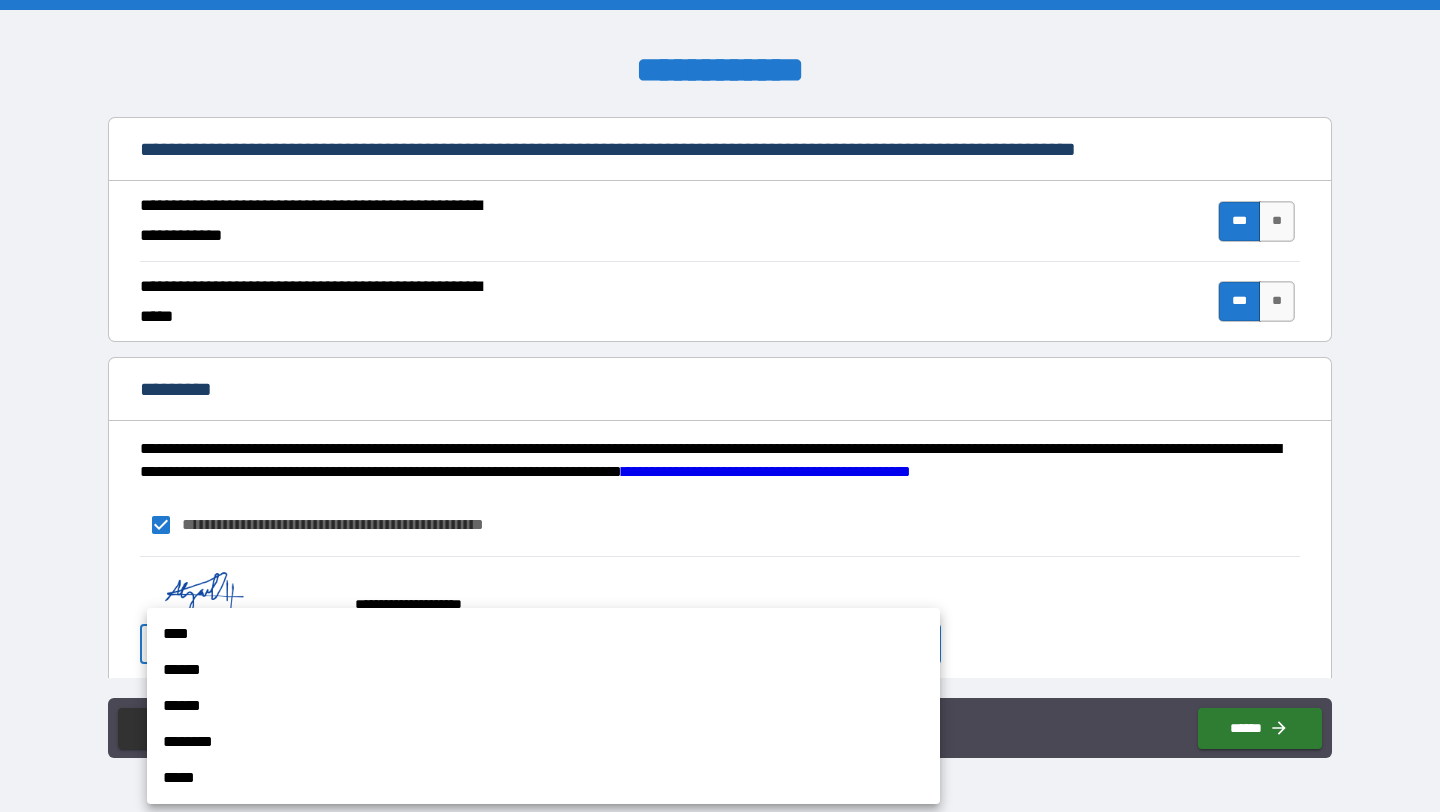 click on "**********" at bounding box center [720, 406] 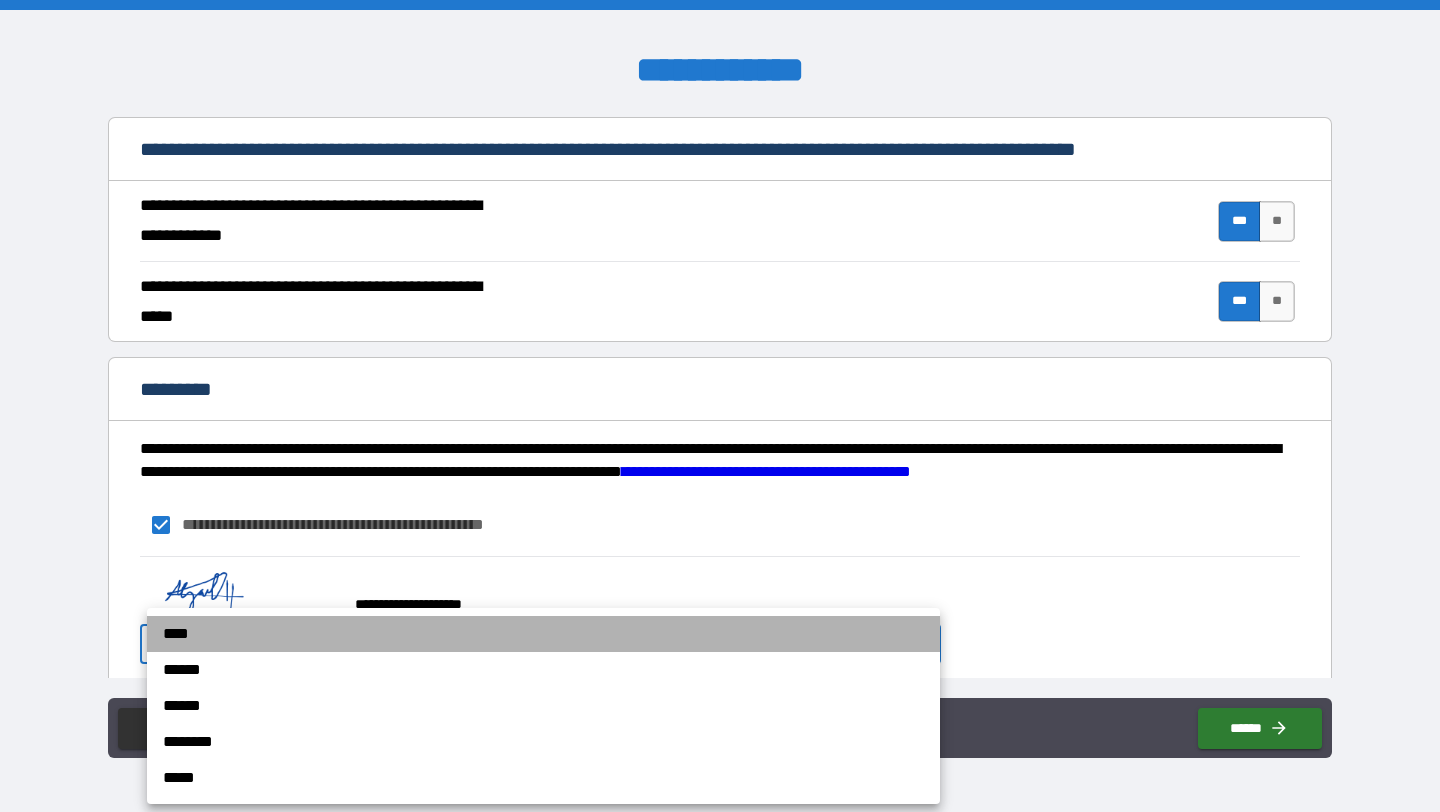click on "****" at bounding box center [543, 634] 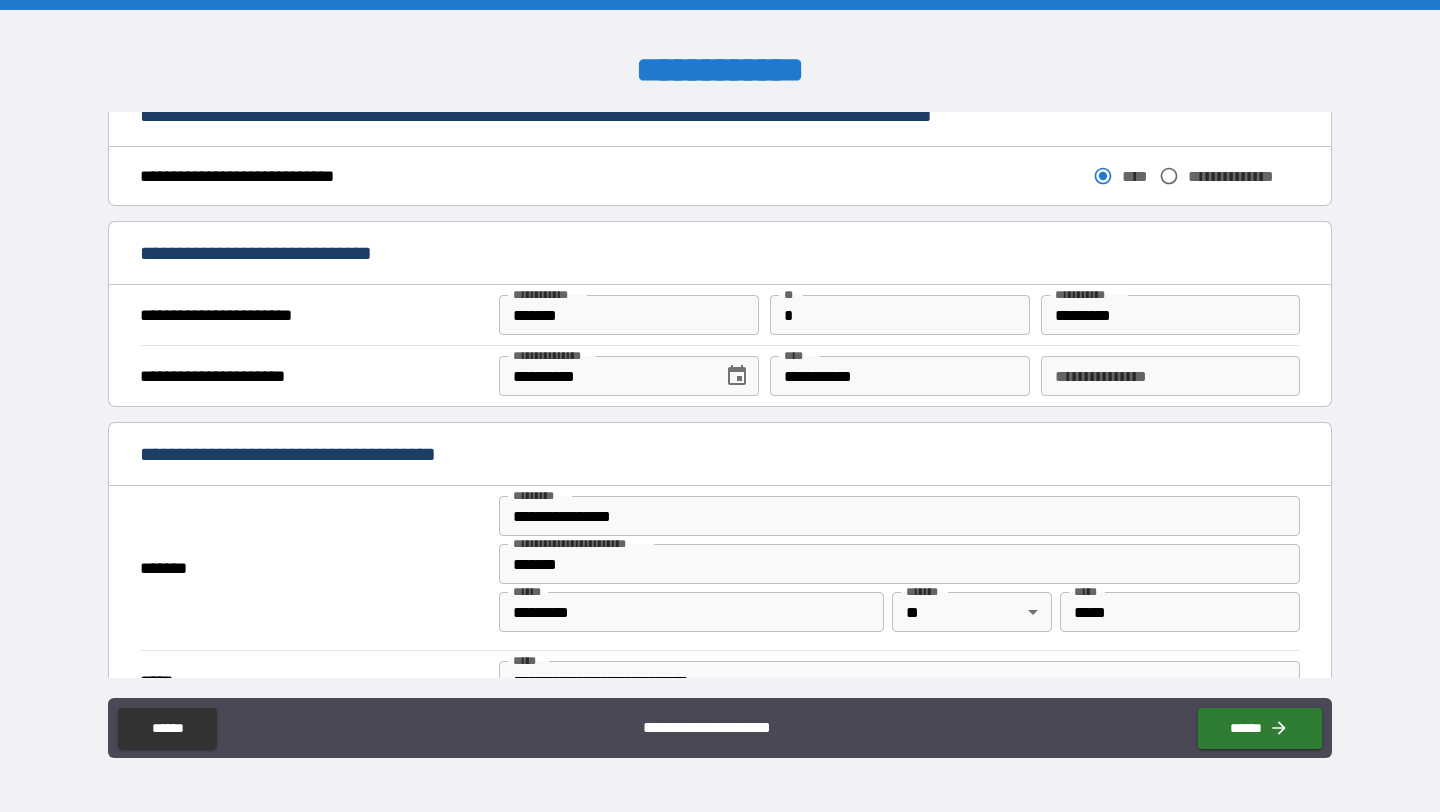 scroll, scrollTop: 1126, scrollLeft: 0, axis: vertical 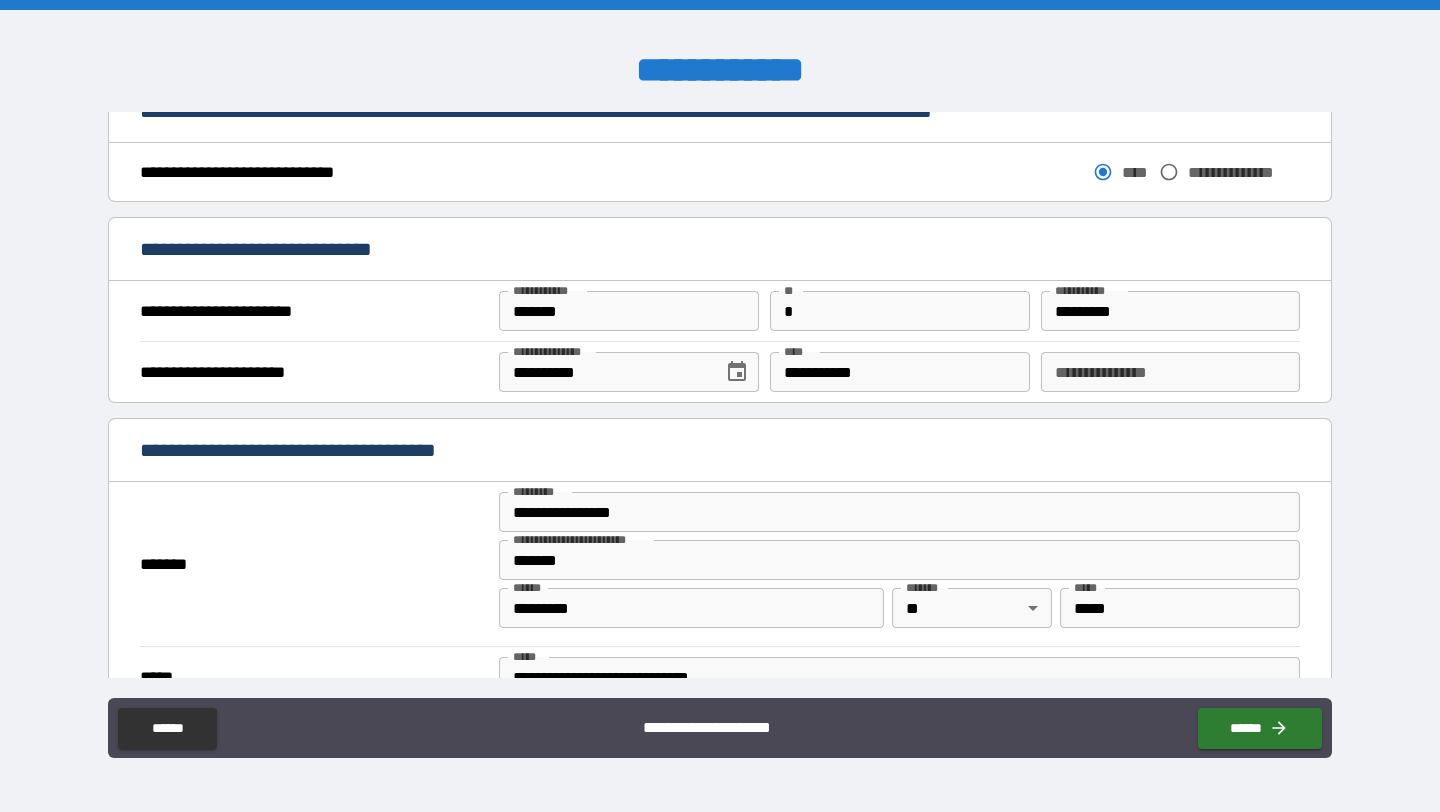 click on "**********" at bounding box center [1170, 372] 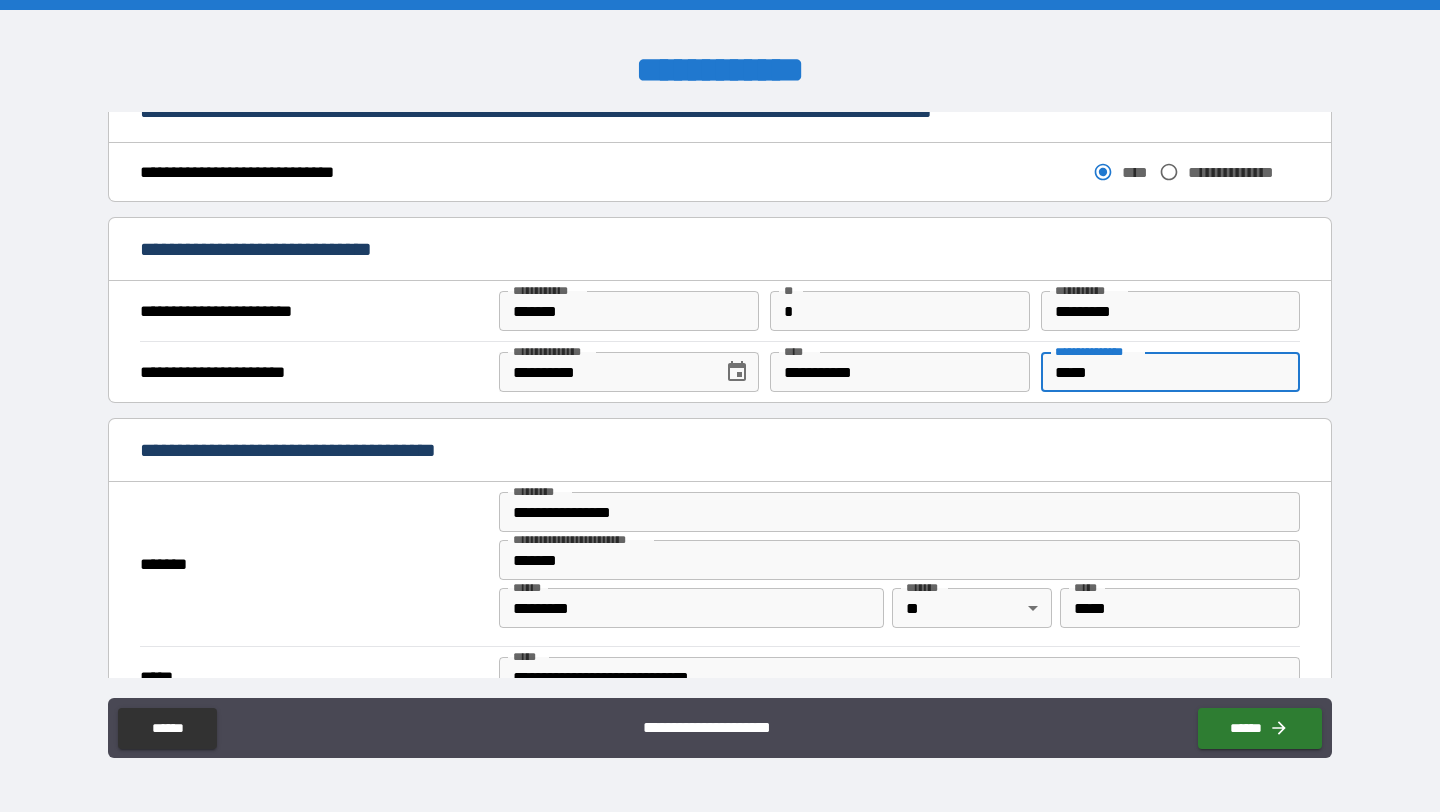 type on "*****" 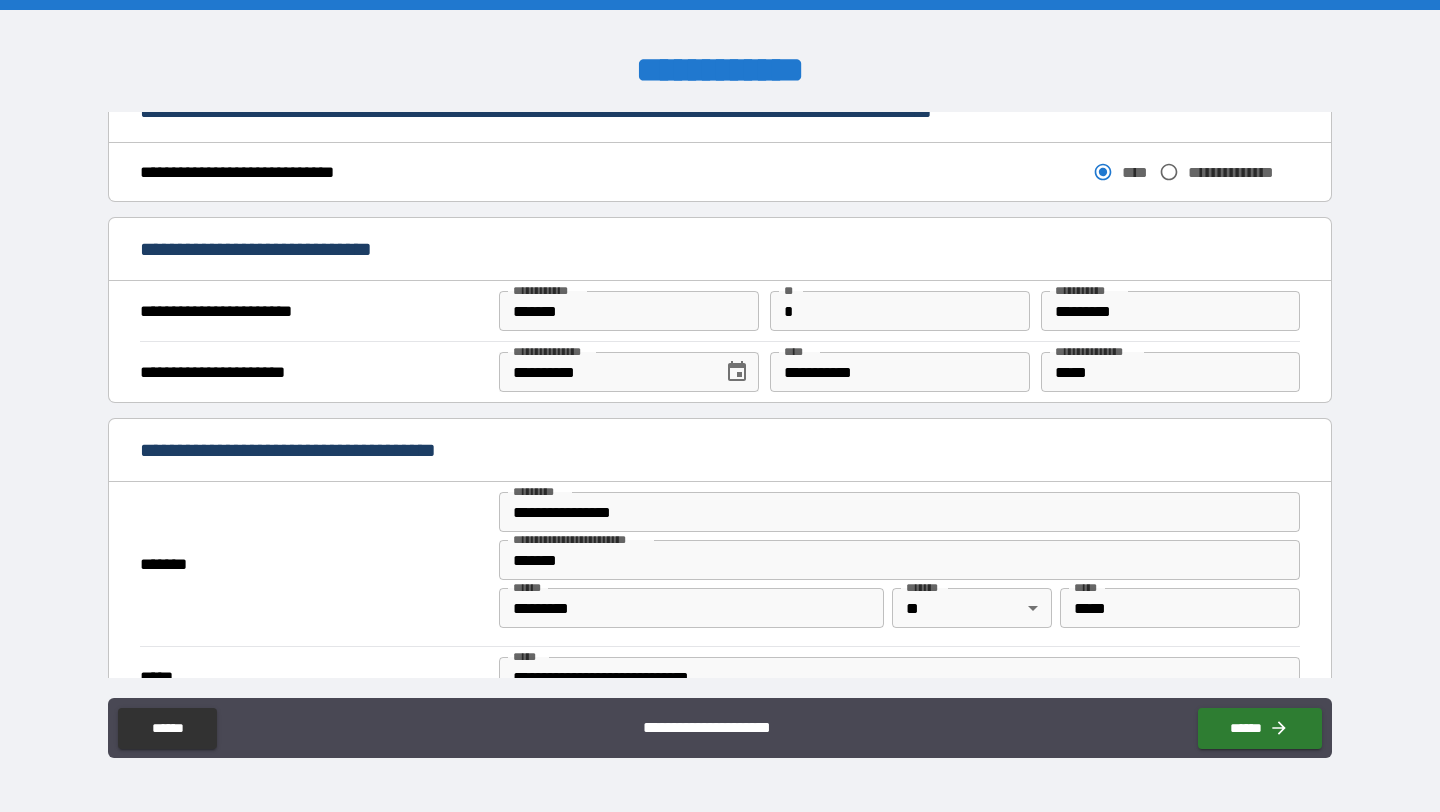 click on "**********" at bounding box center [1096, 351] 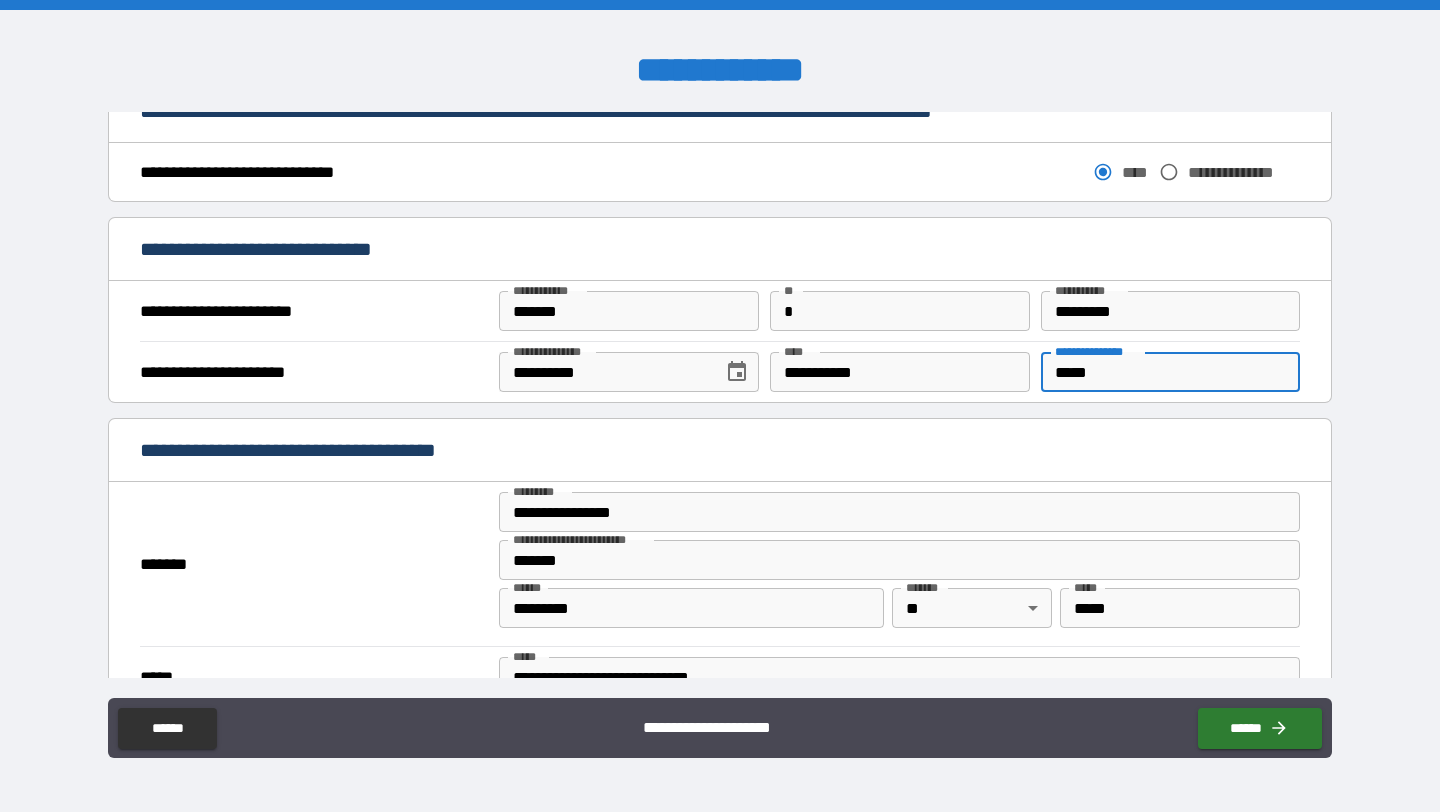 drag, startPoint x: 1117, startPoint y: 382, endPoint x: 986, endPoint y: 378, distance: 131.06105 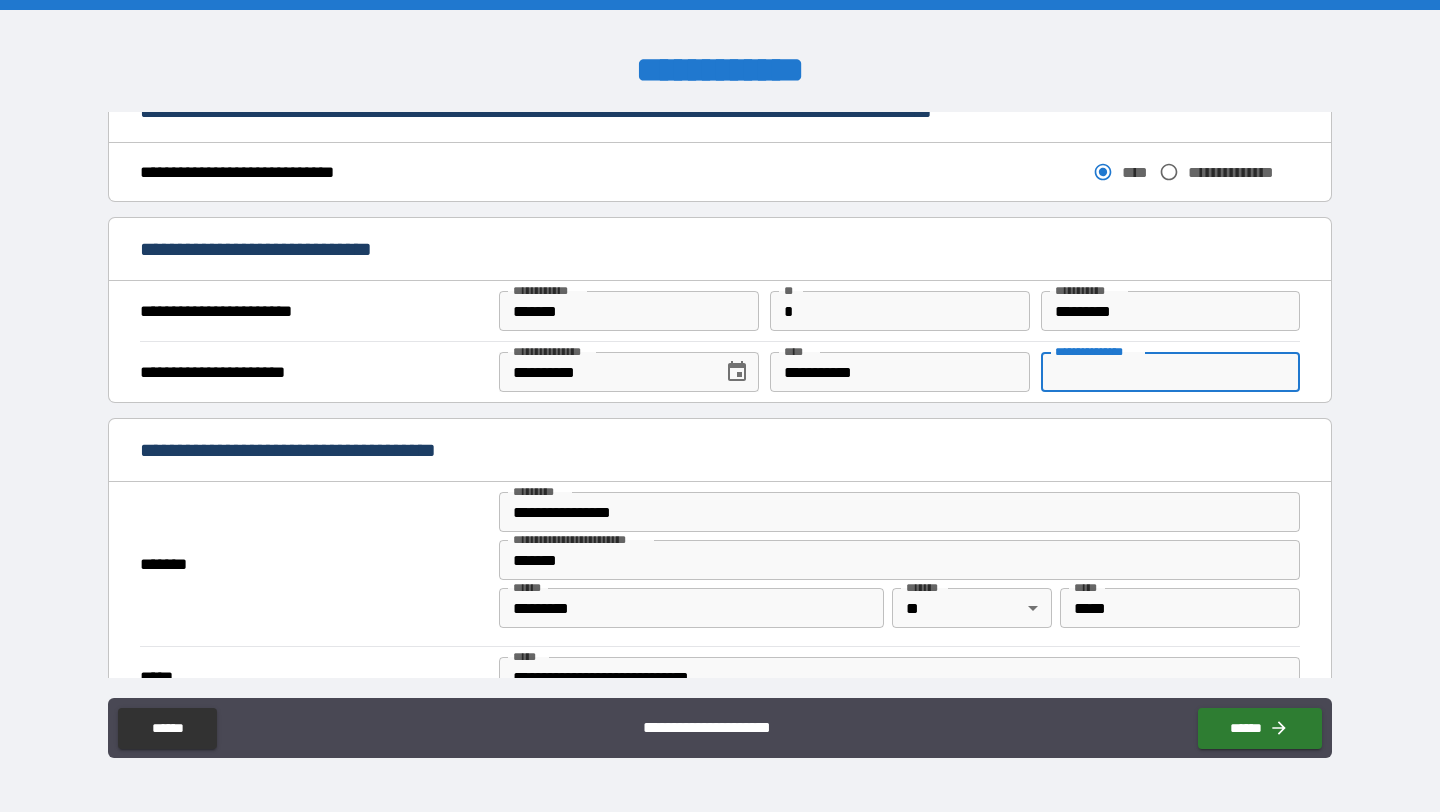 type 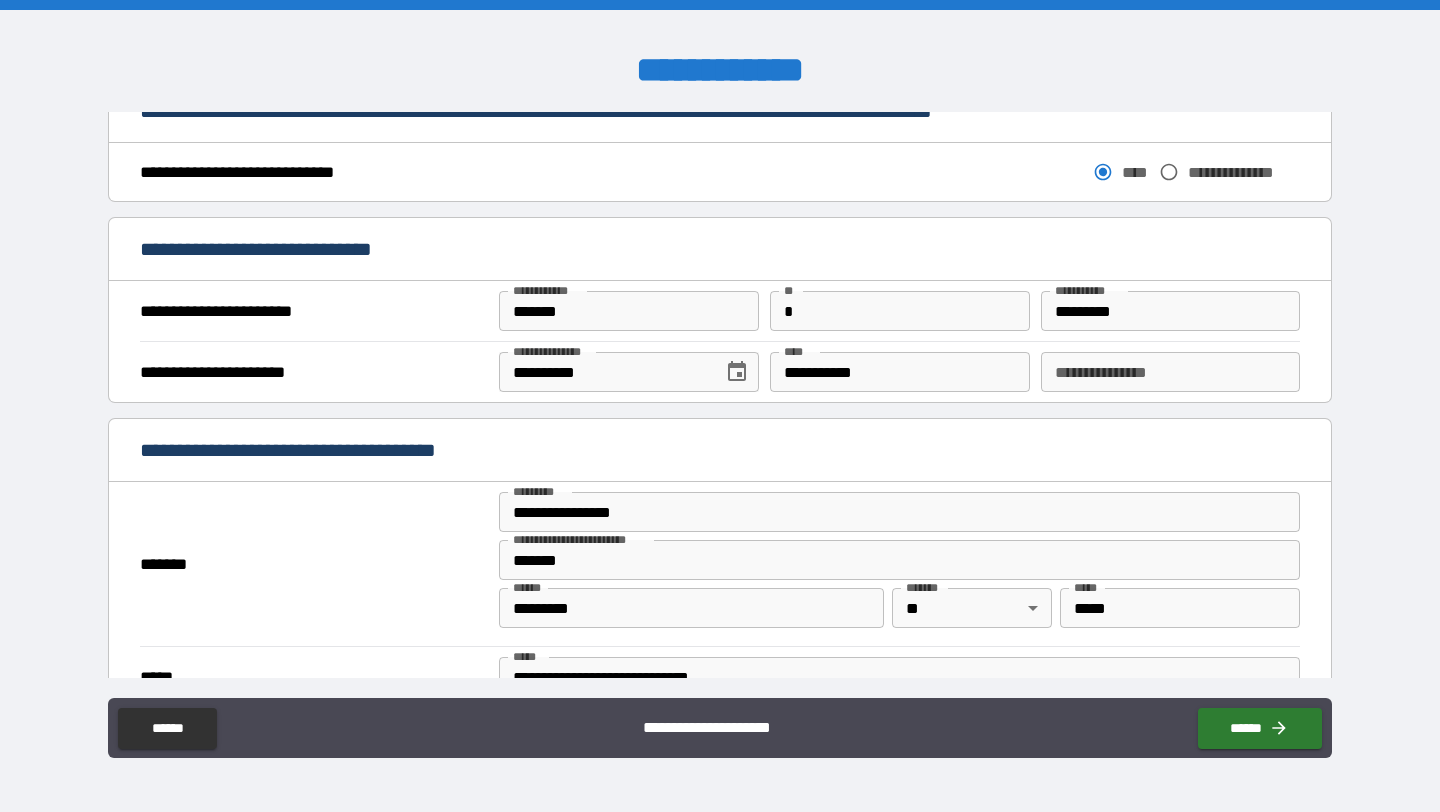 click on "**********" at bounding box center (720, 408) 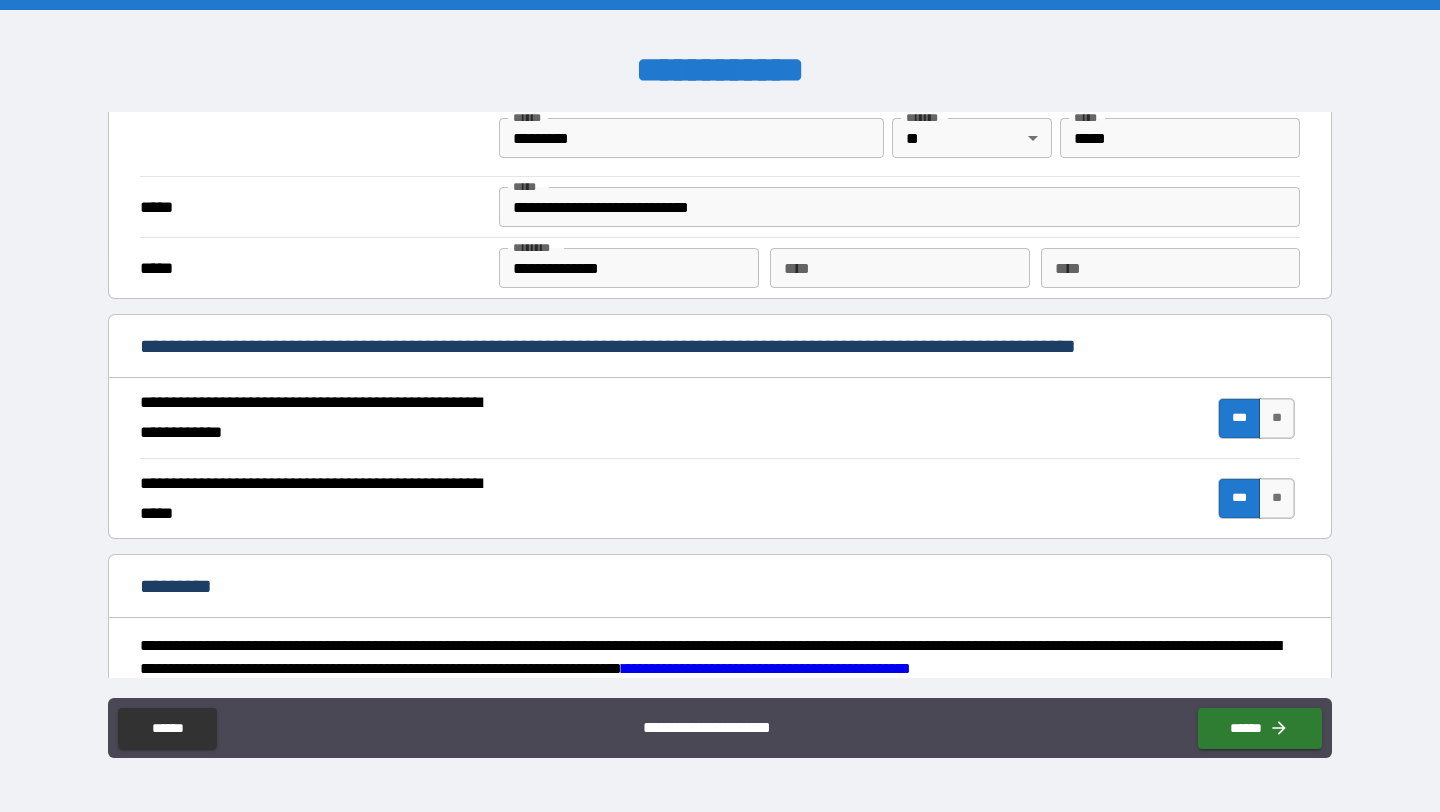 scroll, scrollTop: 1810, scrollLeft: 0, axis: vertical 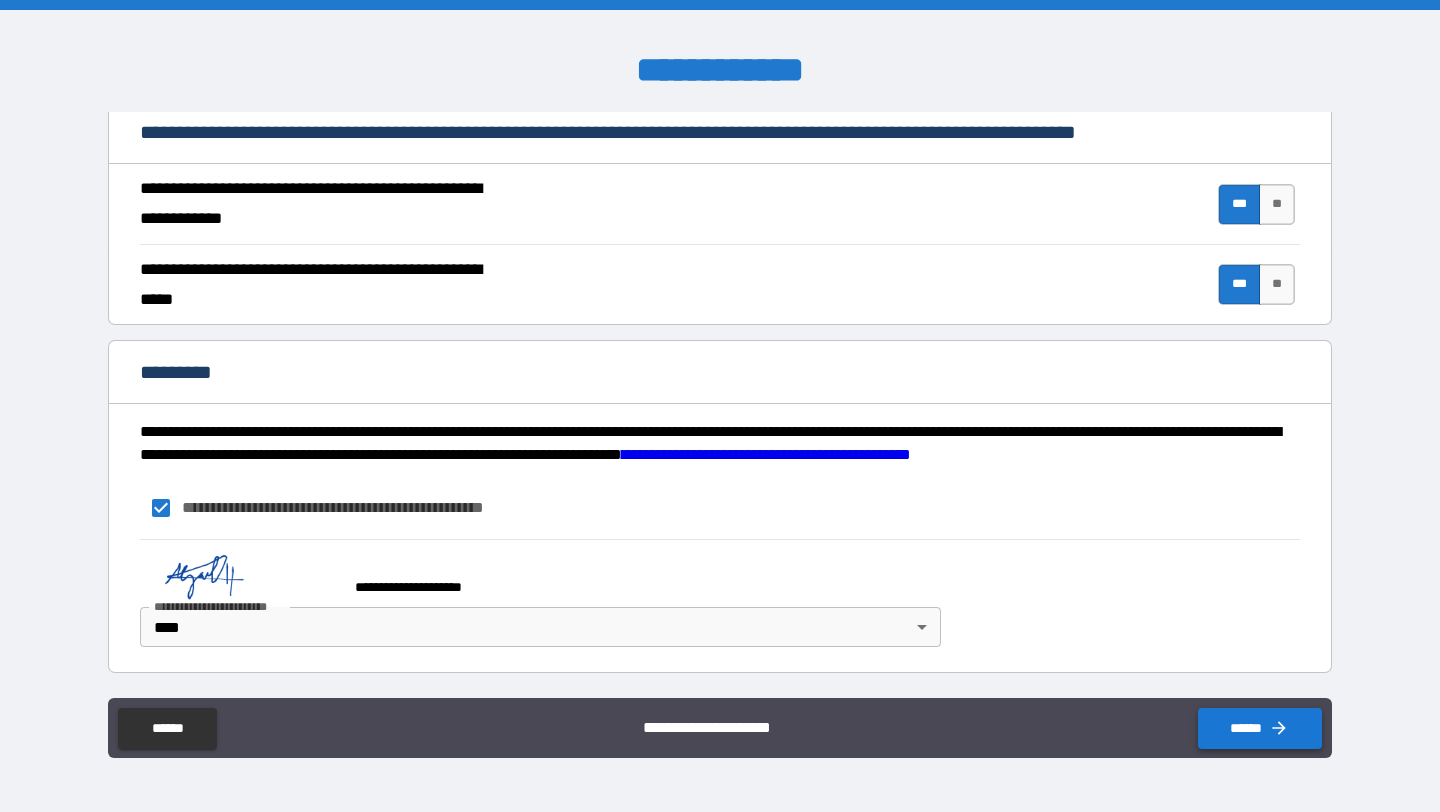 click on "******" at bounding box center [1260, 728] 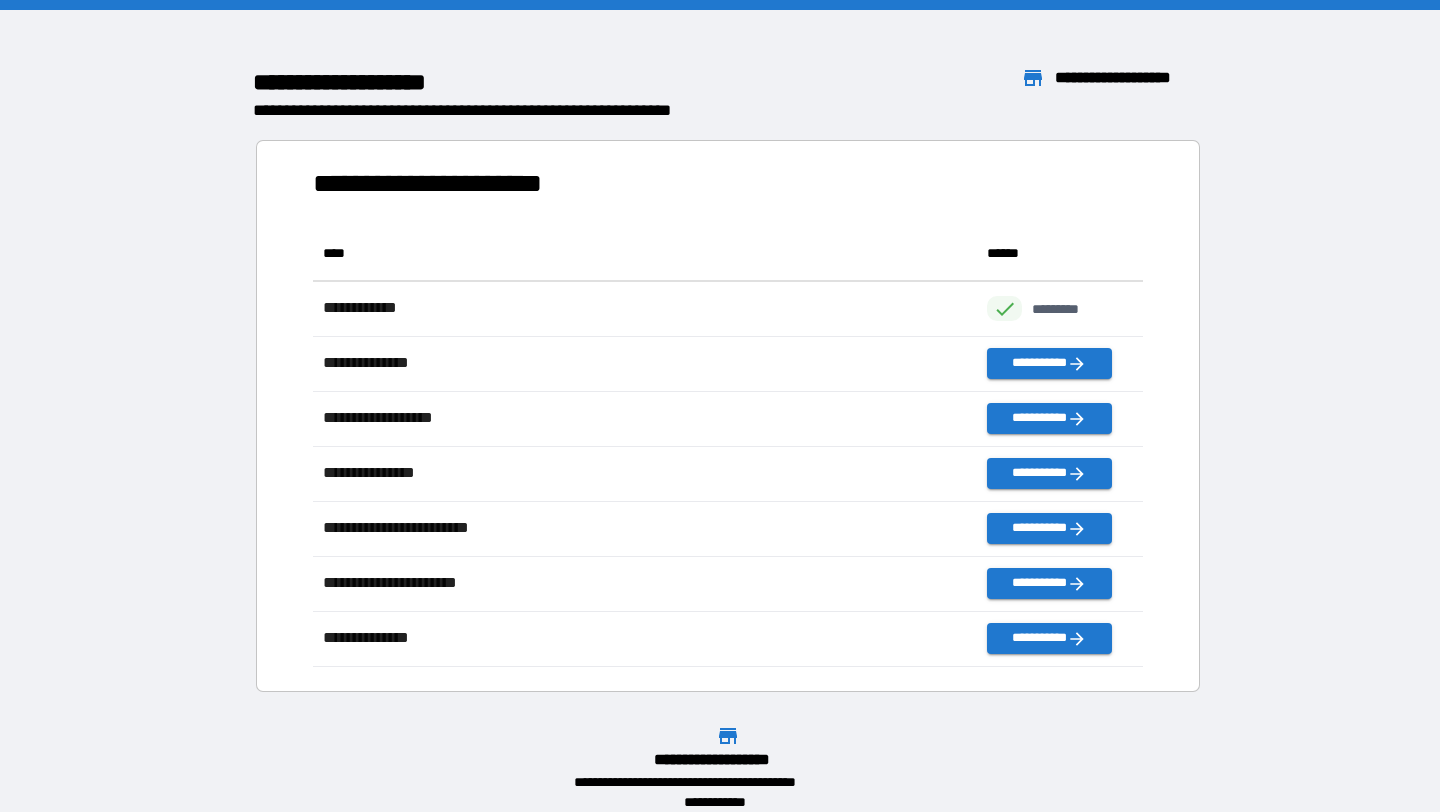scroll, scrollTop: 1, scrollLeft: 1, axis: both 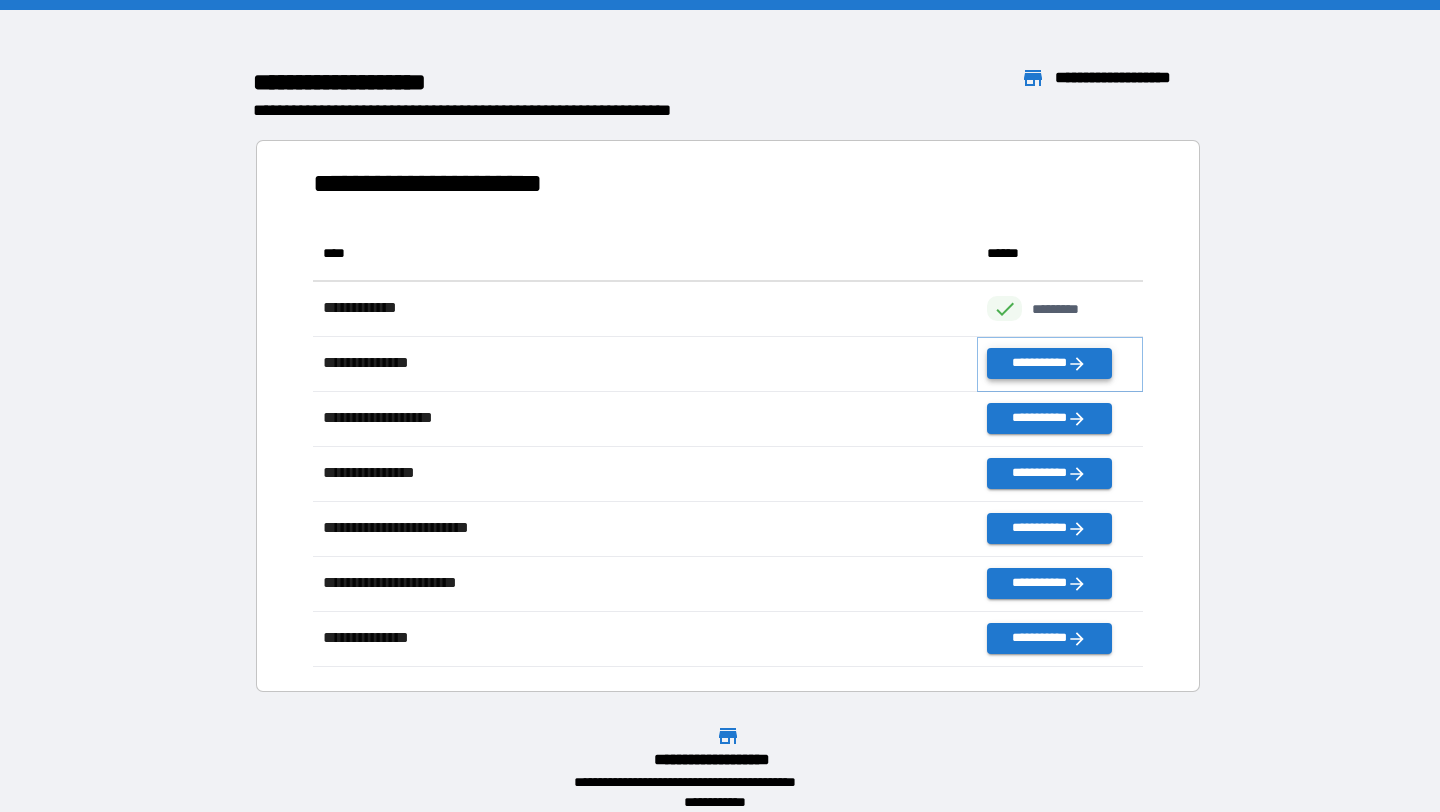 click on "**********" at bounding box center [1049, 363] 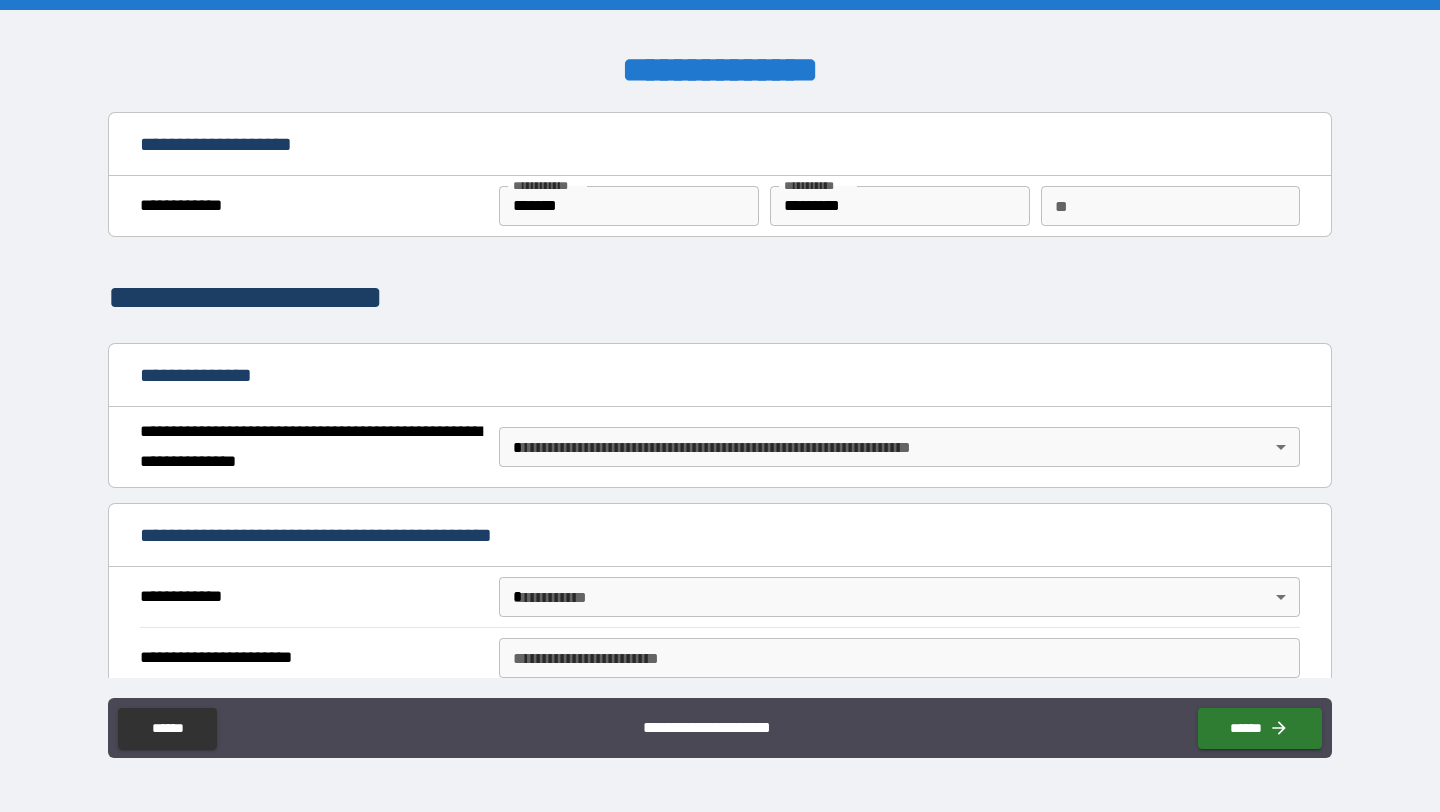 click on "**********" at bounding box center (720, 406) 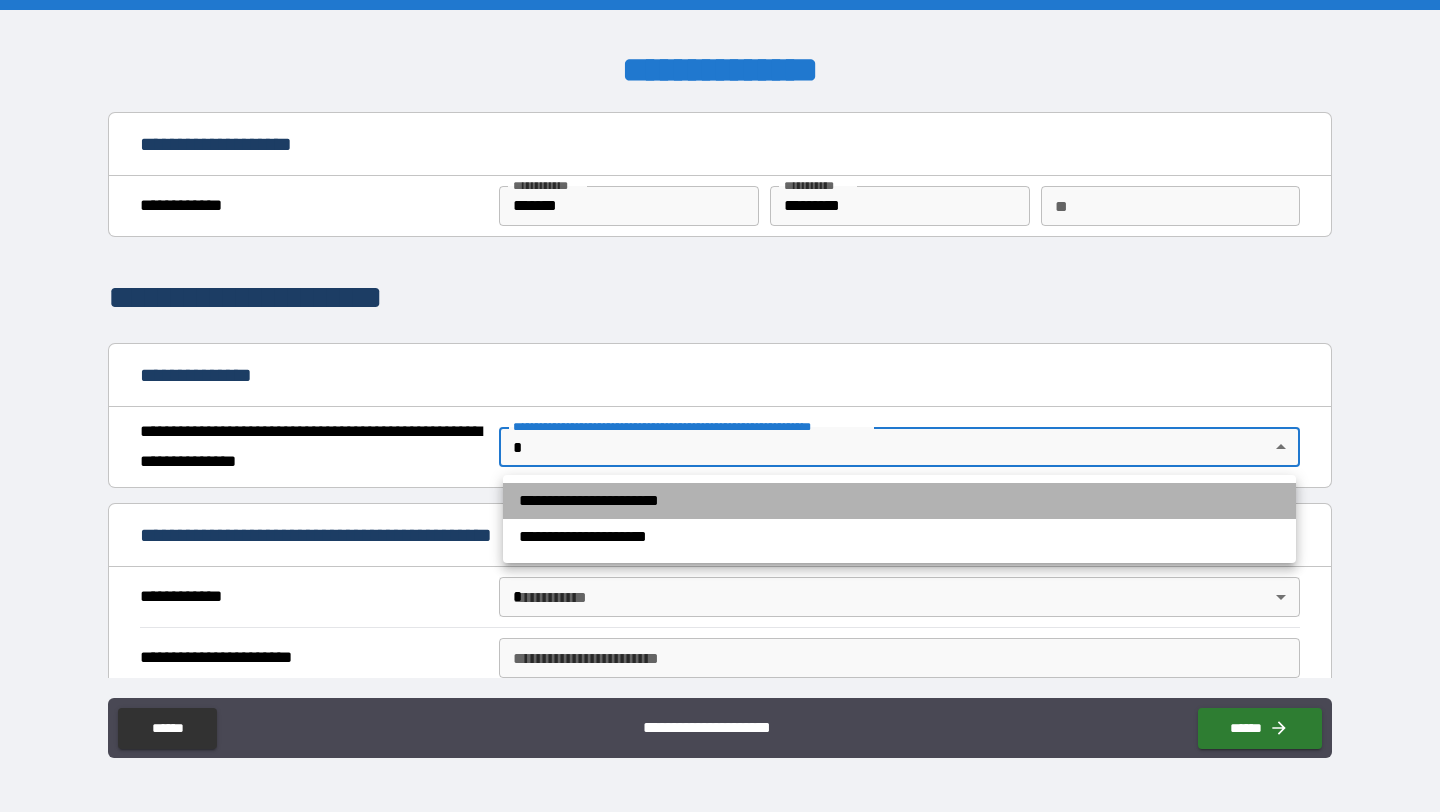 click on "**********" at bounding box center (899, 501) 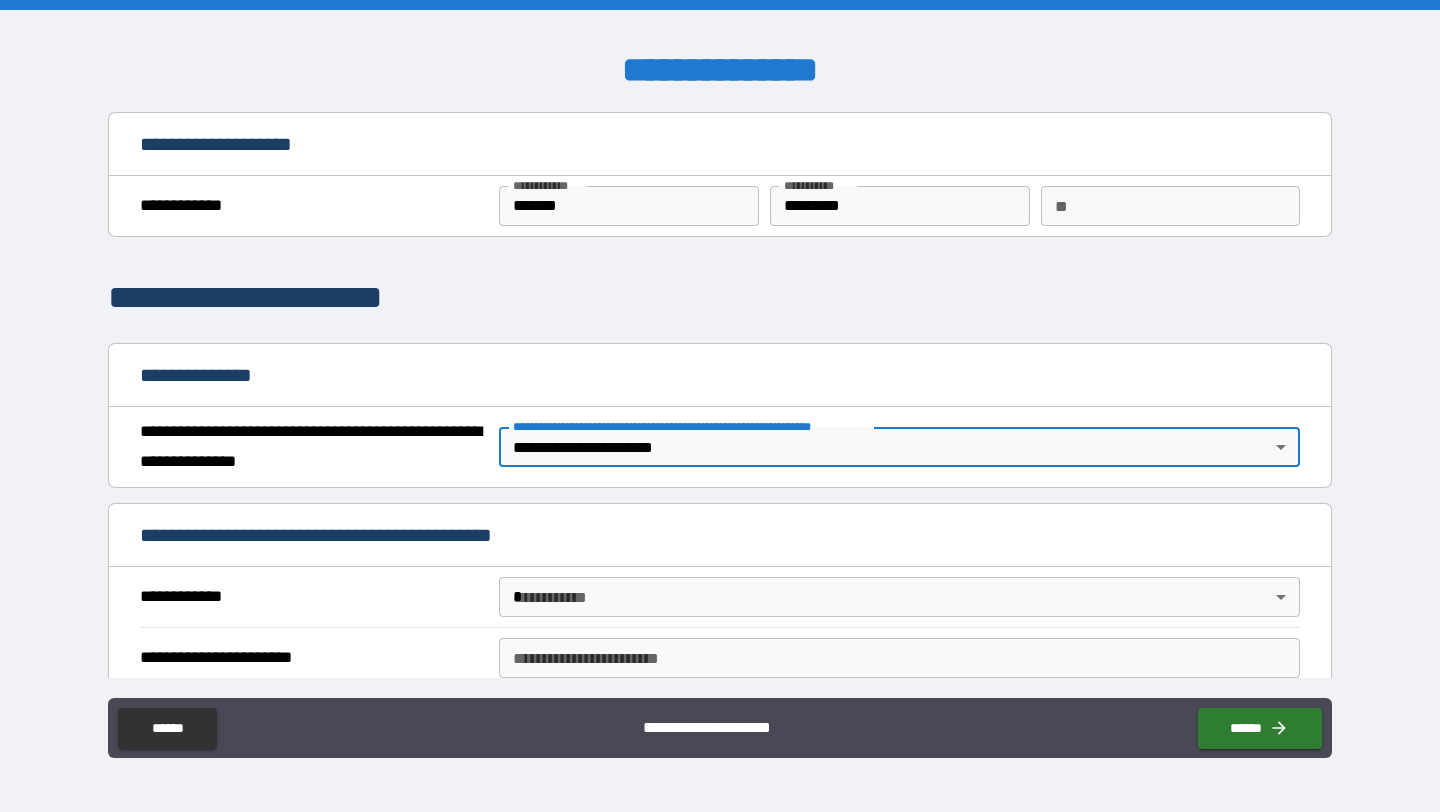 click on "**********" at bounding box center [720, 406] 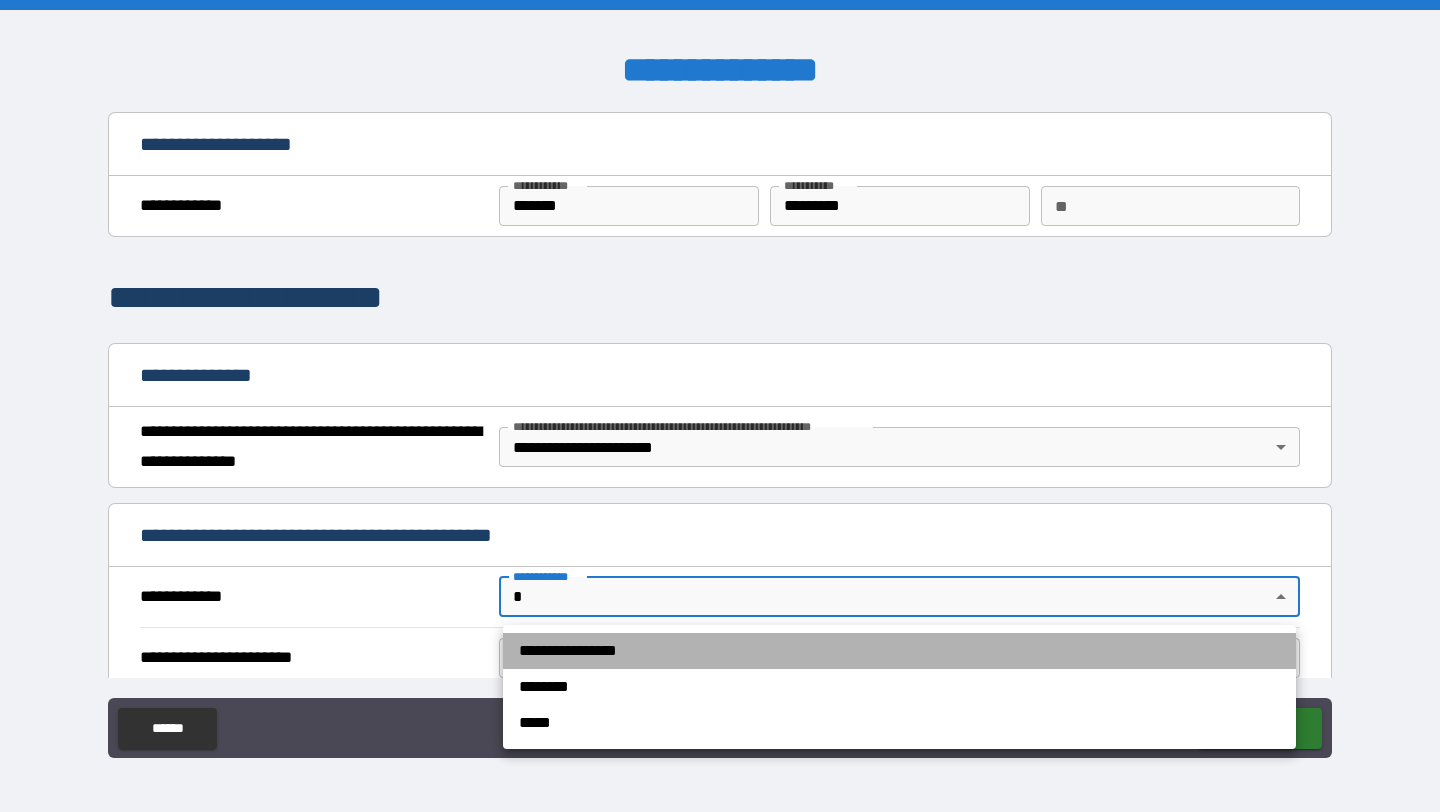 click on "**********" at bounding box center [899, 651] 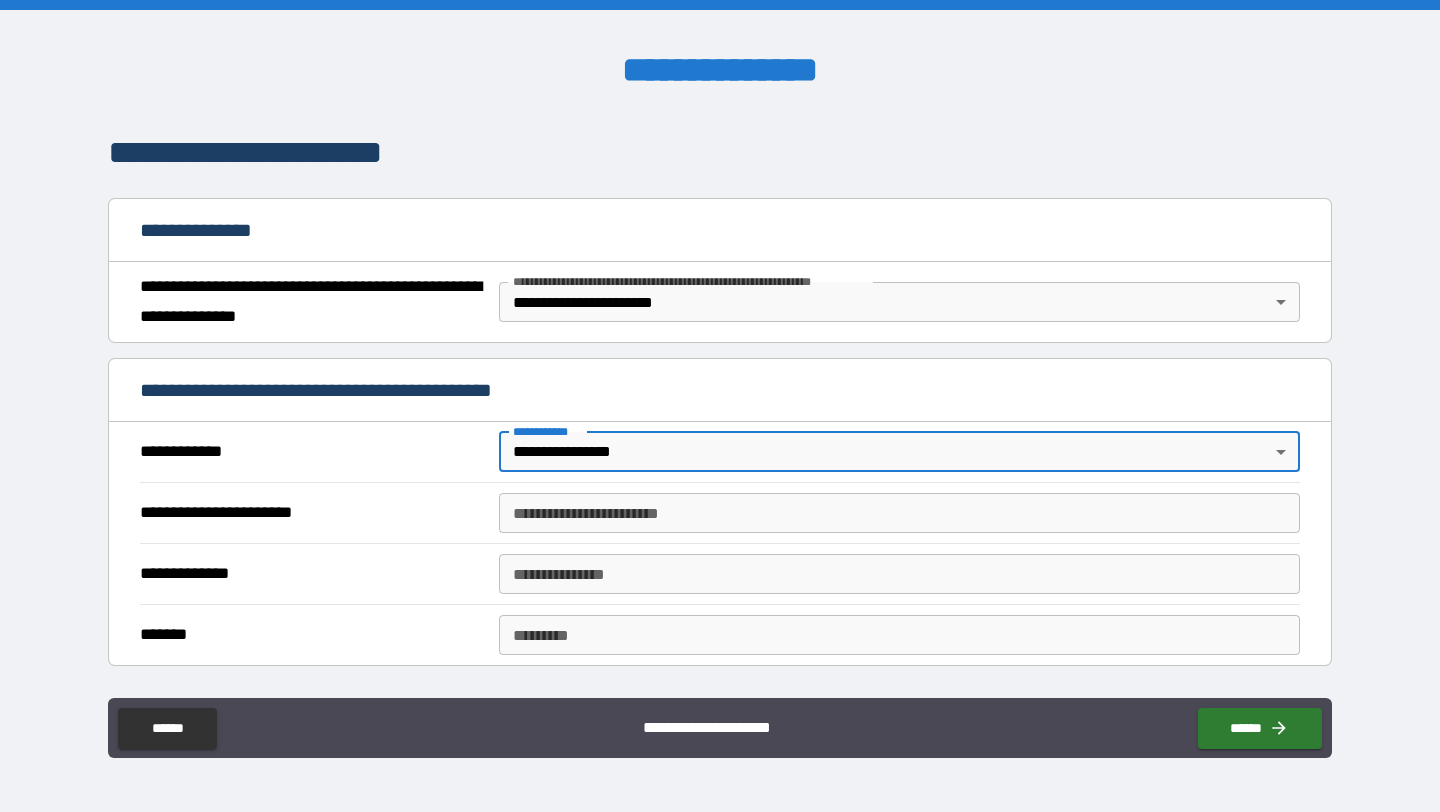 scroll, scrollTop: 190, scrollLeft: 0, axis: vertical 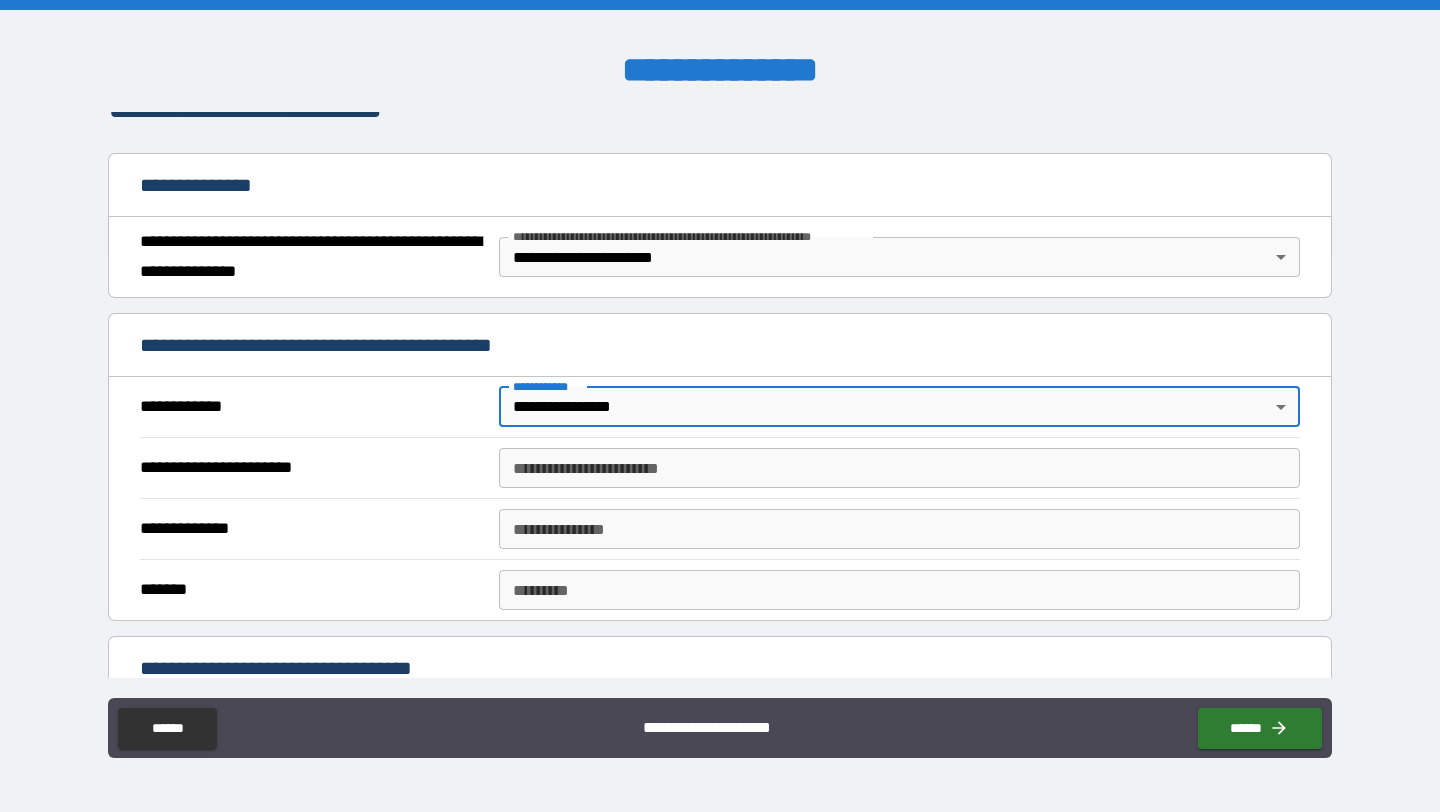 click on "**********" at bounding box center (899, 468) 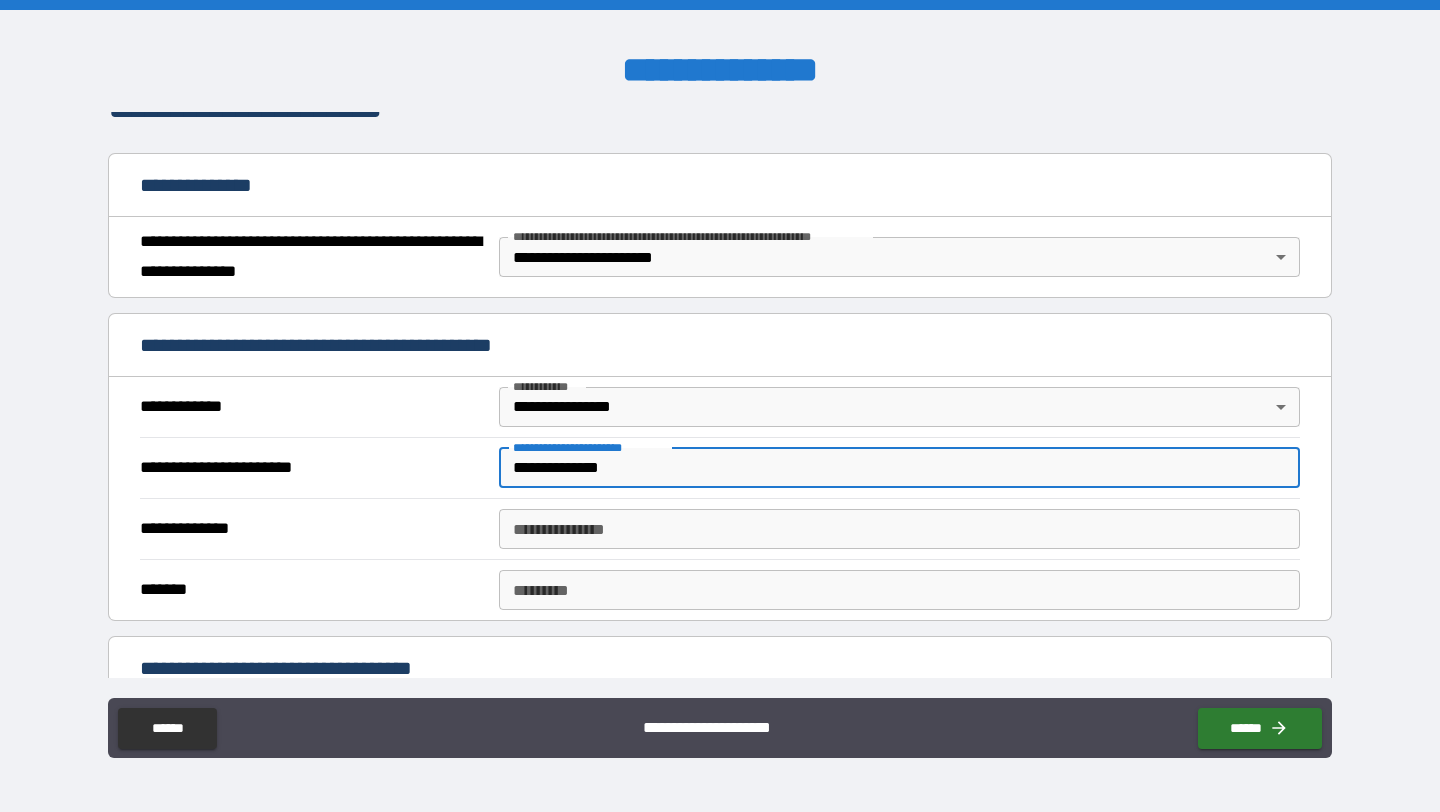 type on "**********" 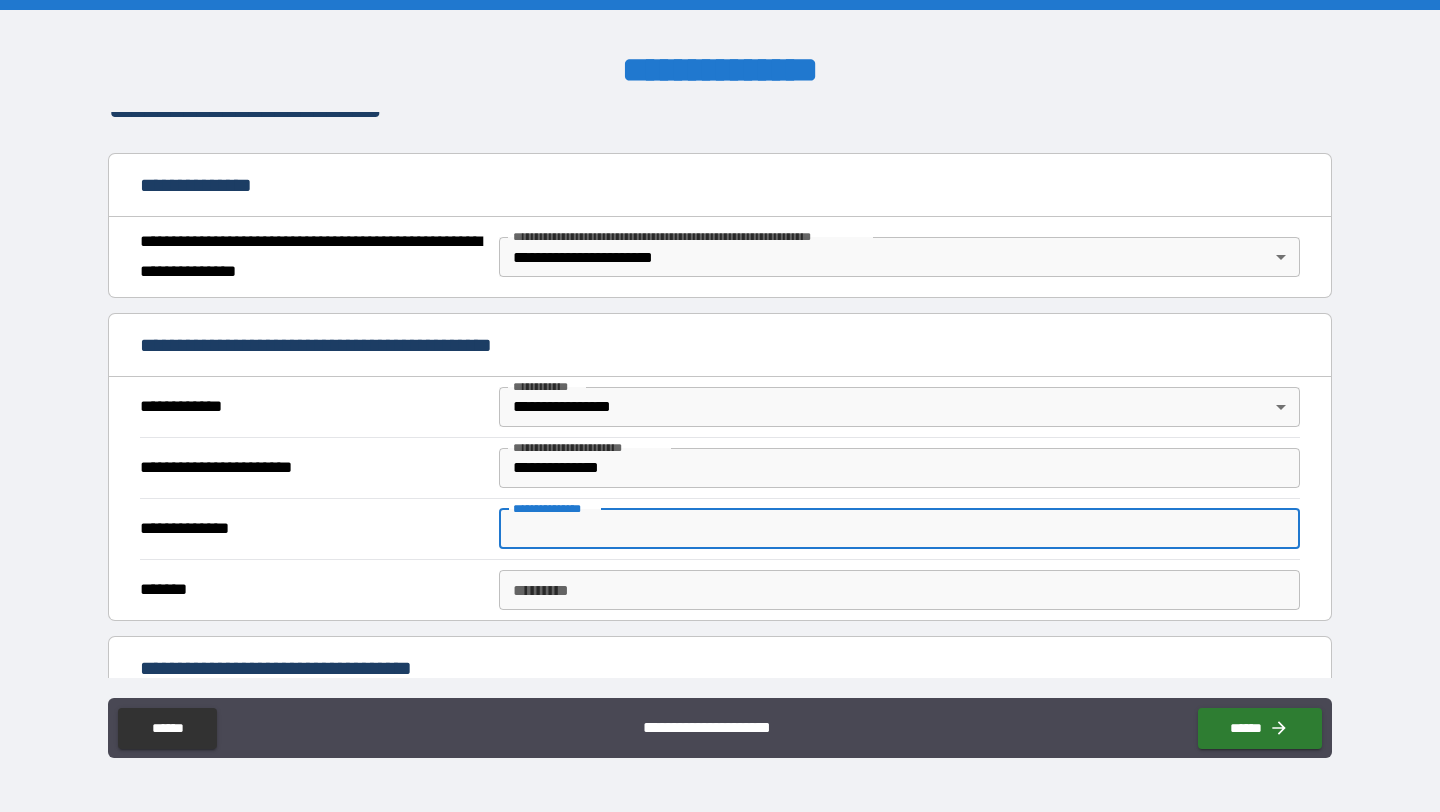 click on "**********" at bounding box center [899, 529] 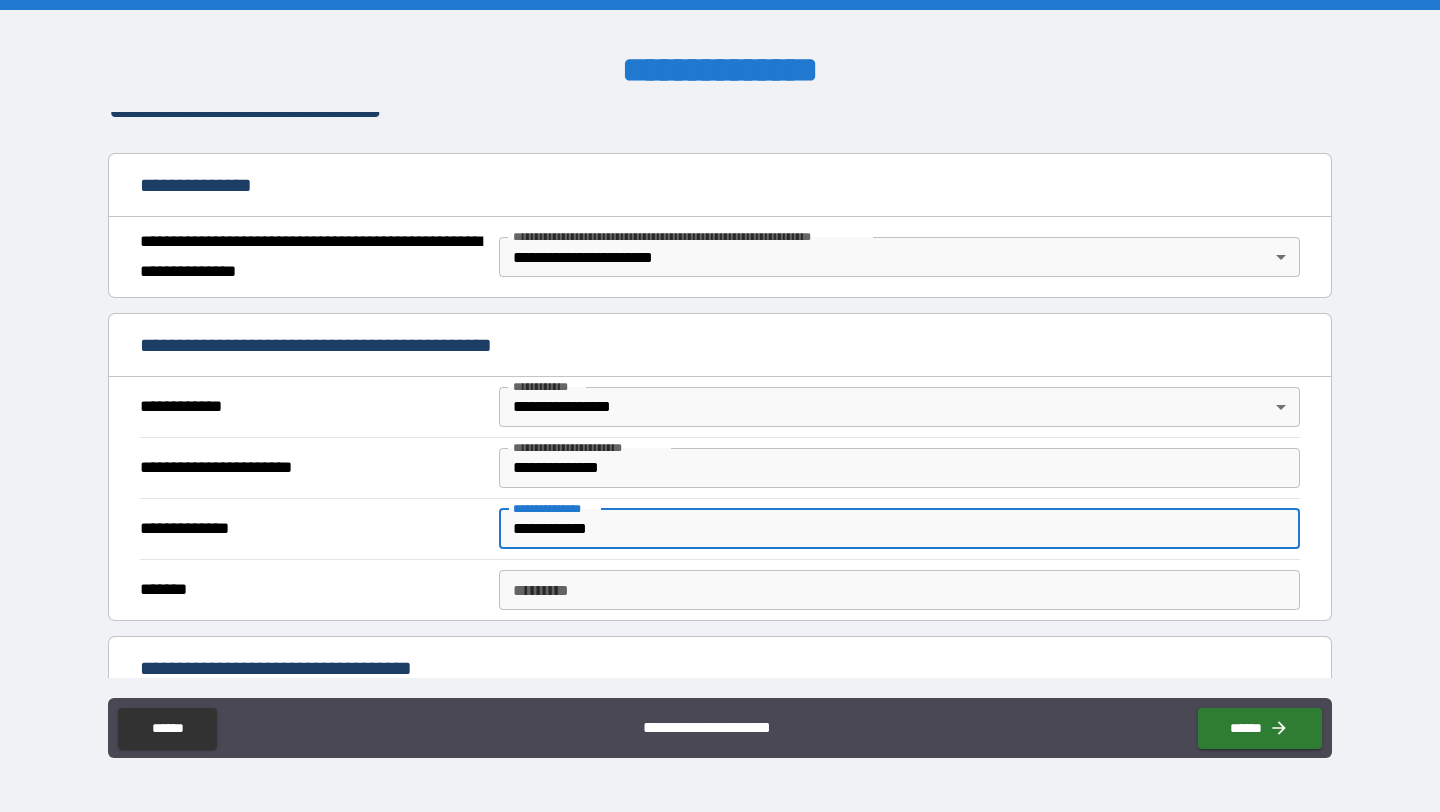 type on "**********" 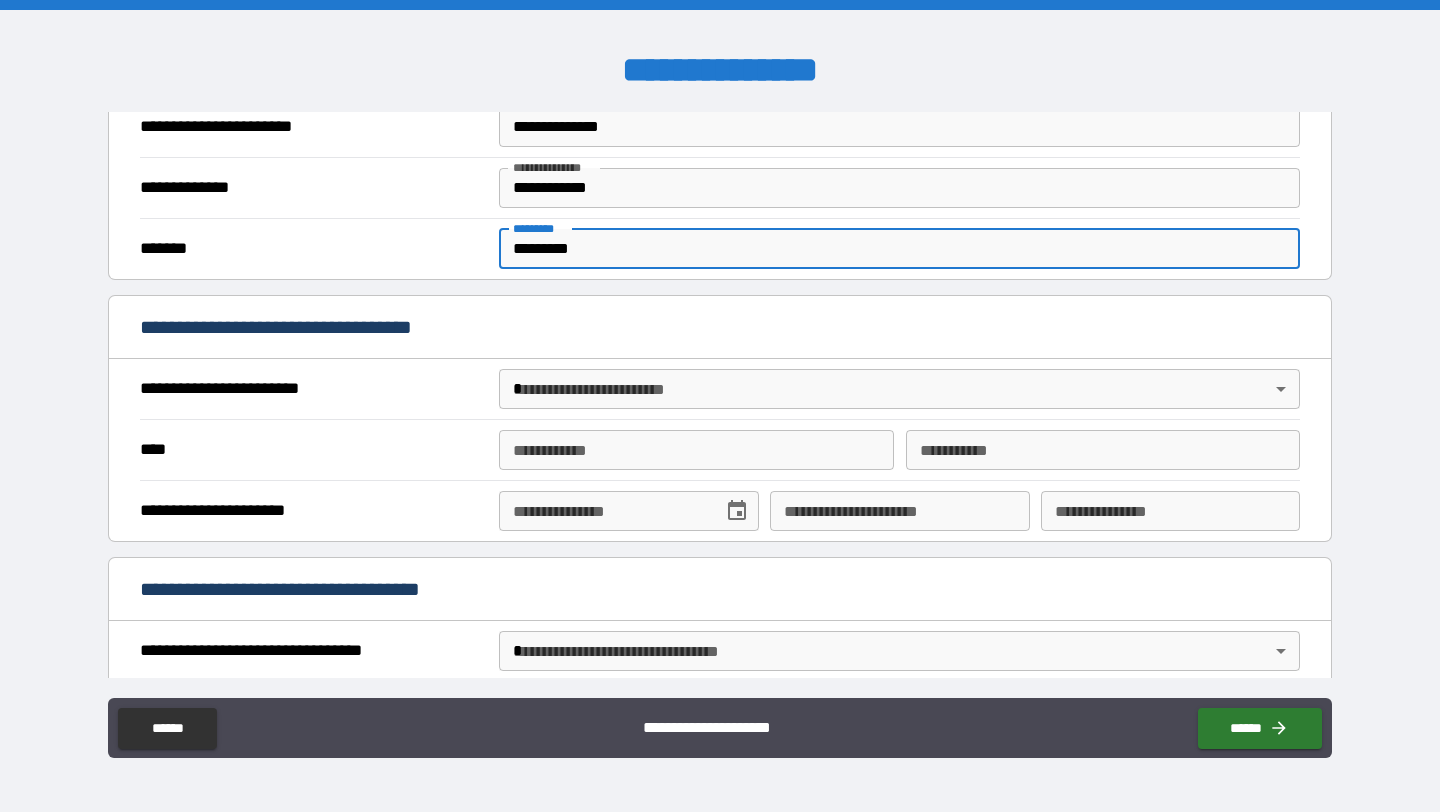 scroll, scrollTop: 532, scrollLeft: 0, axis: vertical 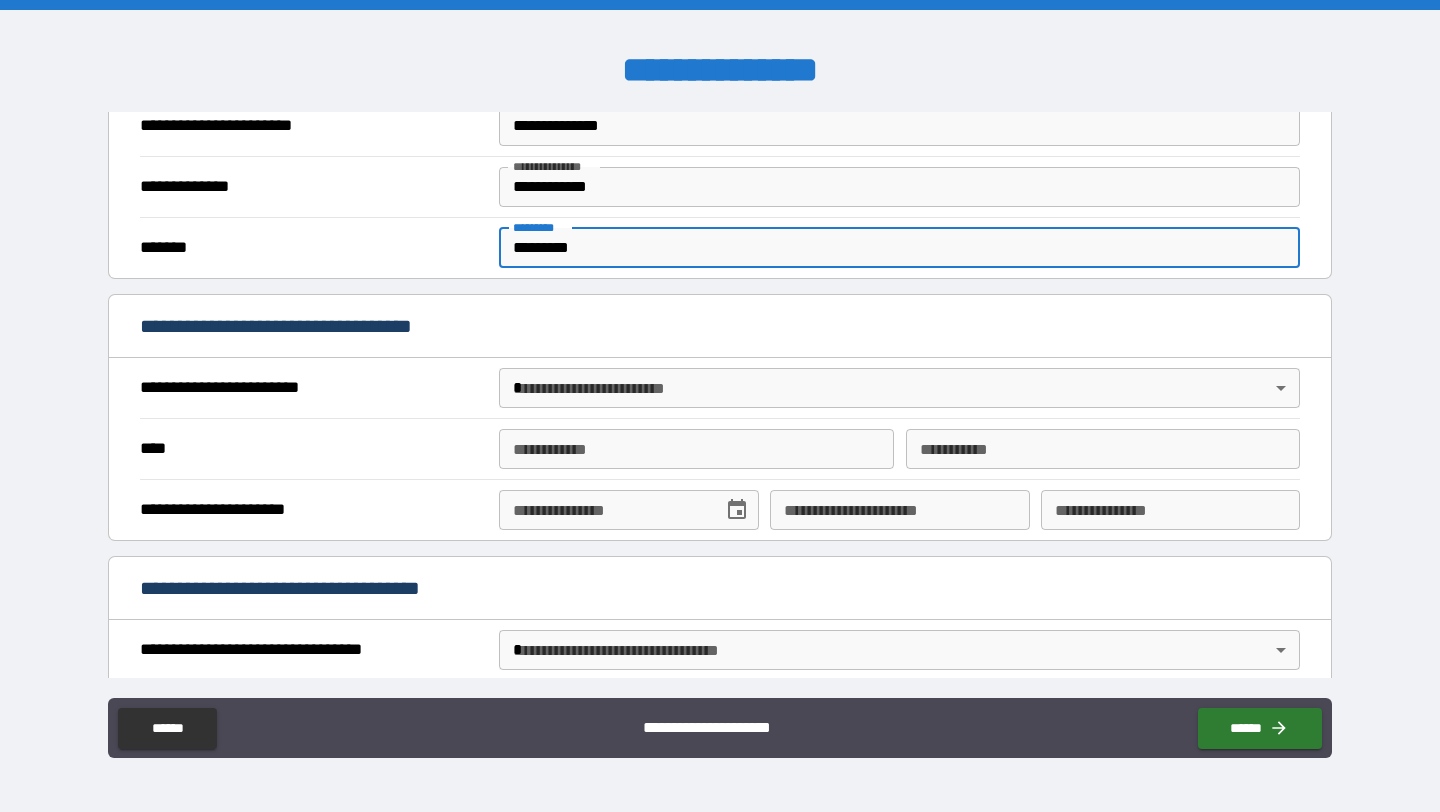 type on "*********" 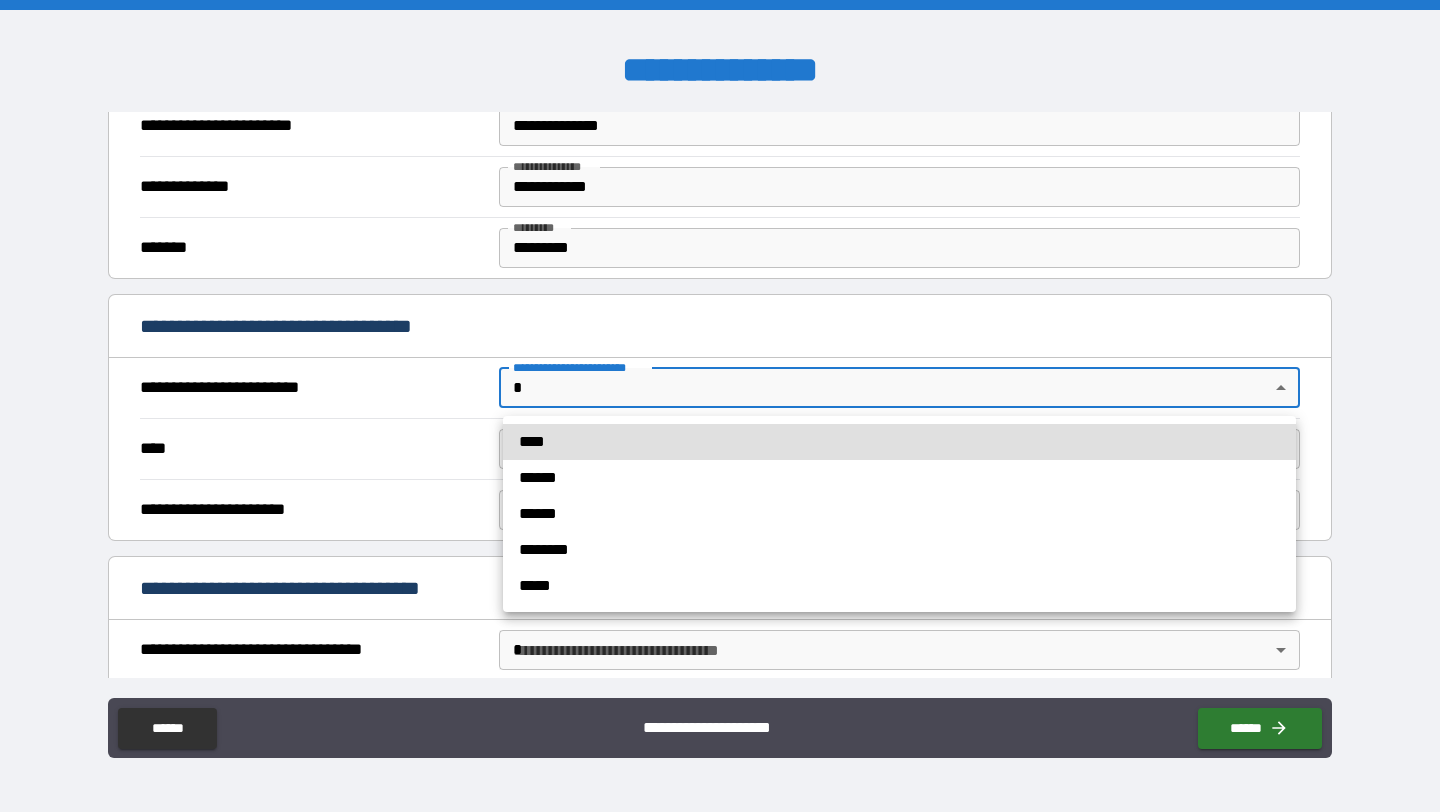 click on "**********" at bounding box center (720, 406) 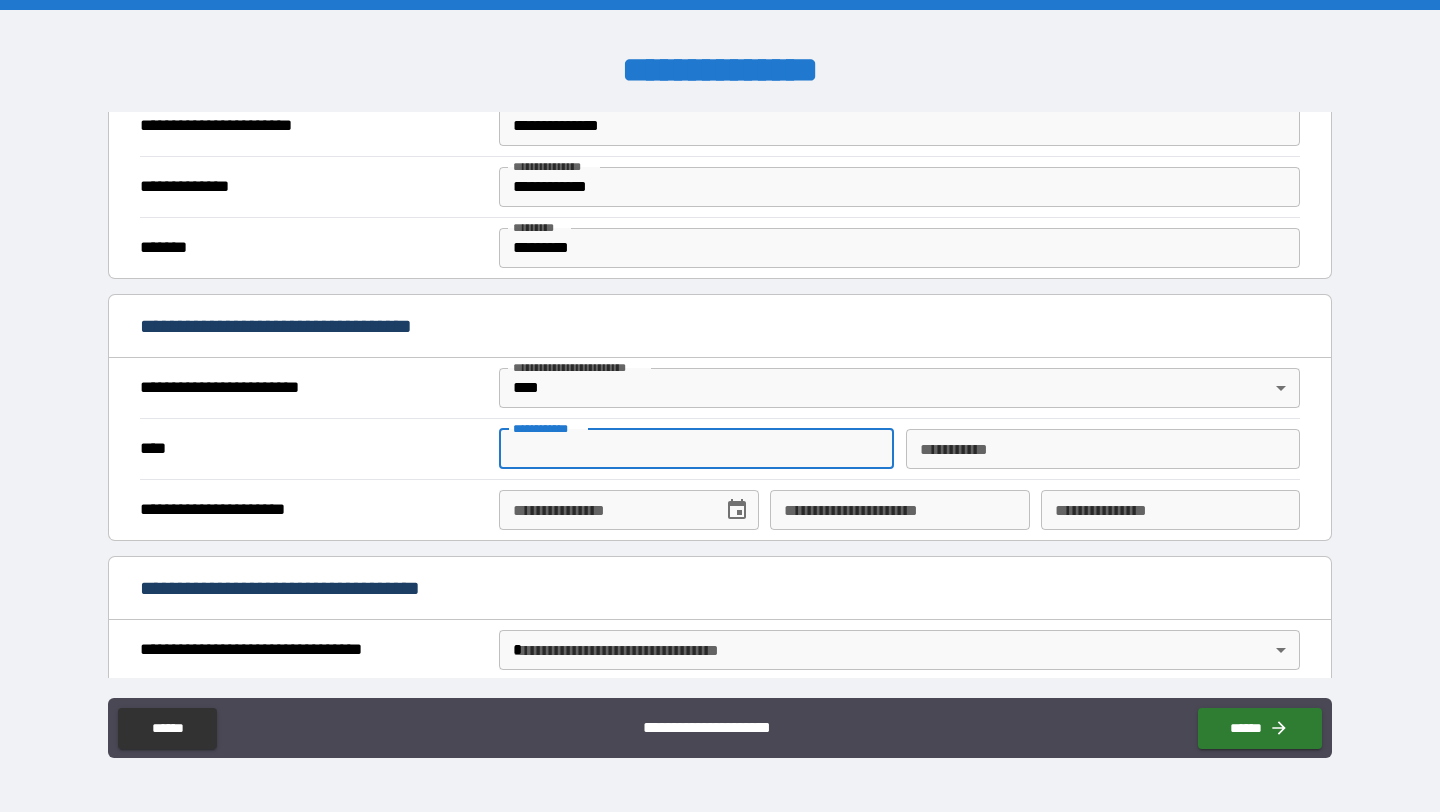 click on "**********" at bounding box center (696, 449) 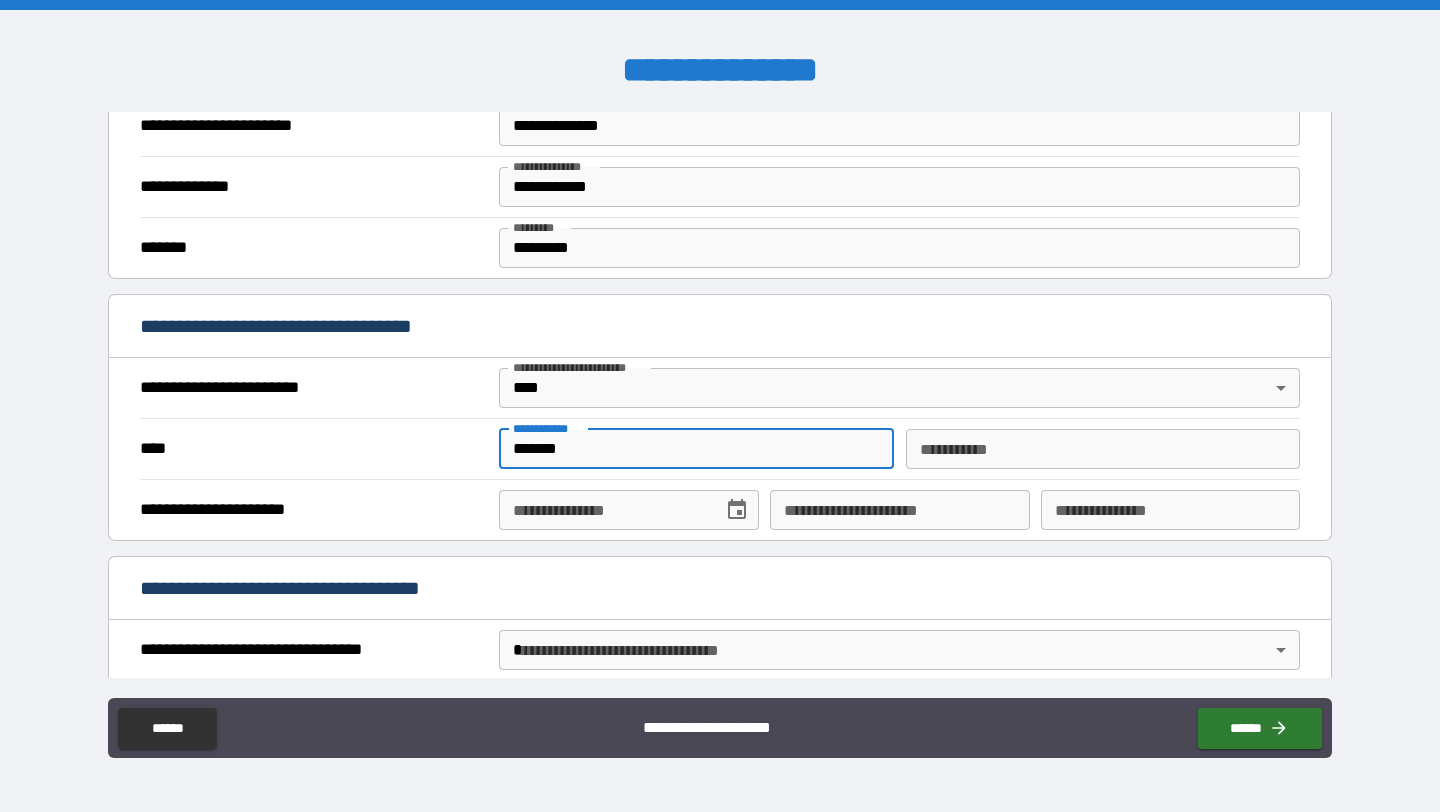 type on "*********" 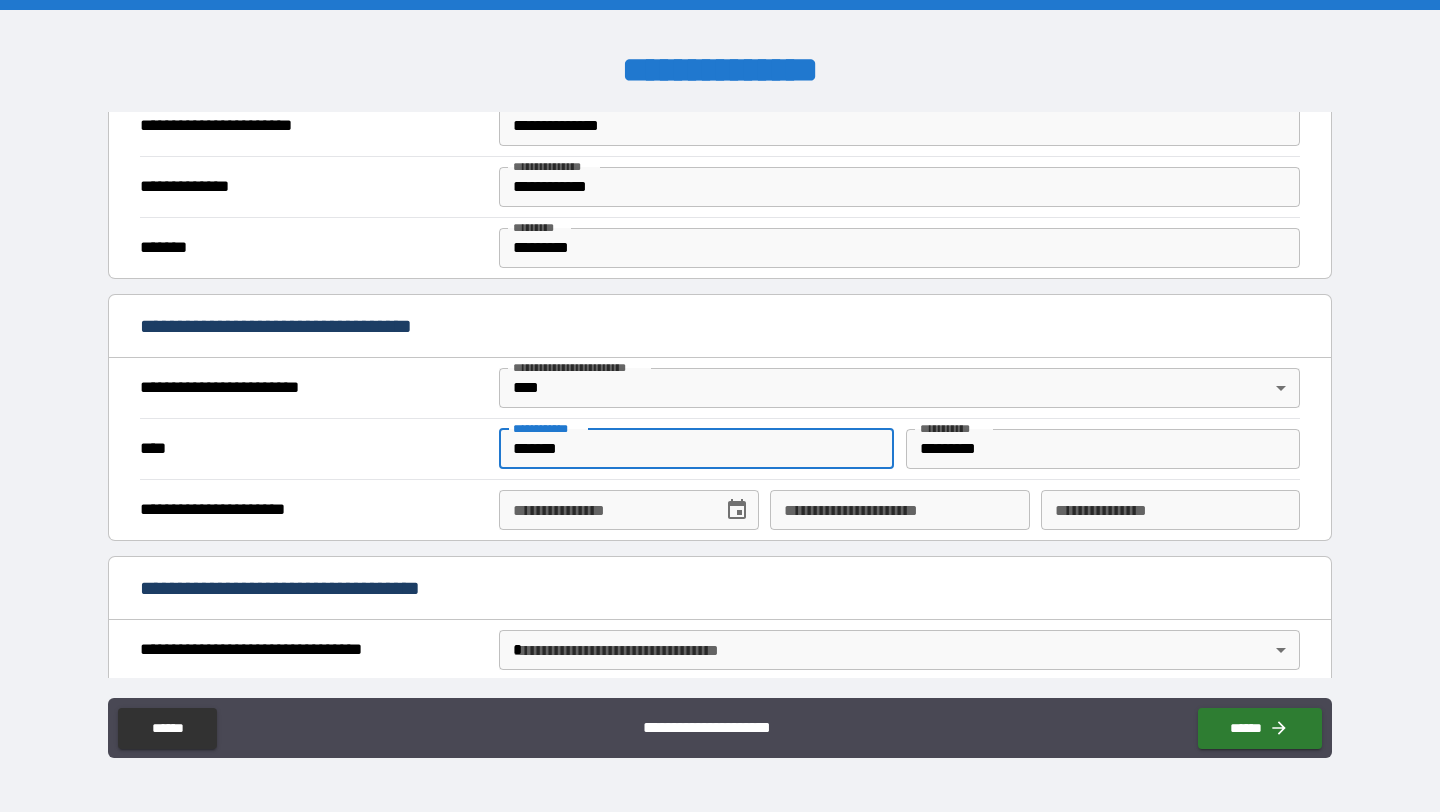 click on "**********" at bounding box center (603, 510) 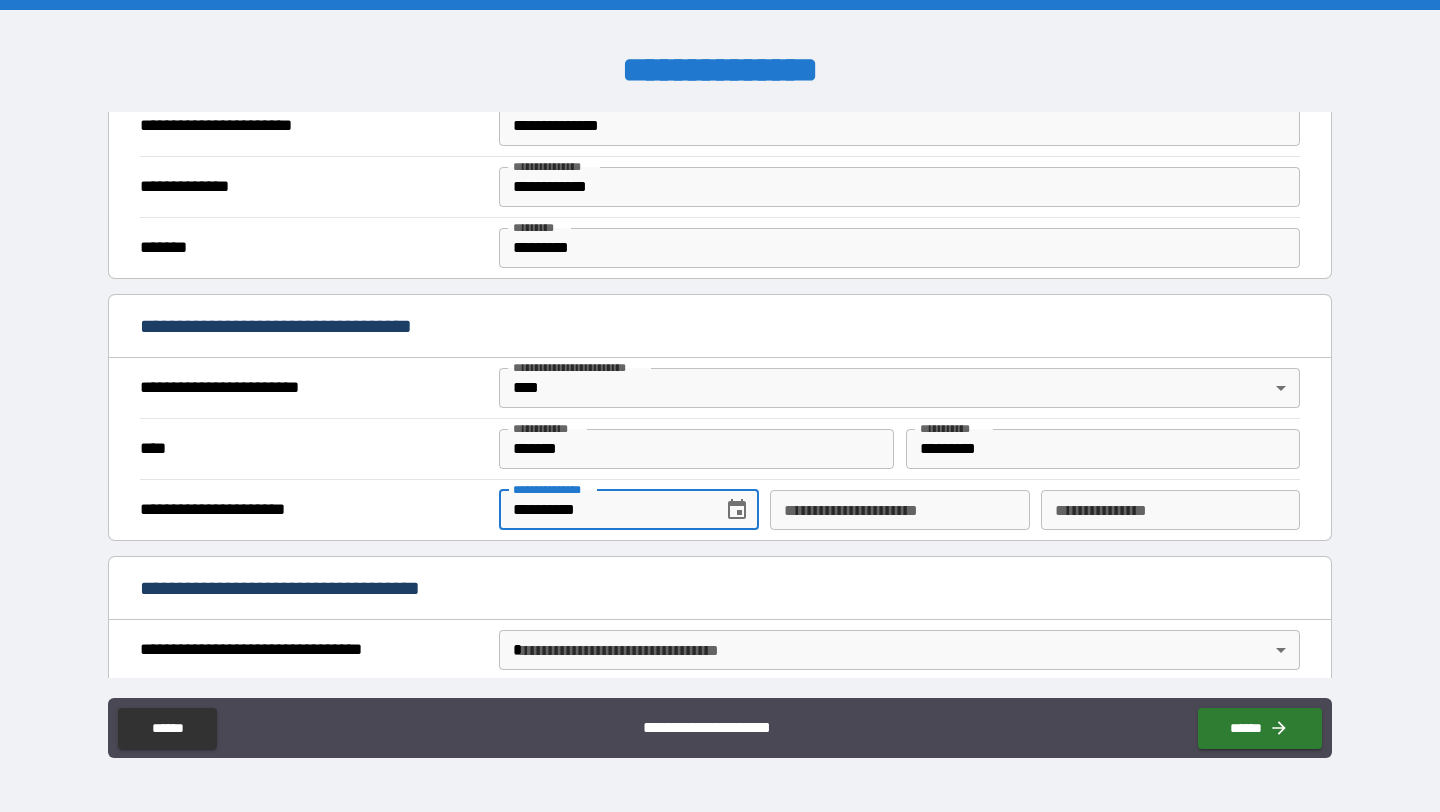 type on "**********" 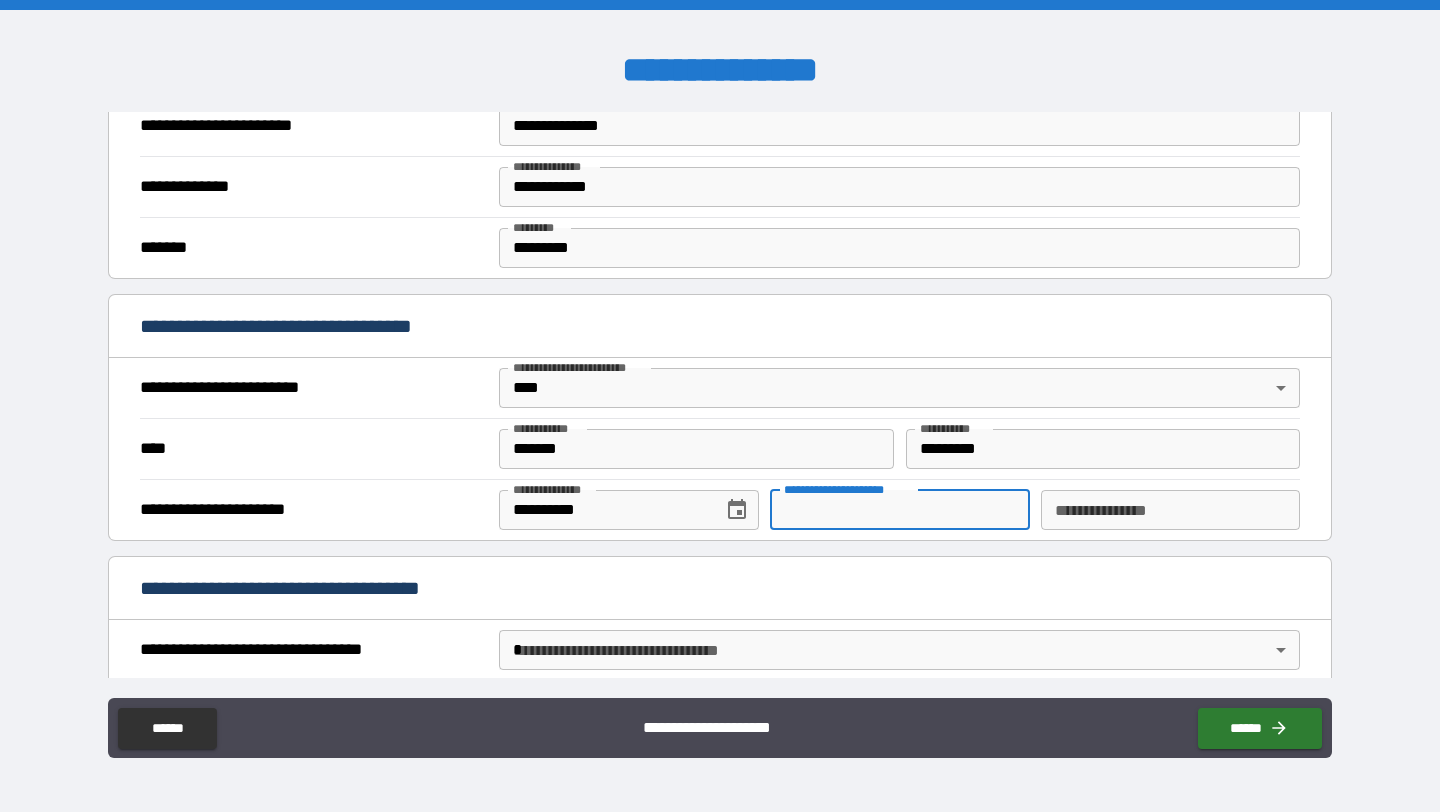 click on "**********" at bounding box center [899, 510] 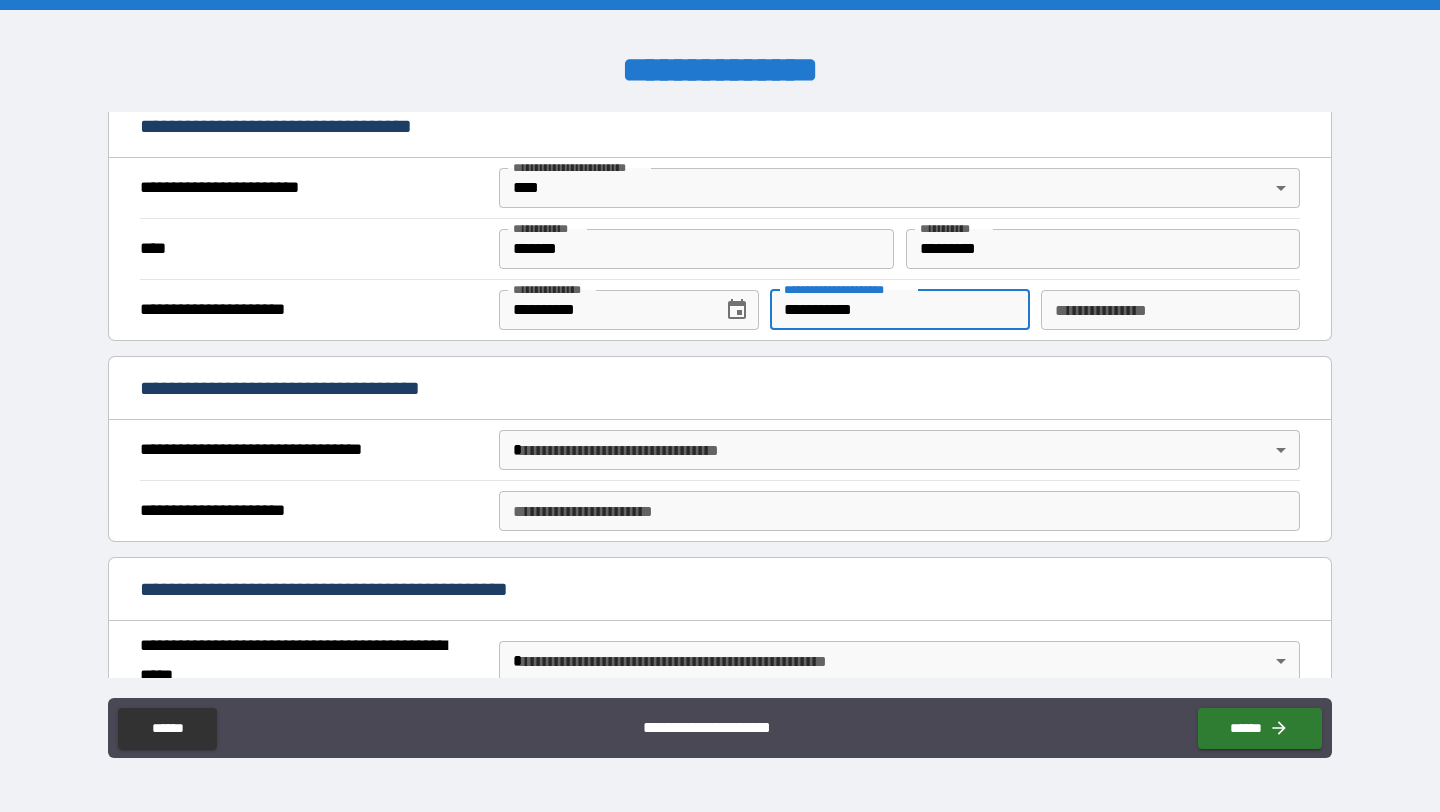 scroll, scrollTop: 745, scrollLeft: 0, axis: vertical 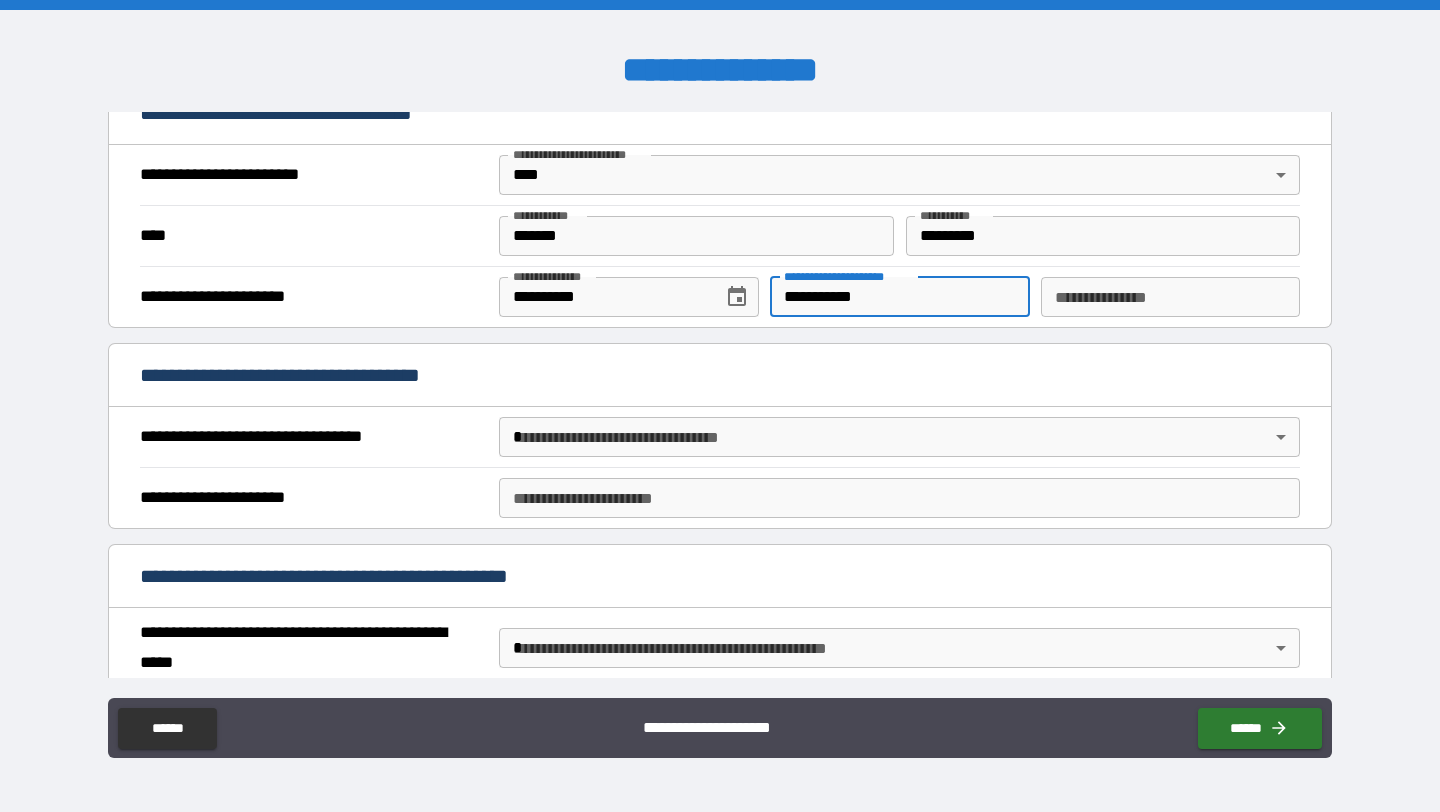 type on "**********" 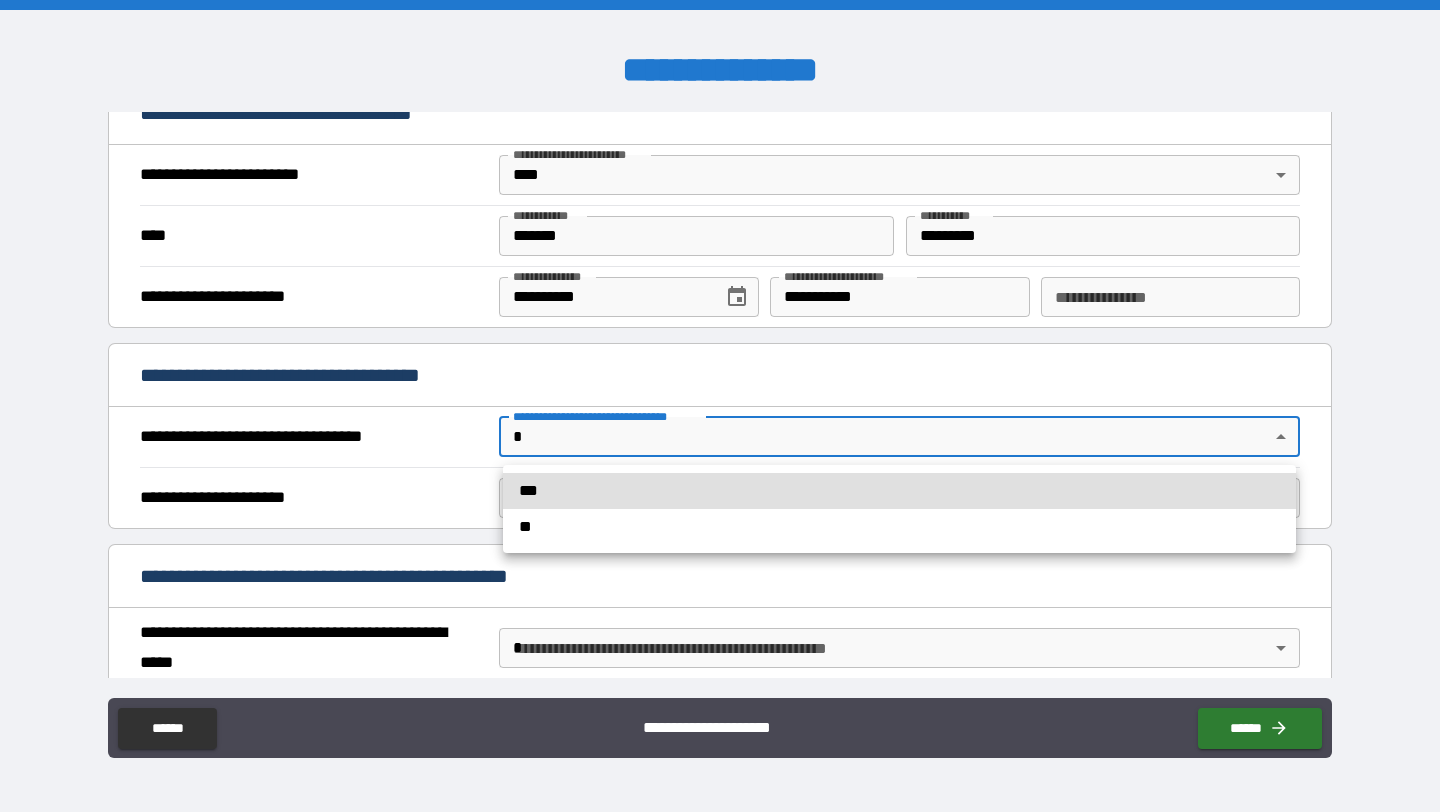 click on "***" at bounding box center (899, 491) 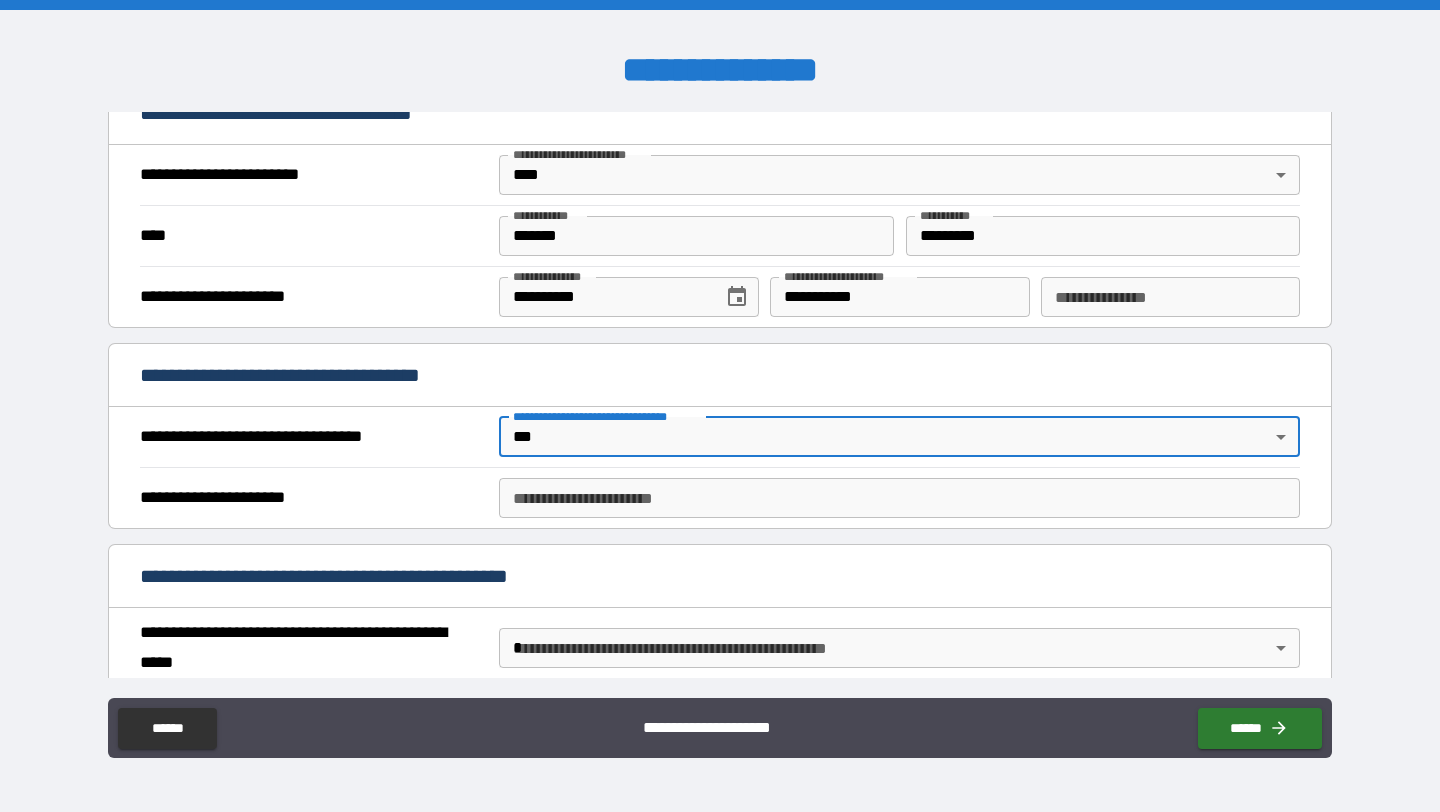 click on "**********" at bounding box center (899, 498) 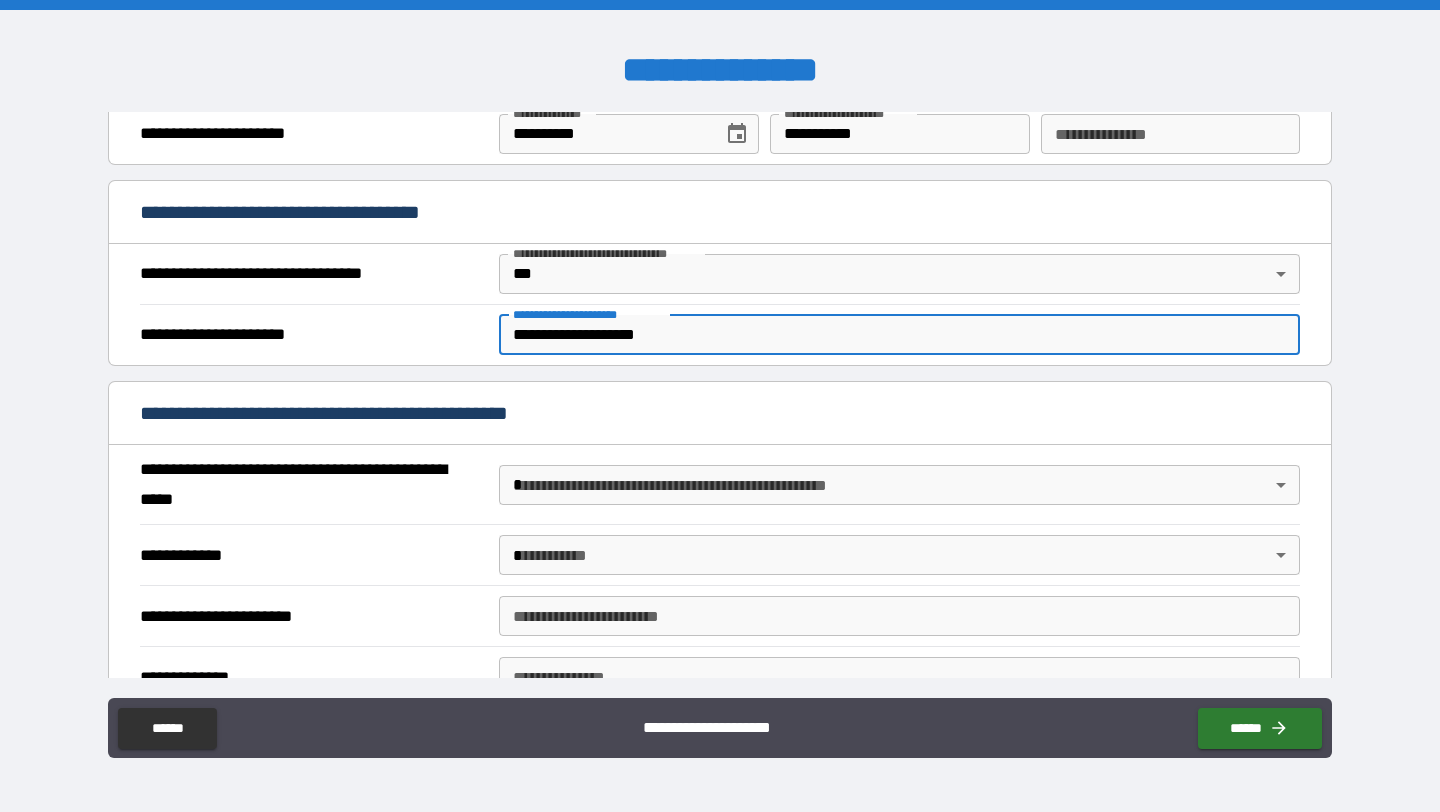 scroll, scrollTop: 949, scrollLeft: 0, axis: vertical 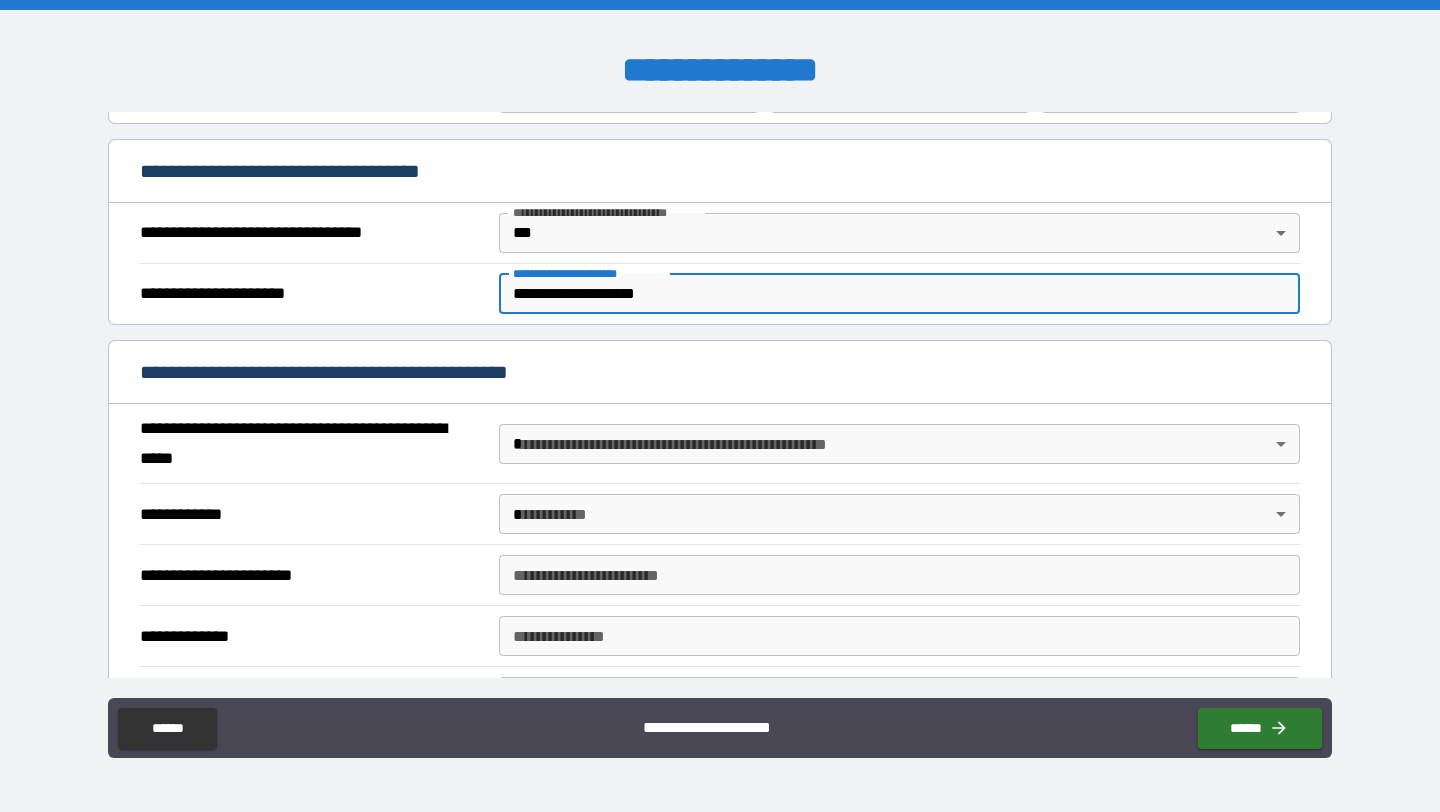 type on "**********" 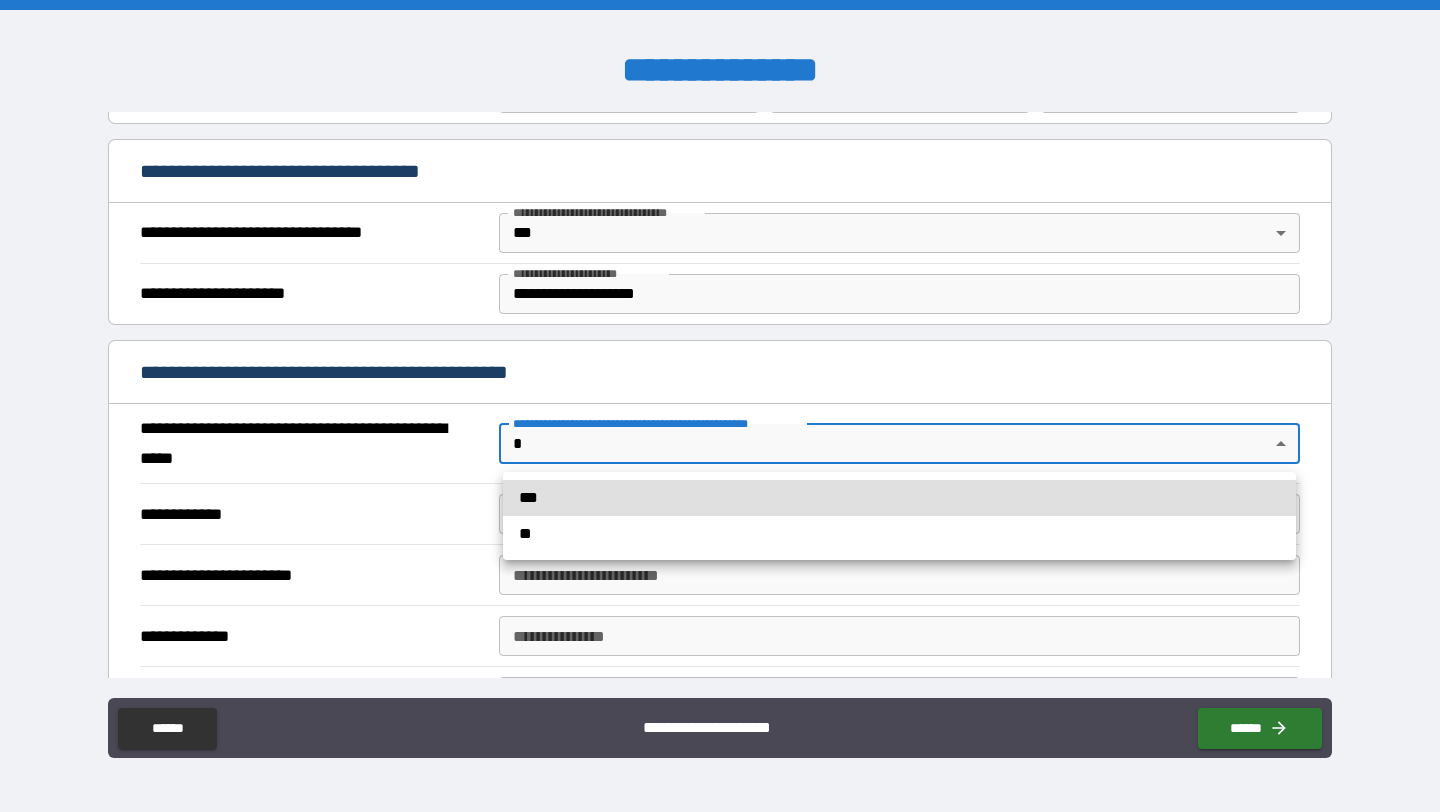 click on "**********" at bounding box center (720, 406) 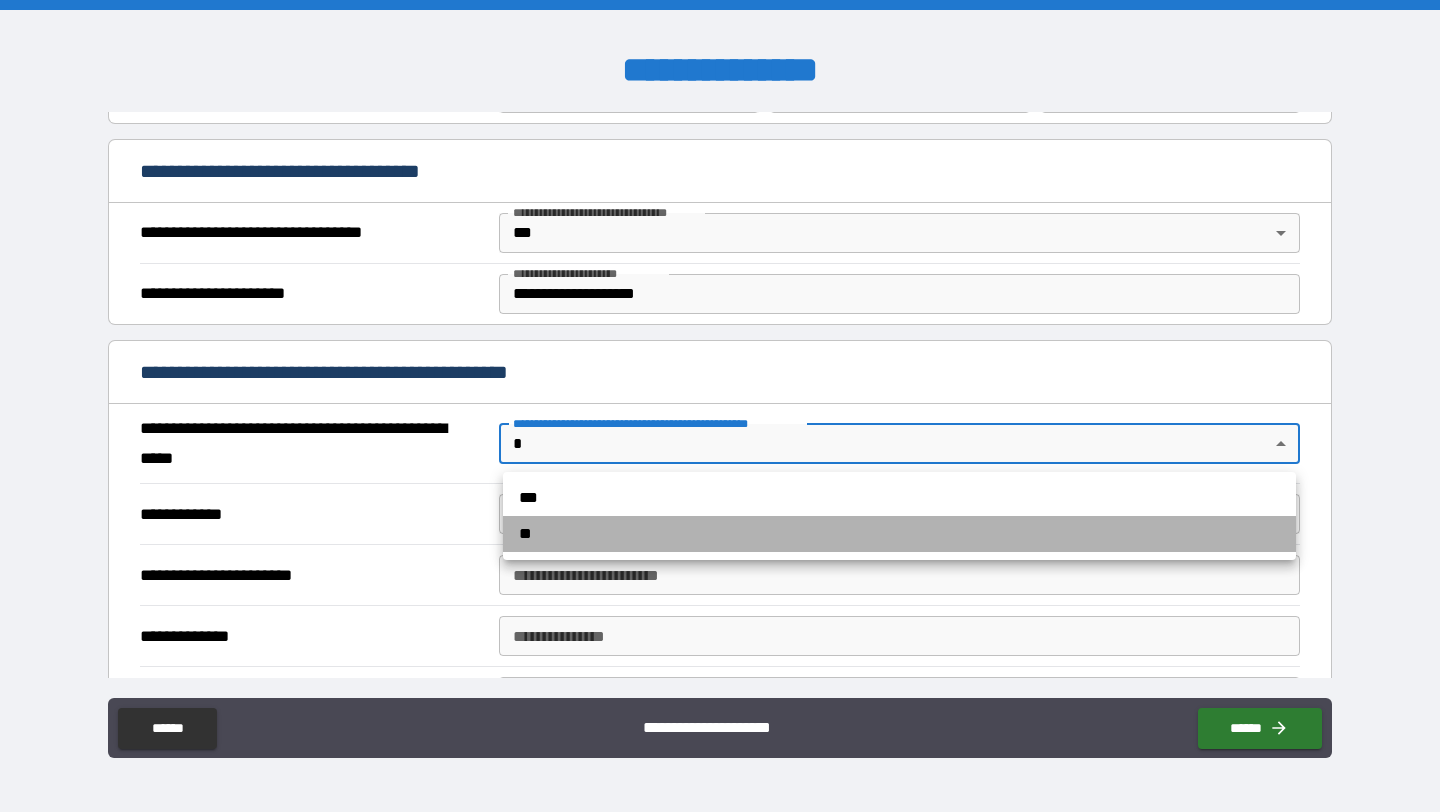 click on "**" at bounding box center (899, 534) 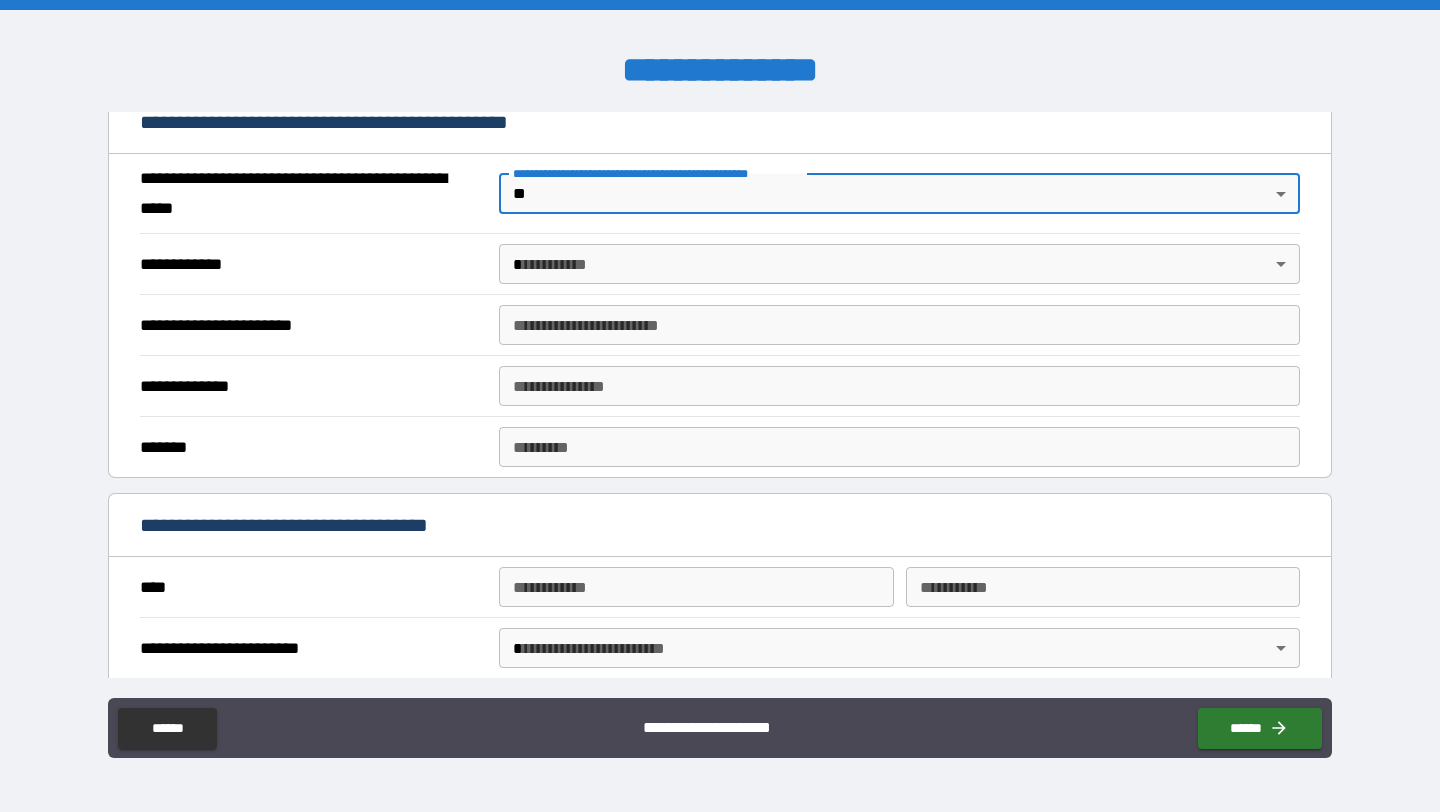 scroll, scrollTop: 1184, scrollLeft: 0, axis: vertical 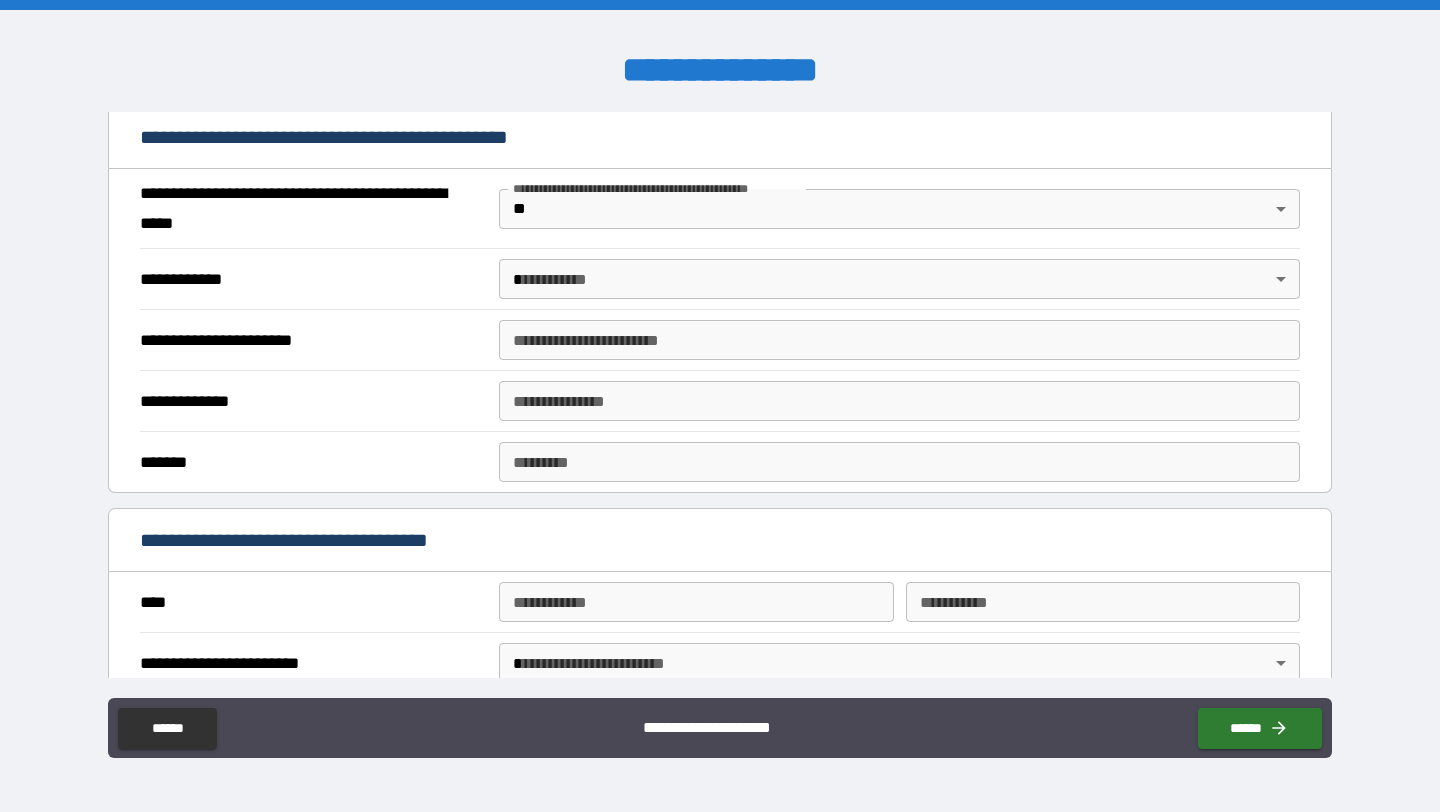 click on "**********" at bounding box center (720, 408) 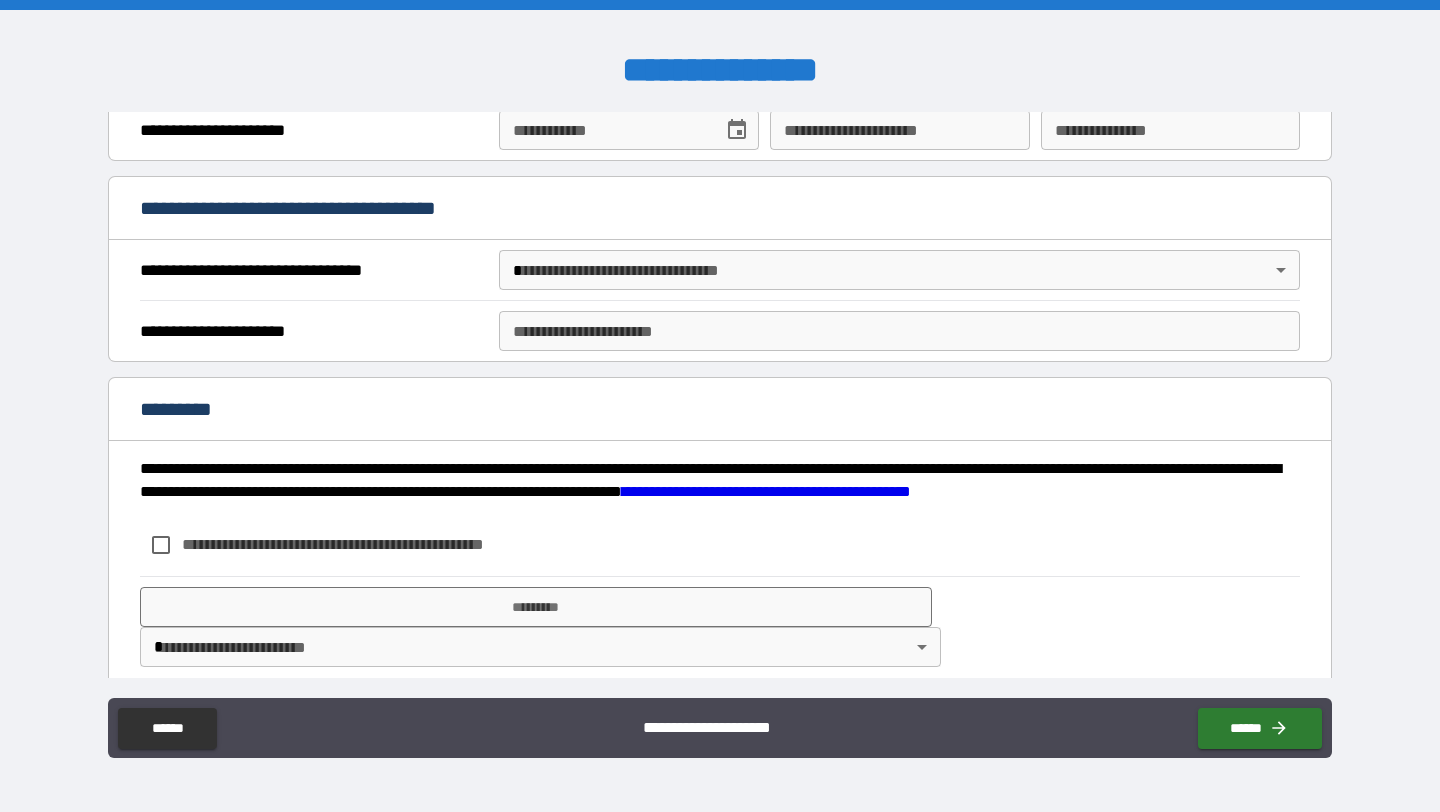 scroll, scrollTop: 1798, scrollLeft: 0, axis: vertical 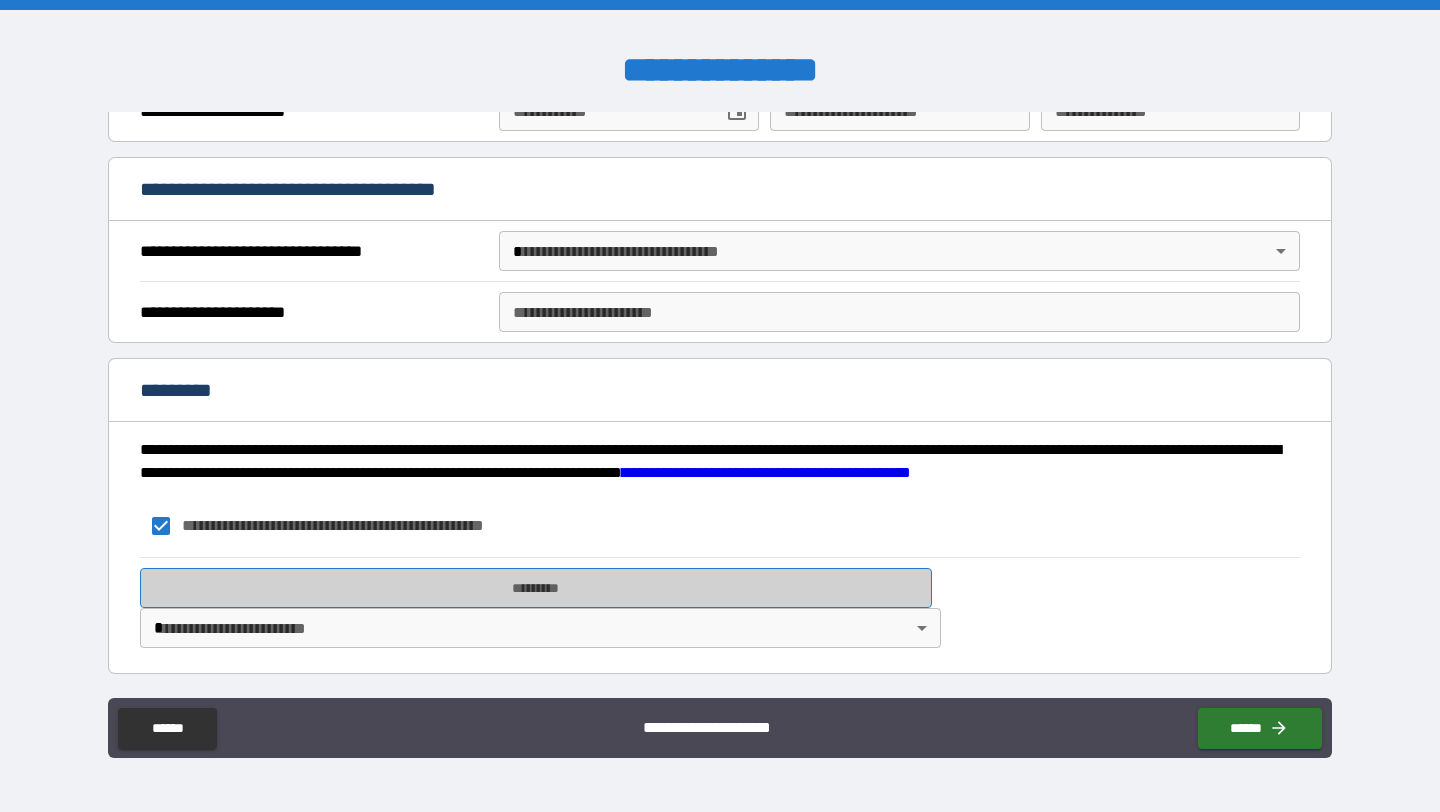 click on "*********" at bounding box center (536, 588) 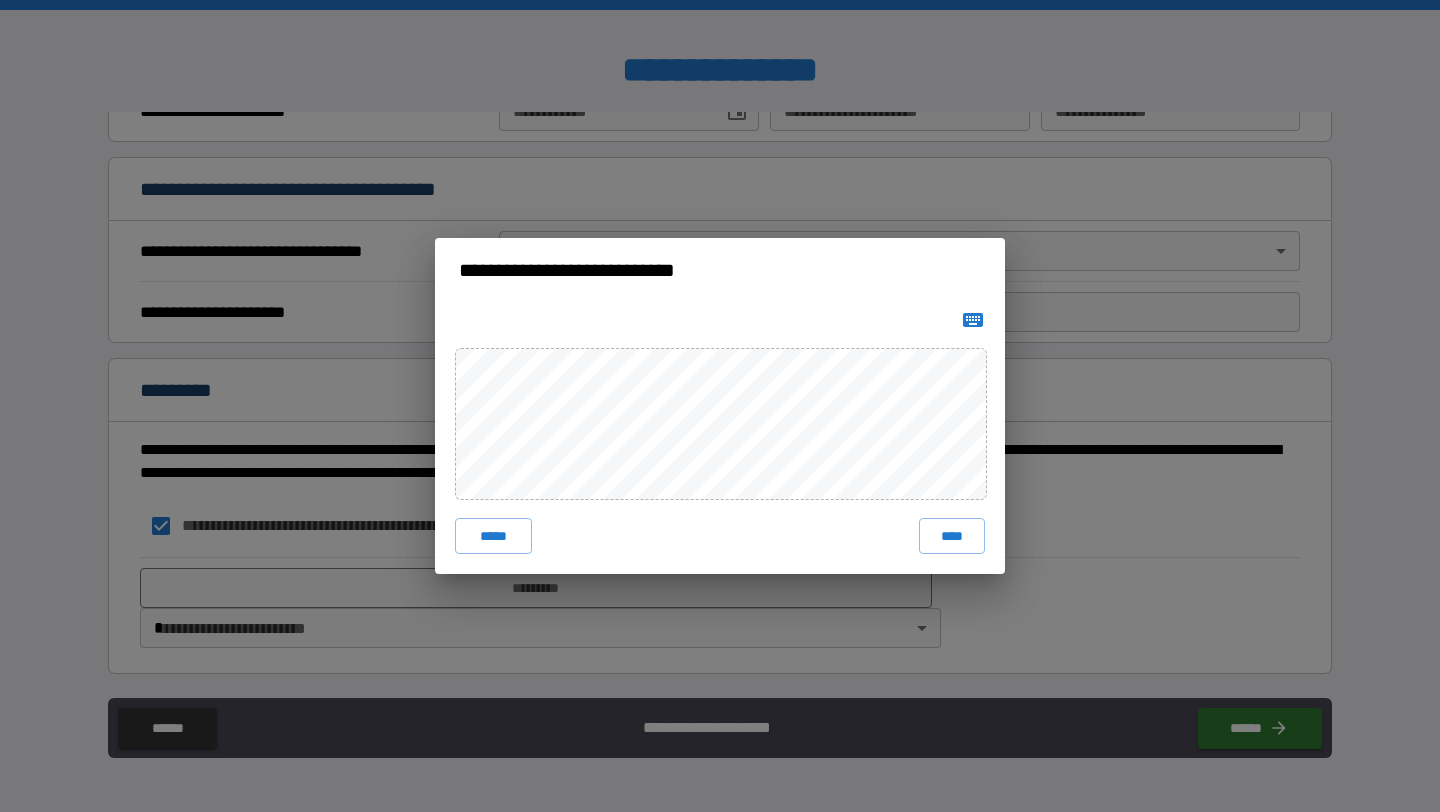 click on "****" at bounding box center [952, 536] 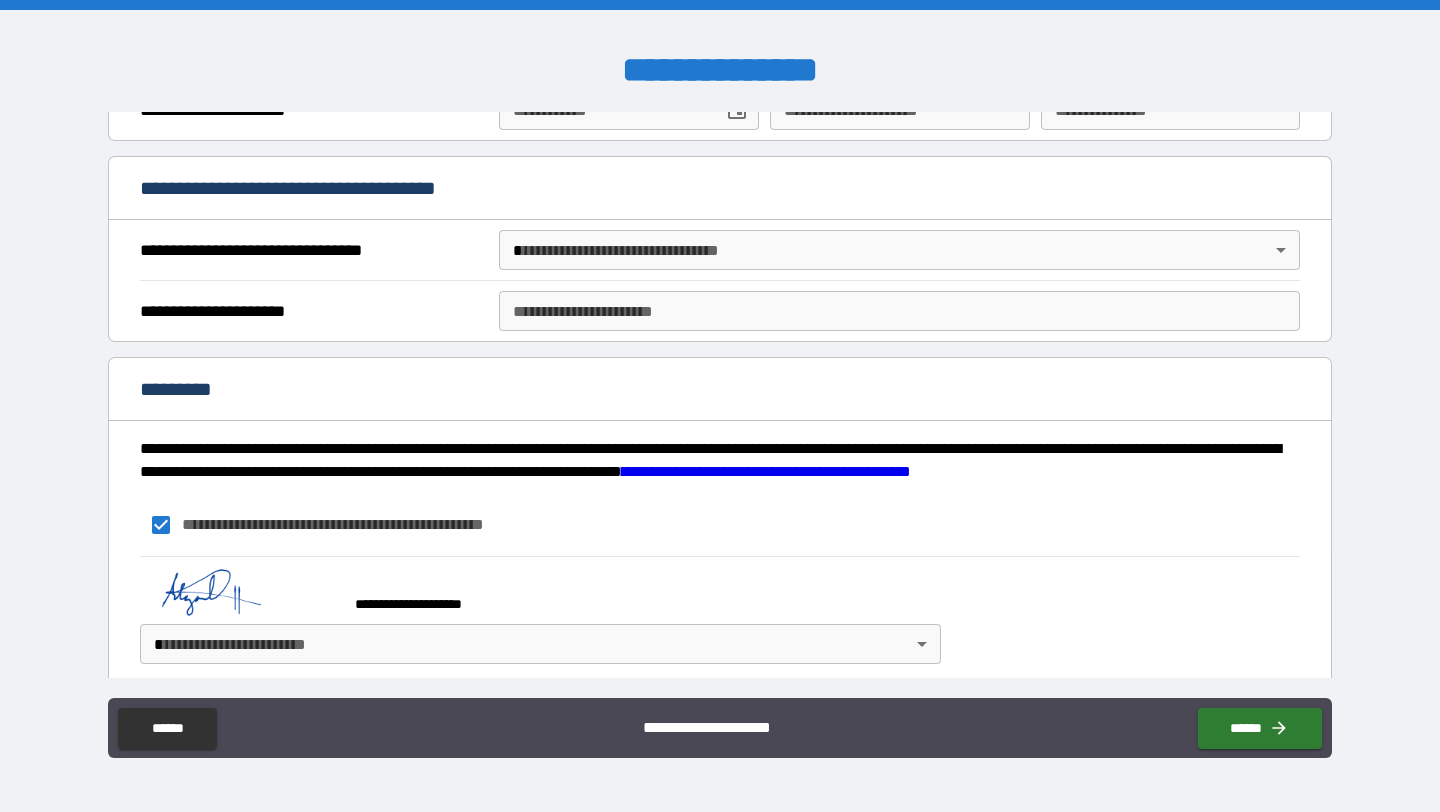 click on "**********" at bounding box center (720, 615) 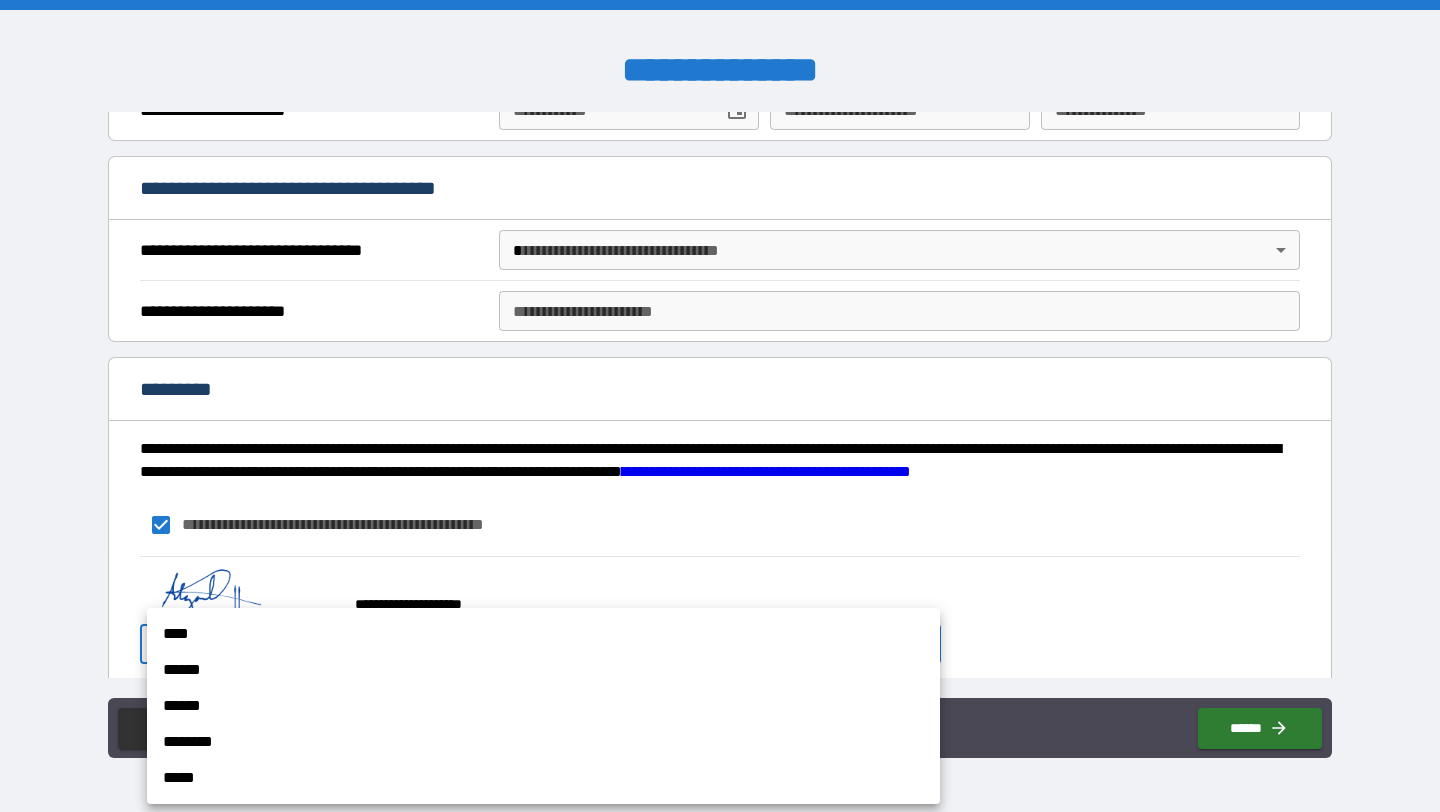 click on "**********" at bounding box center [720, 406] 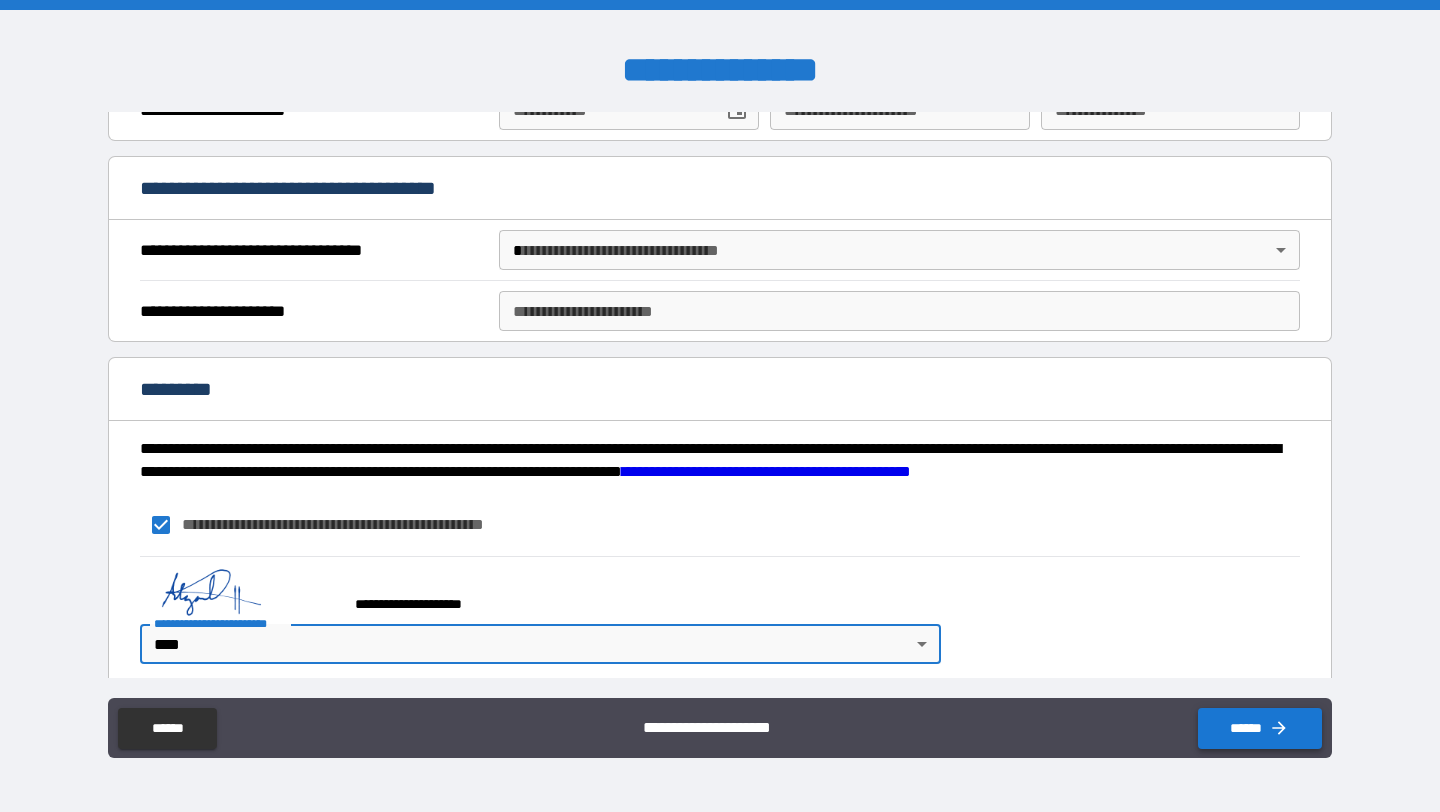 click on "******" at bounding box center [1260, 728] 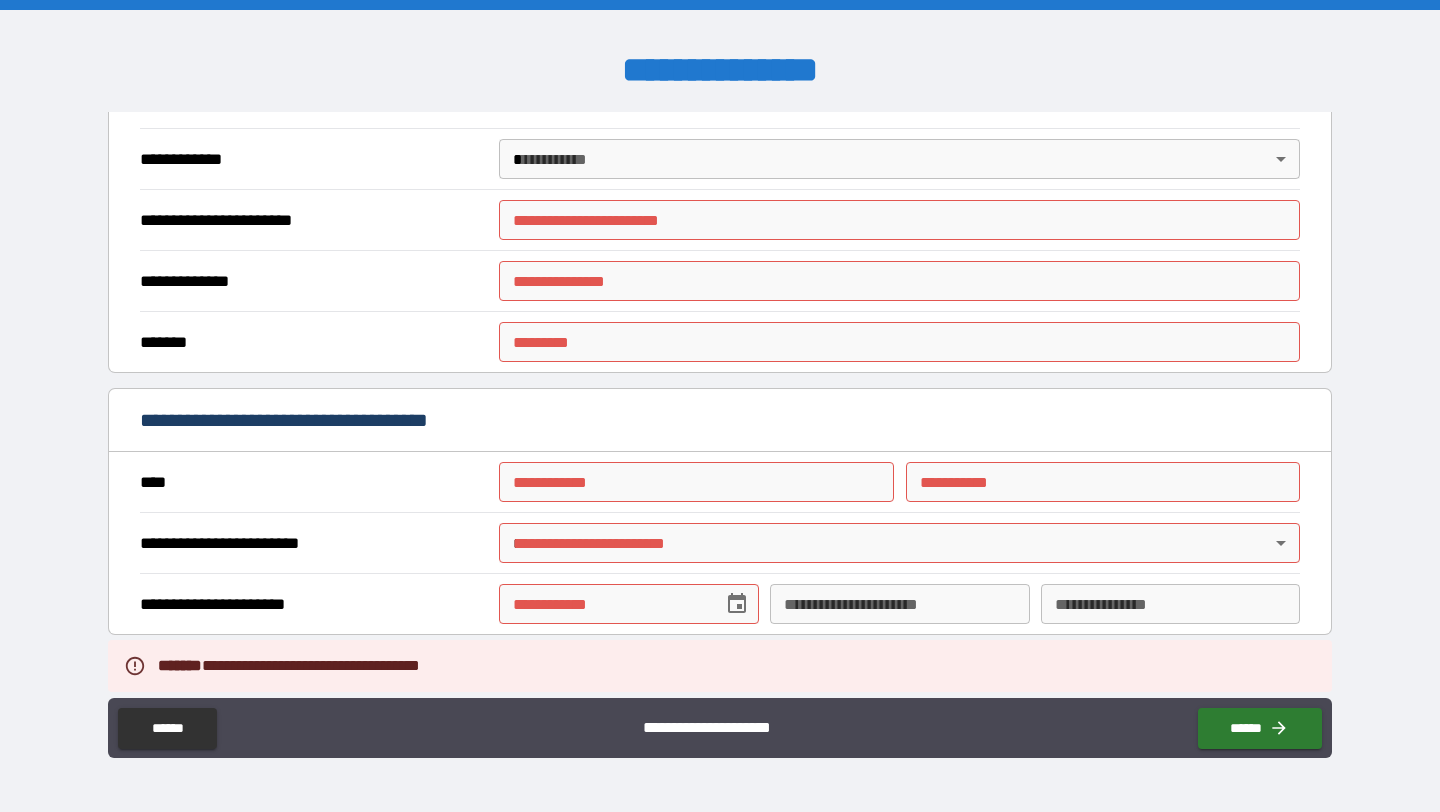 scroll, scrollTop: 1302, scrollLeft: 0, axis: vertical 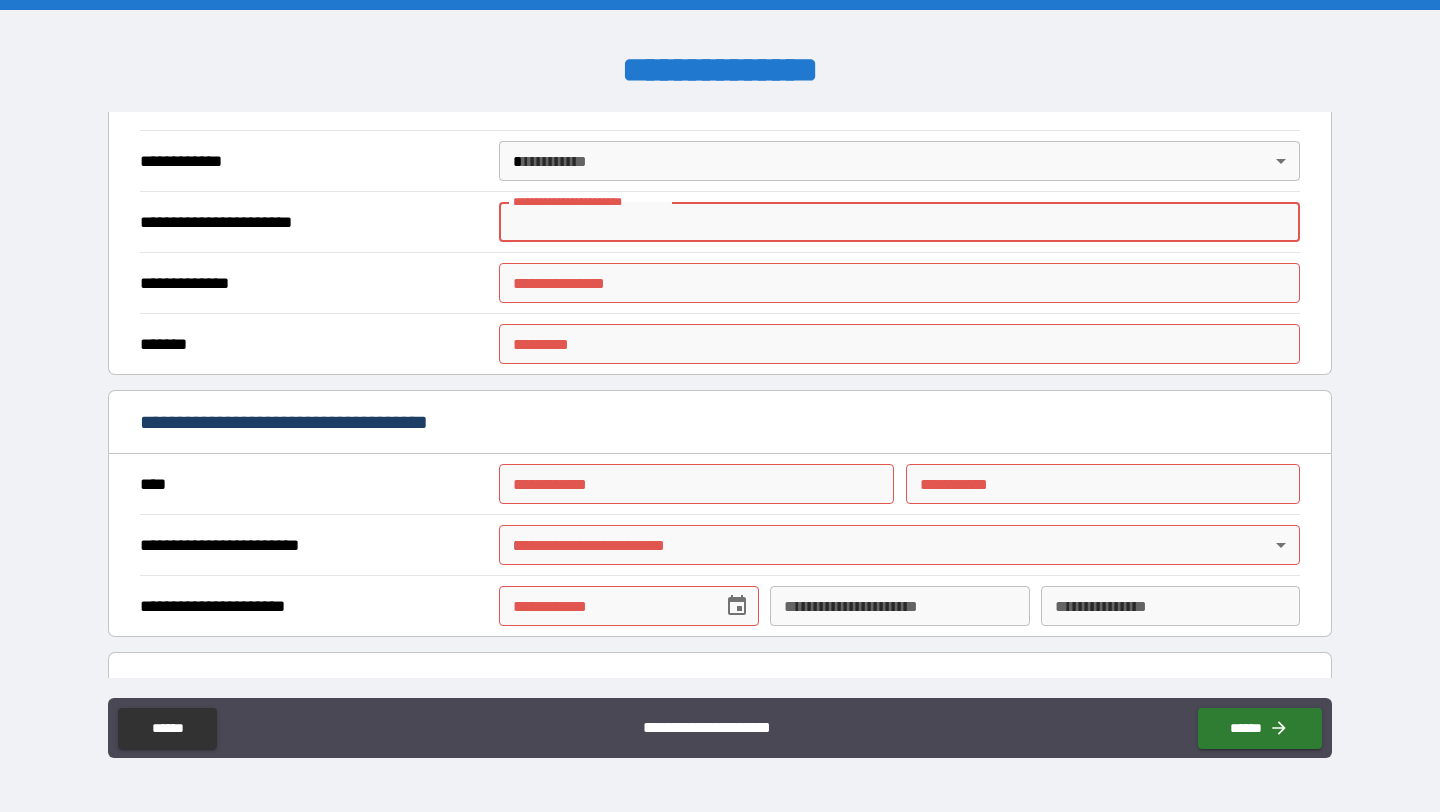 click on "**********" at bounding box center [899, 222] 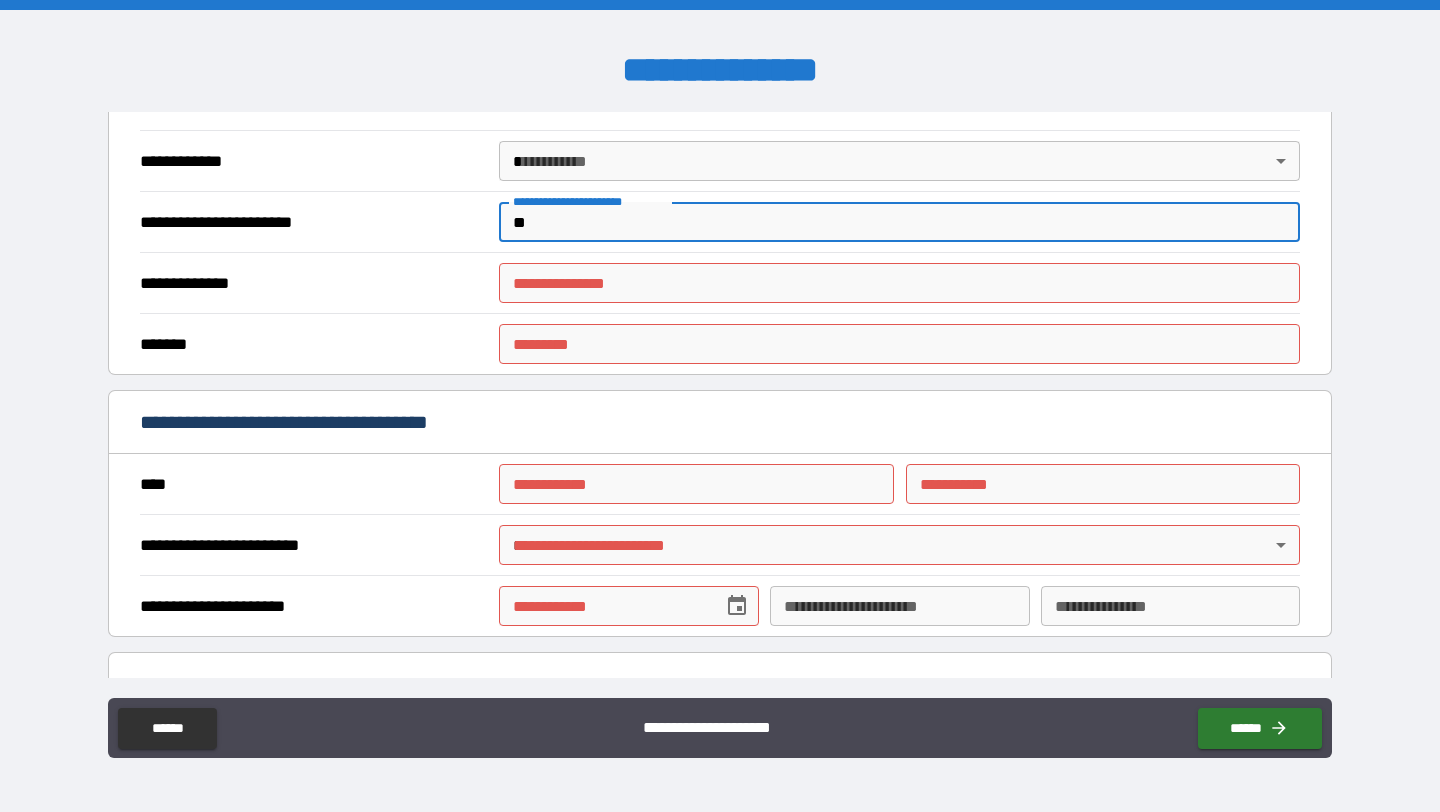 type on "**" 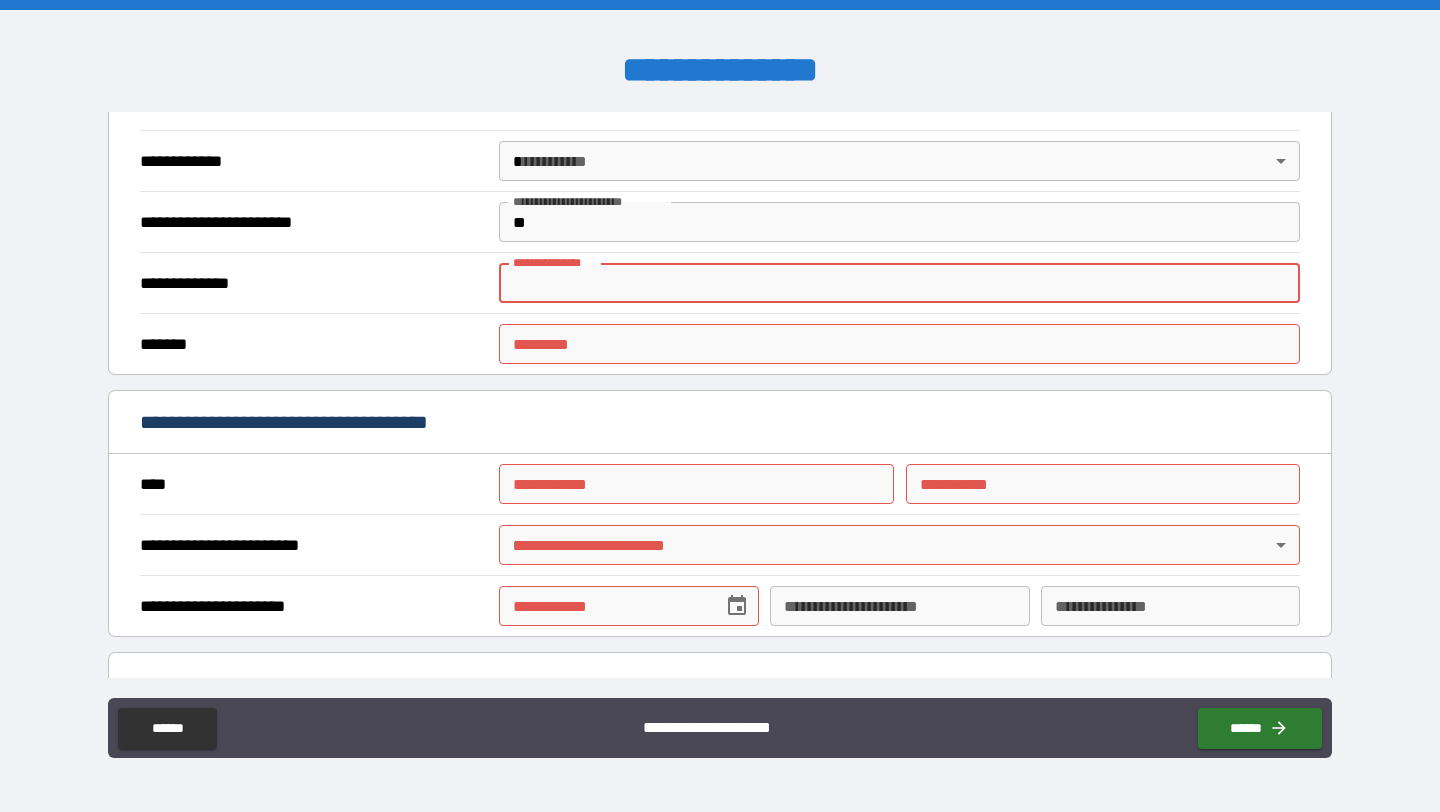 click on "**********" at bounding box center (899, 283) 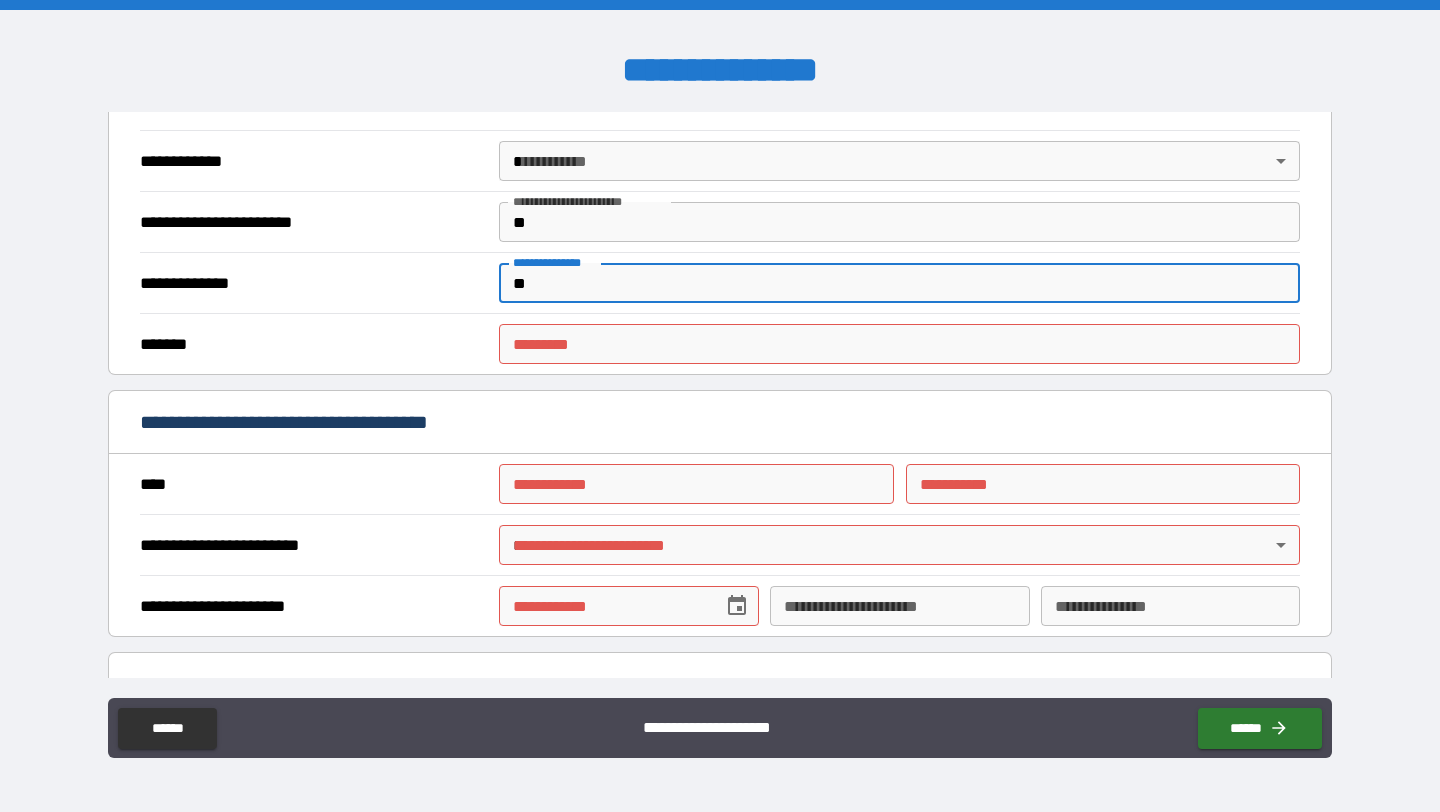 type on "**" 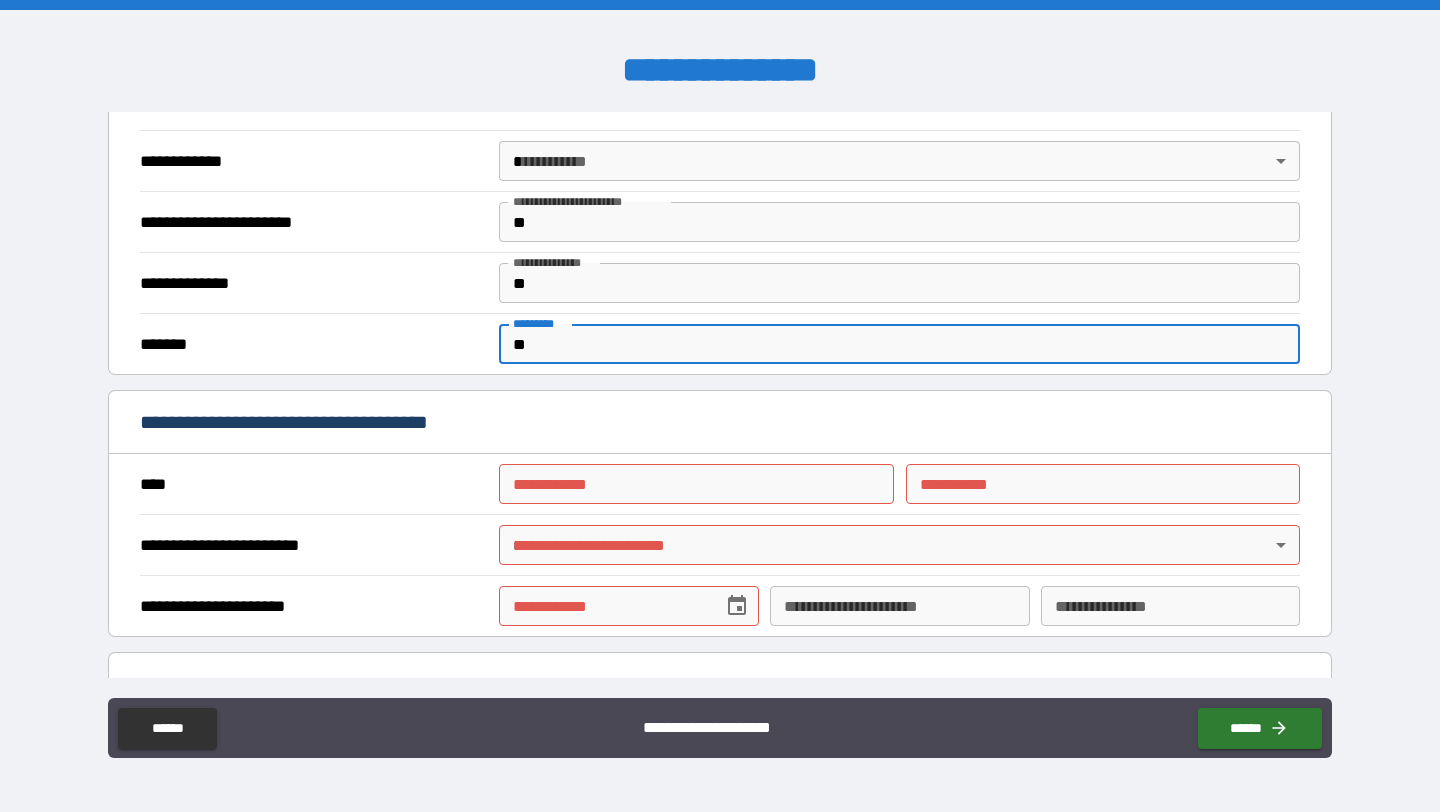 type on "**" 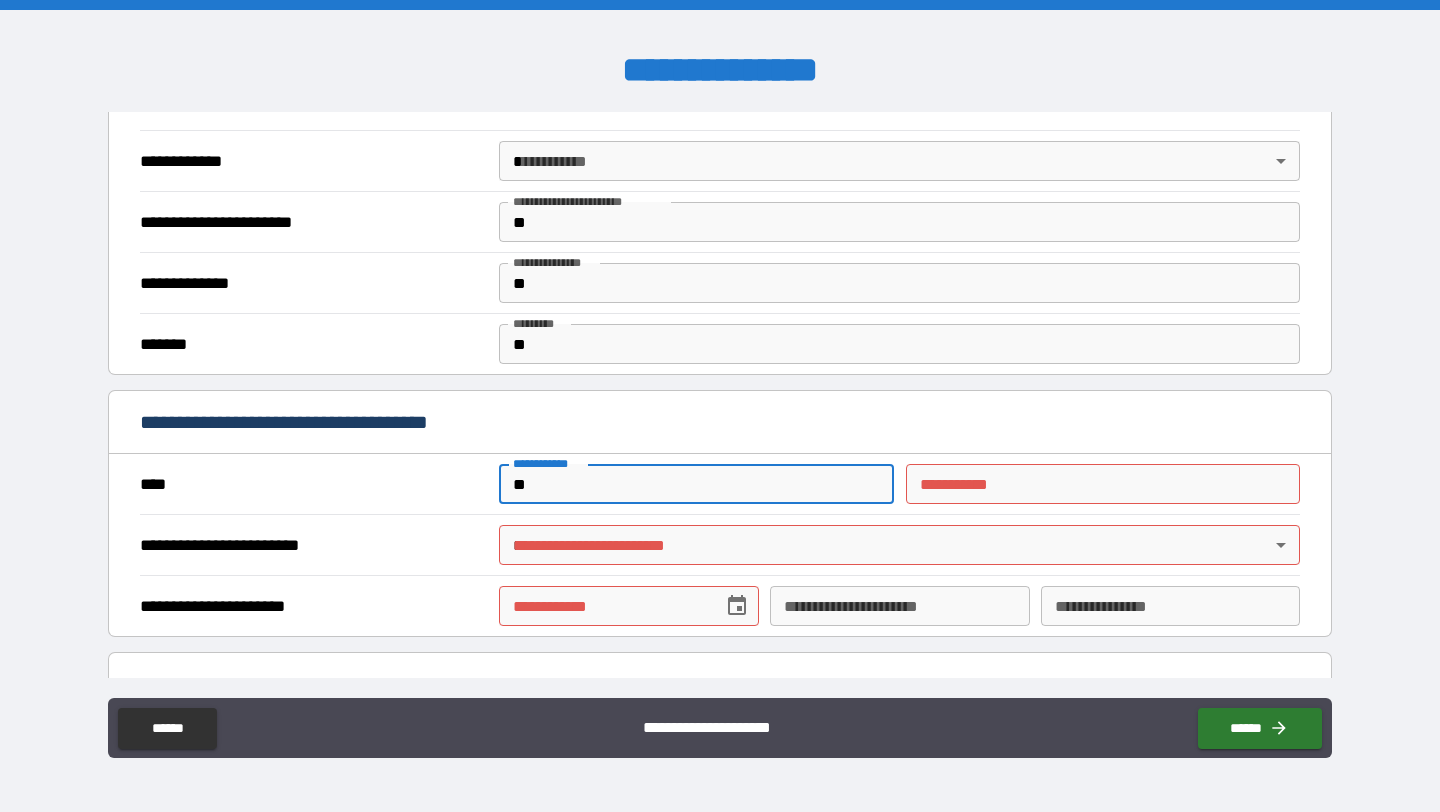 type on "**" 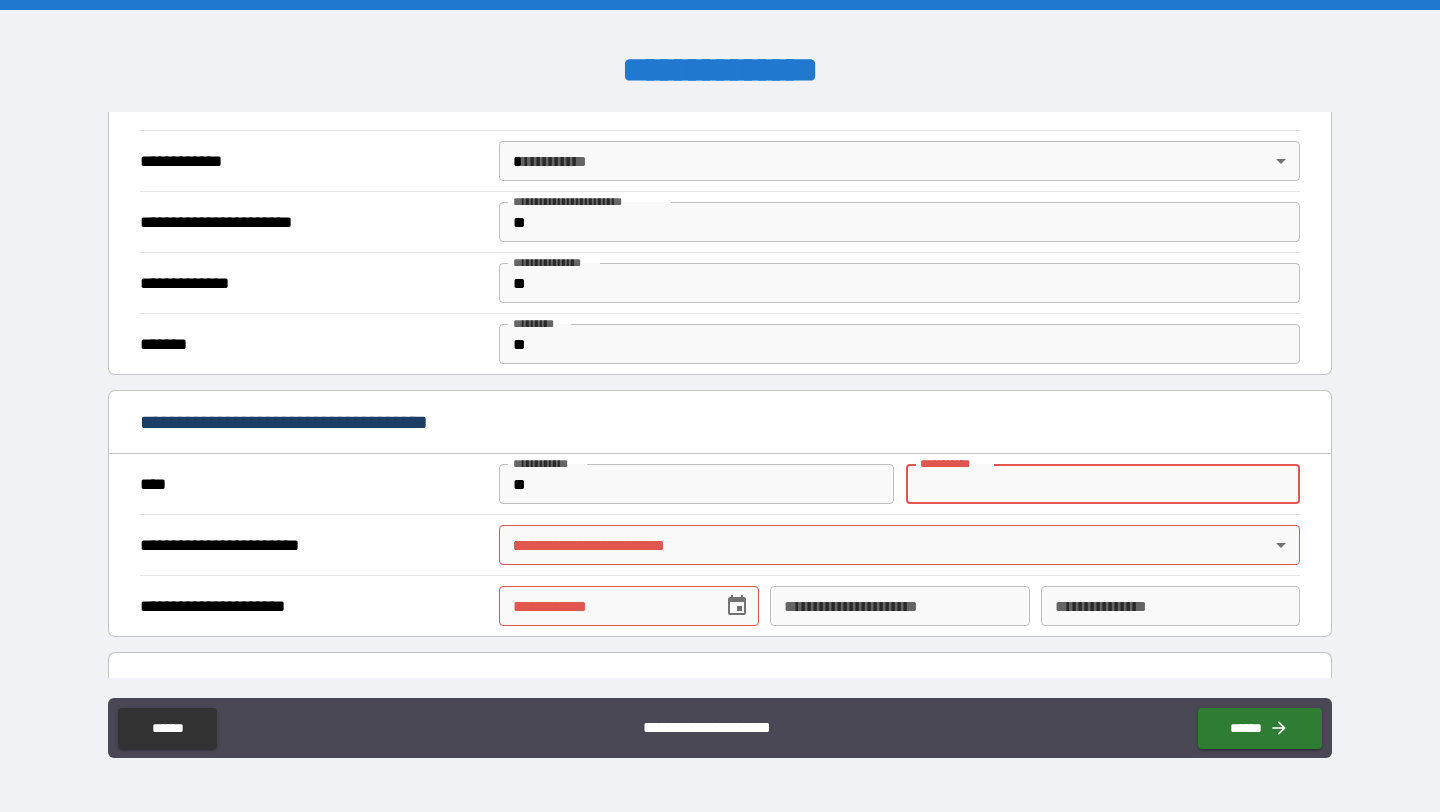 click on "*********   *" at bounding box center [1103, 484] 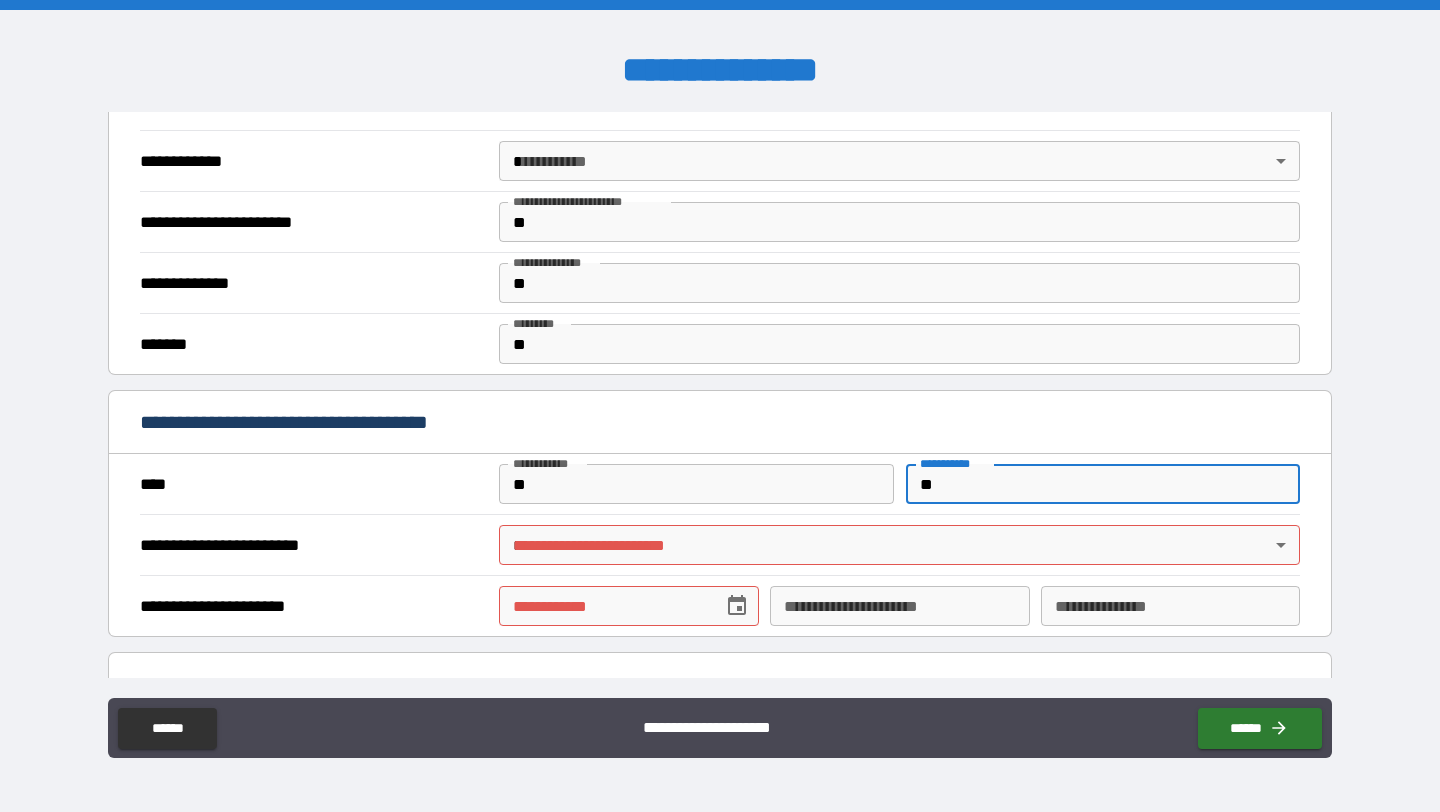 type on "**" 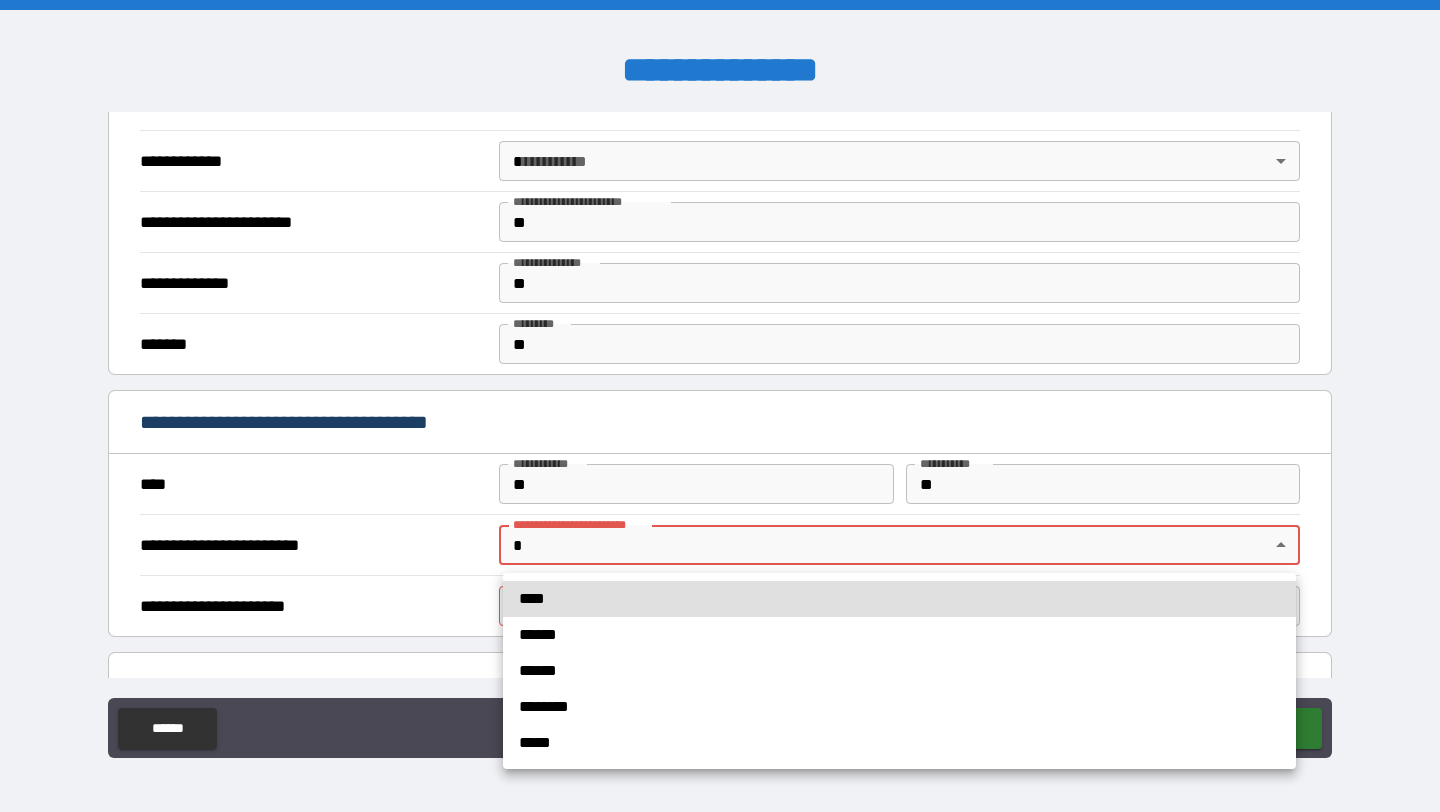 click on "**********" at bounding box center (720, 406) 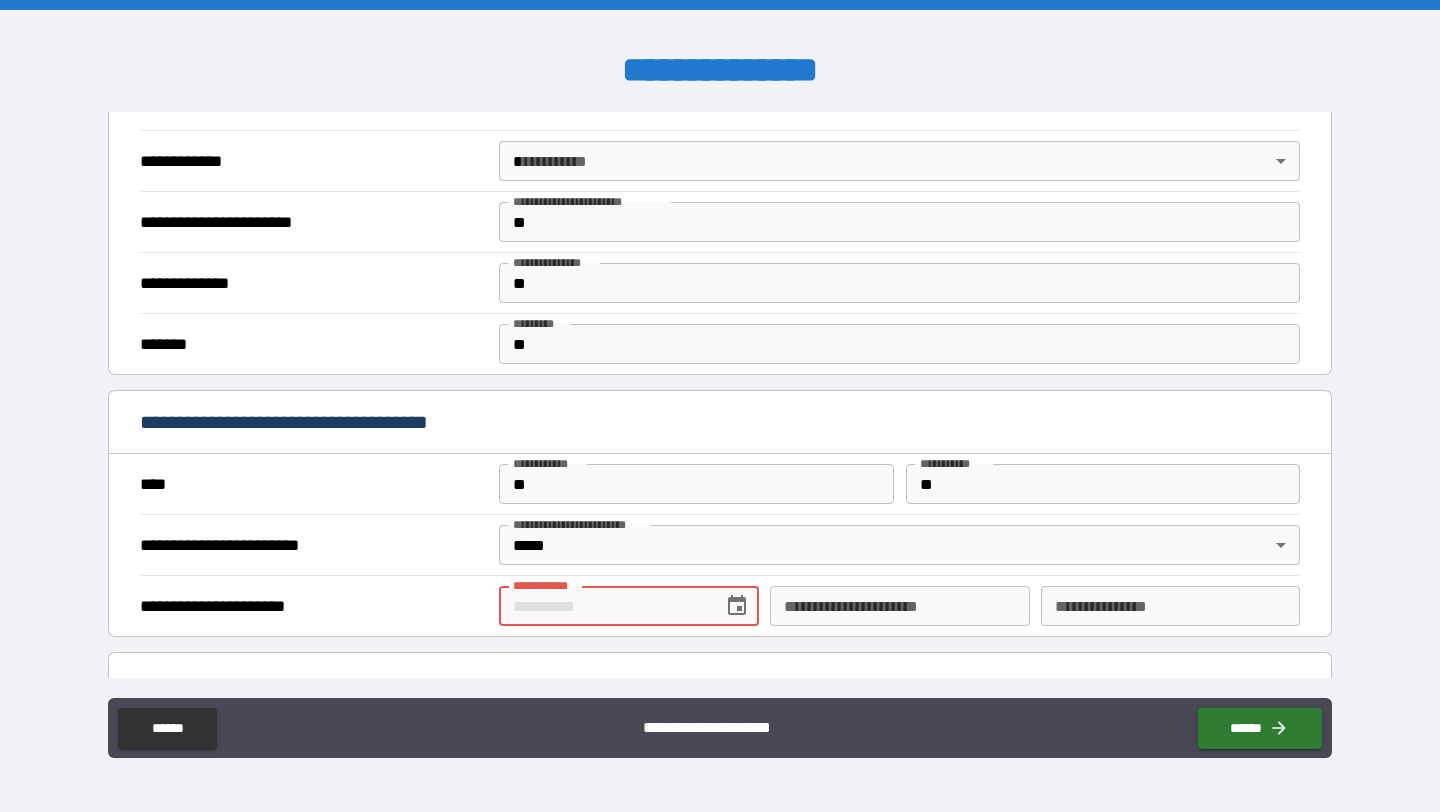 click on "**********" at bounding box center (603, 606) 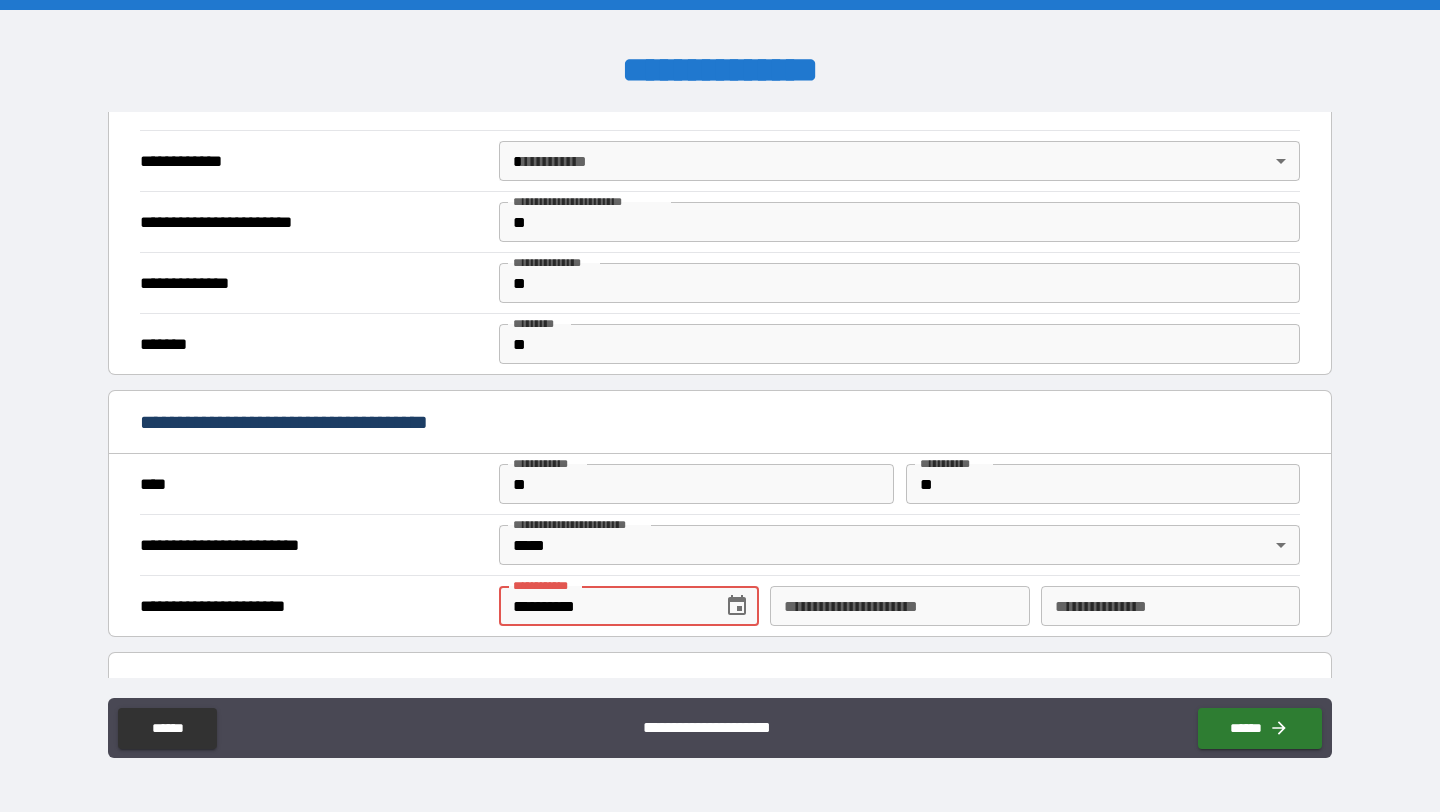 type on "**********" 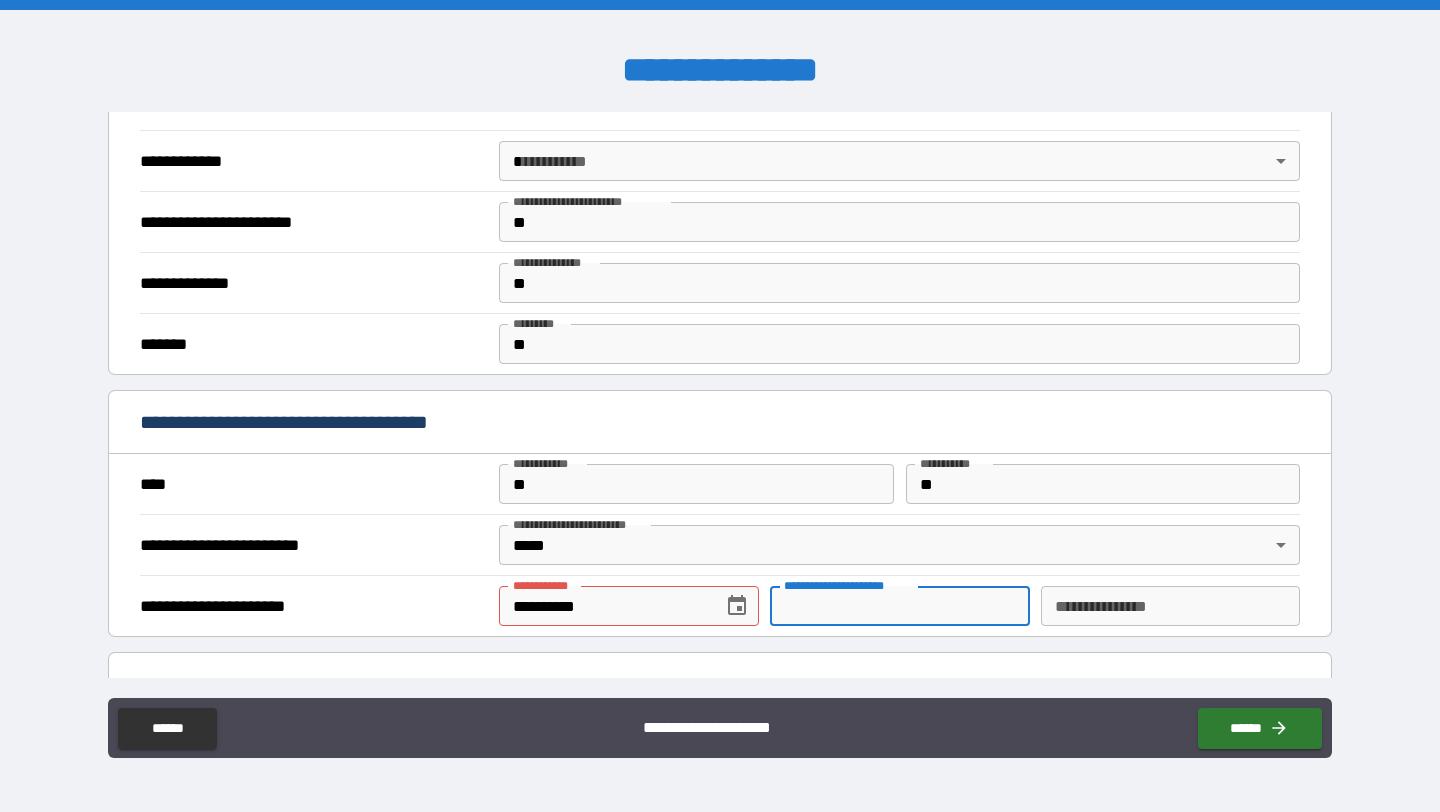 click on "**********" at bounding box center (603, 606) 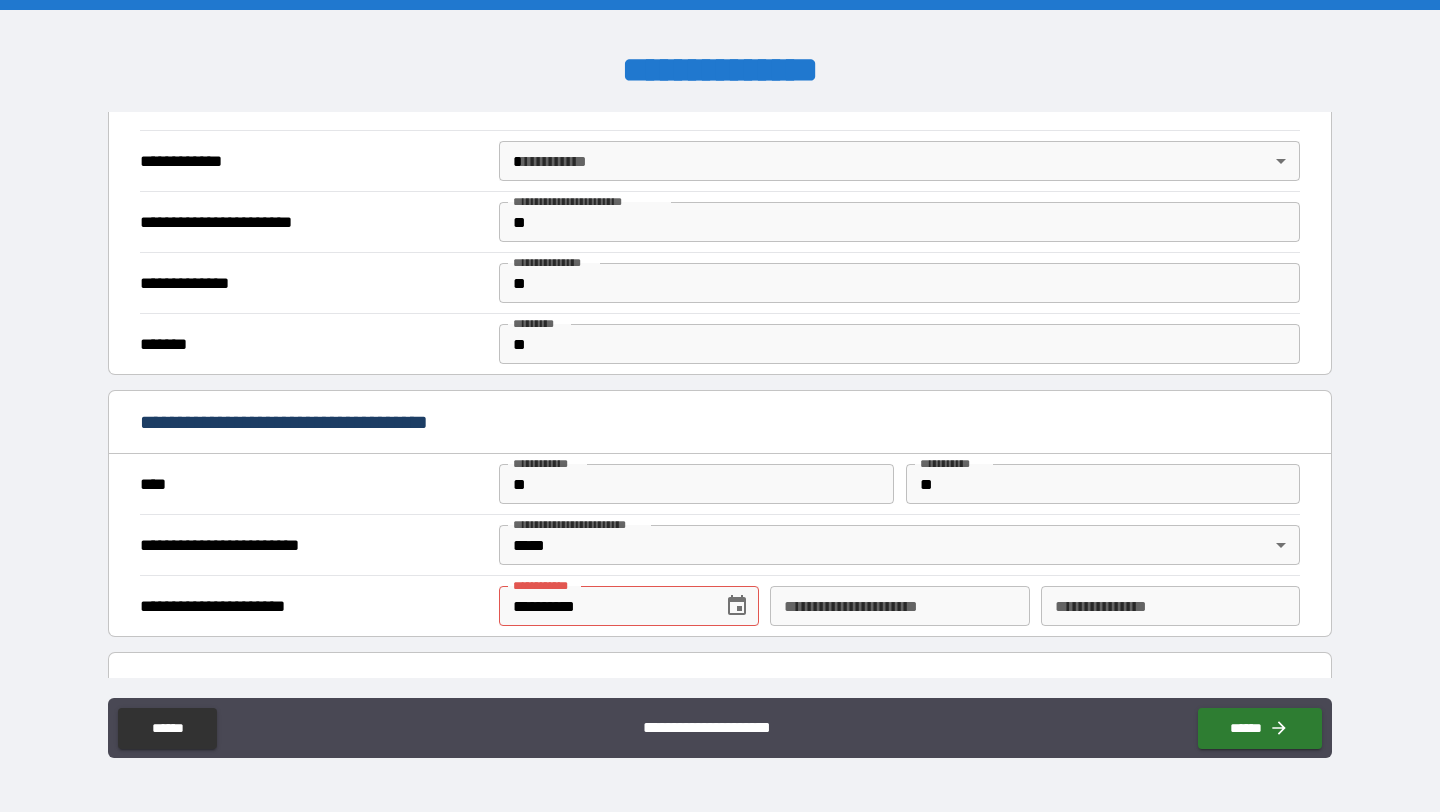 click on "**********" at bounding box center [314, 545] 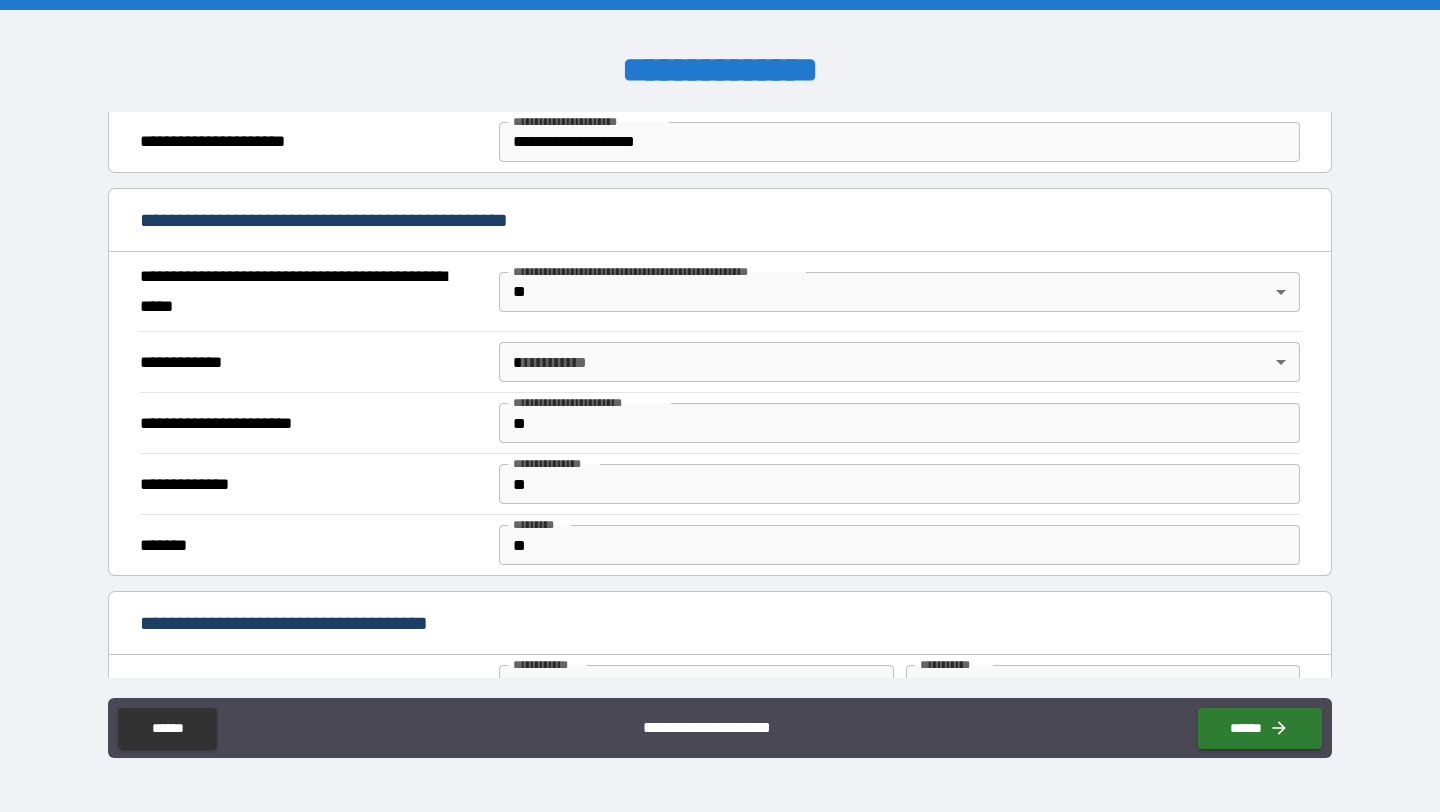 scroll, scrollTop: 1093, scrollLeft: 0, axis: vertical 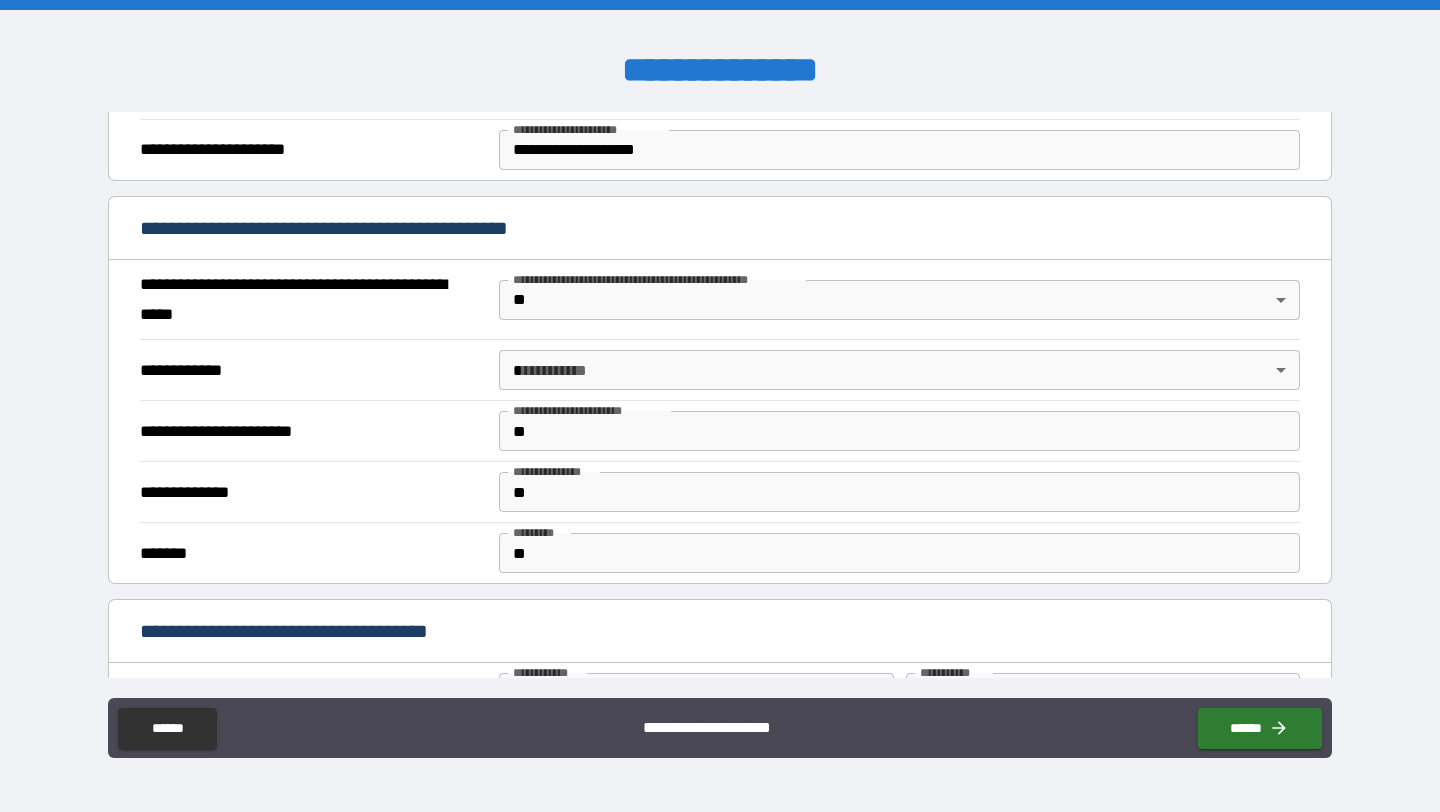 click on "**********" at bounding box center (720, 406) 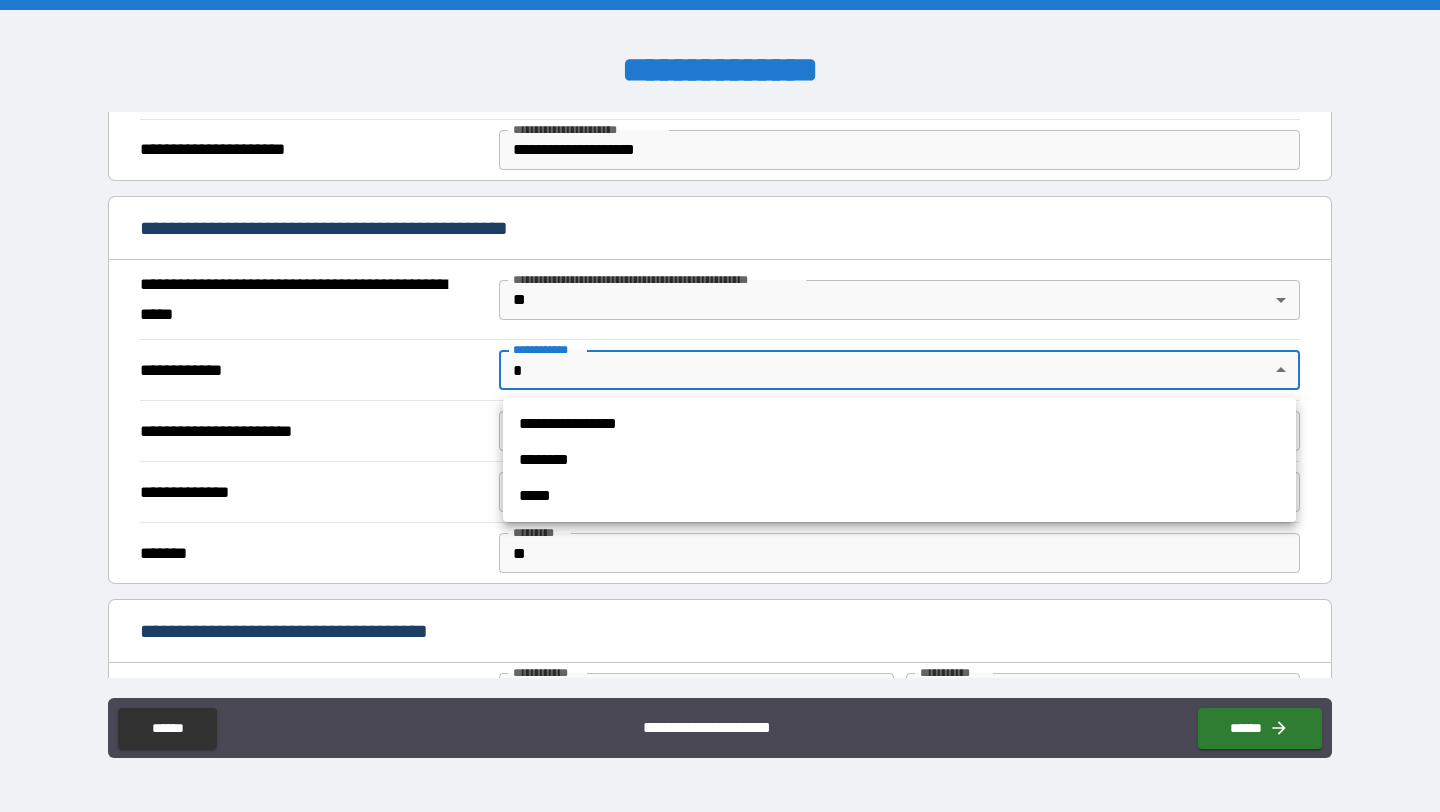click at bounding box center [720, 406] 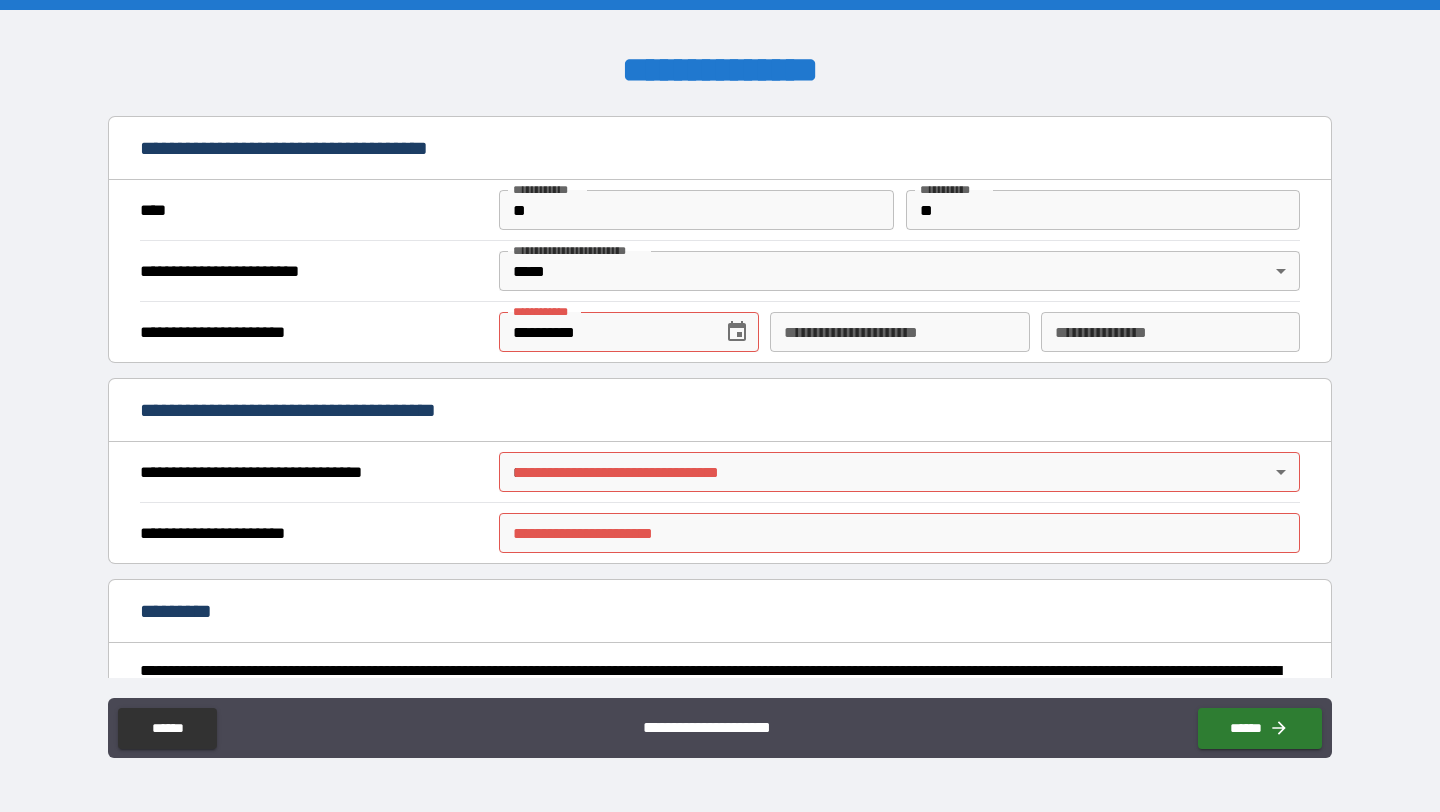scroll, scrollTop: 1581, scrollLeft: 0, axis: vertical 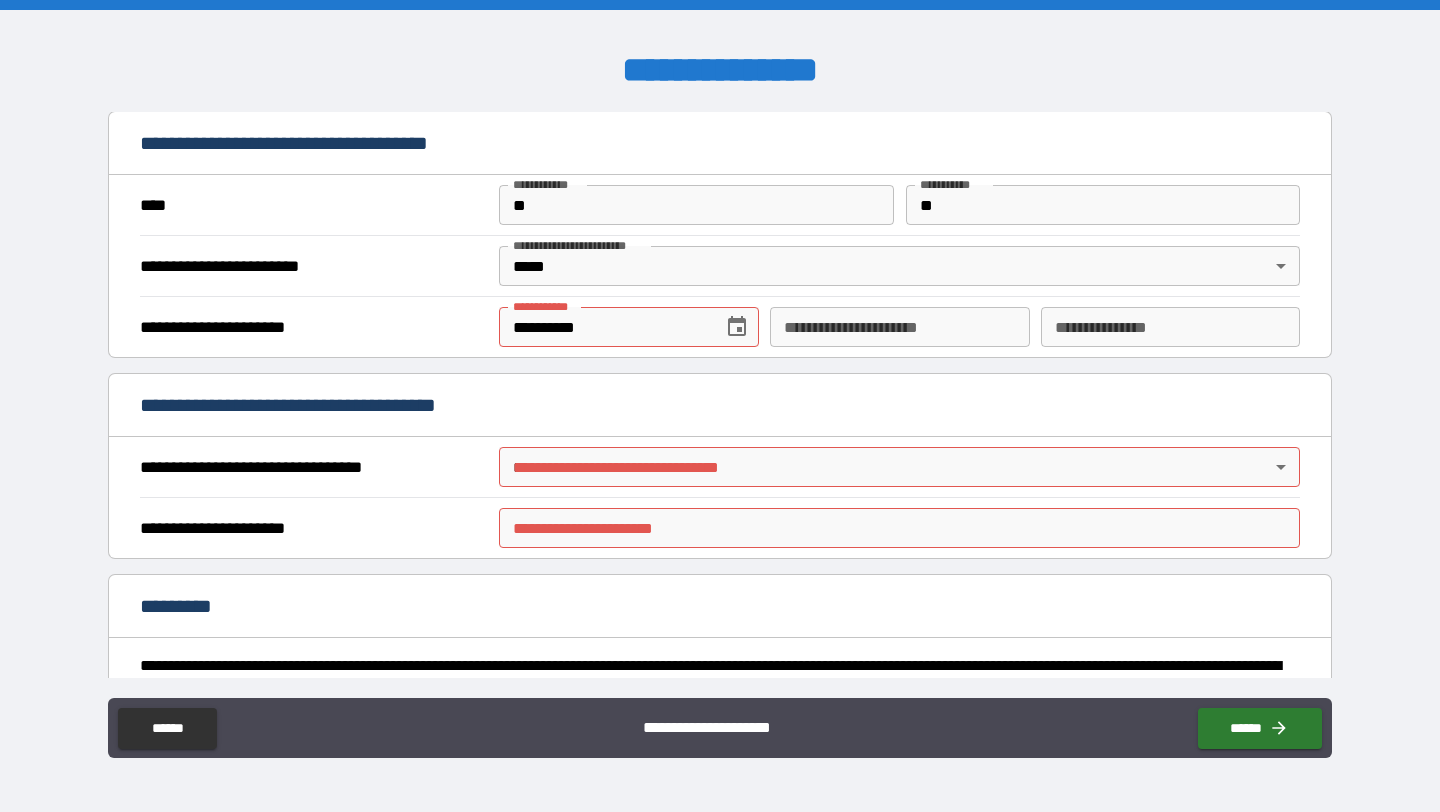 click on "**********" at bounding box center [720, 406] 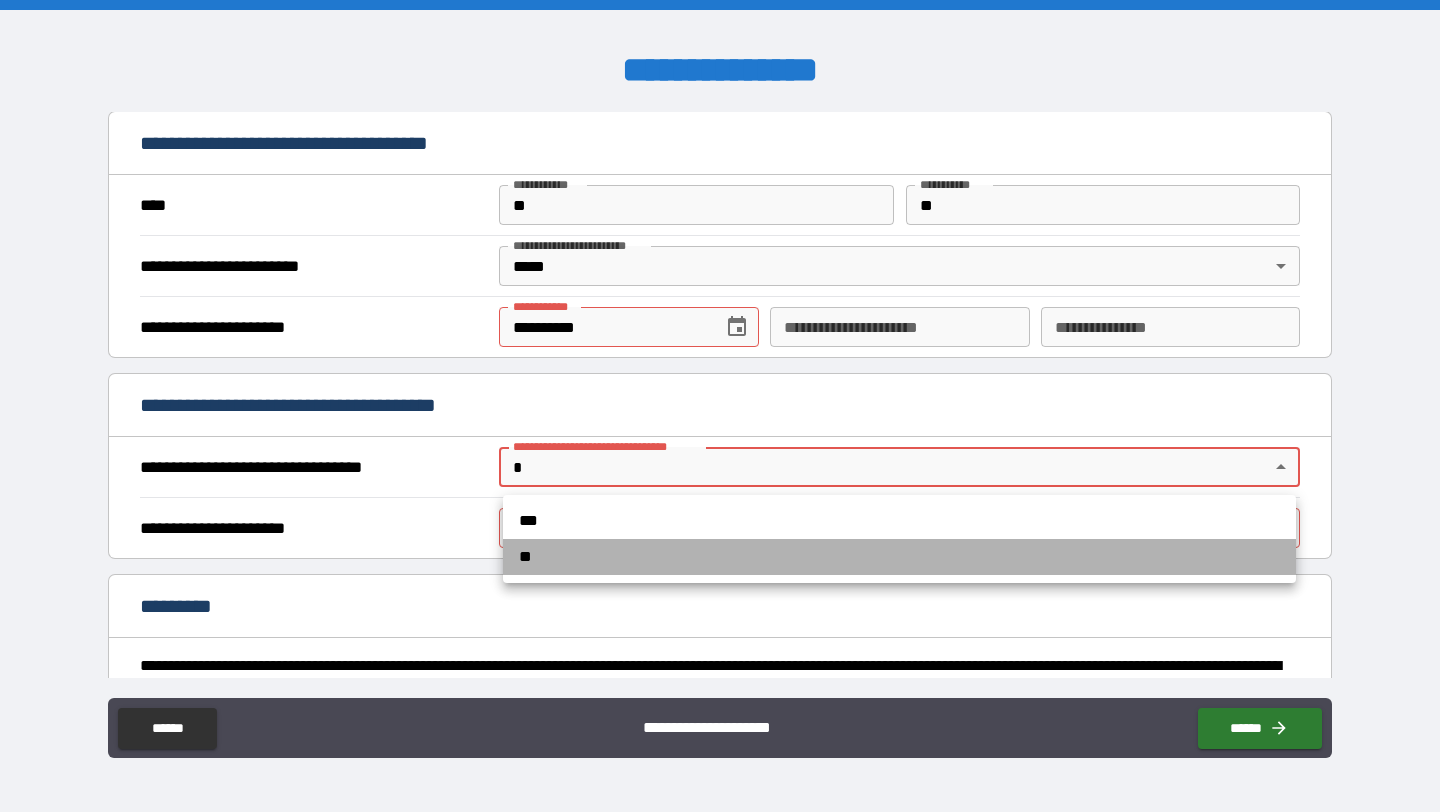 click on "**" at bounding box center (899, 557) 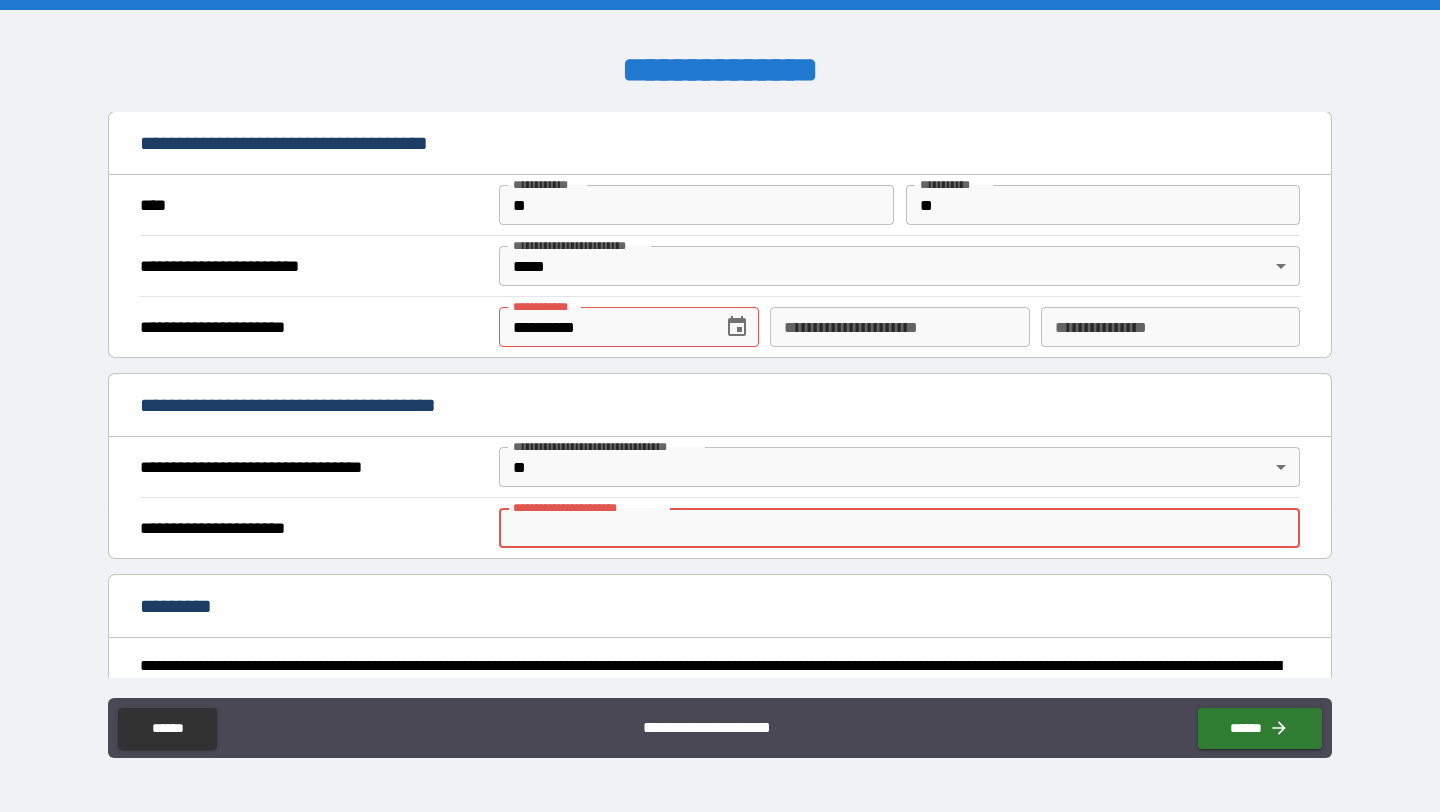 click on "**********" at bounding box center (899, 528) 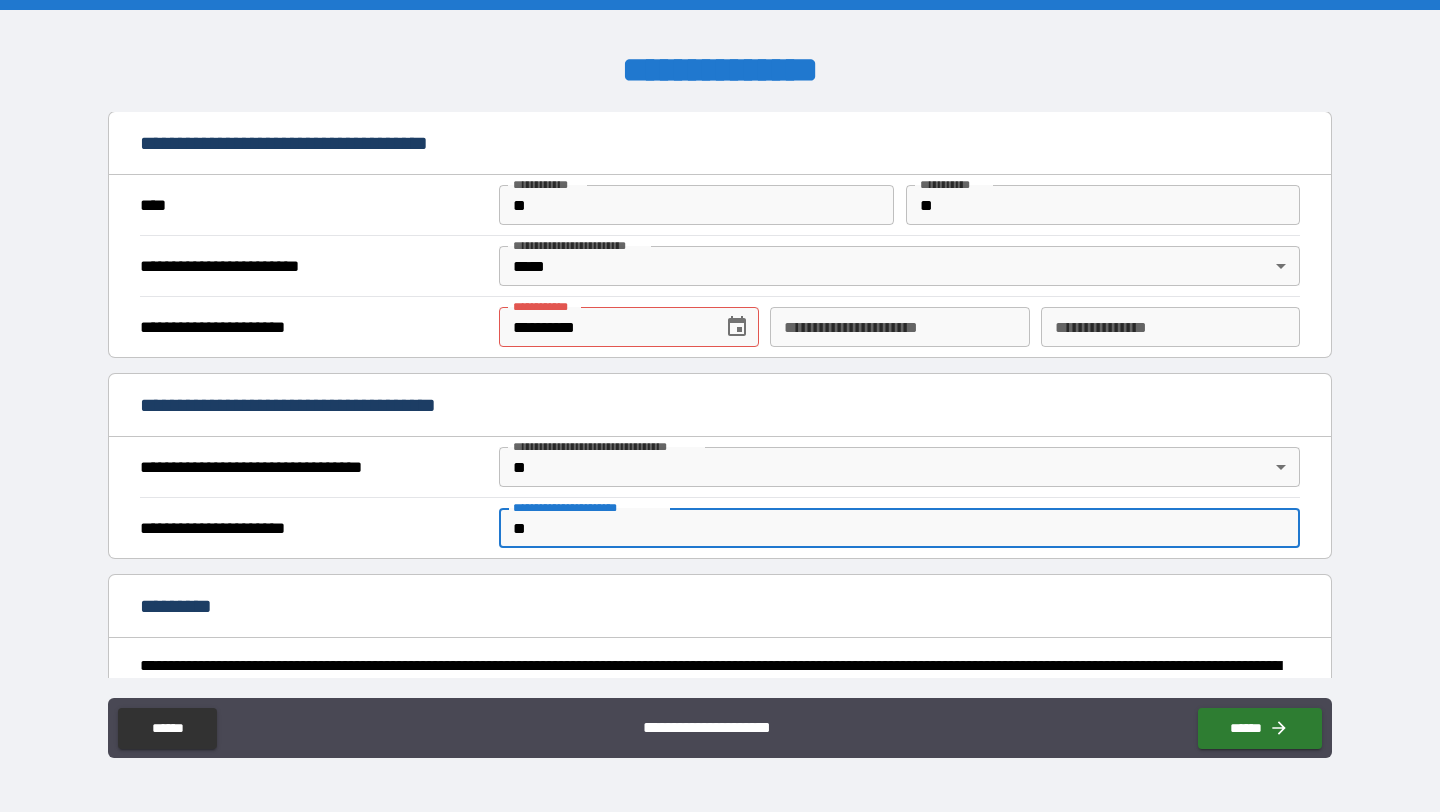 type on "**" 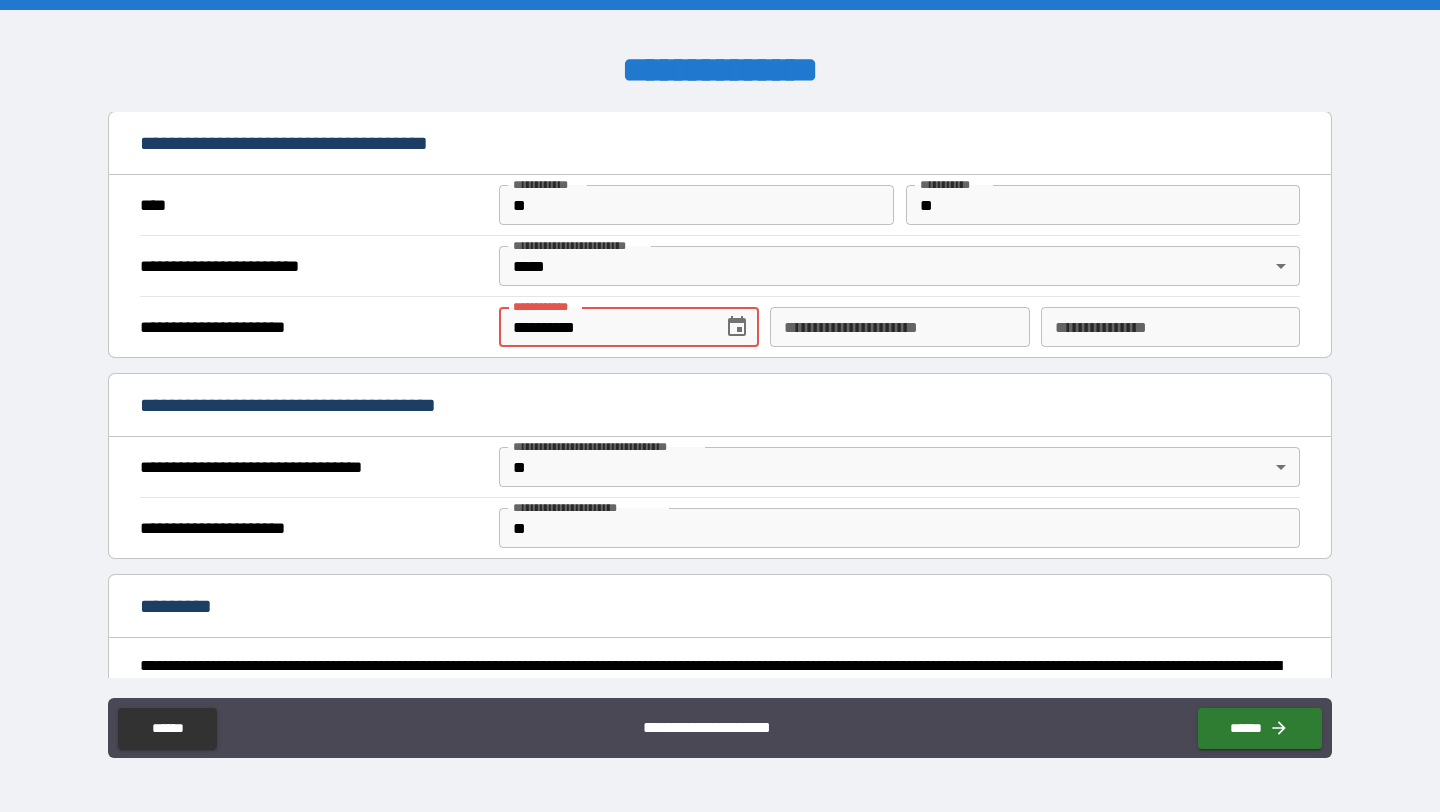 click on "**********" at bounding box center [720, 327] 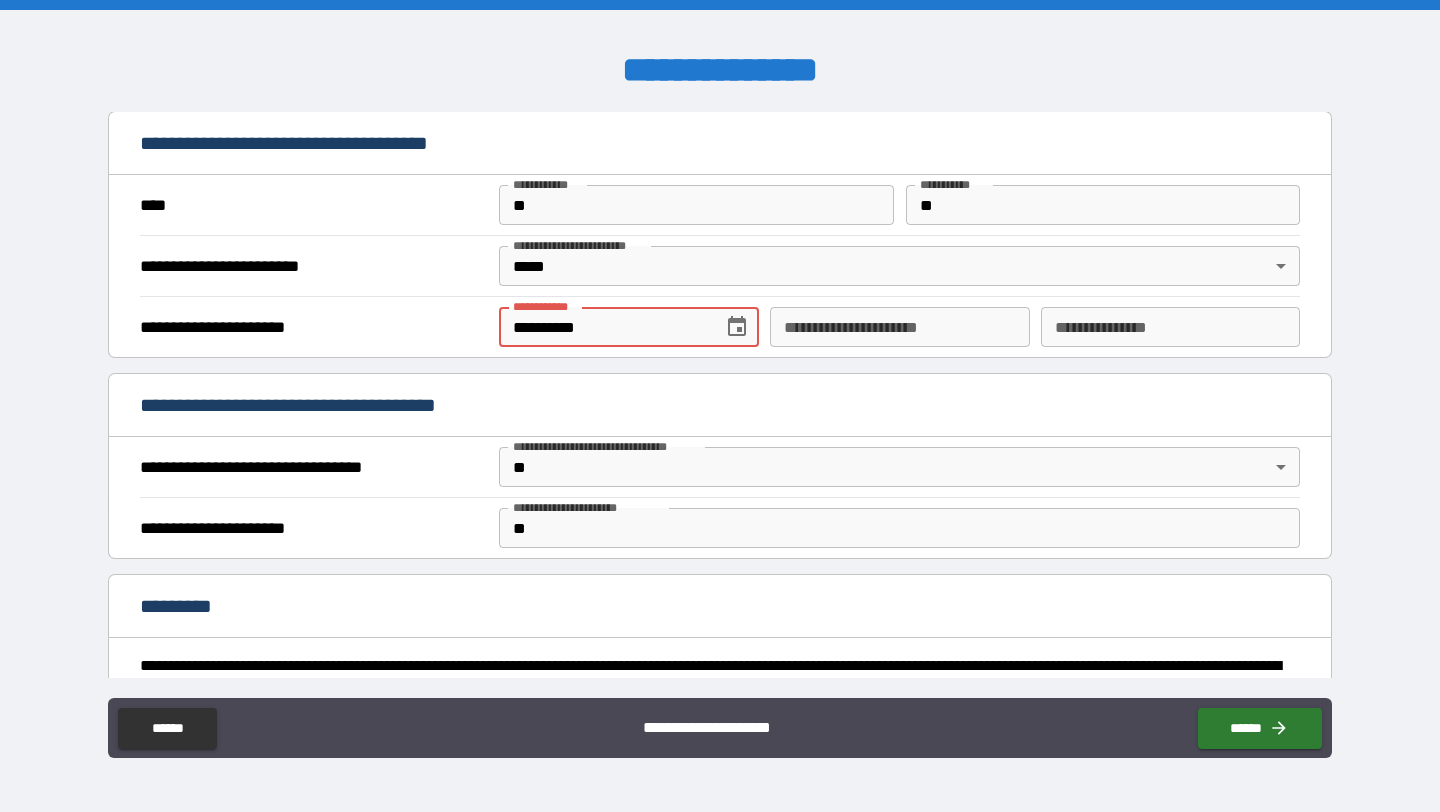 drag, startPoint x: 613, startPoint y: 332, endPoint x: 501, endPoint y: 323, distance: 112.36102 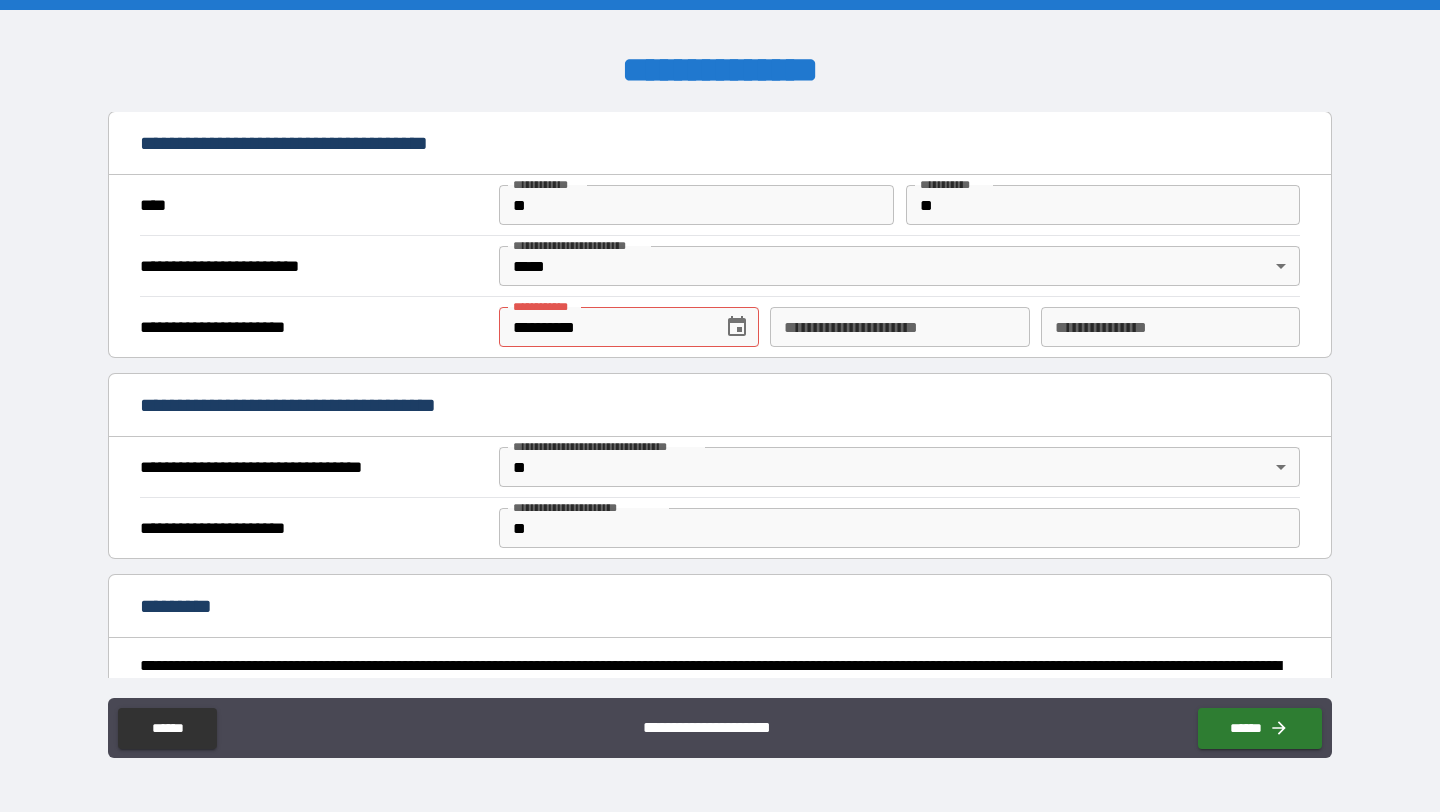 click on "**********" at bounding box center (312, 328) 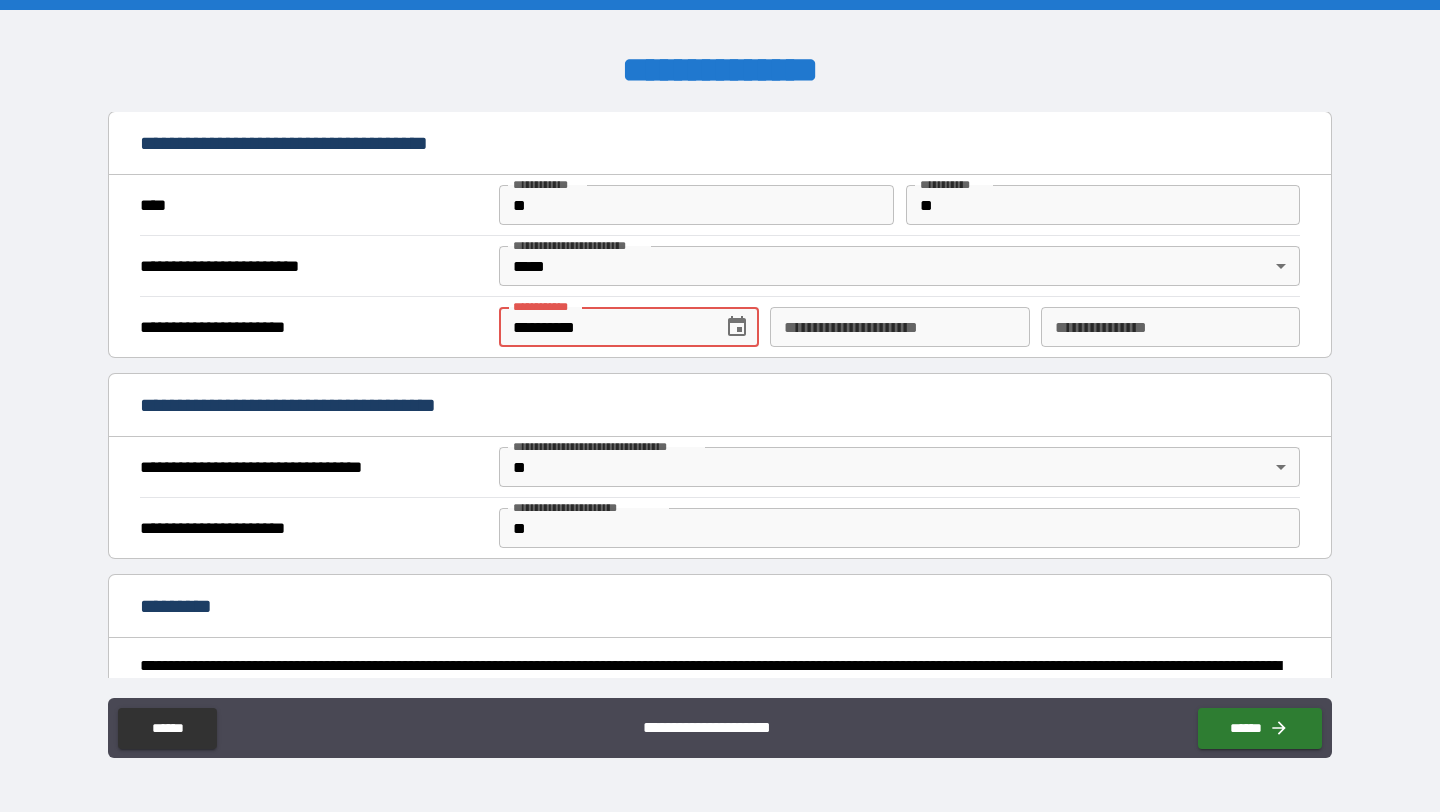 click on "**********" at bounding box center (603, 327) 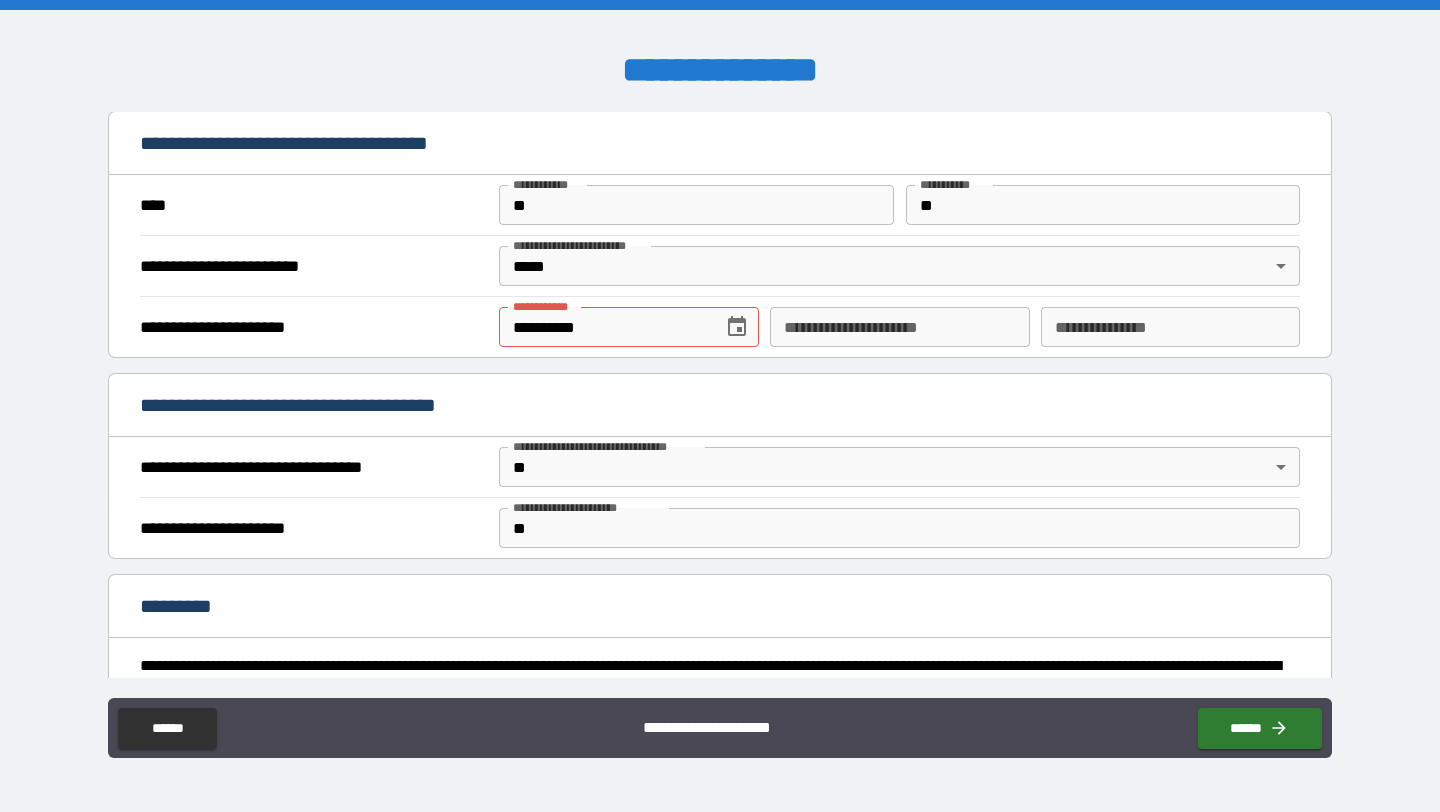 click on "**********" at bounding box center (312, 328) 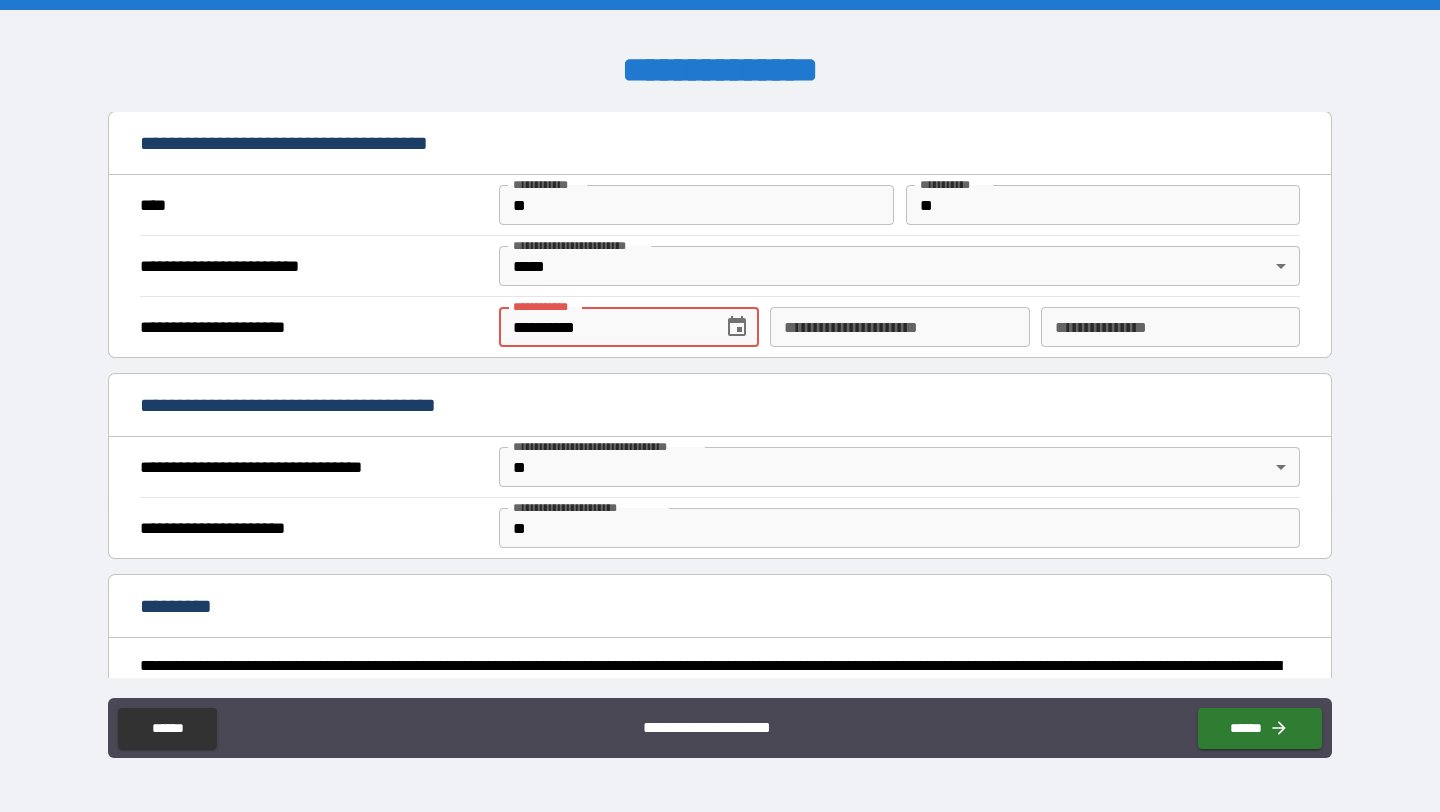 drag, startPoint x: 615, startPoint y: 325, endPoint x: 484, endPoint y: 324, distance: 131.00381 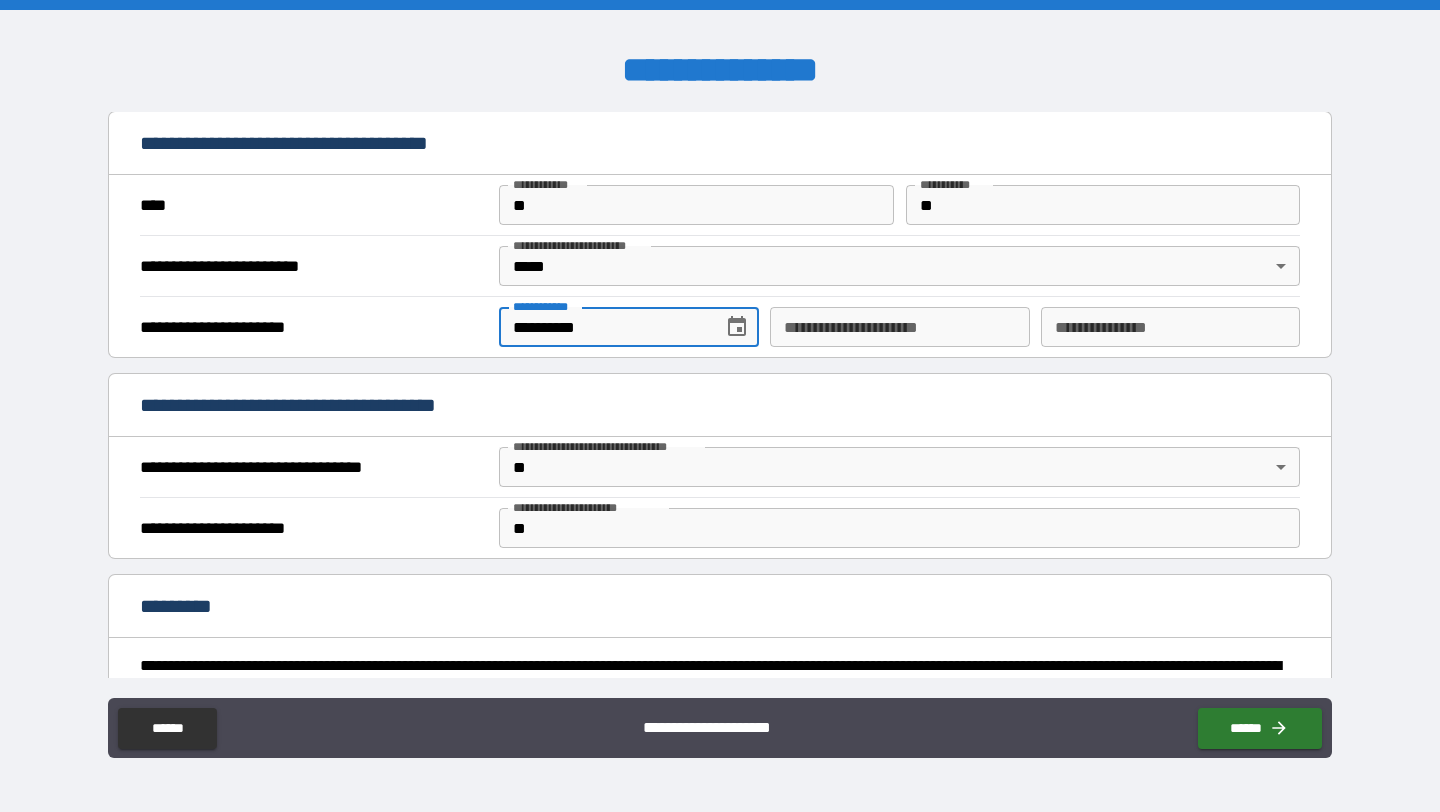 type on "**********" 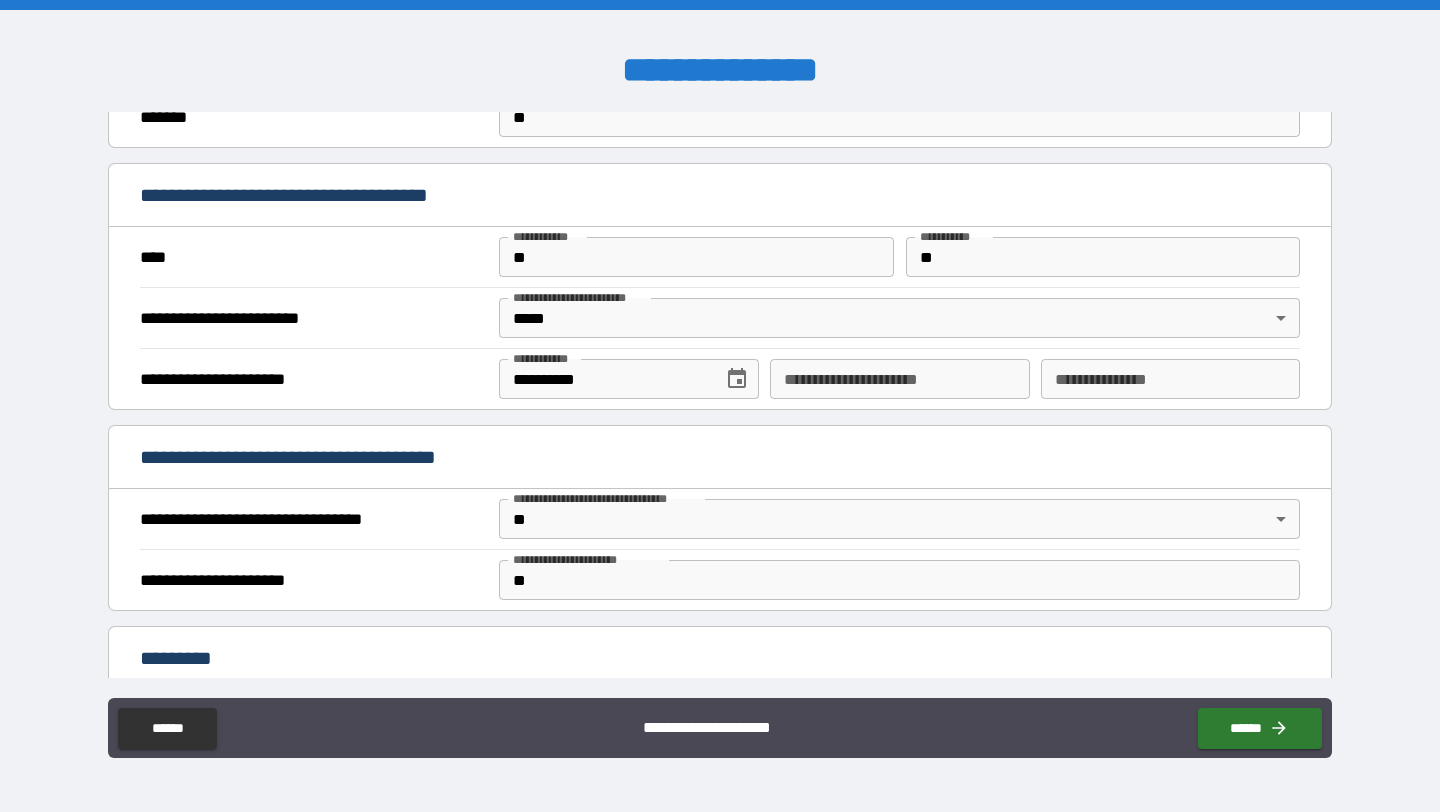 scroll, scrollTop: 1554, scrollLeft: 0, axis: vertical 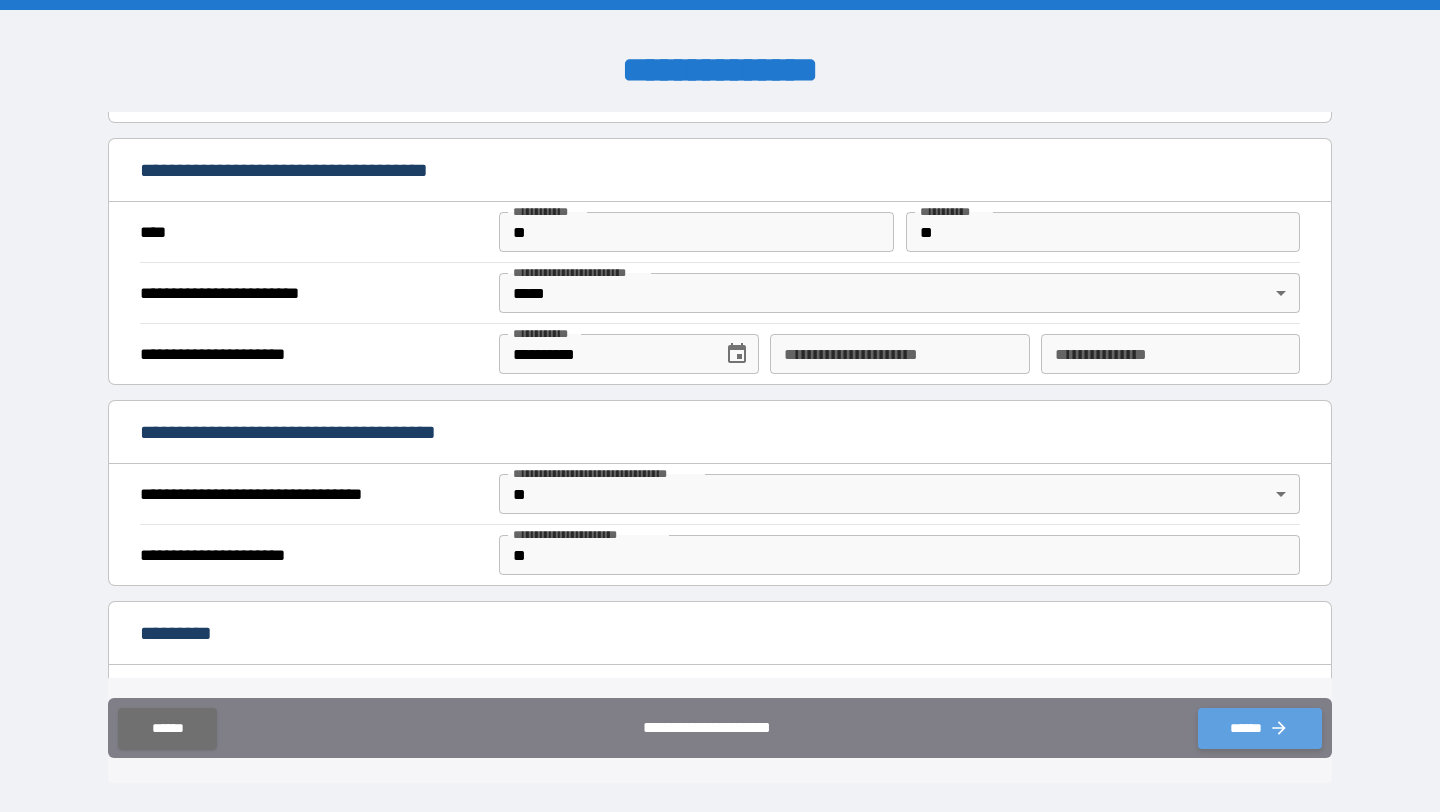 click 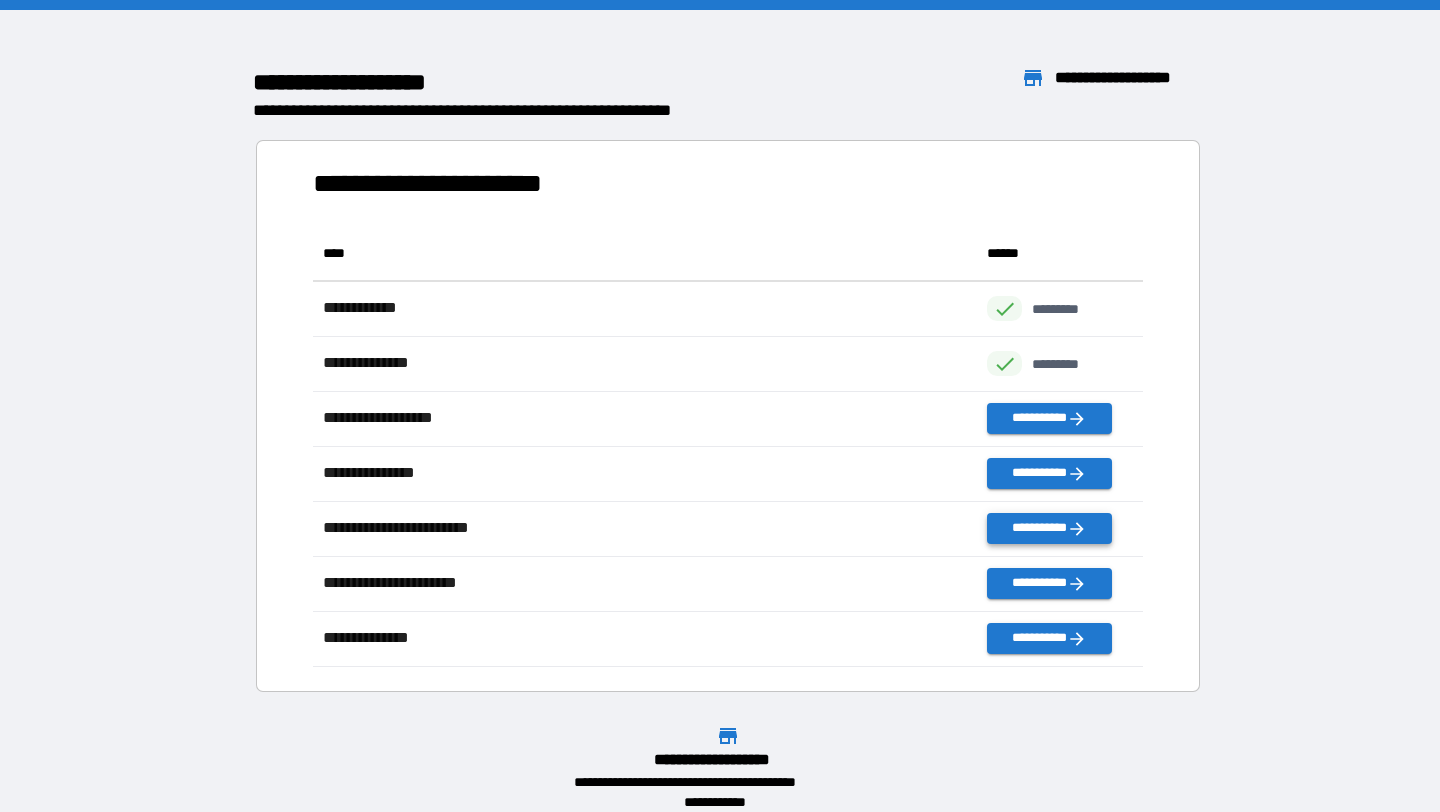 scroll, scrollTop: 1, scrollLeft: 1, axis: both 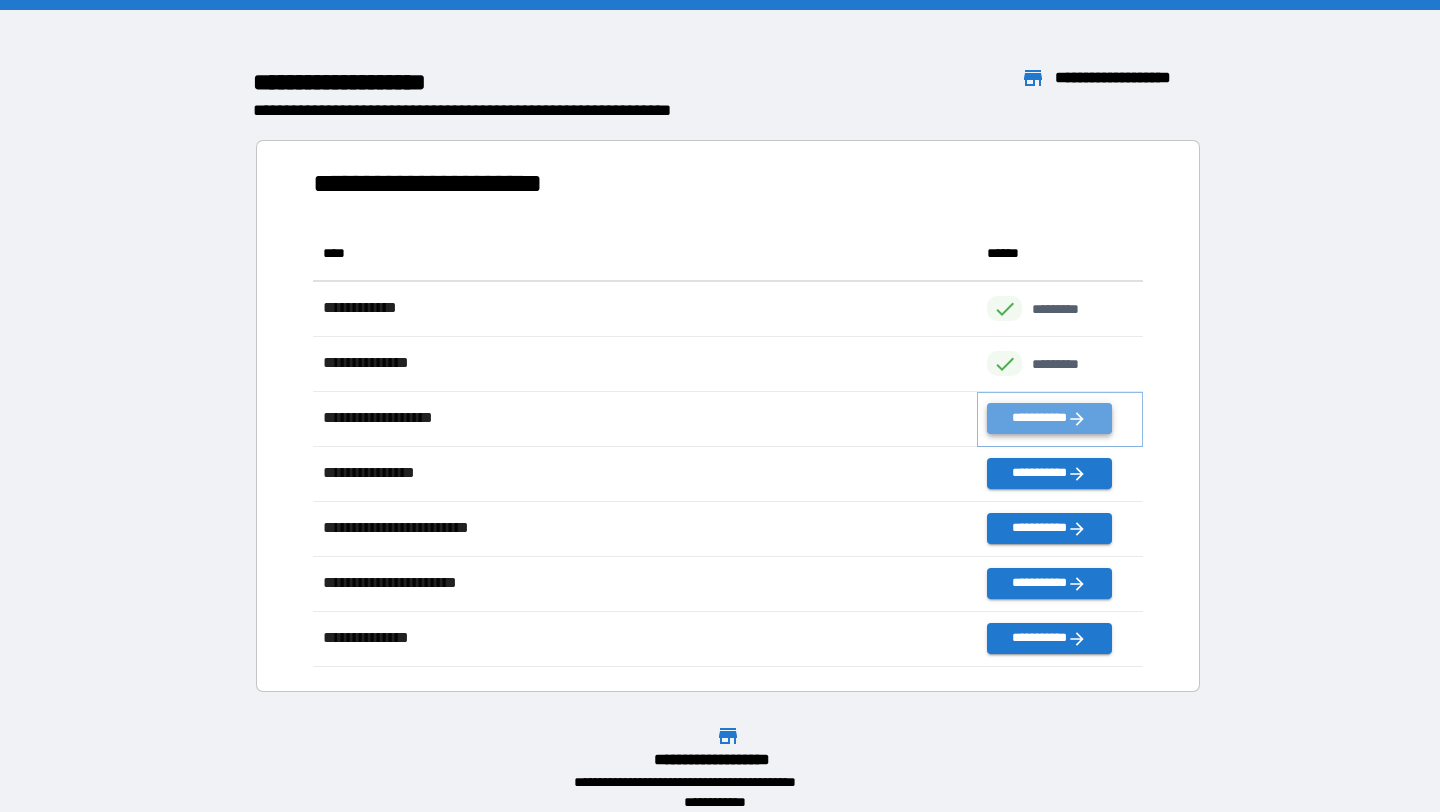 click on "**********" at bounding box center [1049, 418] 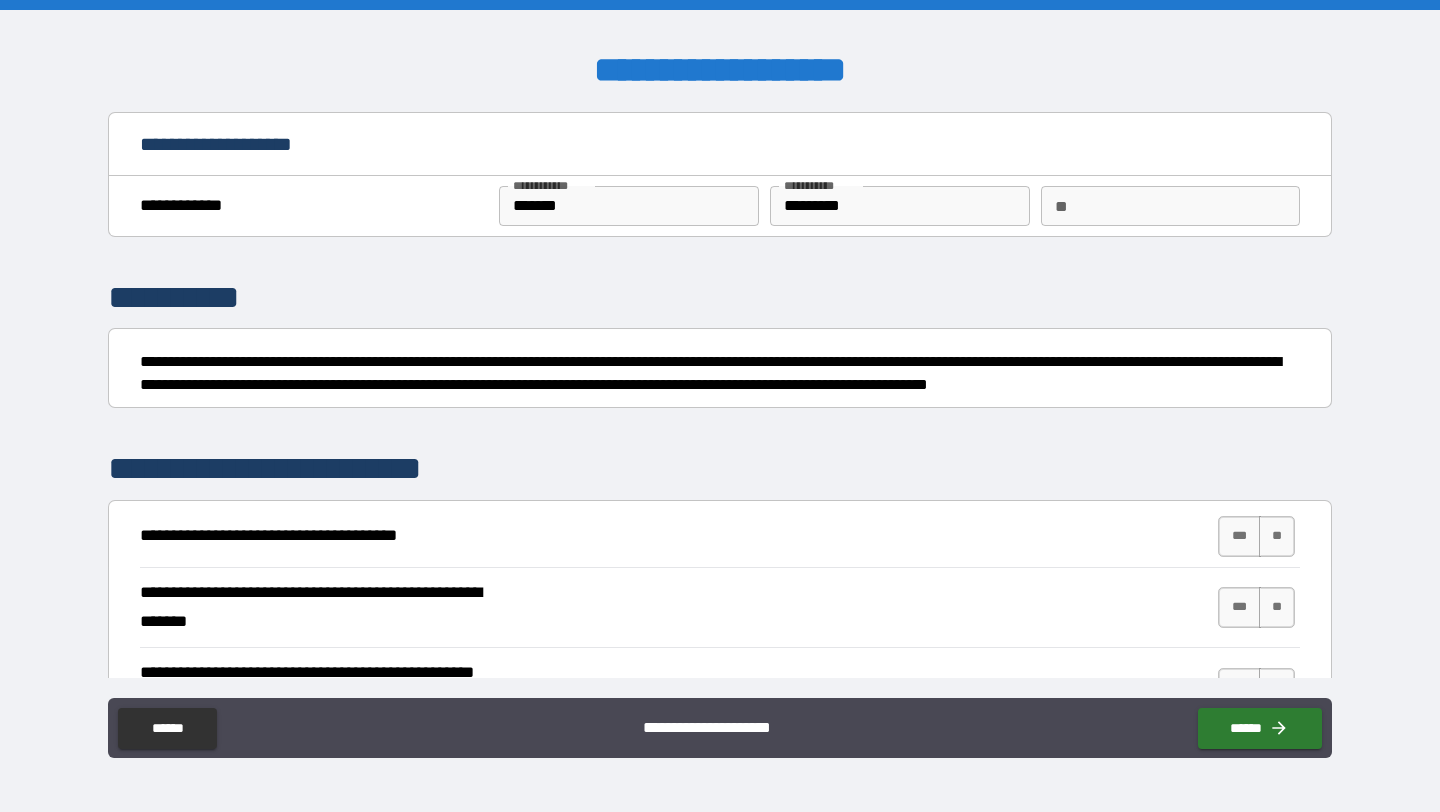 click on "**" at bounding box center (1170, 206) 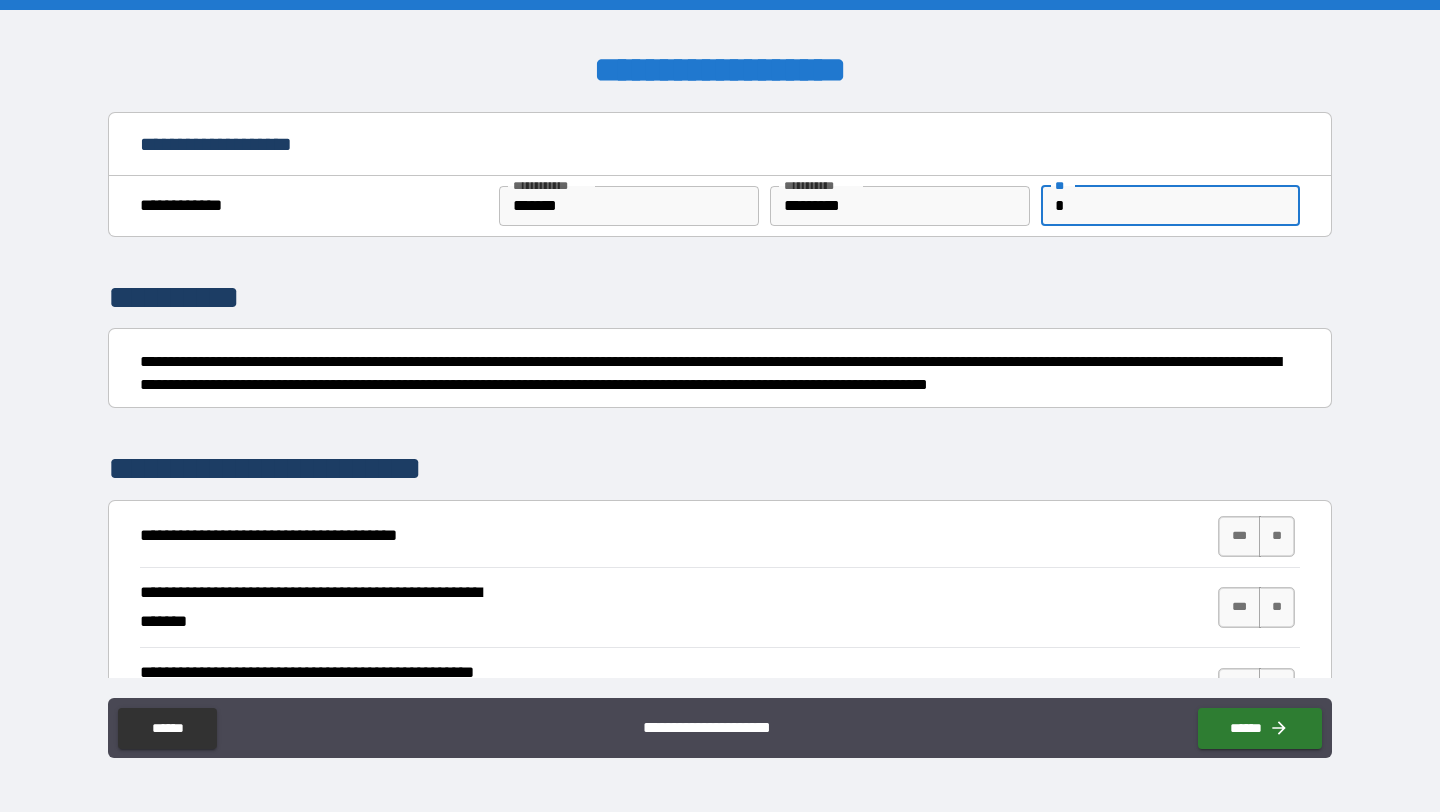 type on "*" 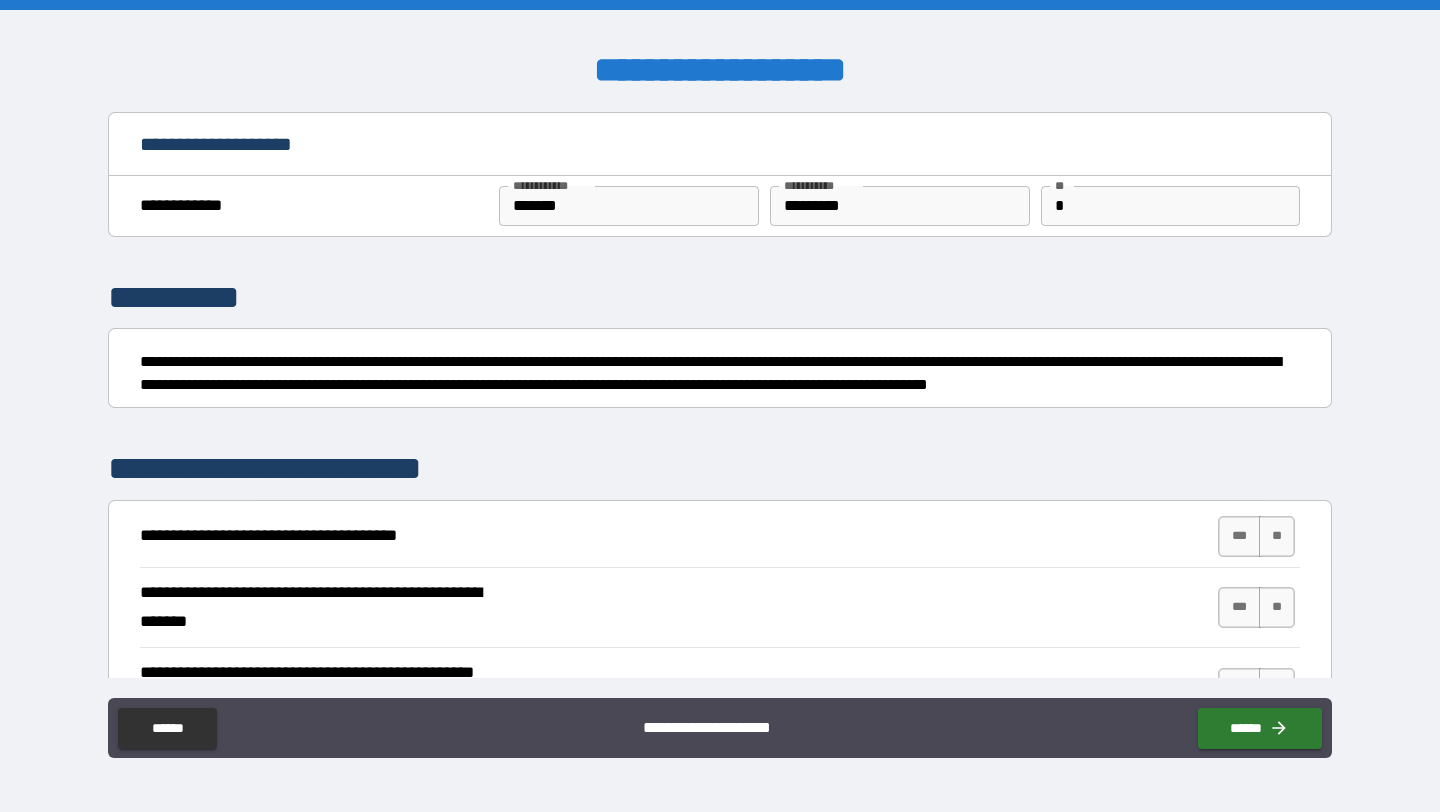 click on "**********" at bounding box center [720, 469] 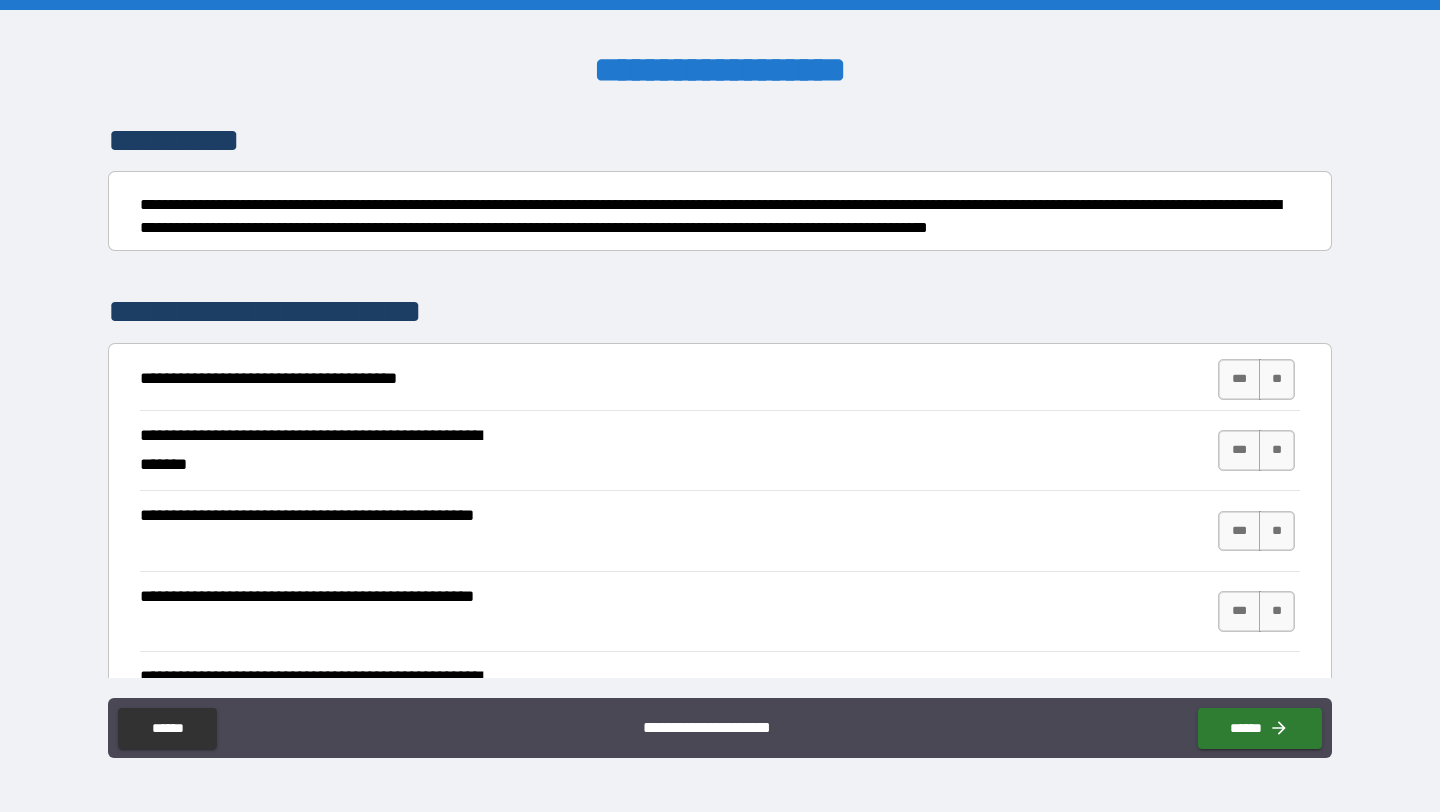 scroll, scrollTop: 167, scrollLeft: 0, axis: vertical 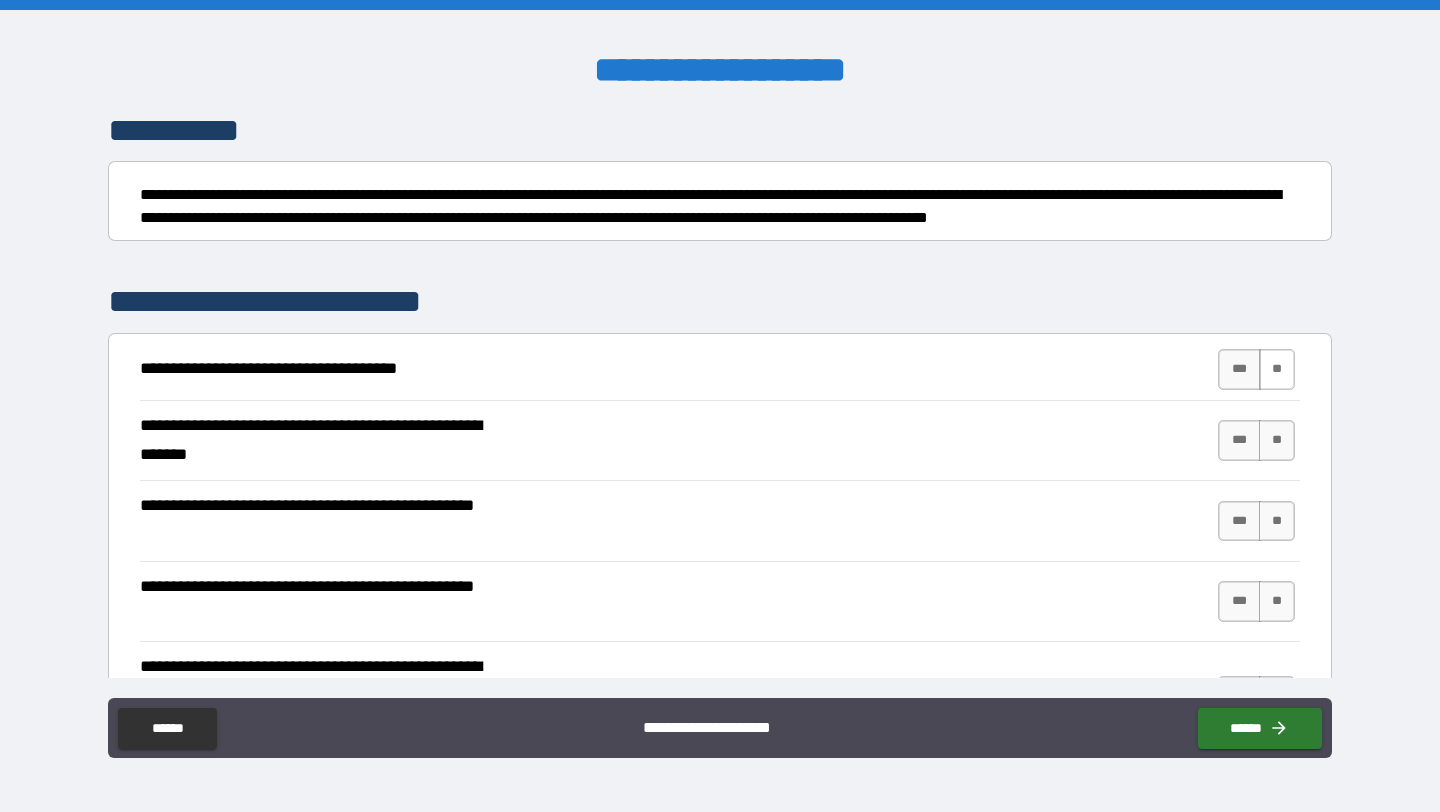 click on "**" at bounding box center [1277, 369] 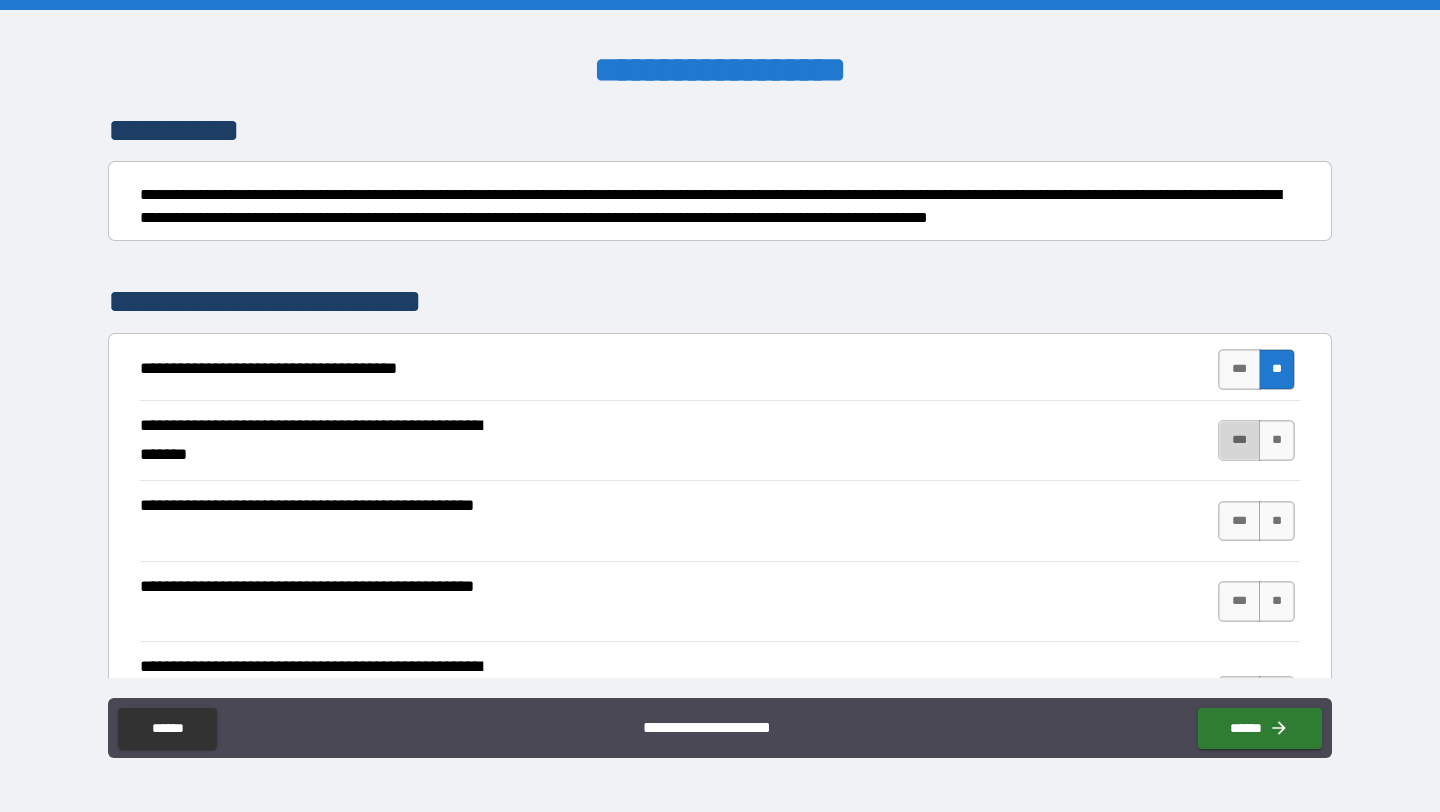 click on "***" at bounding box center (1239, 440) 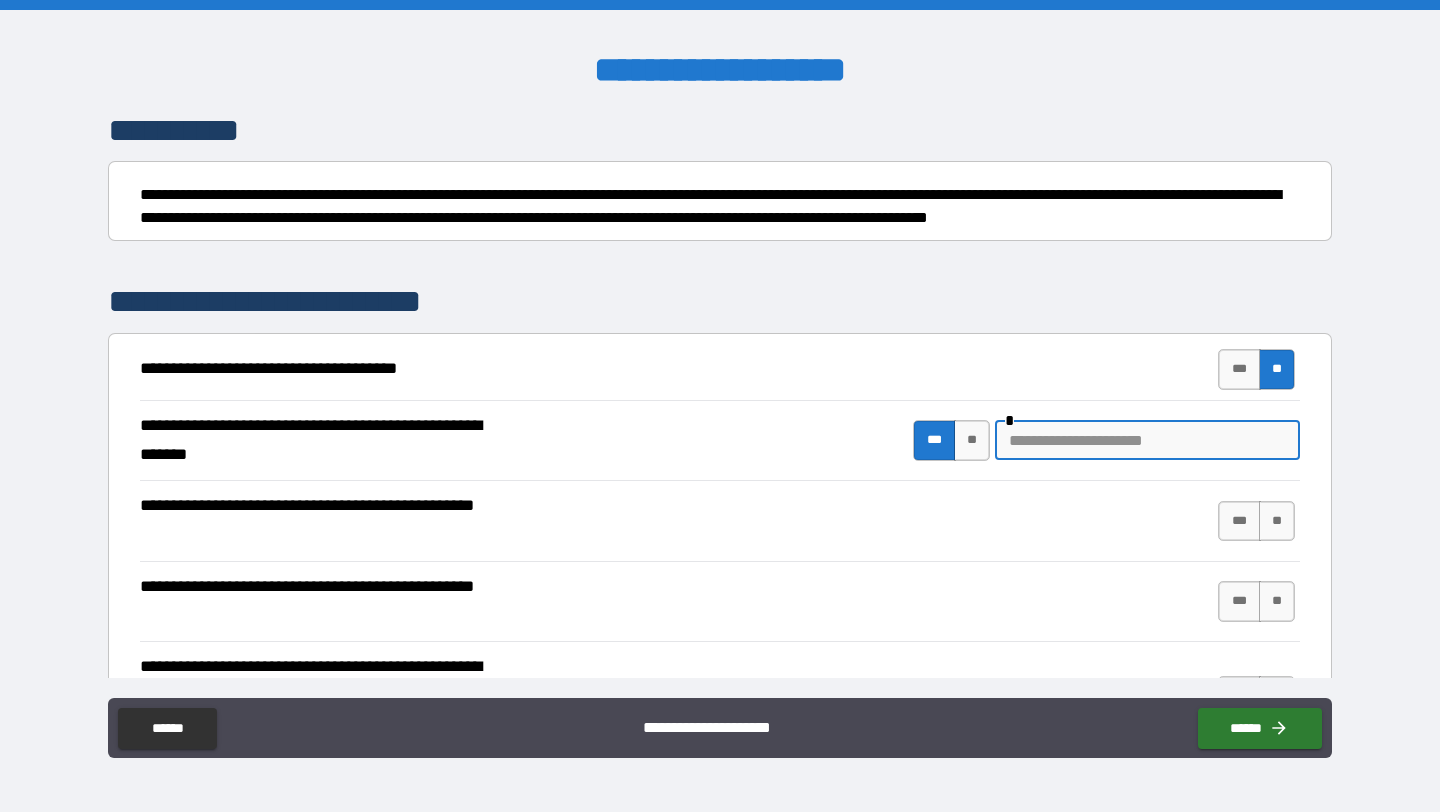 click at bounding box center [1147, 440] 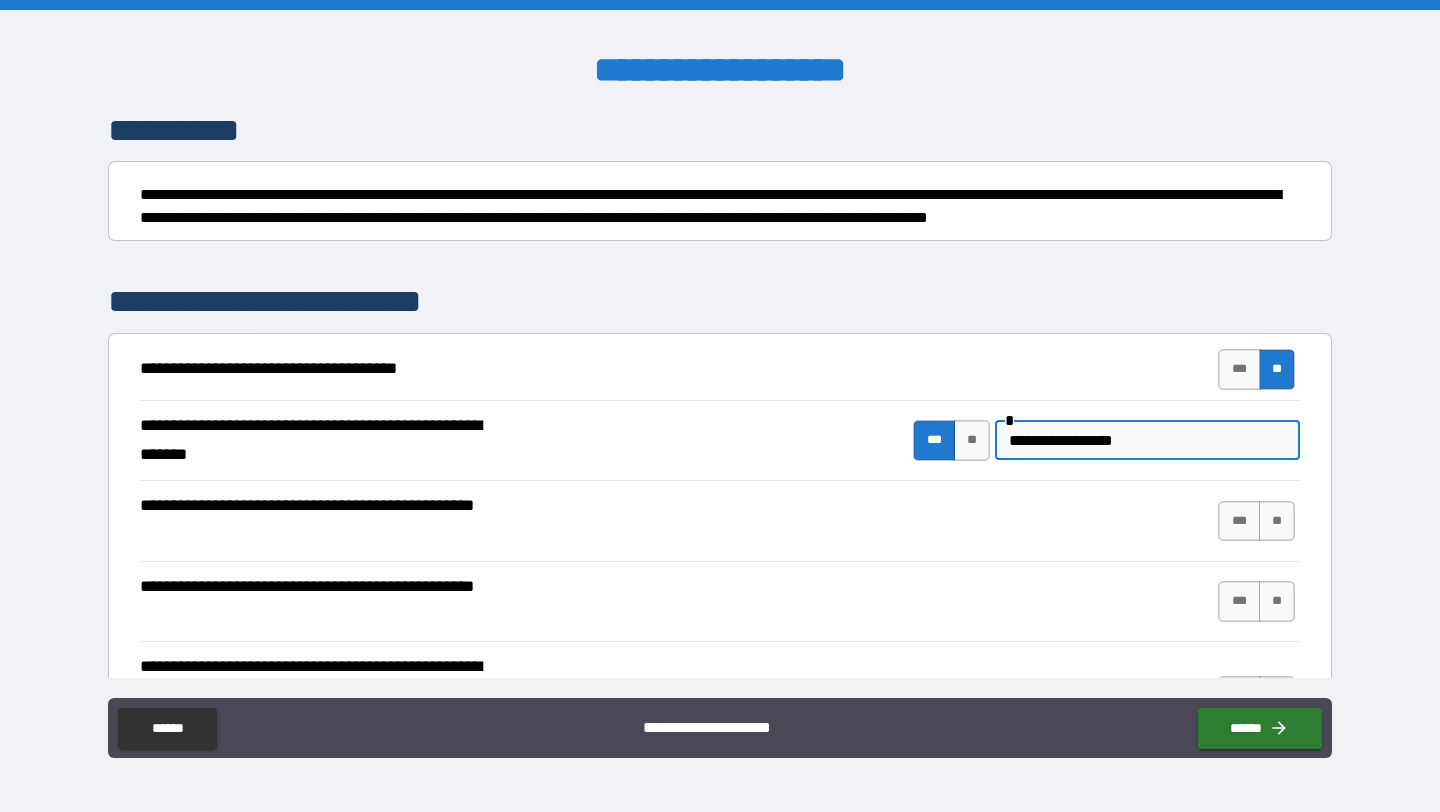 type on "**********" 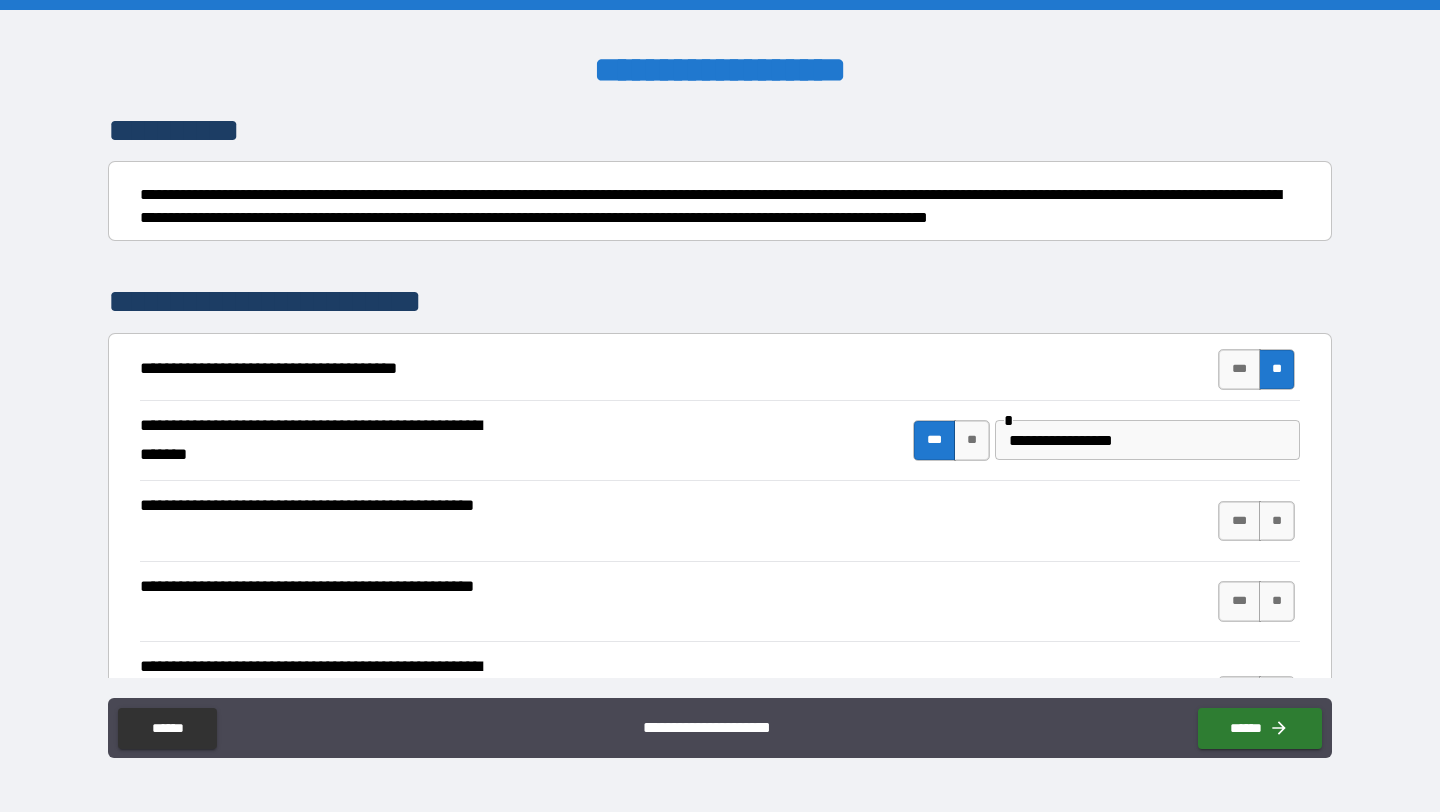 click on "**********" at bounding box center (720, 441) 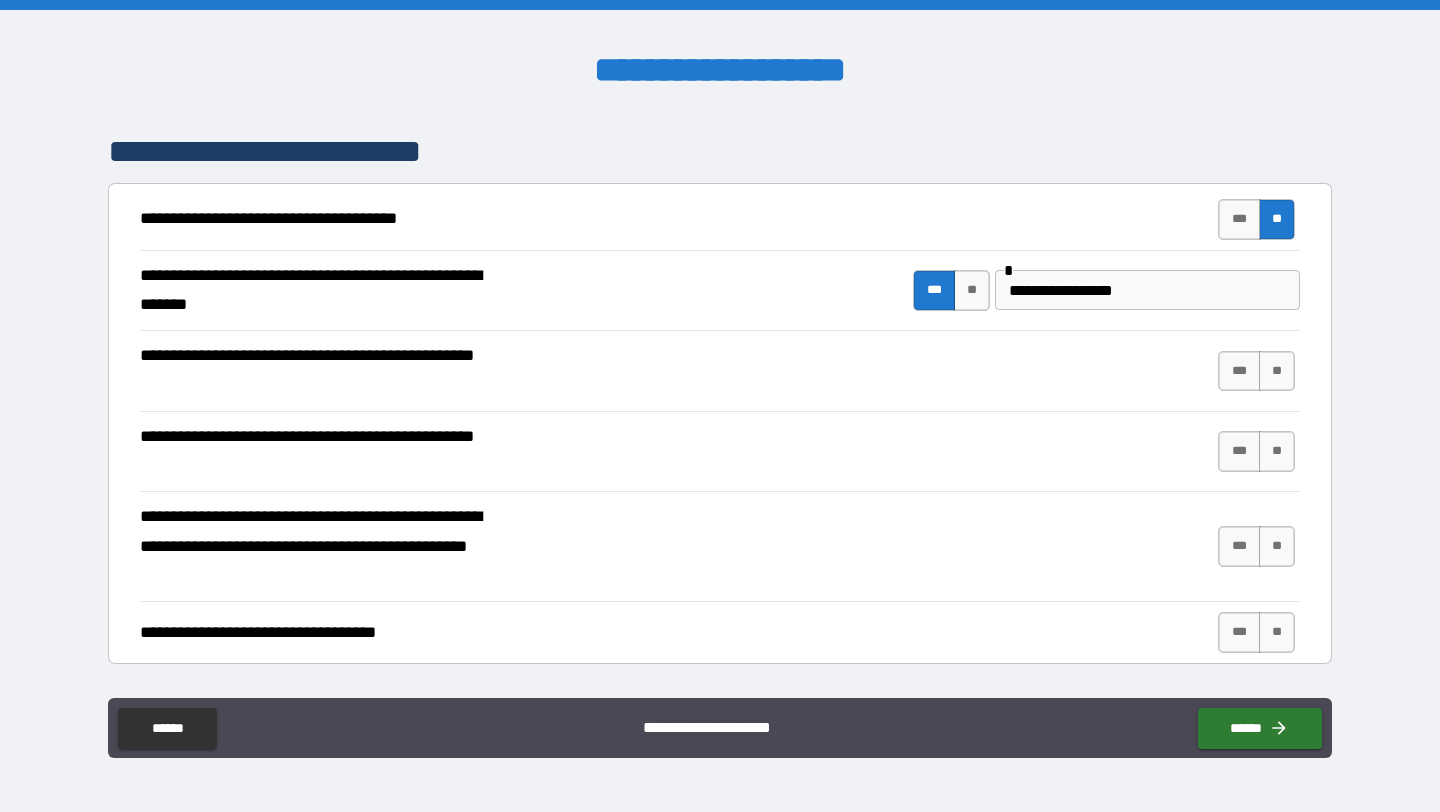 scroll, scrollTop: 316, scrollLeft: 0, axis: vertical 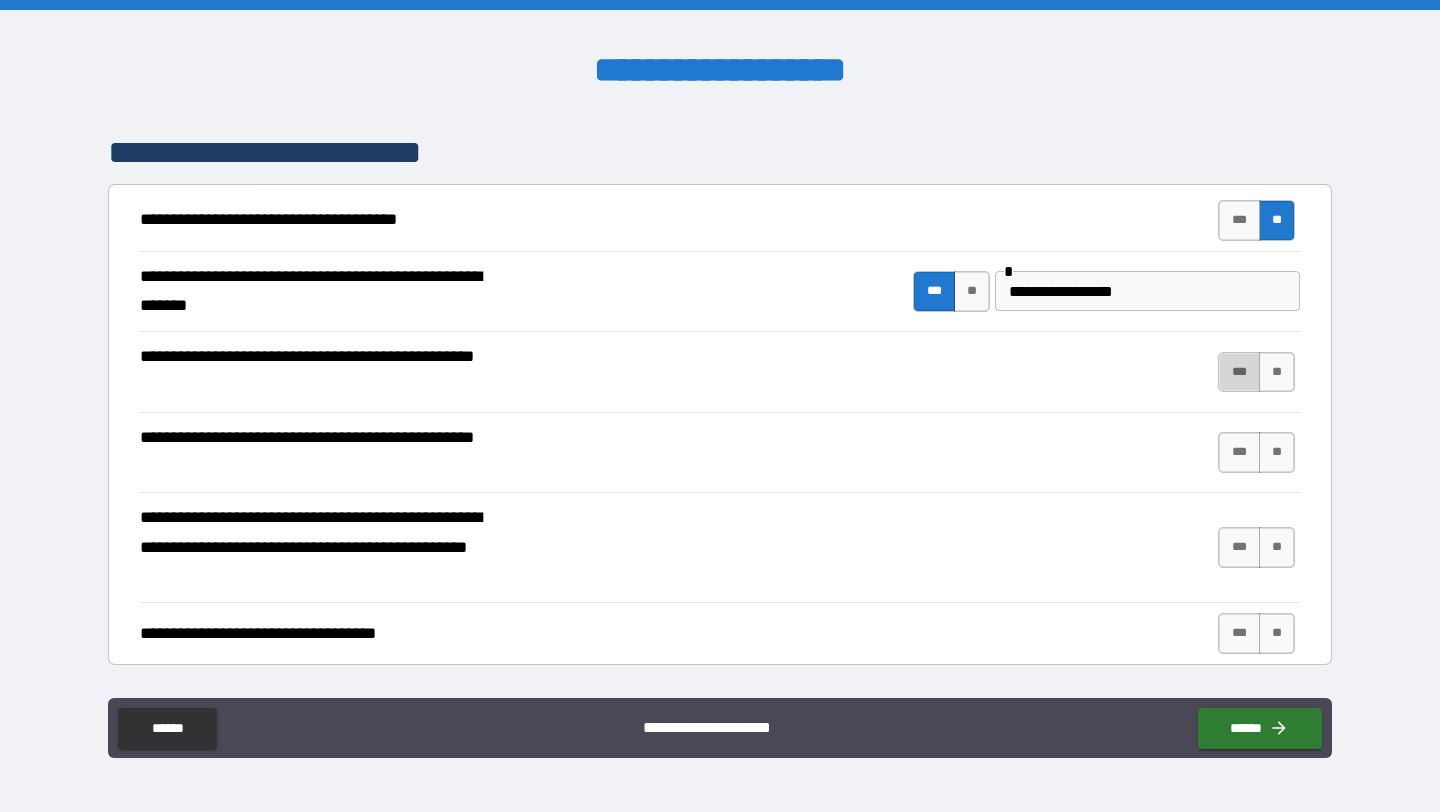 click on "***" at bounding box center [1239, 372] 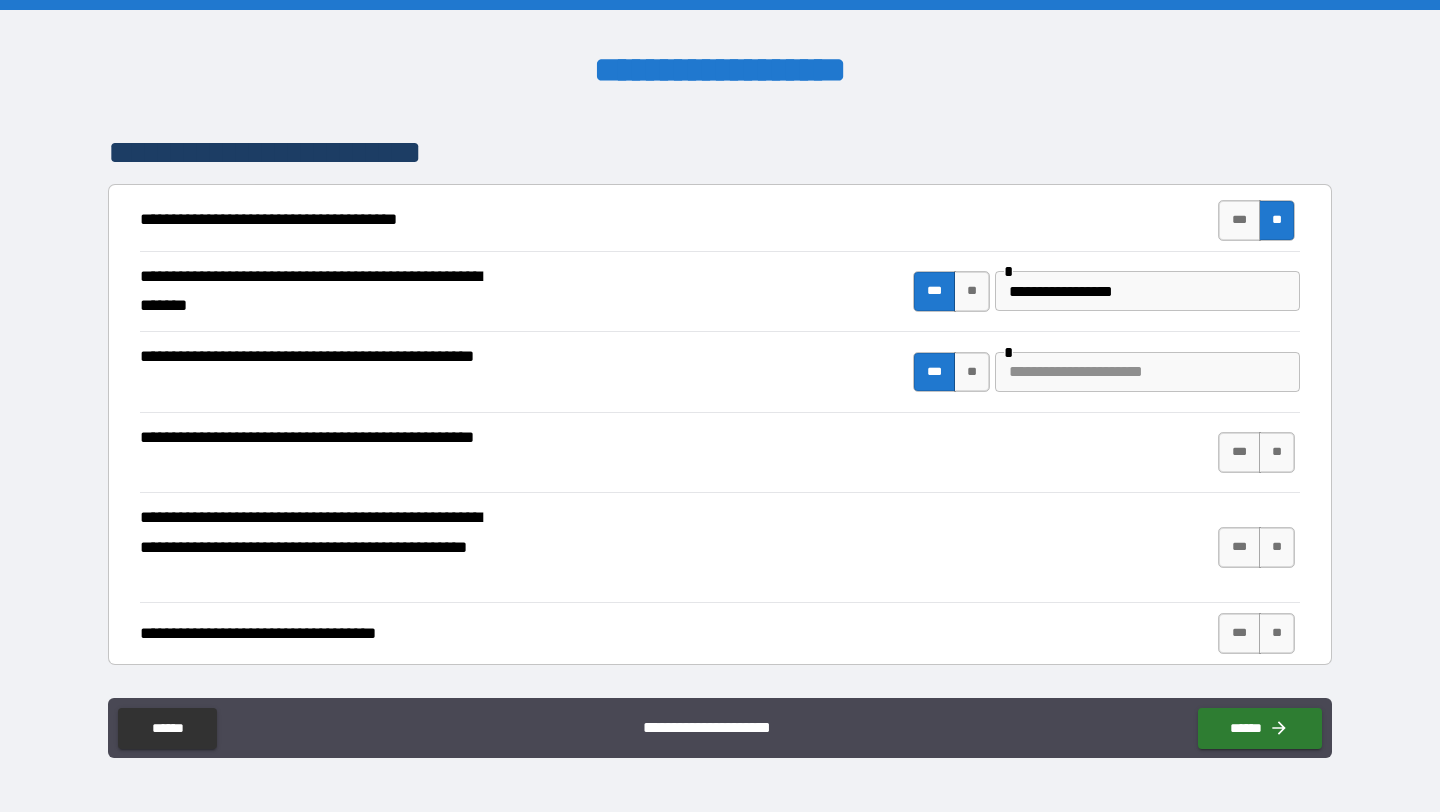 click at bounding box center [1147, 372] 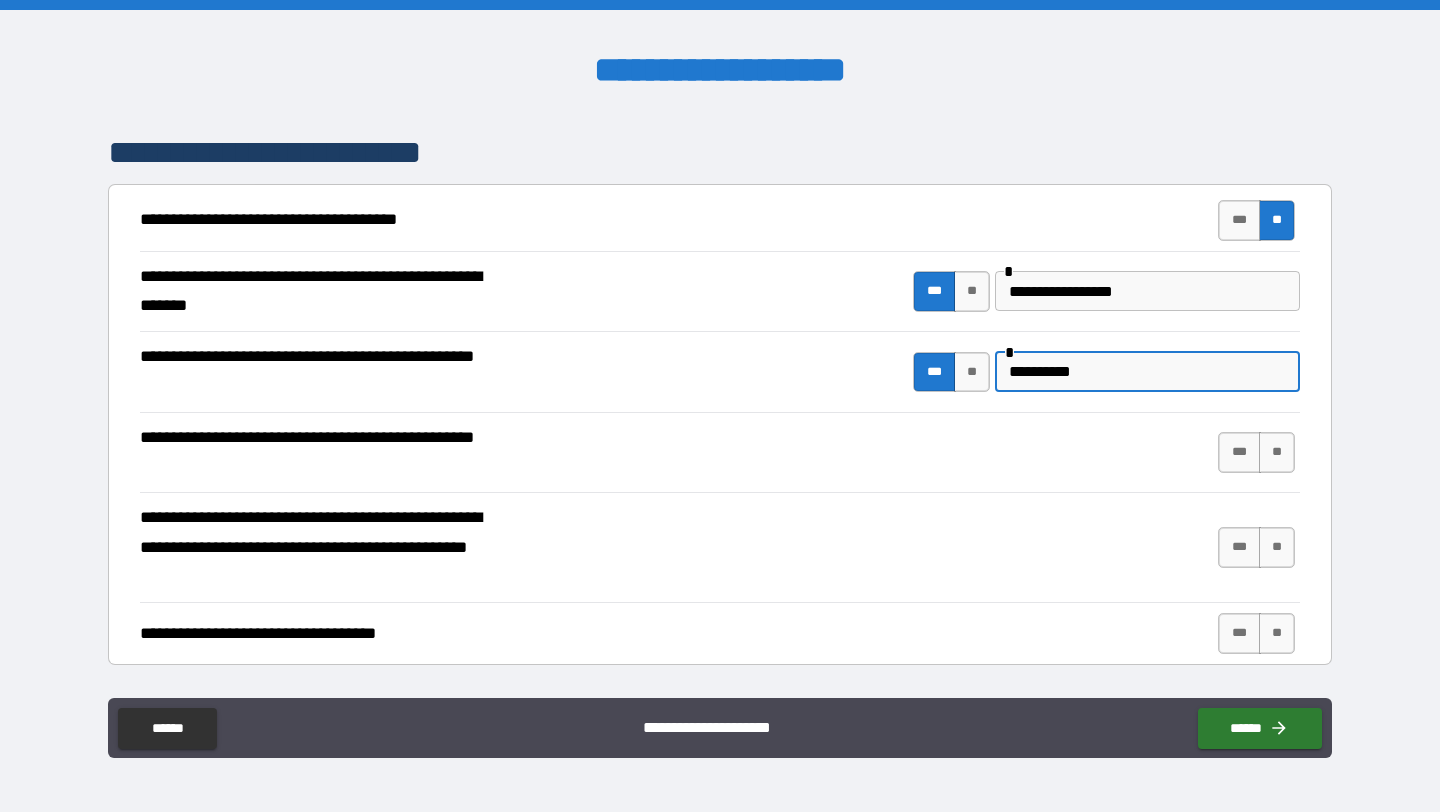 drag, startPoint x: 1218, startPoint y: 375, endPoint x: 919, endPoint y: 356, distance: 299.60306 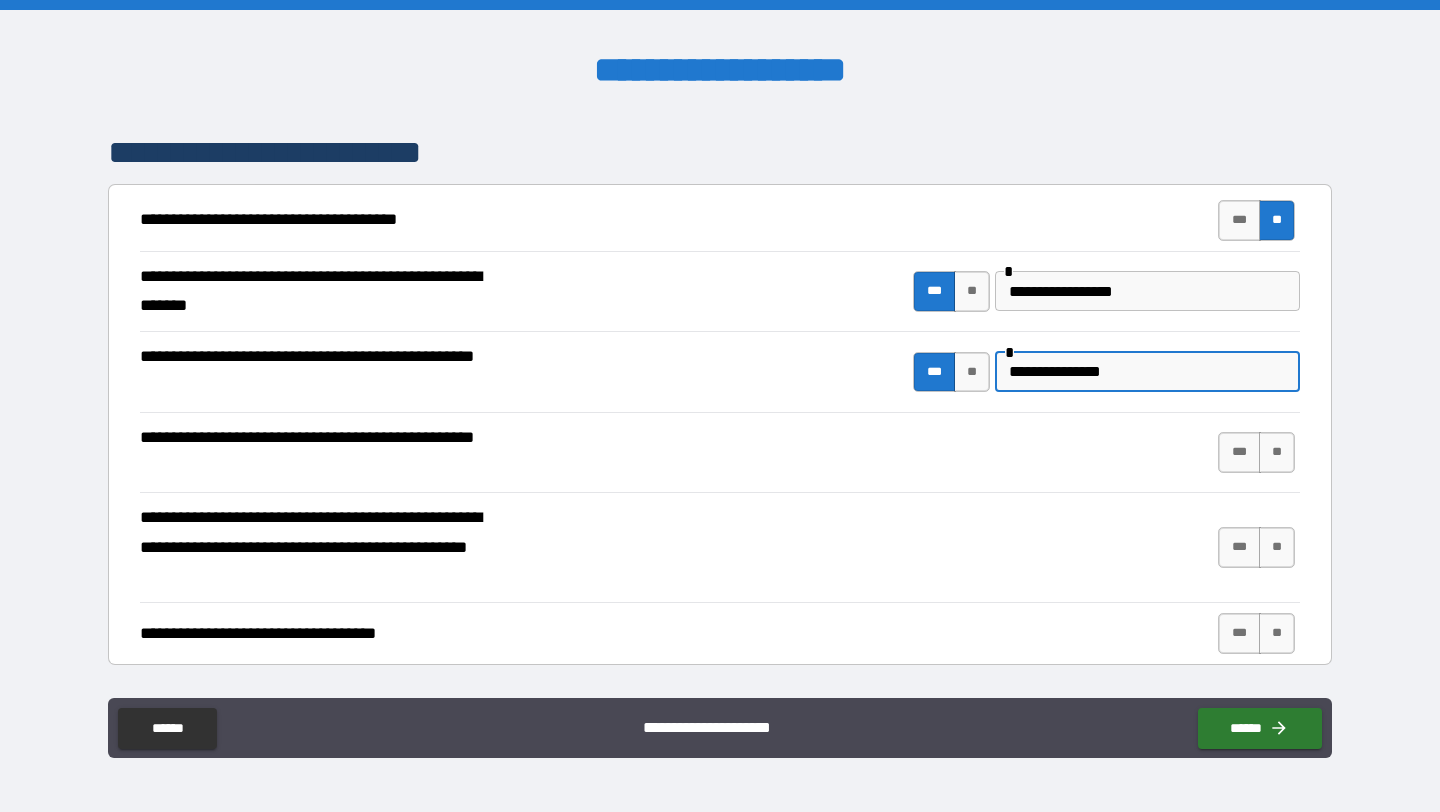 type on "**********" 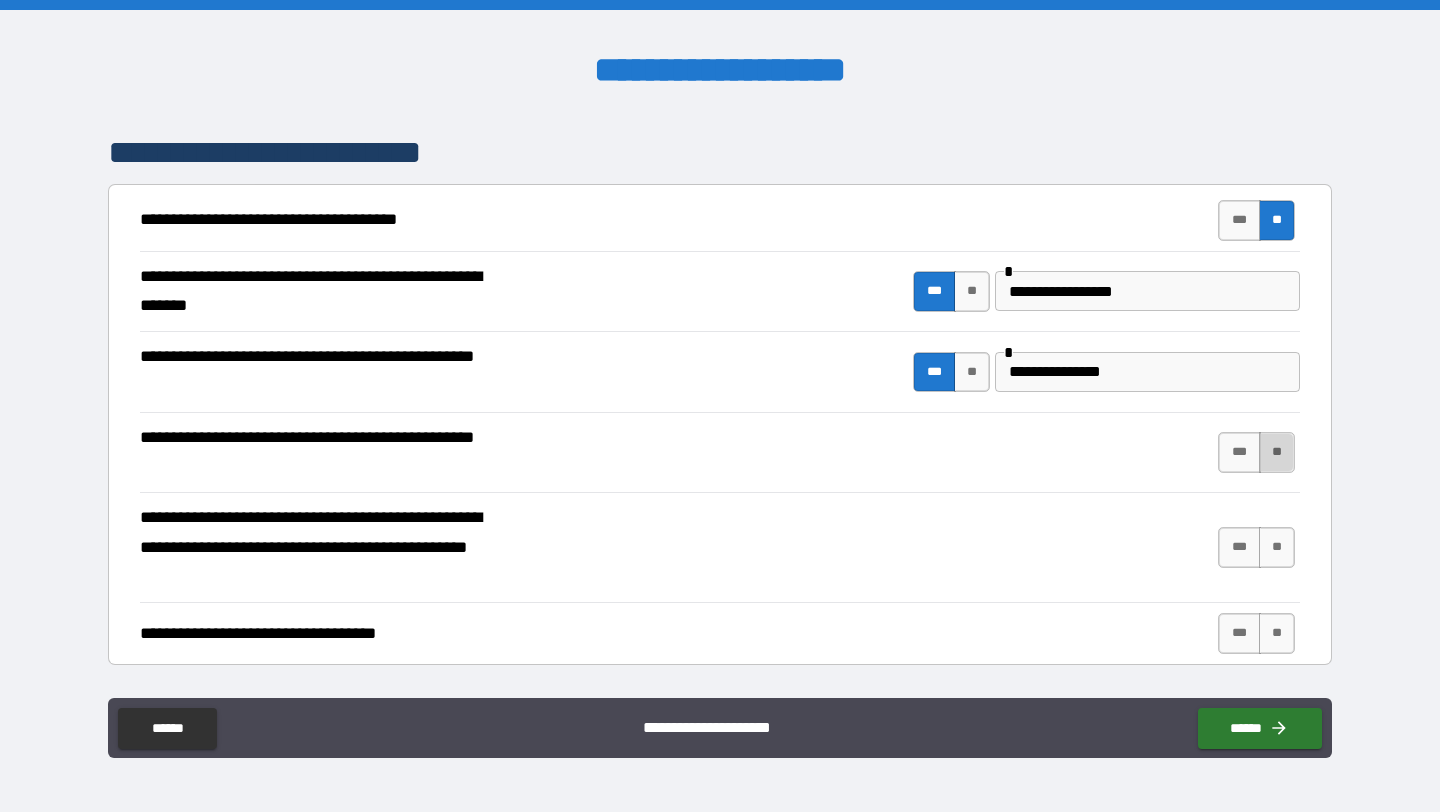 click on "**" at bounding box center [1277, 452] 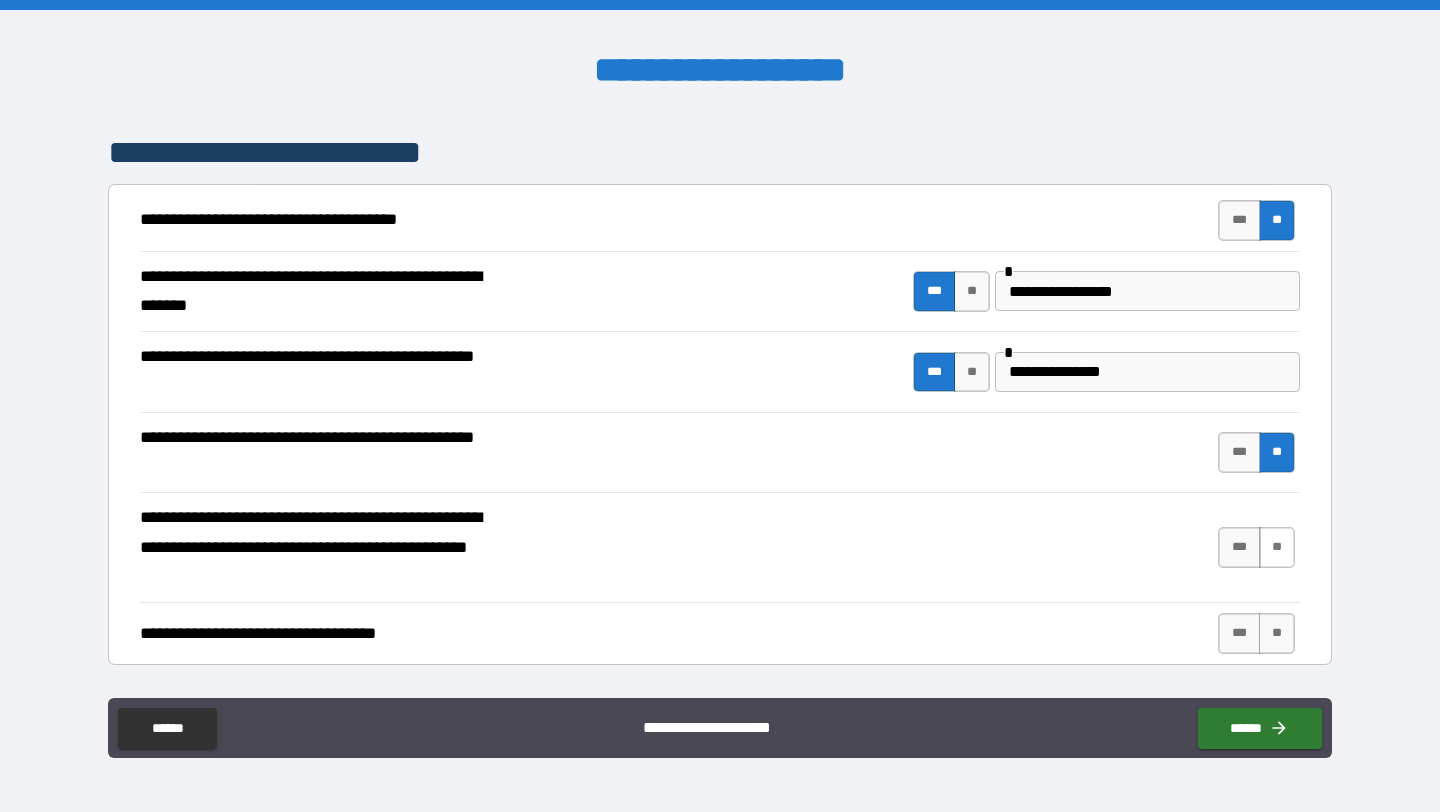 click on "**" at bounding box center [1277, 547] 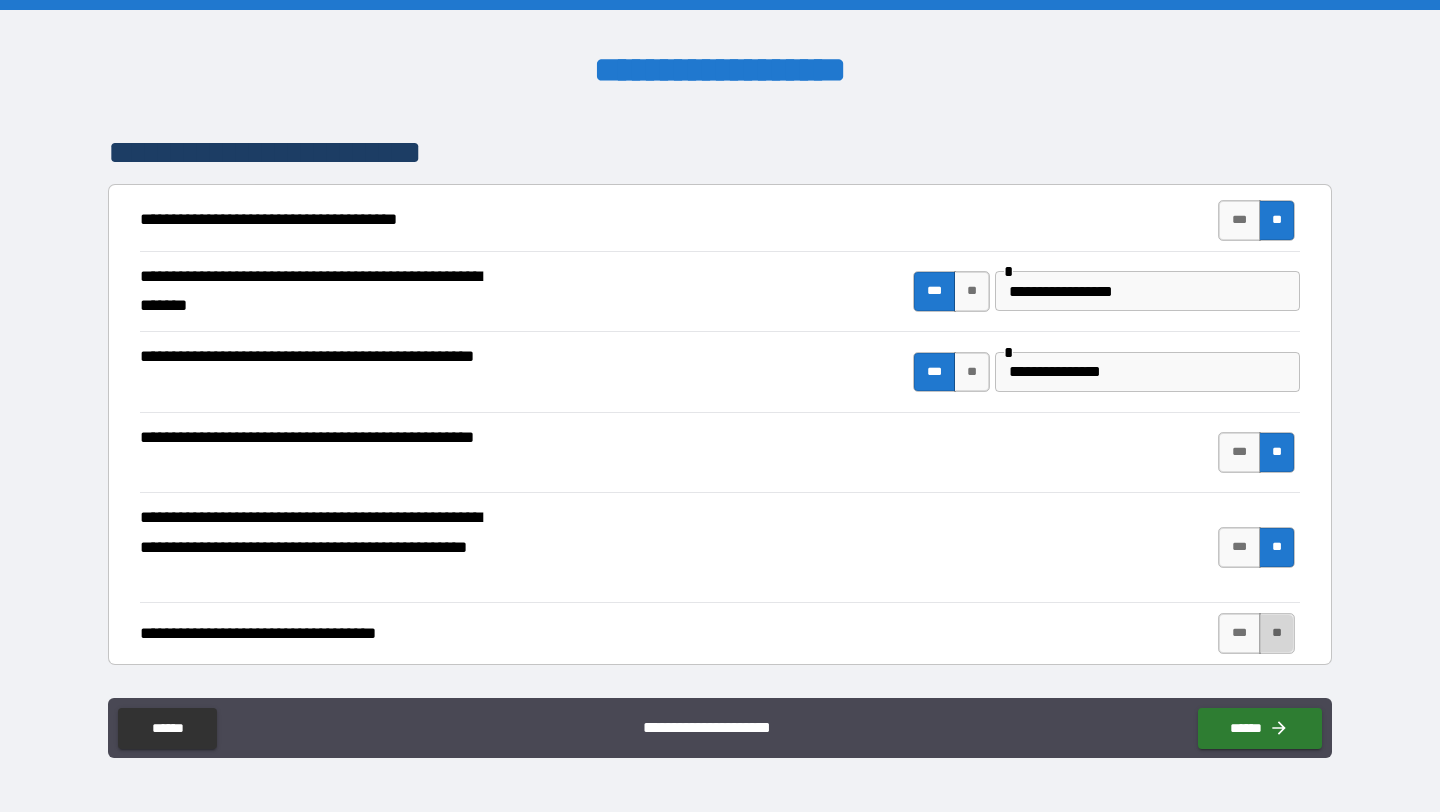click on "**" at bounding box center (1277, 633) 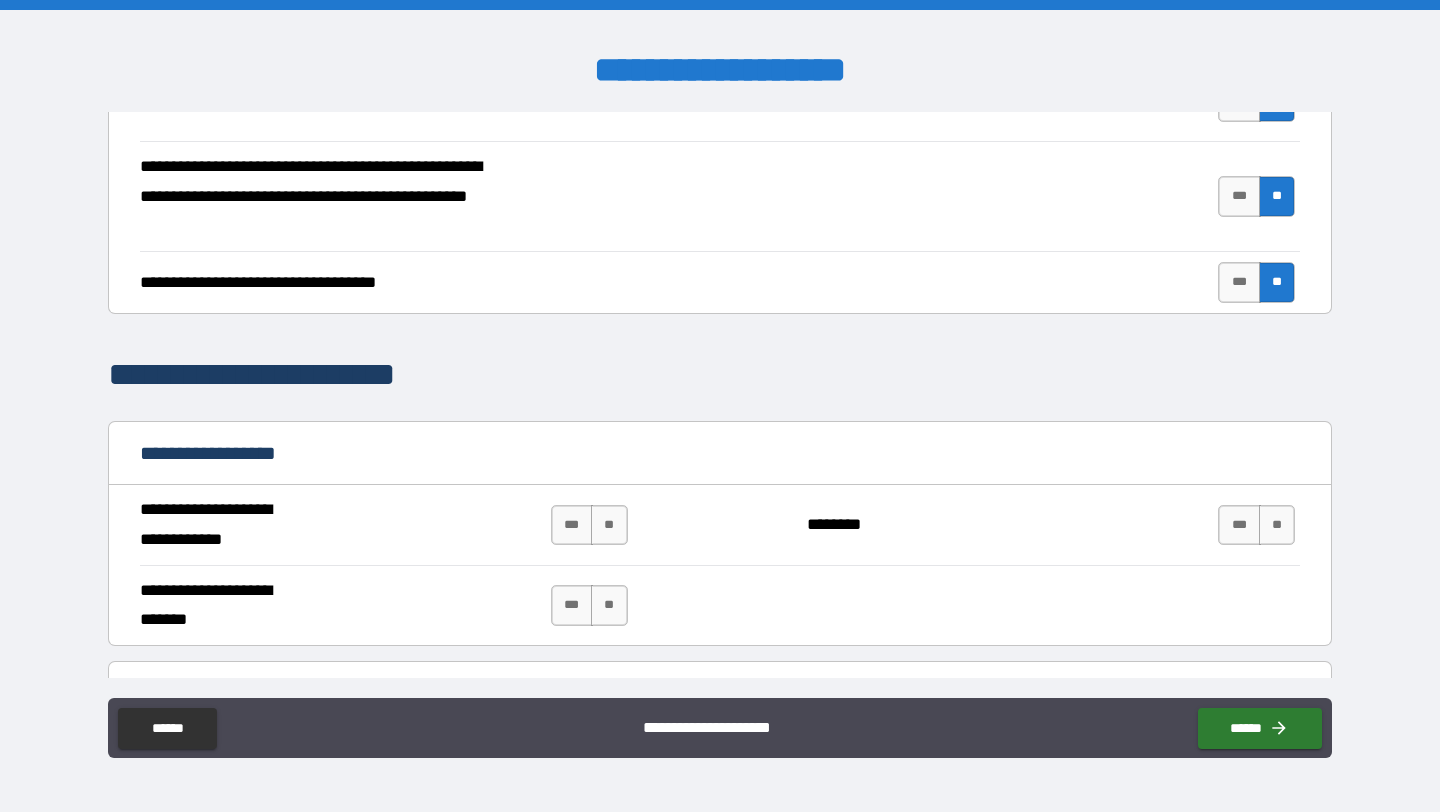scroll, scrollTop: 698, scrollLeft: 0, axis: vertical 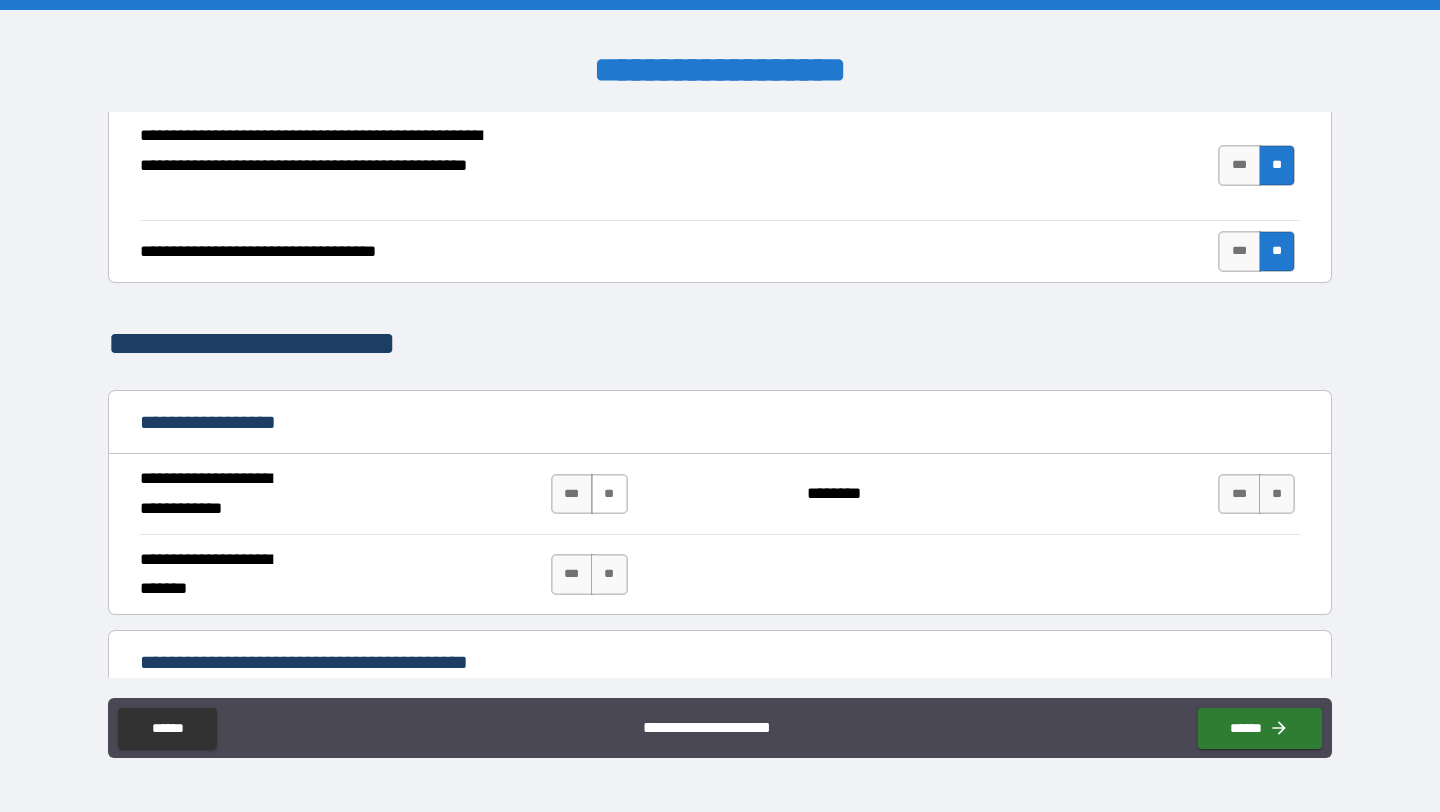click on "**" at bounding box center (609, 494) 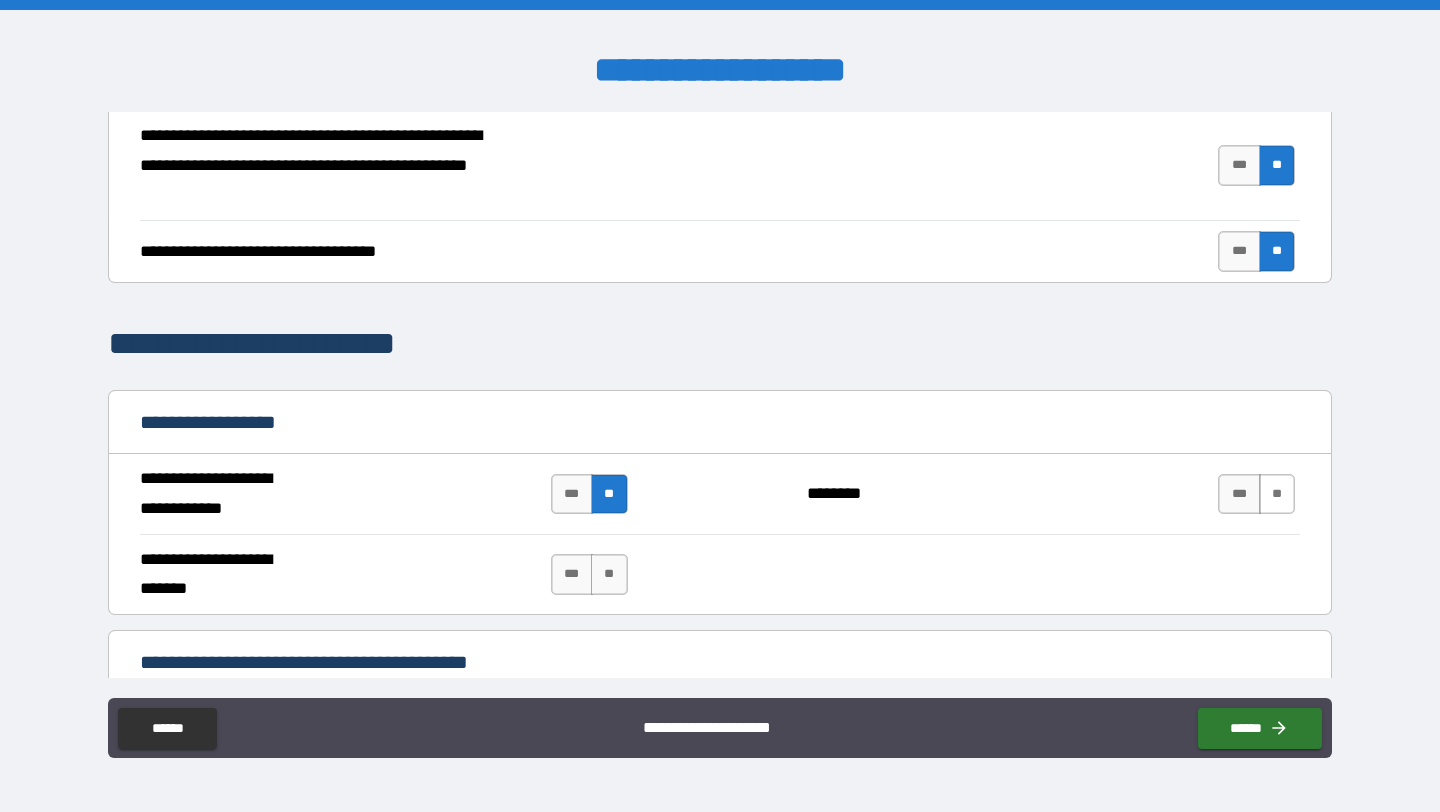 click on "**" at bounding box center (1277, 494) 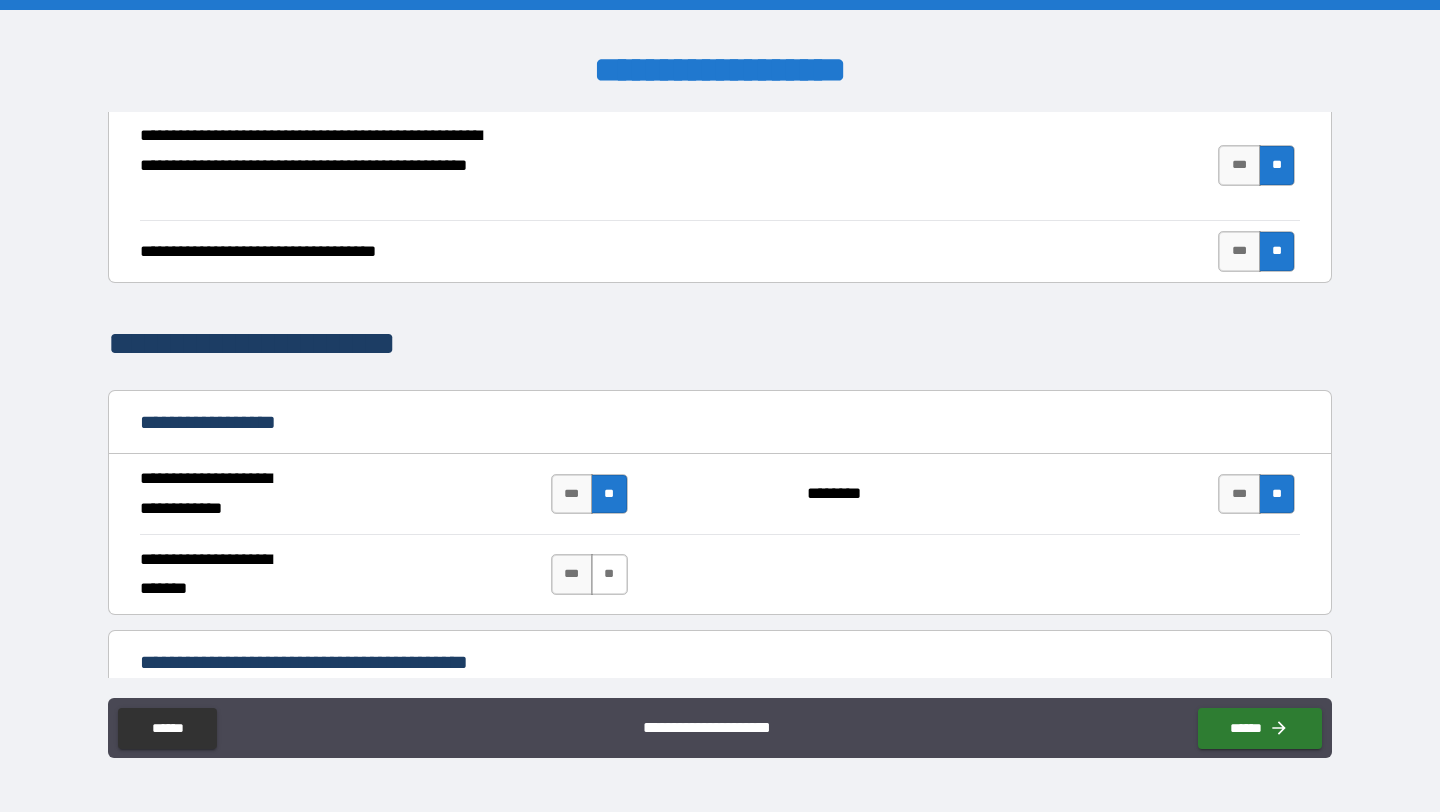 click on "**" at bounding box center [609, 574] 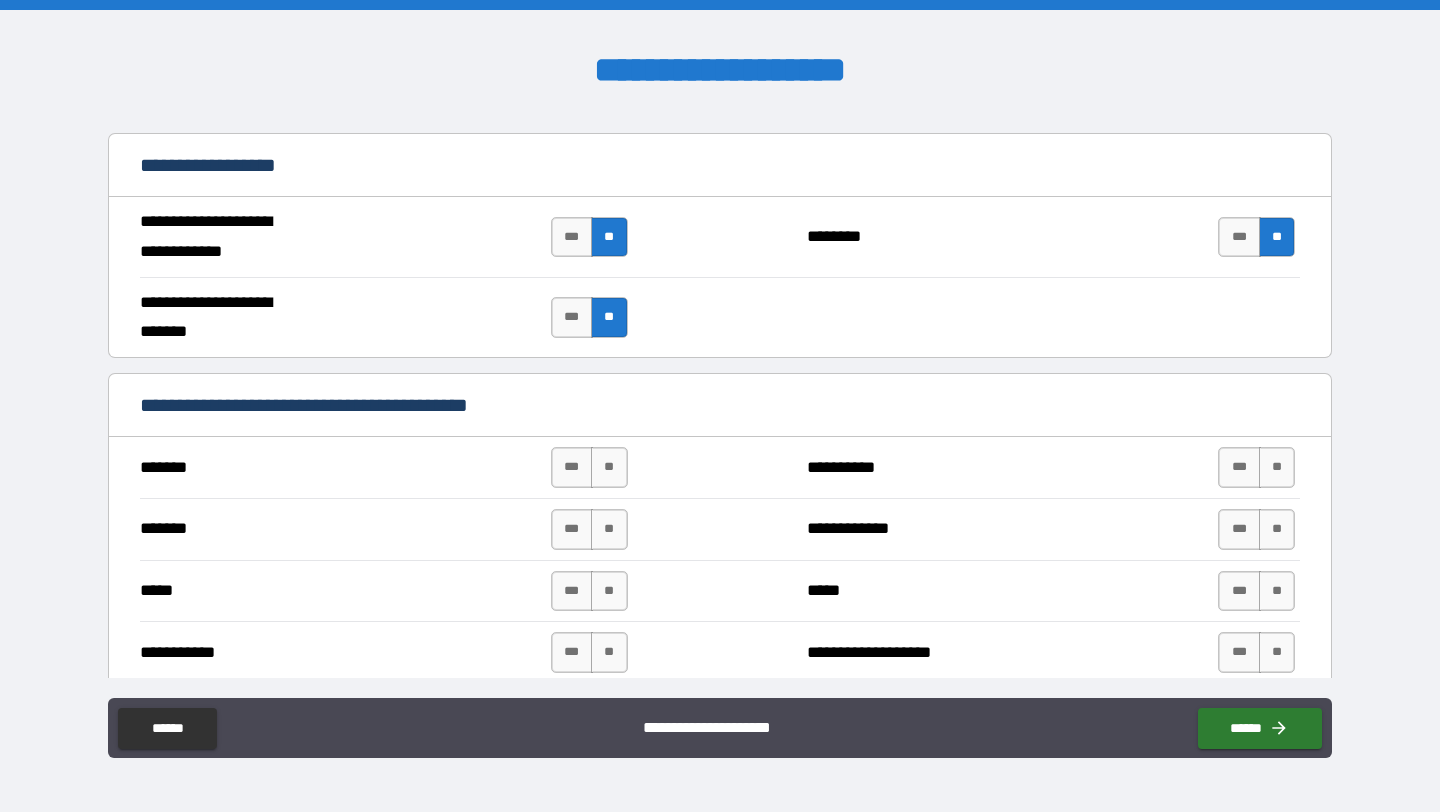 scroll, scrollTop: 965, scrollLeft: 0, axis: vertical 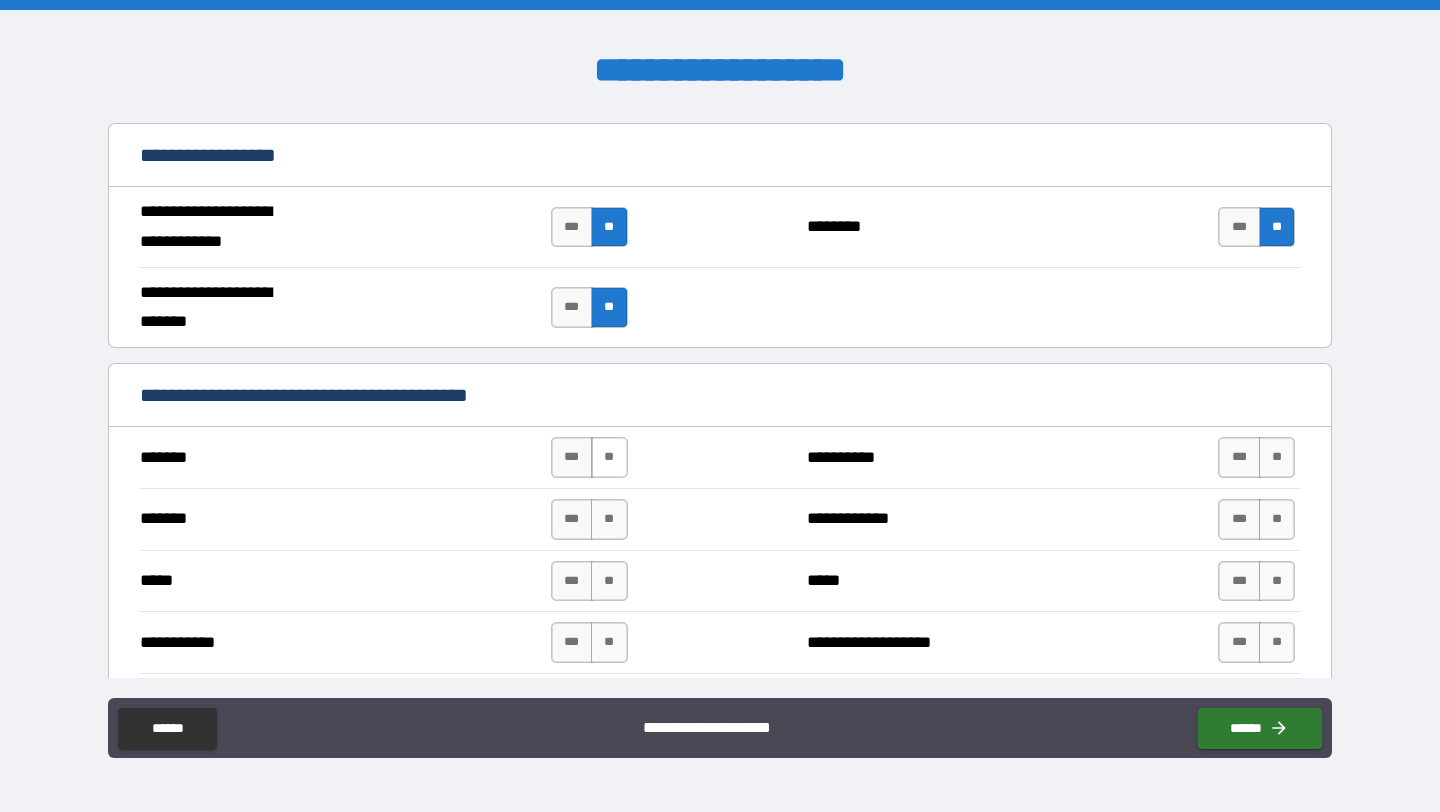 click on "**" at bounding box center [609, 457] 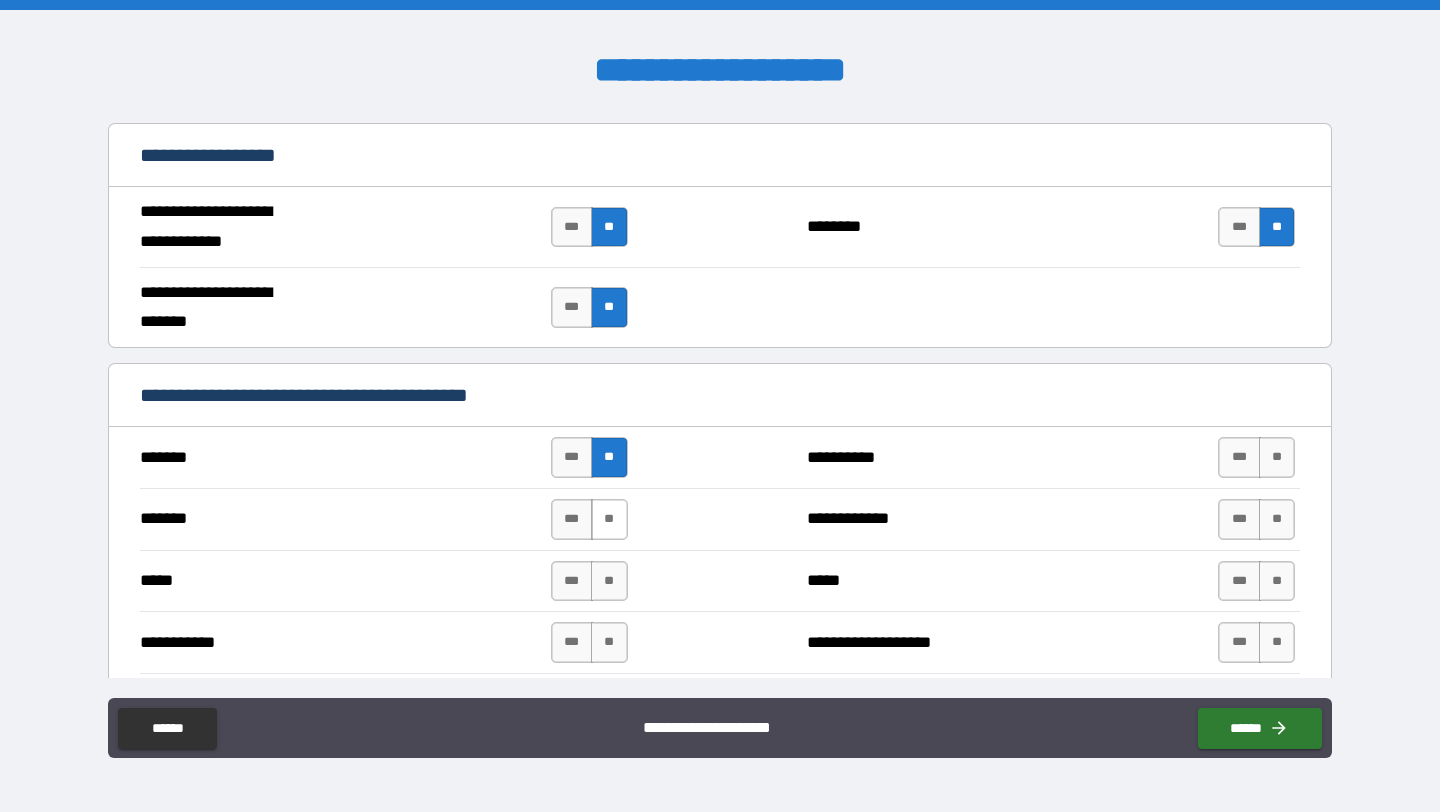 click on "**" at bounding box center (609, 519) 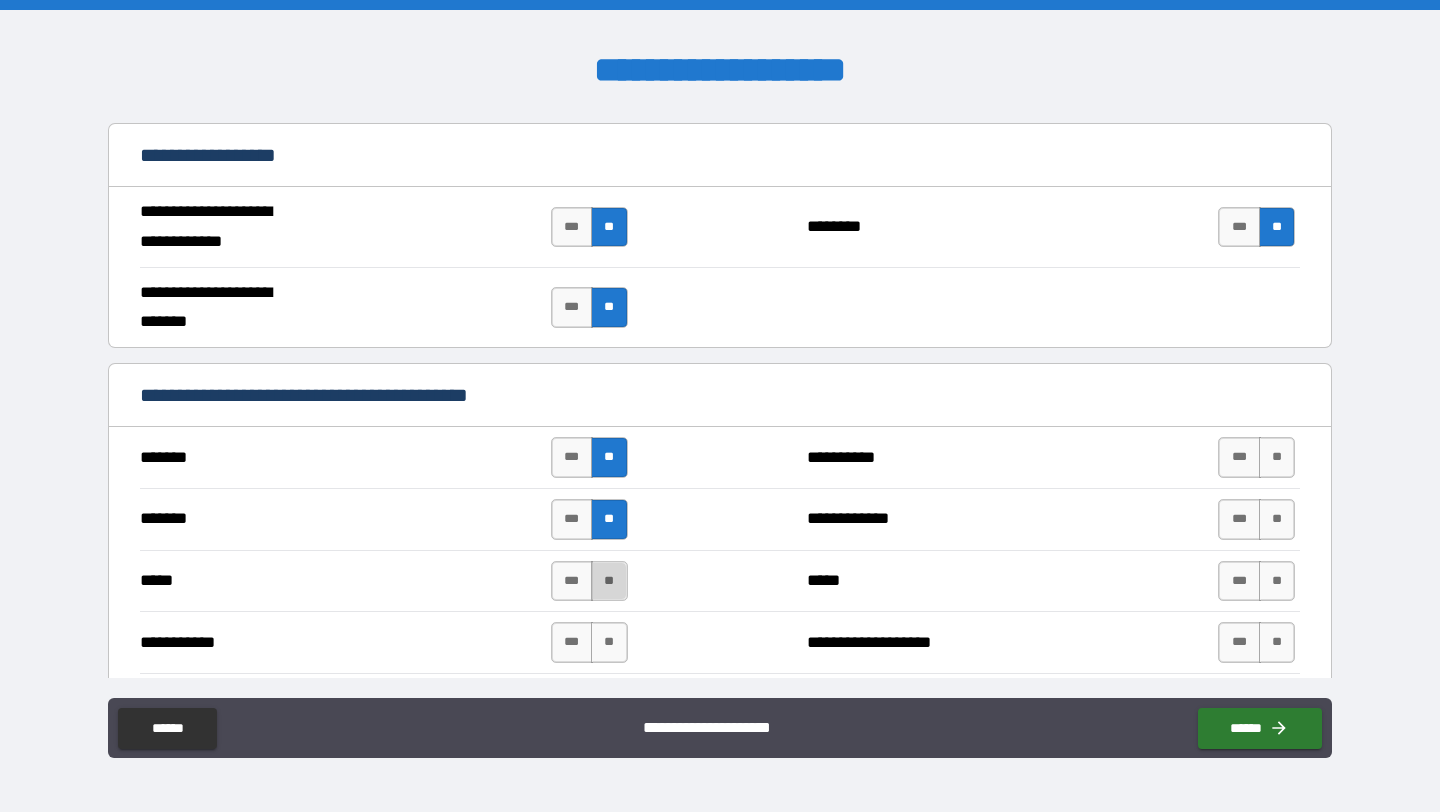 click on "**" at bounding box center (609, 581) 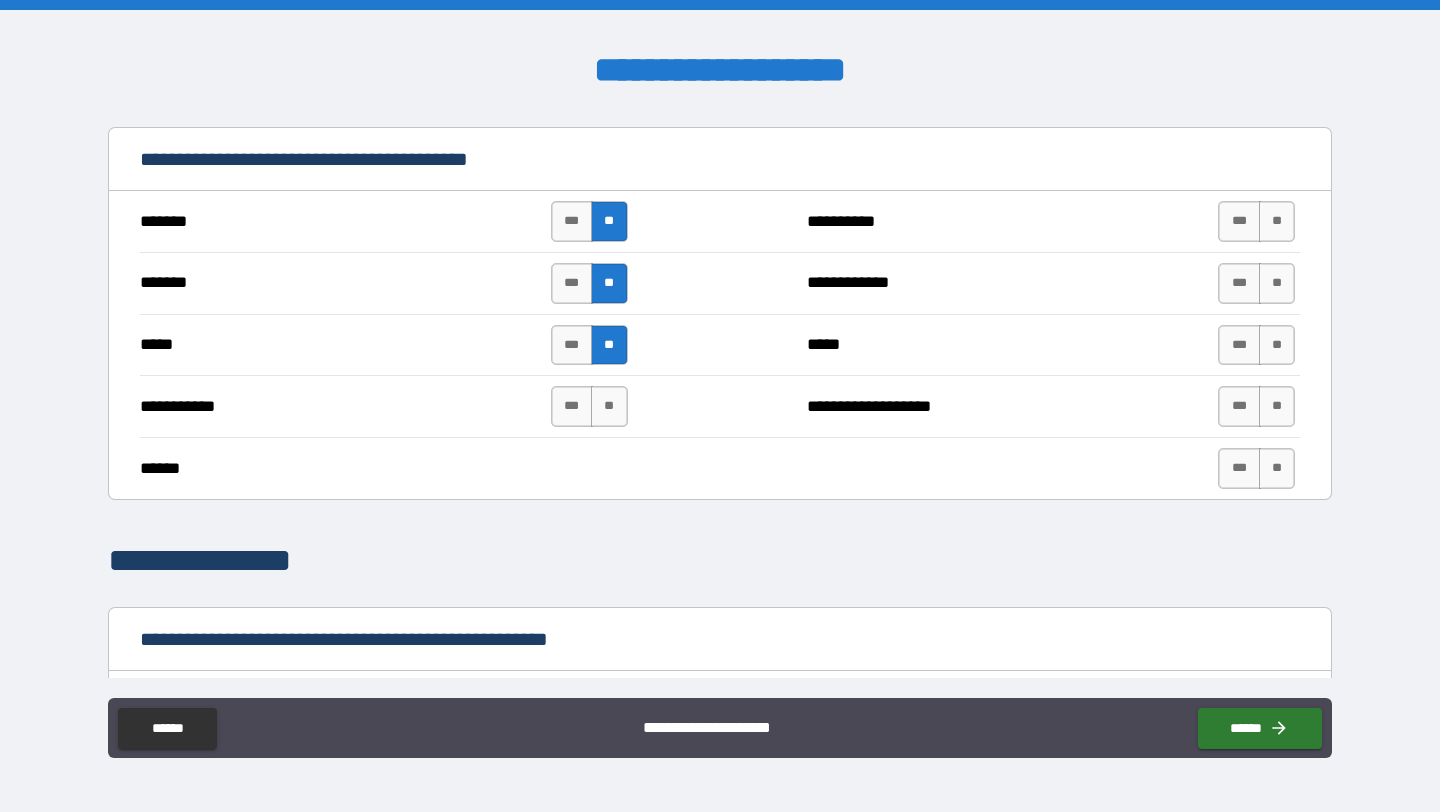 scroll, scrollTop: 1222, scrollLeft: 0, axis: vertical 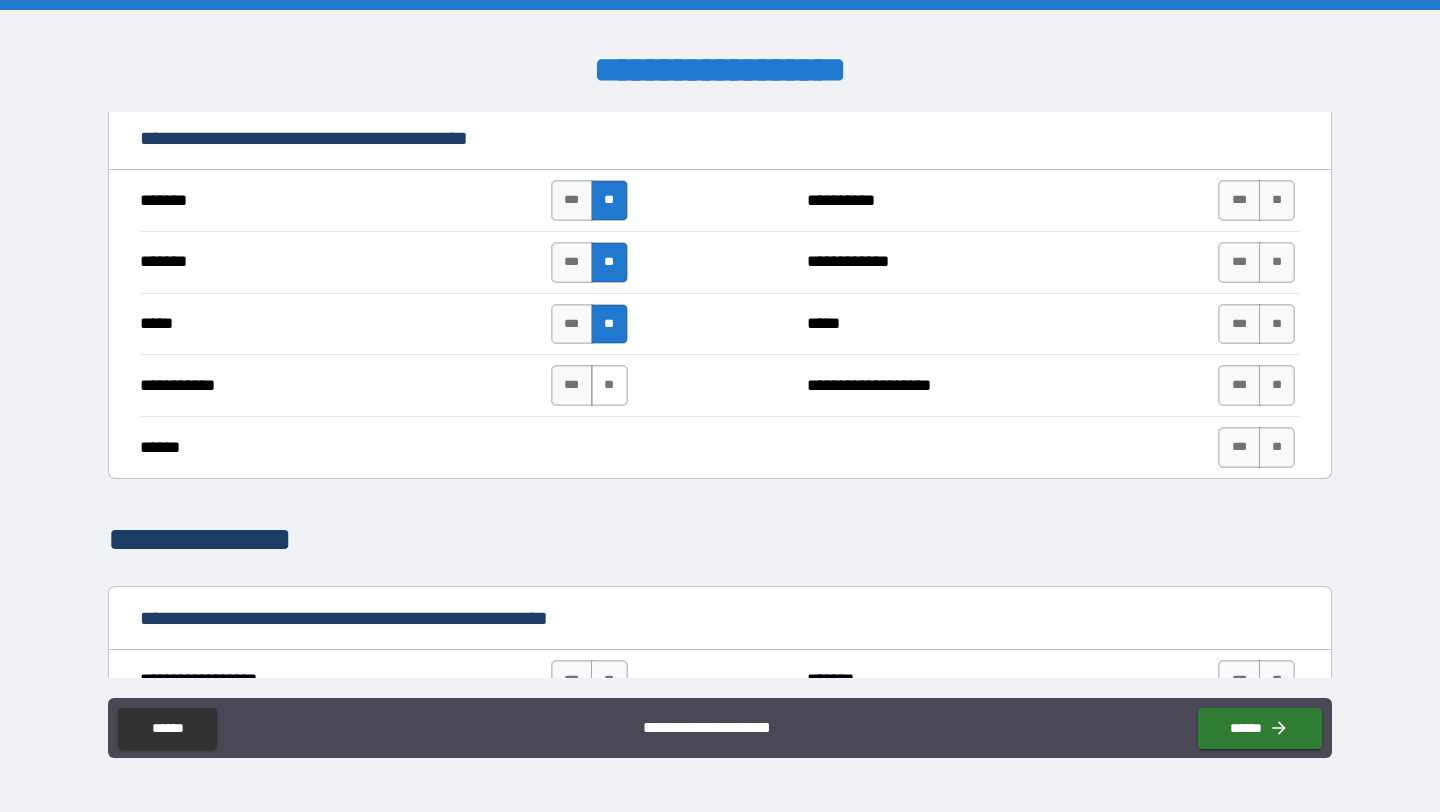 click on "**" at bounding box center [609, 385] 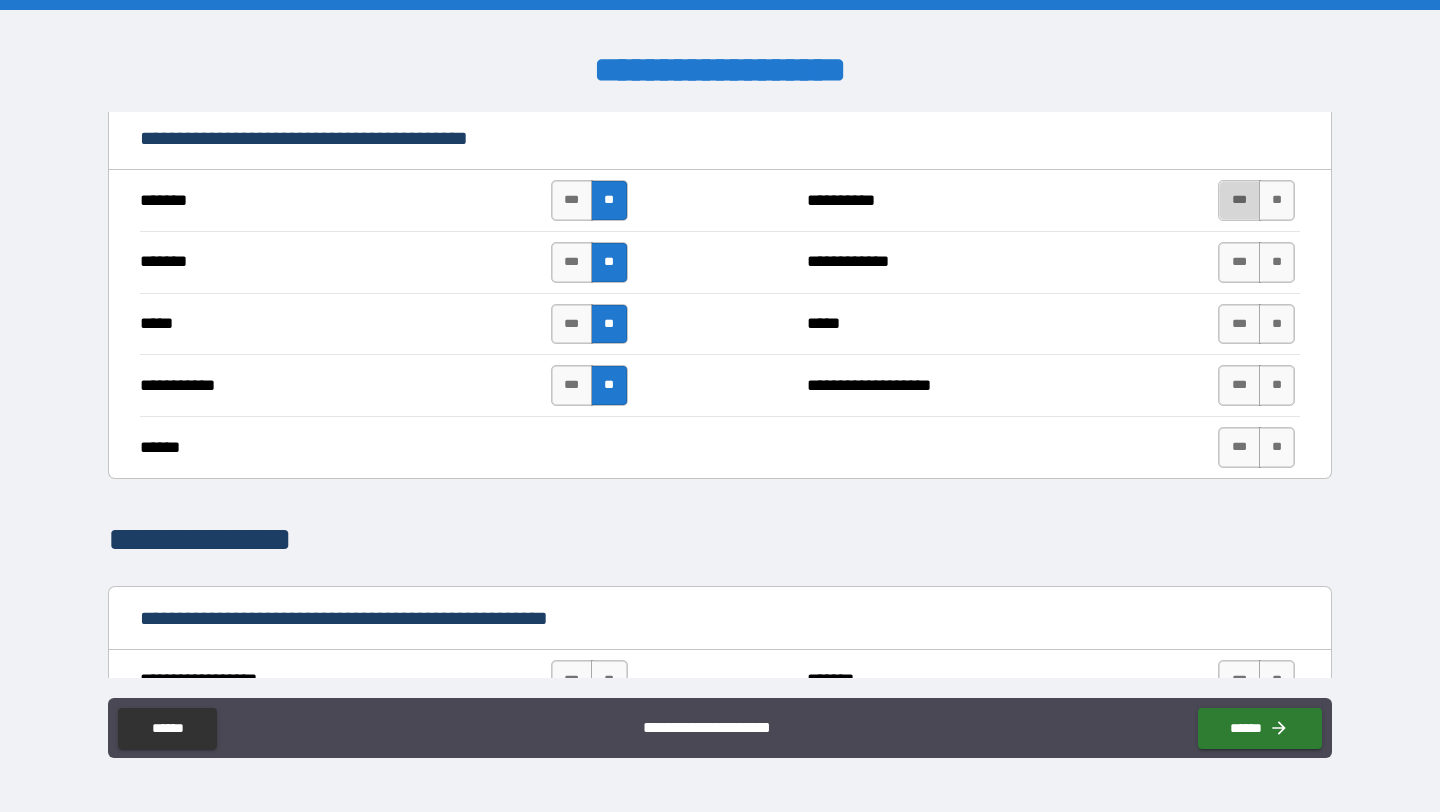 click on "***" at bounding box center [1239, 200] 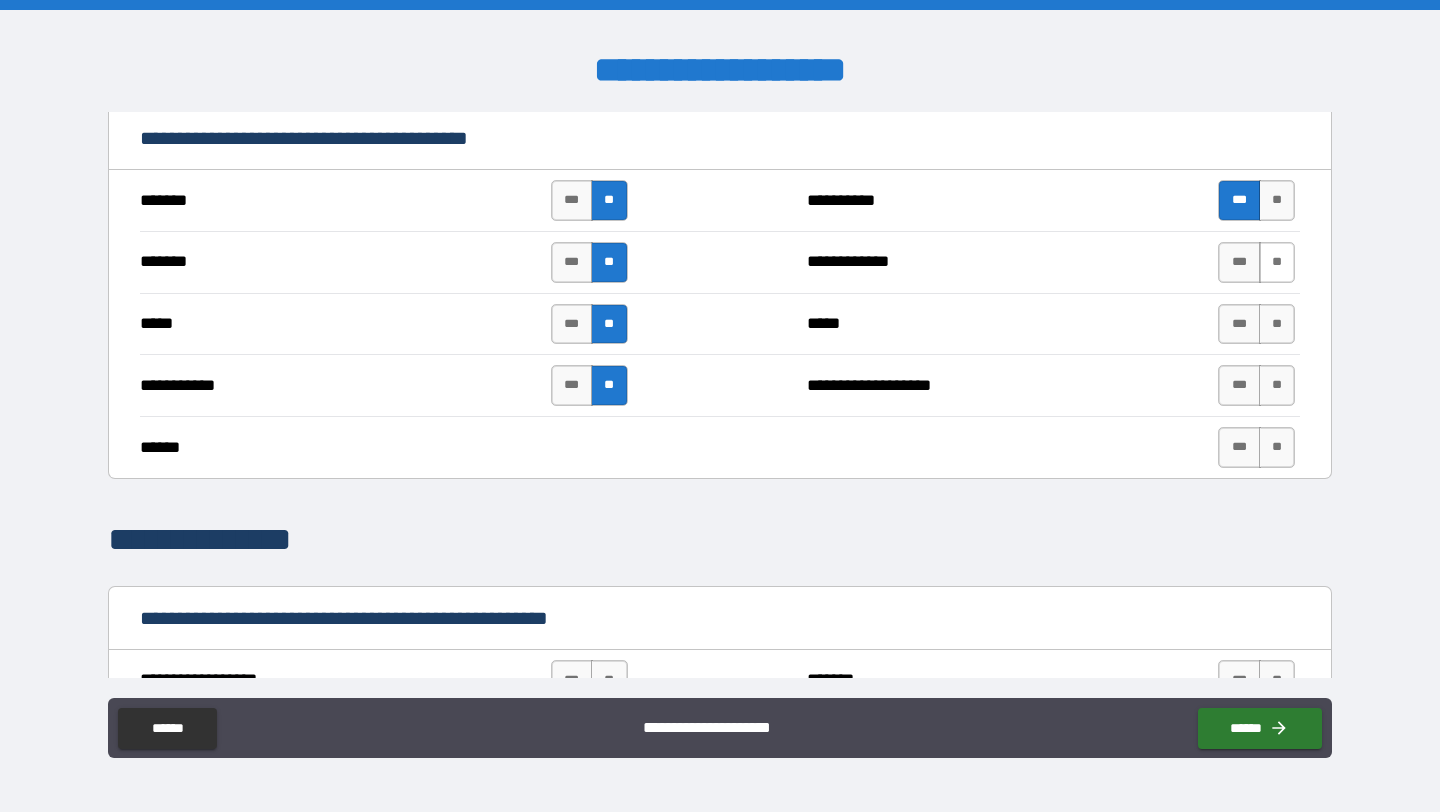 click on "**" at bounding box center (1277, 262) 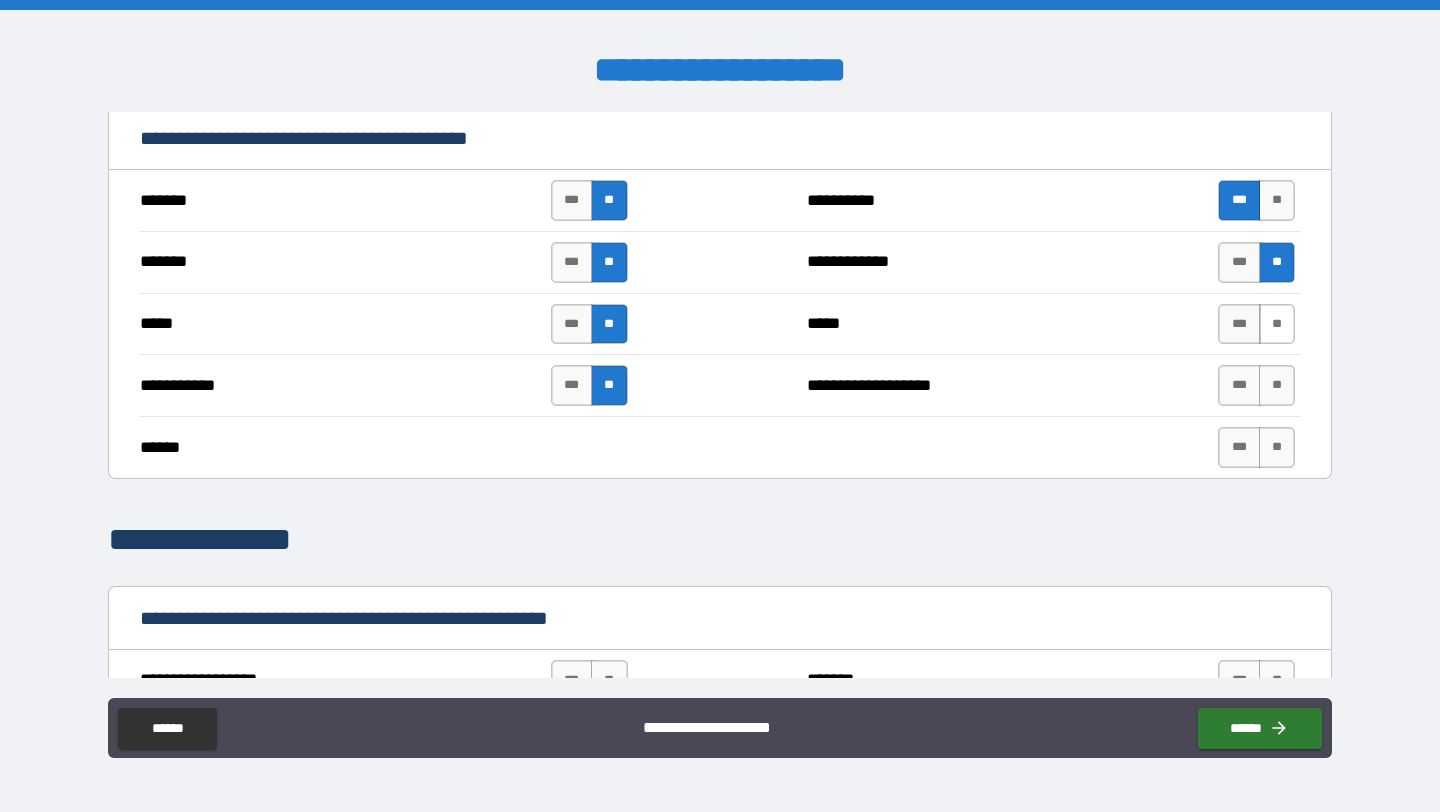 click on "**" at bounding box center [1277, 324] 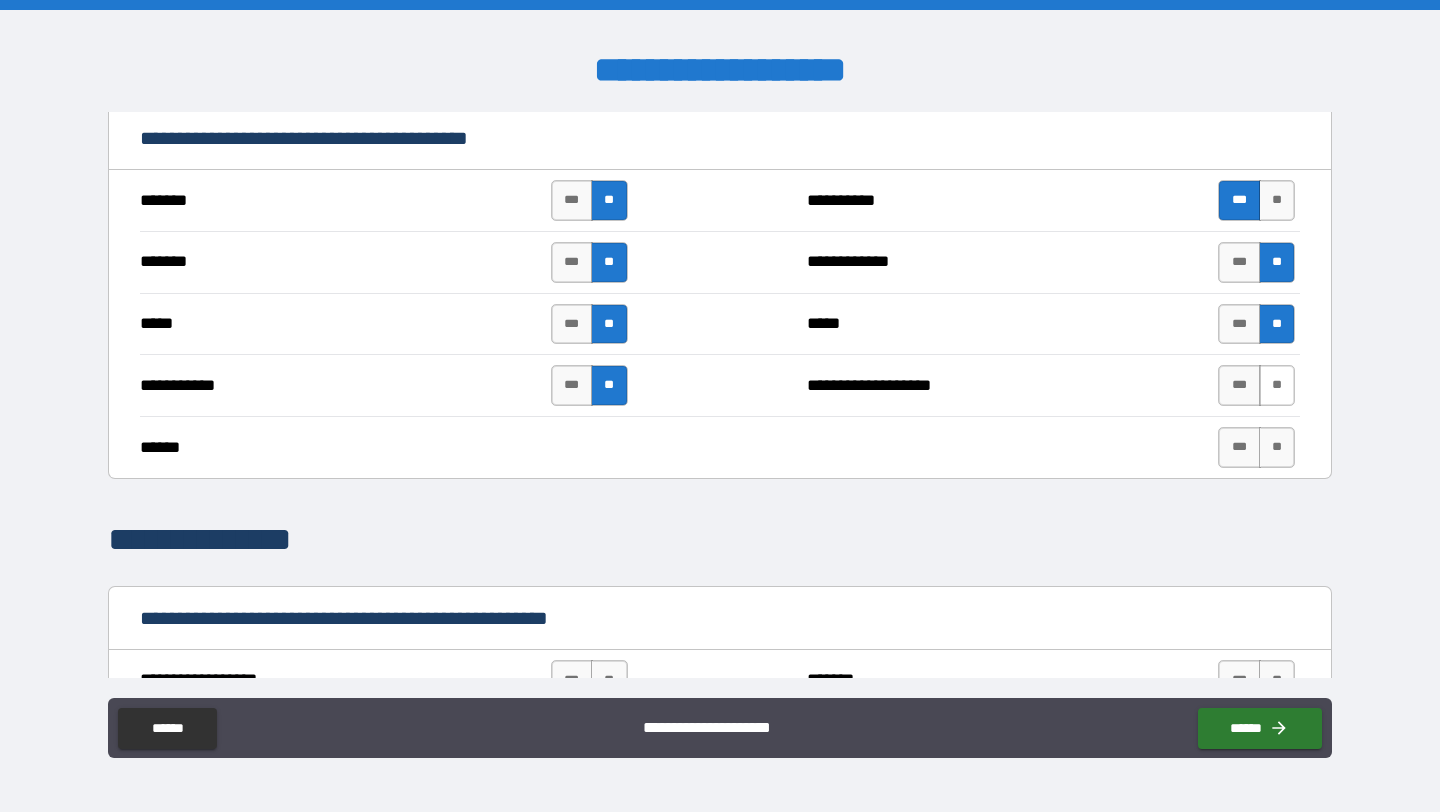 click on "**" at bounding box center (1277, 385) 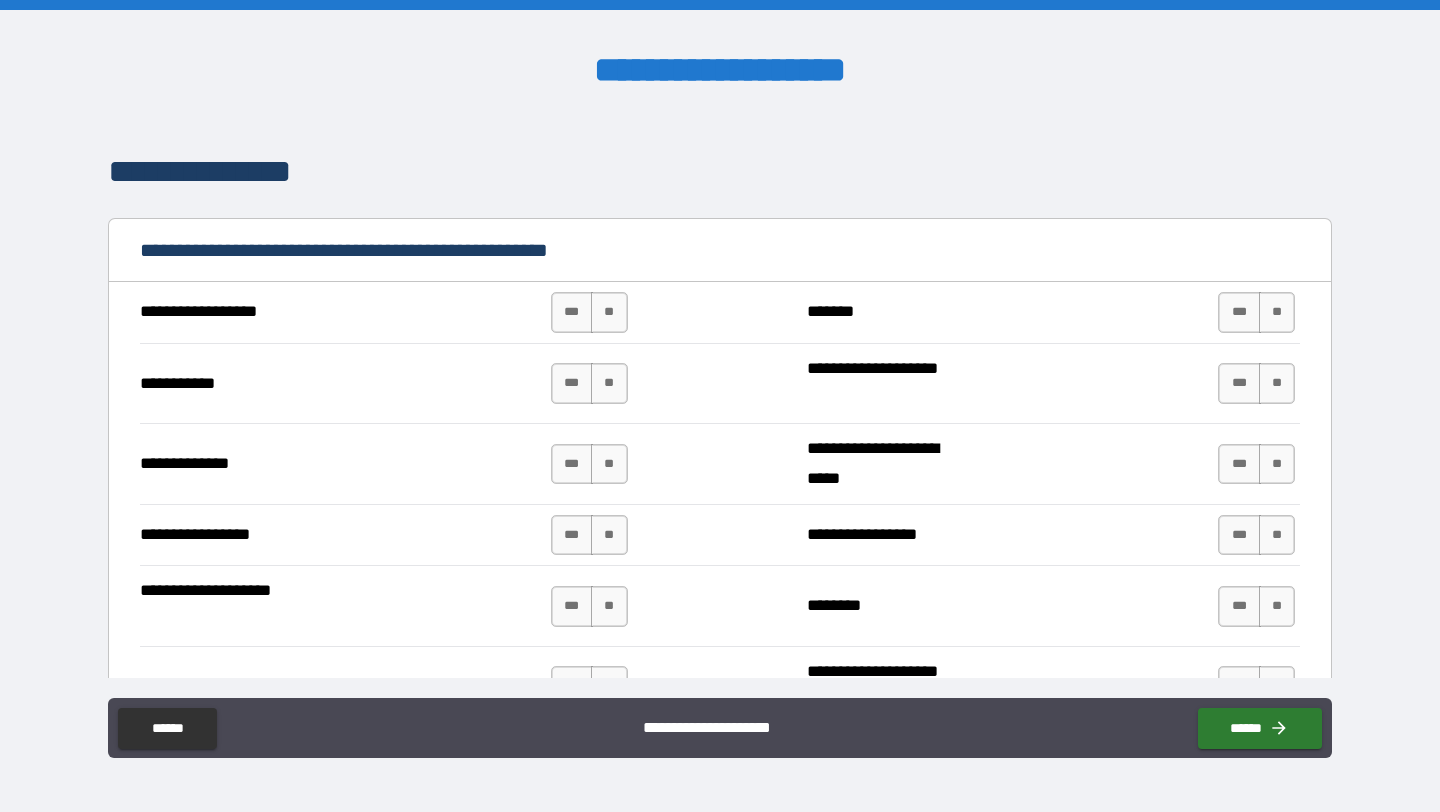 scroll, scrollTop: 1604, scrollLeft: 0, axis: vertical 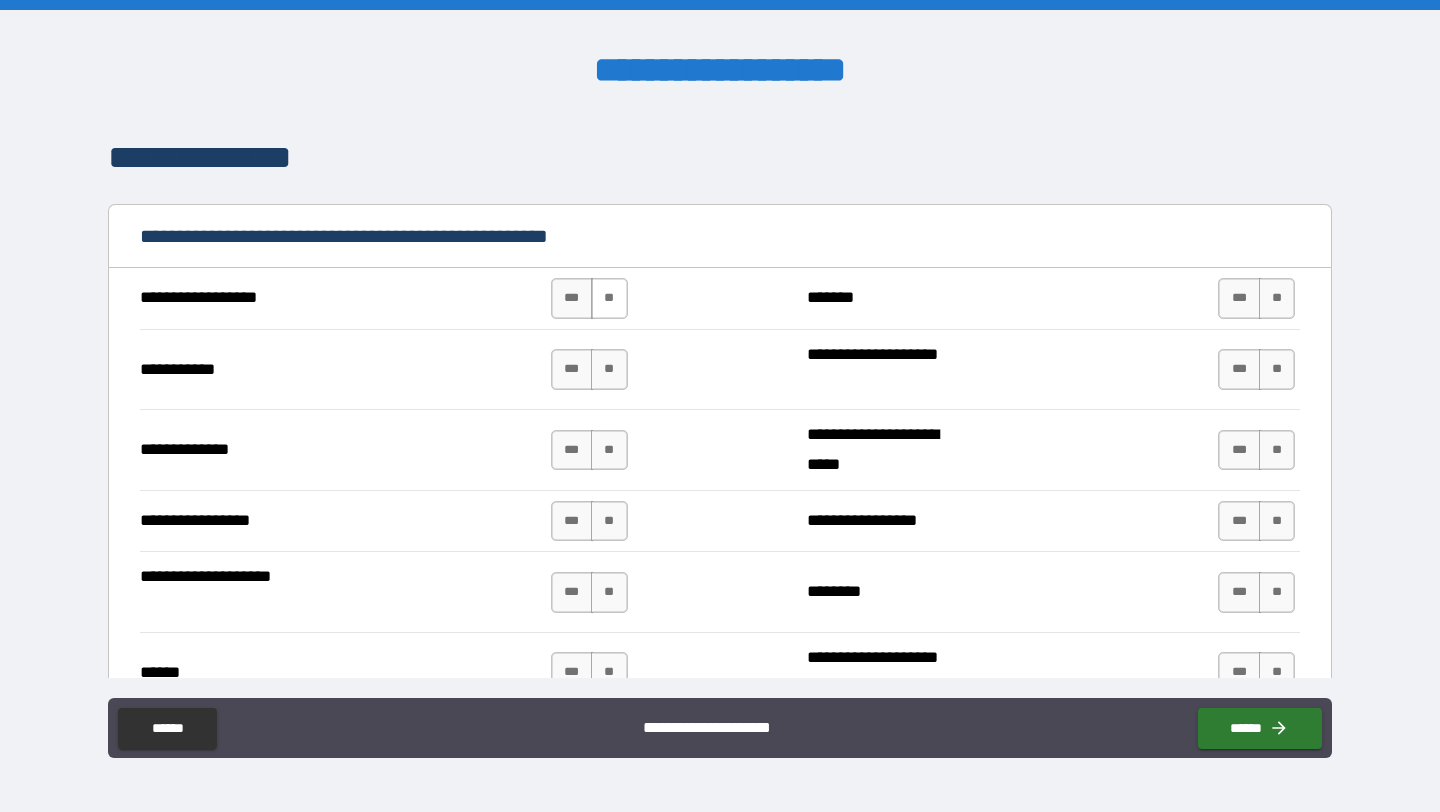 click on "**" at bounding box center [609, 298] 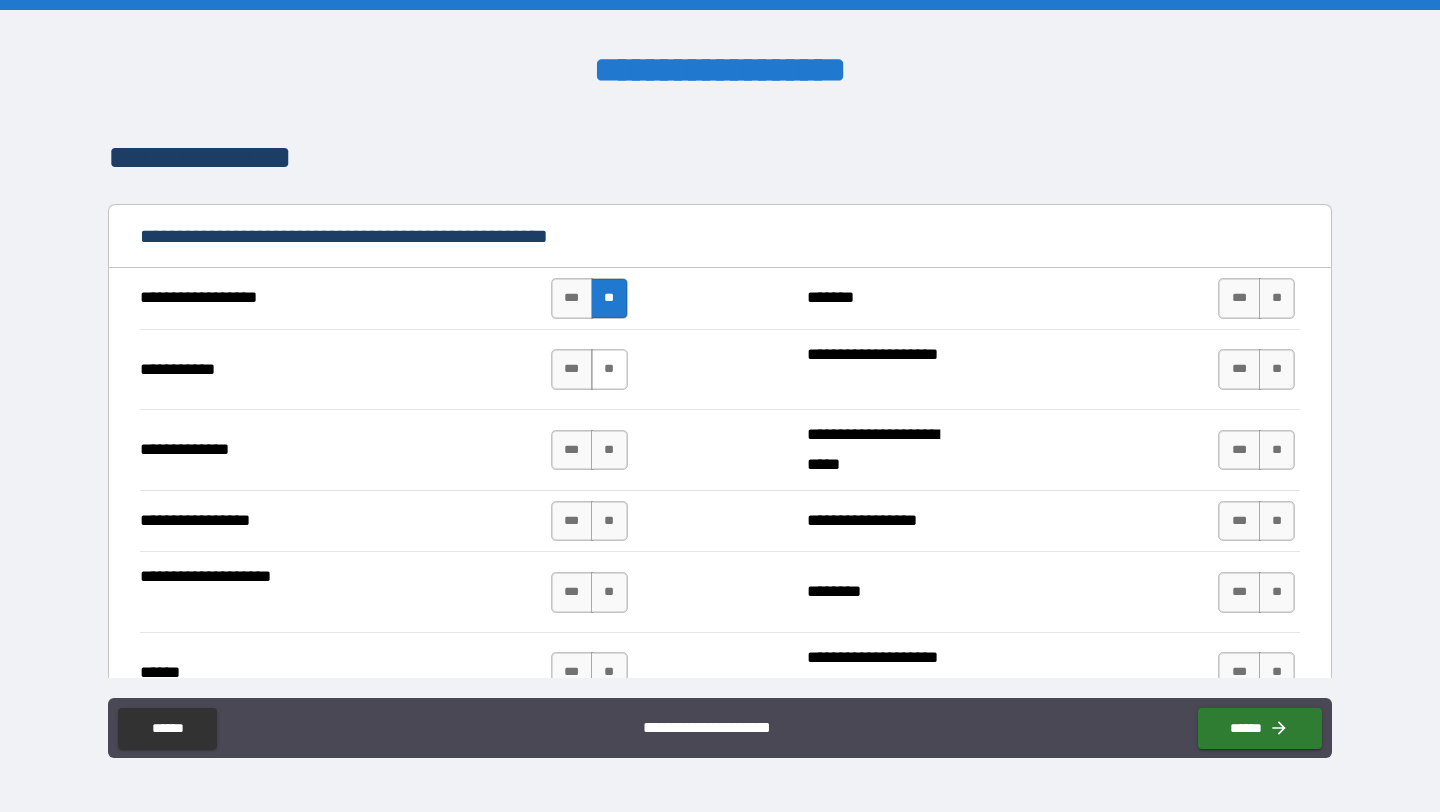 click on "**" at bounding box center [609, 369] 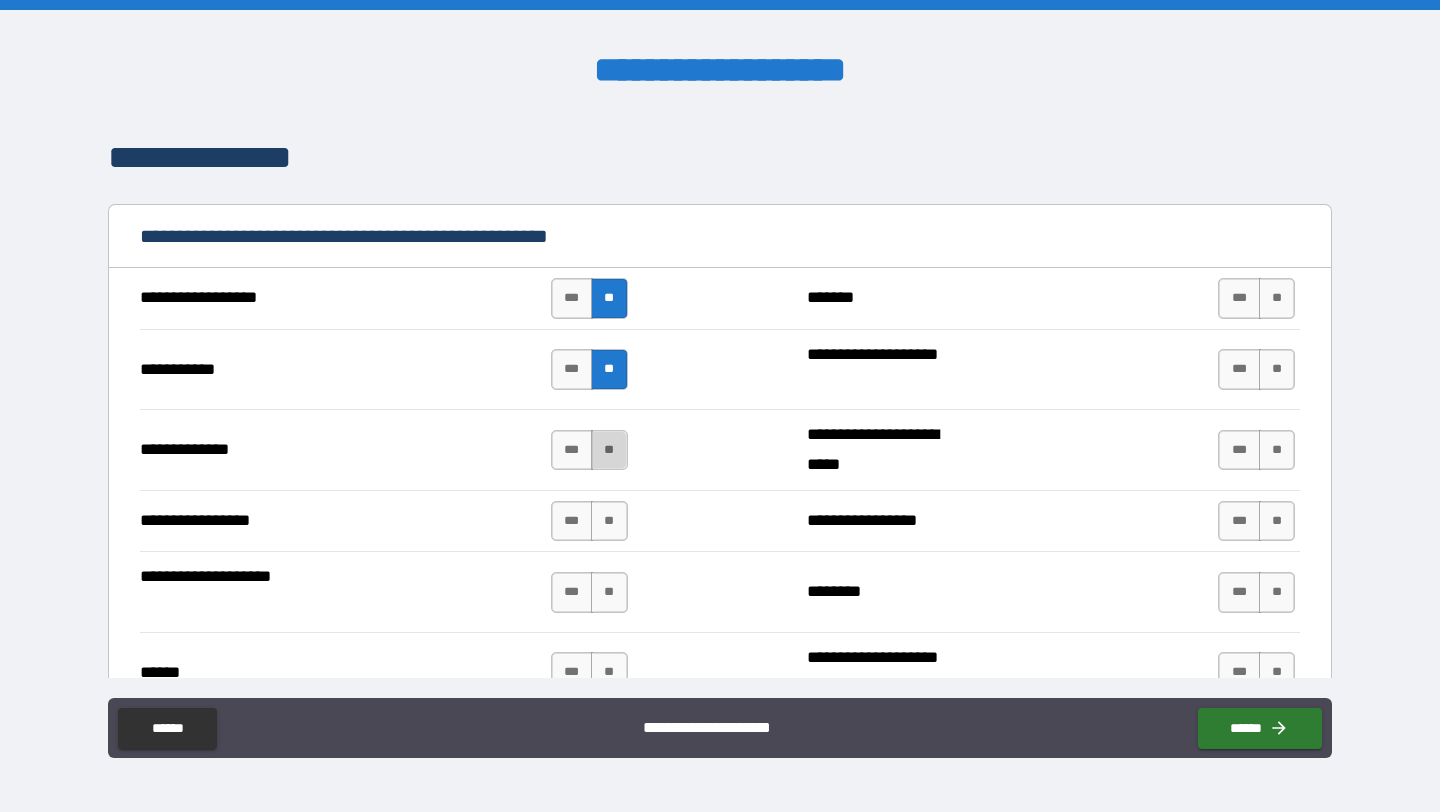 click on "**" at bounding box center (609, 450) 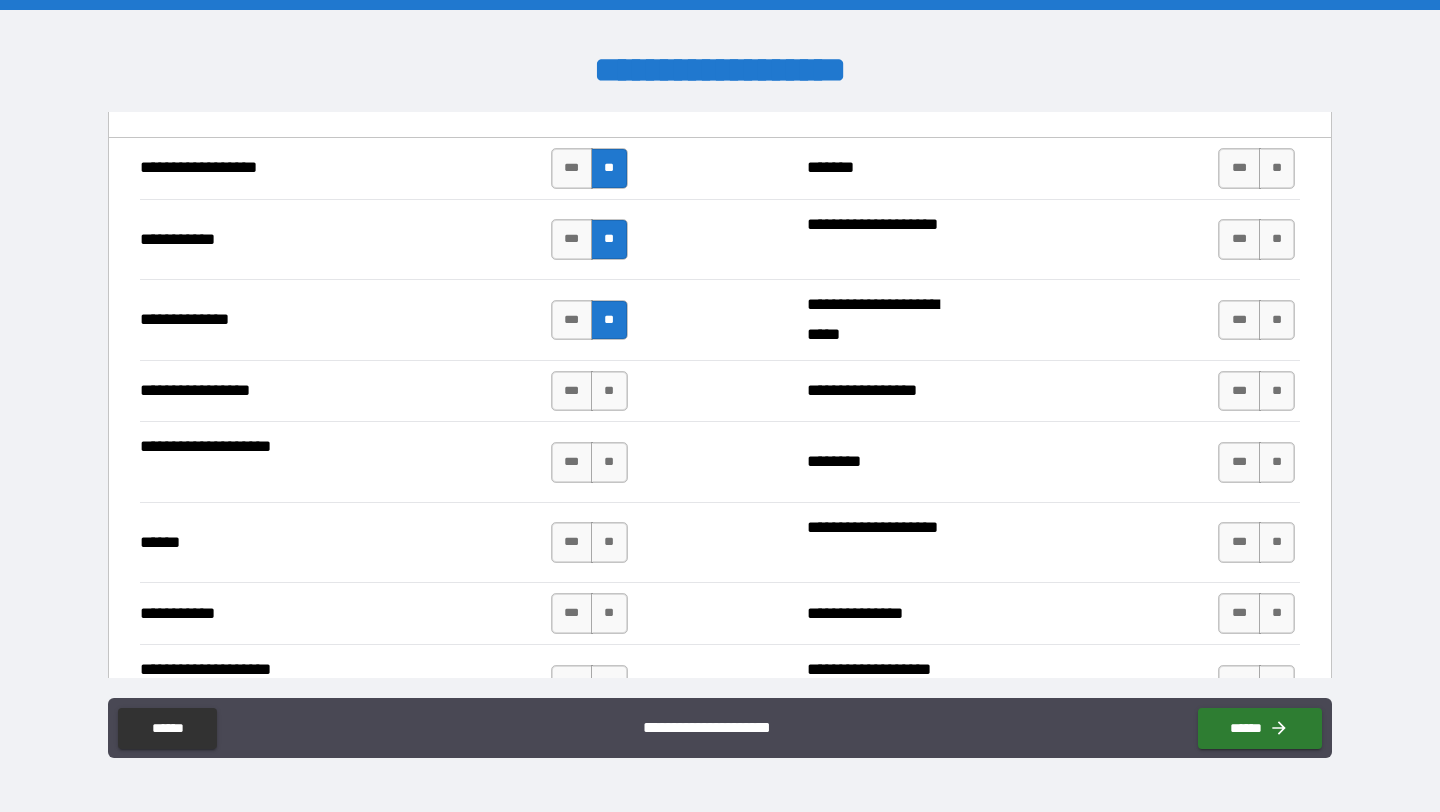 scroll, scrollTop: 1737, scrollLeft: 0, axis: vertical 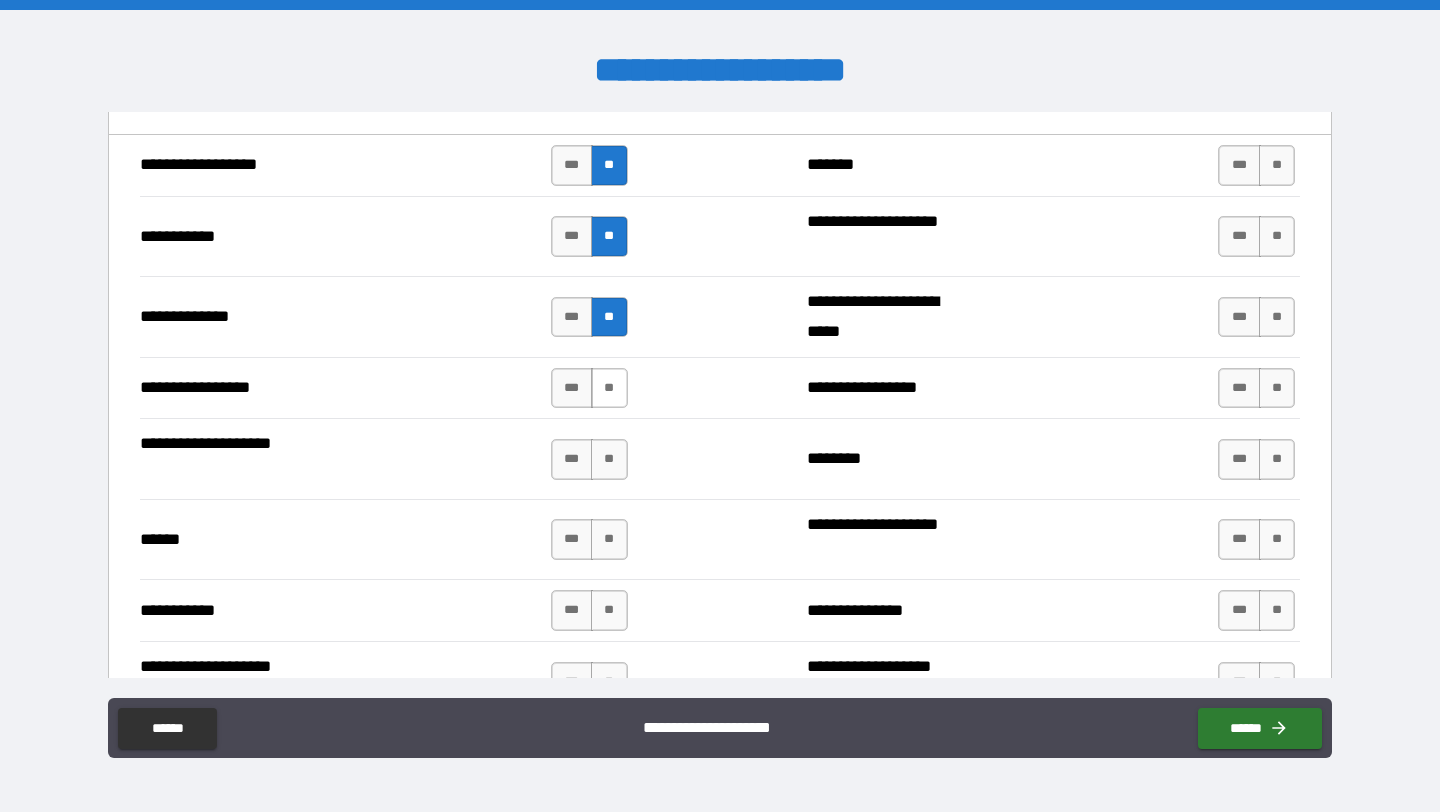 click on "**" at bounding box center (609, 388) 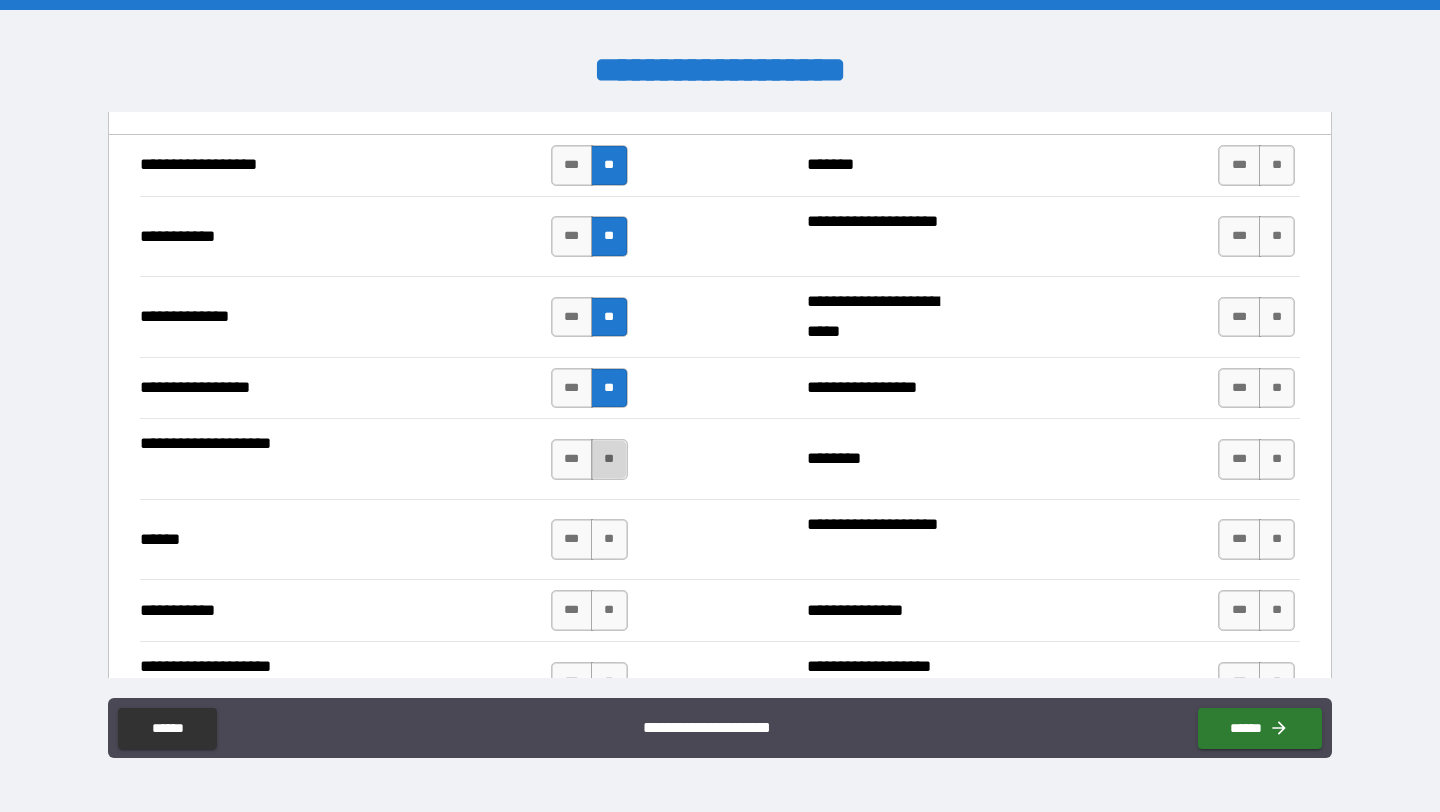 click on "**" at bounding box center [609, 459] 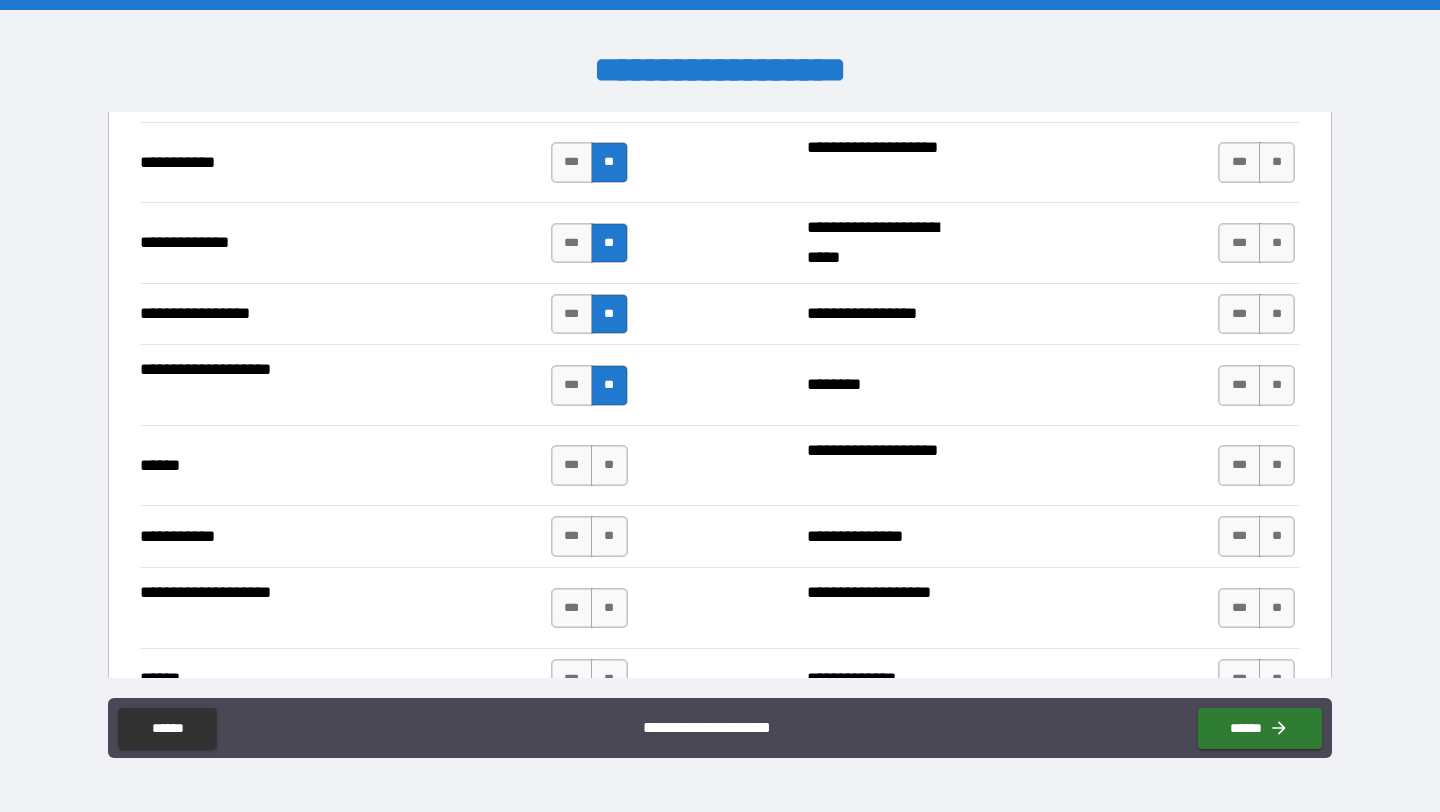 scroll, scrollTop: 1822, scrollLeft: 0, axis: vertical 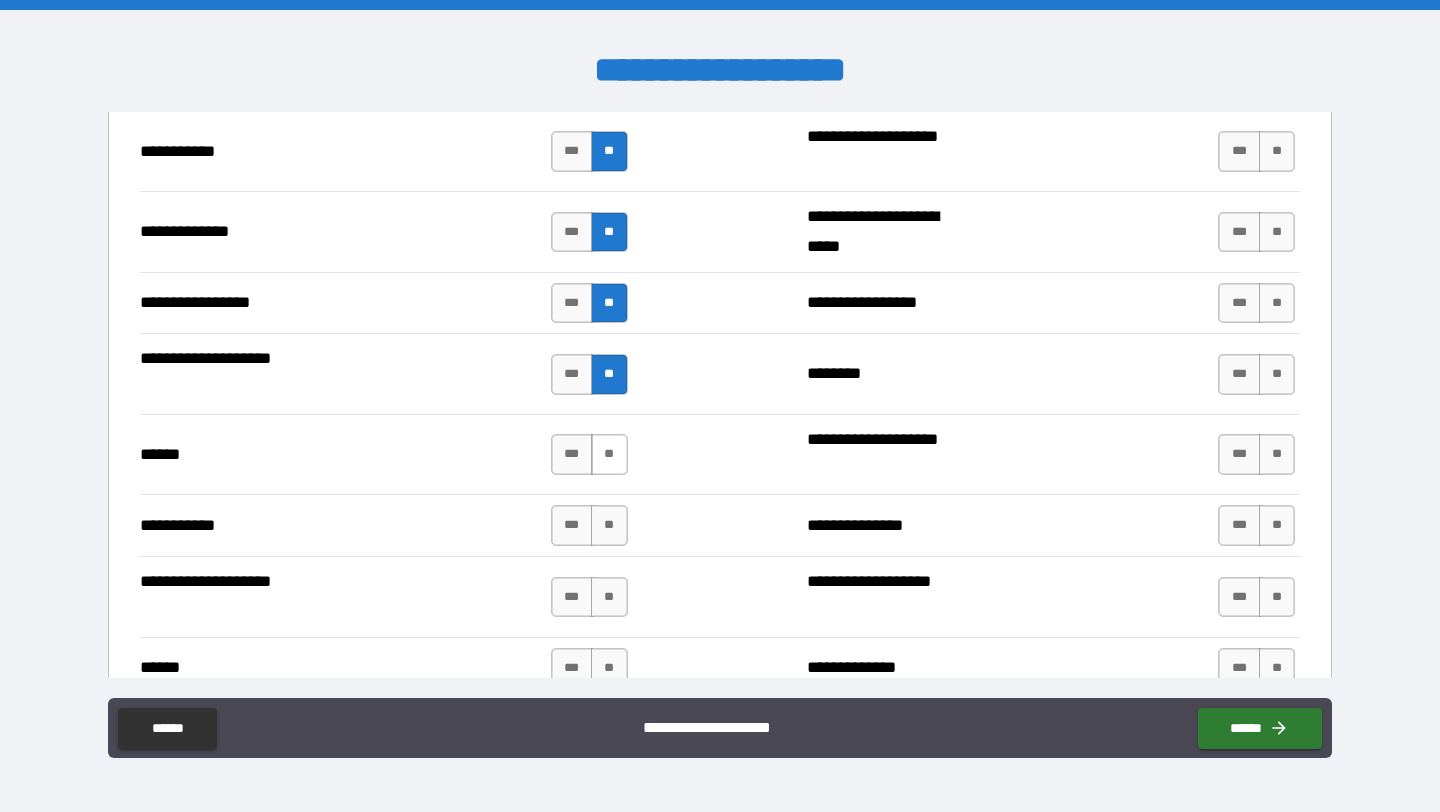 click on "**" at bounding box center [609, 454] 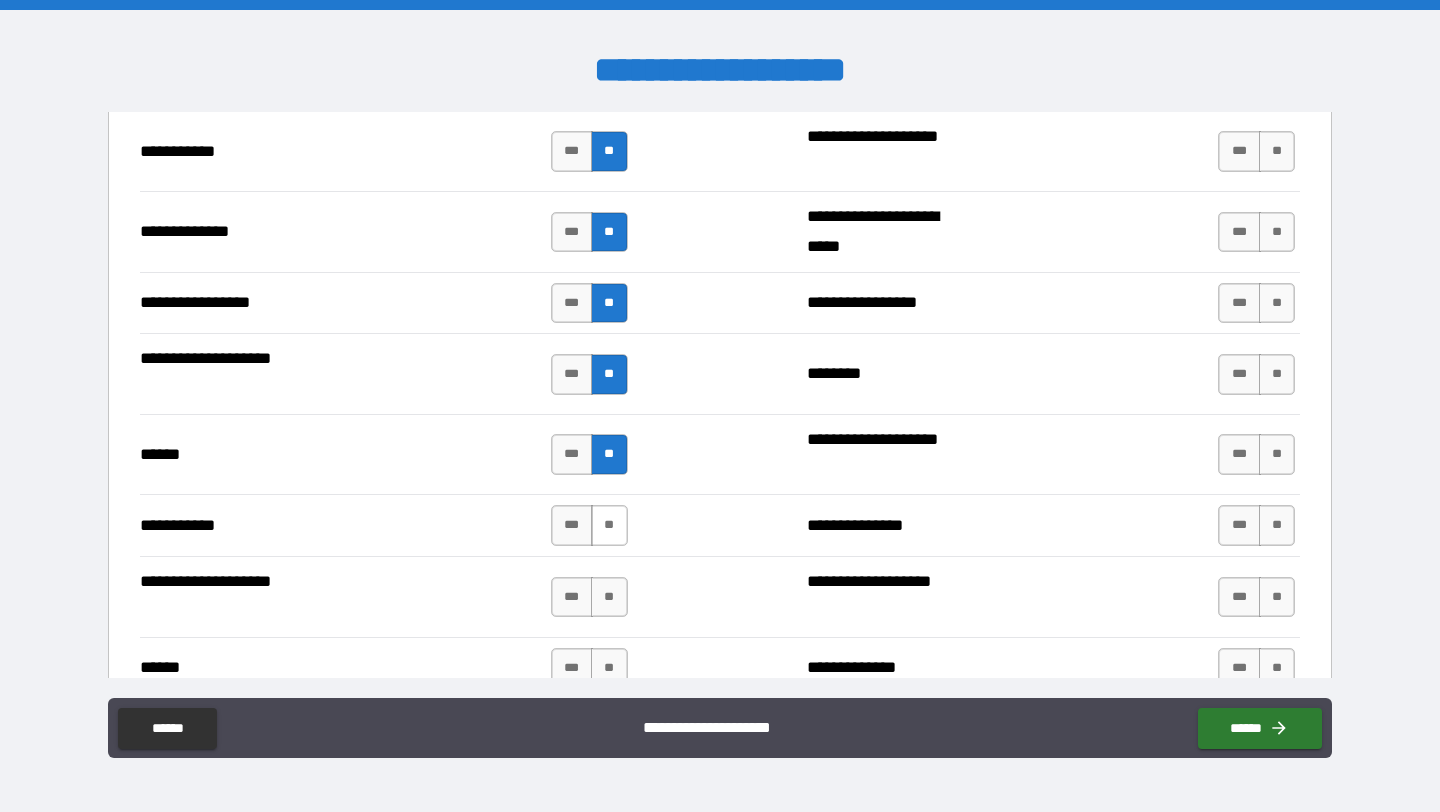 click on "**" at bounding box center [609, 525] 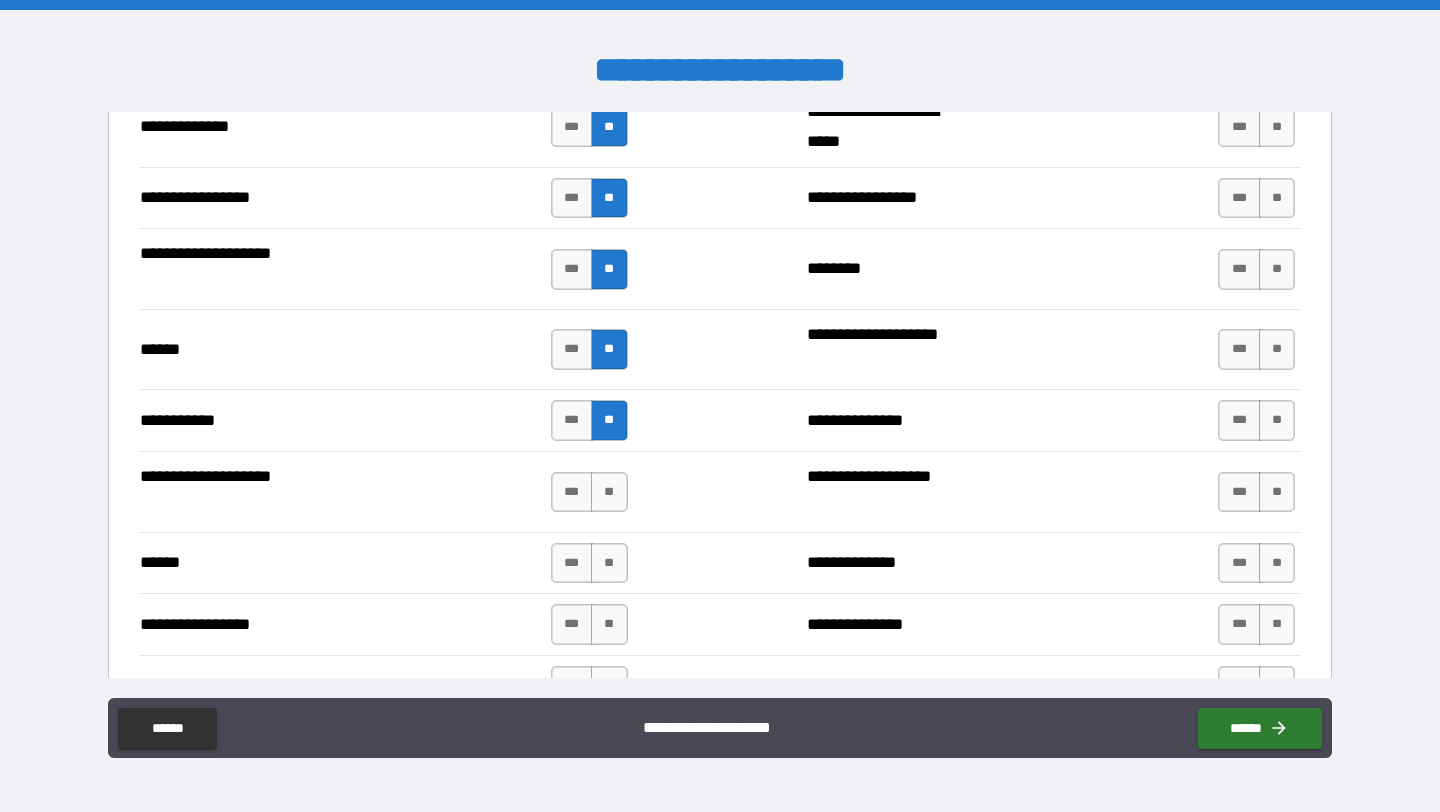 scroll, scrollTop: 1925, scrollLeft: 0, axis: vertical 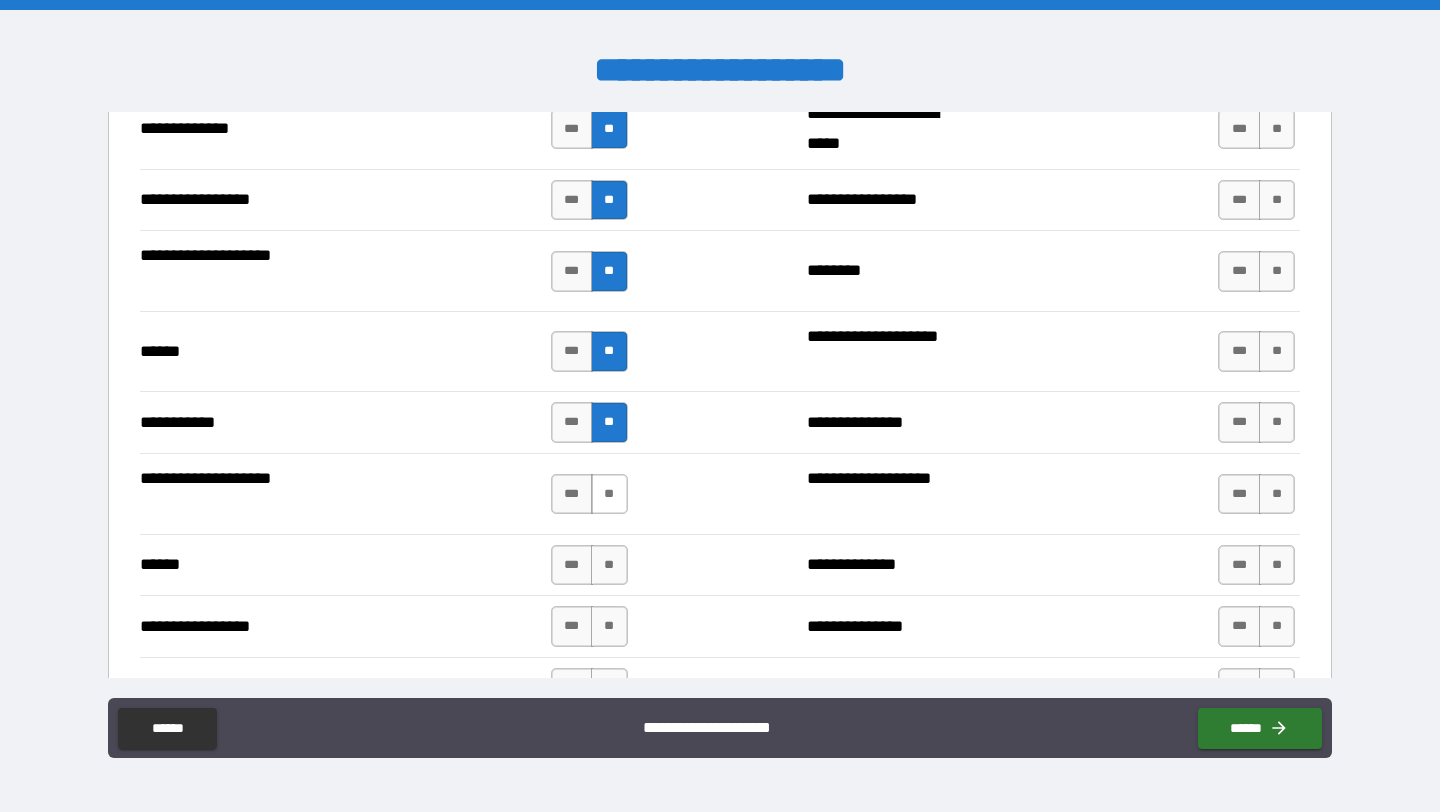 click on "**" at bounding box center (609, 494) 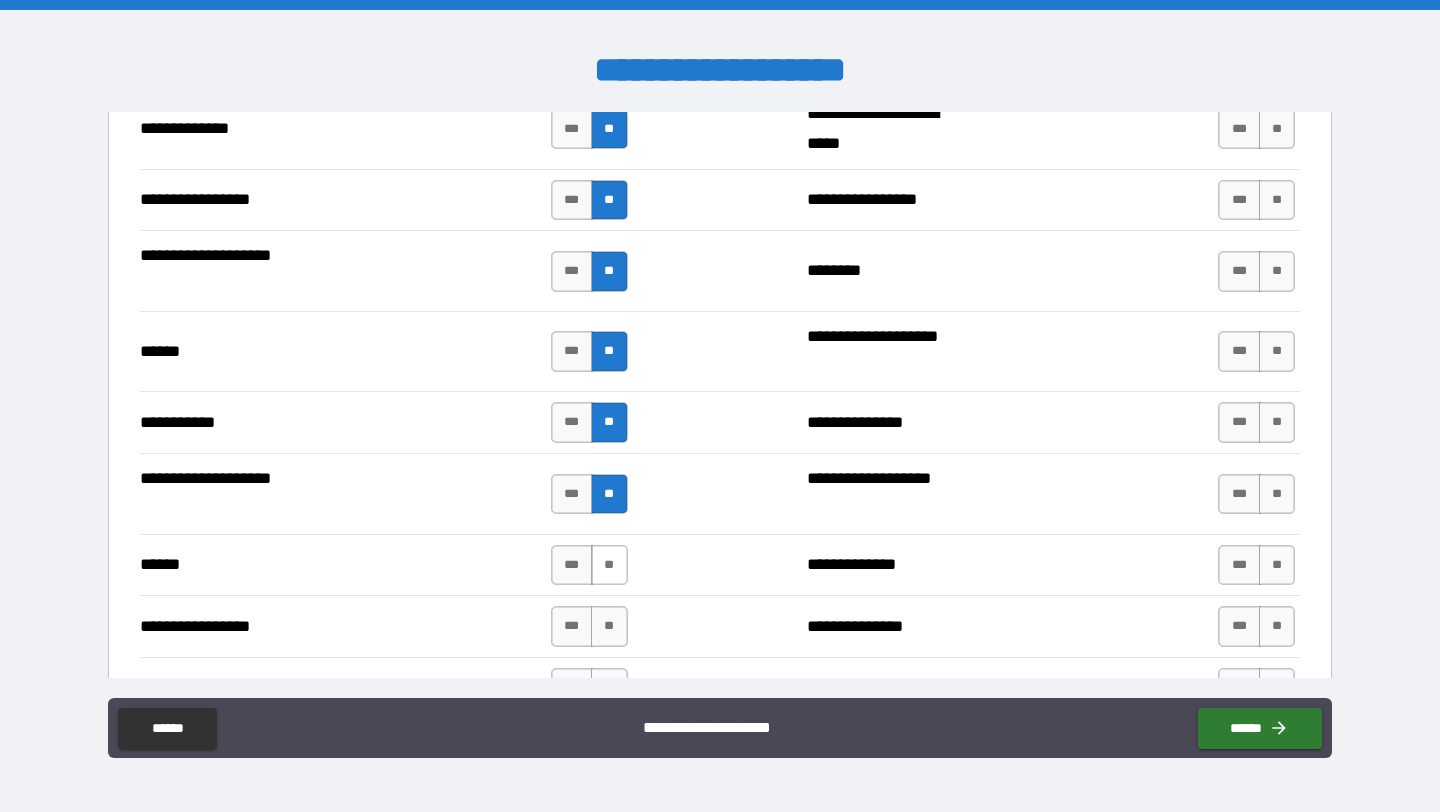 click on "**" at bounding box center (609, 565) 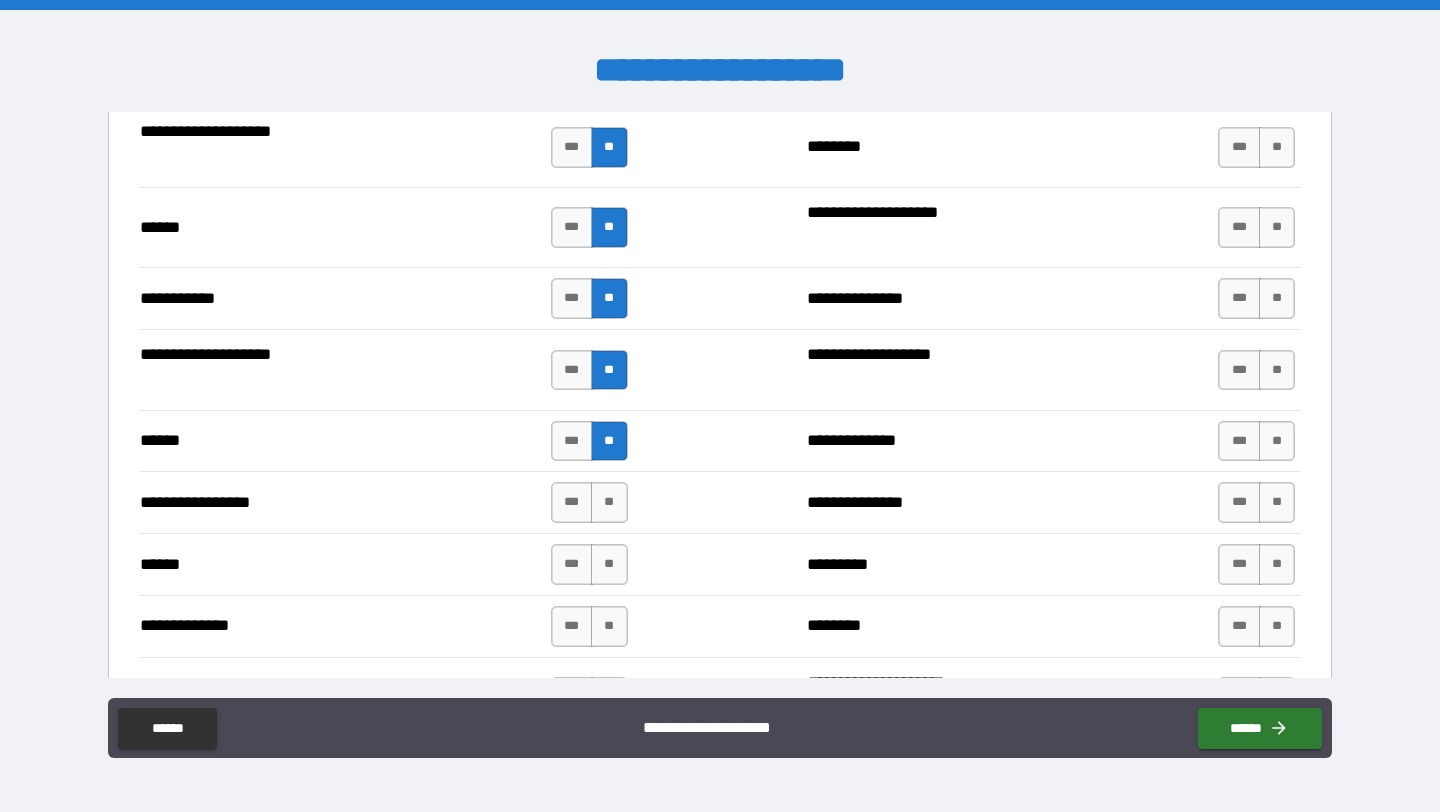 scroll, scrollTop: 2113, scrollLeft: 0, axis: vertical 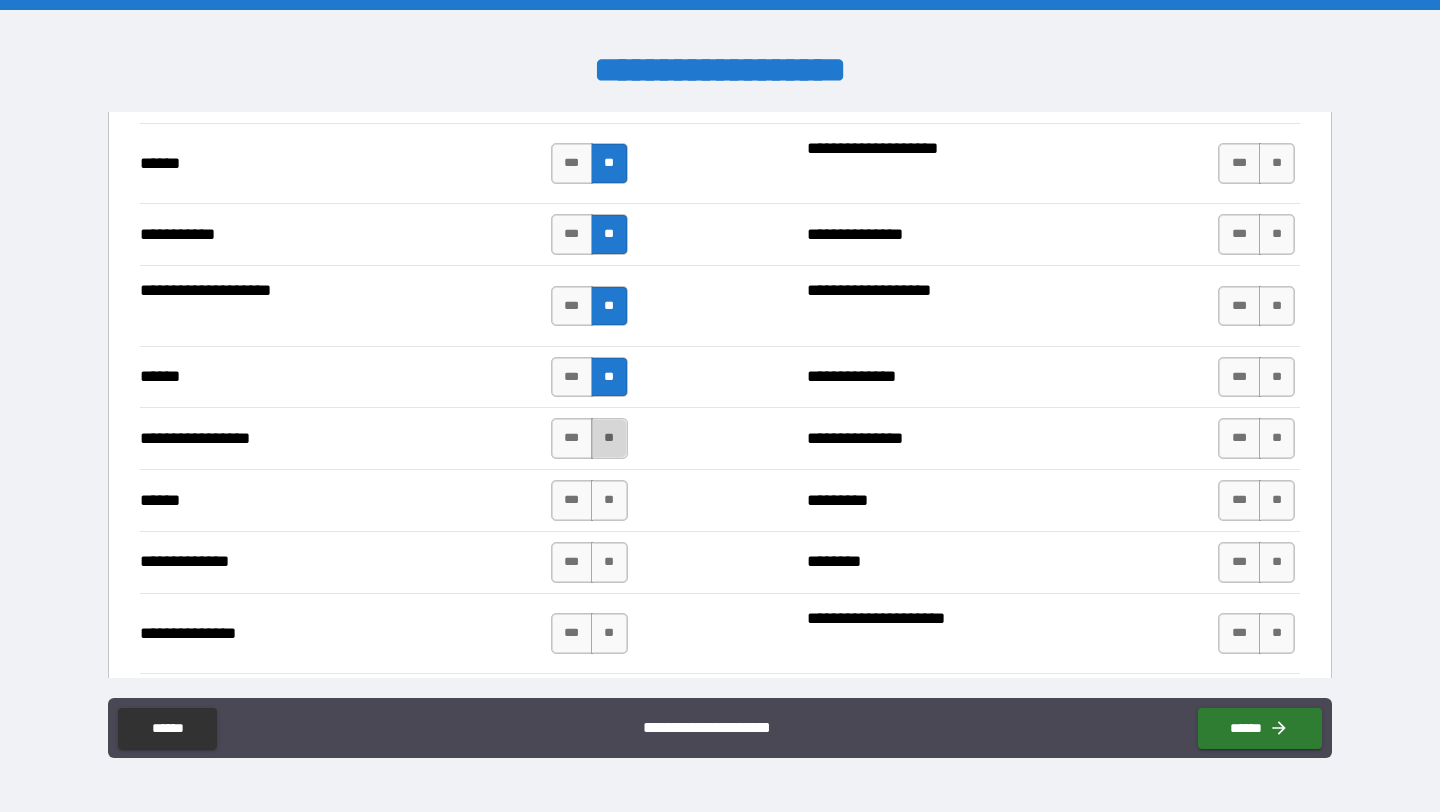 click on "**" at bounding box center [609, 438] 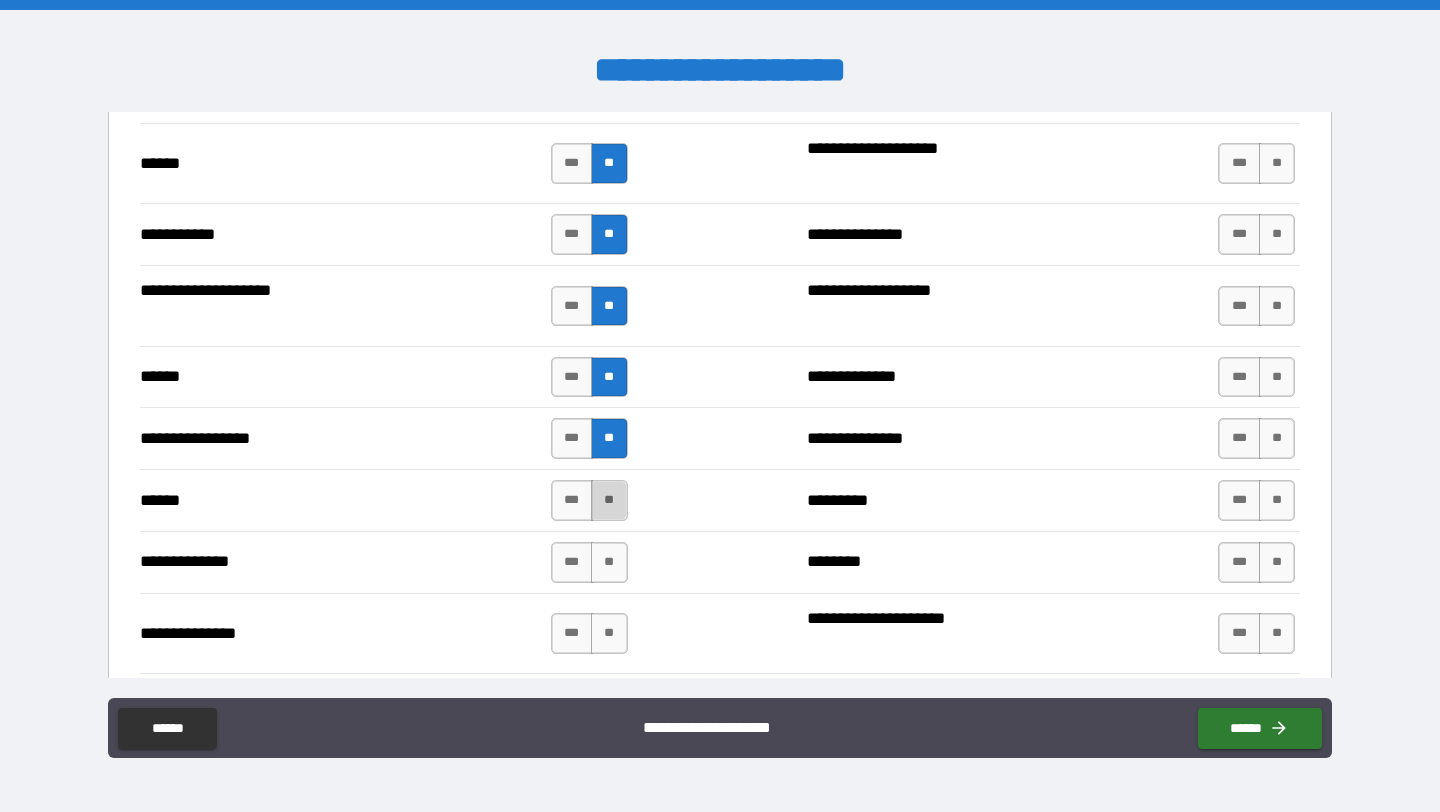click on "**" at bounding box center [609, 500] 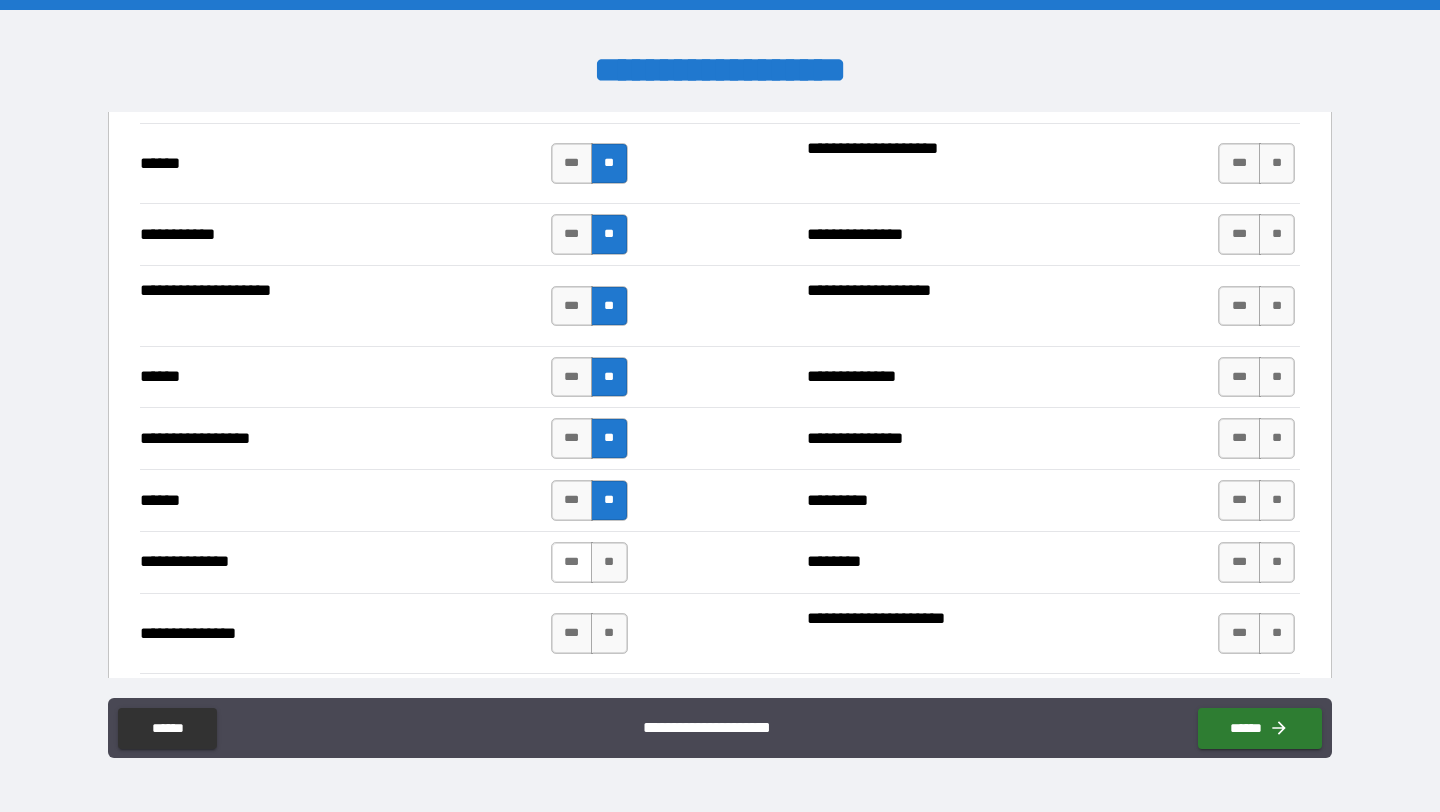 click on "***" at bounding box center [572, 562] 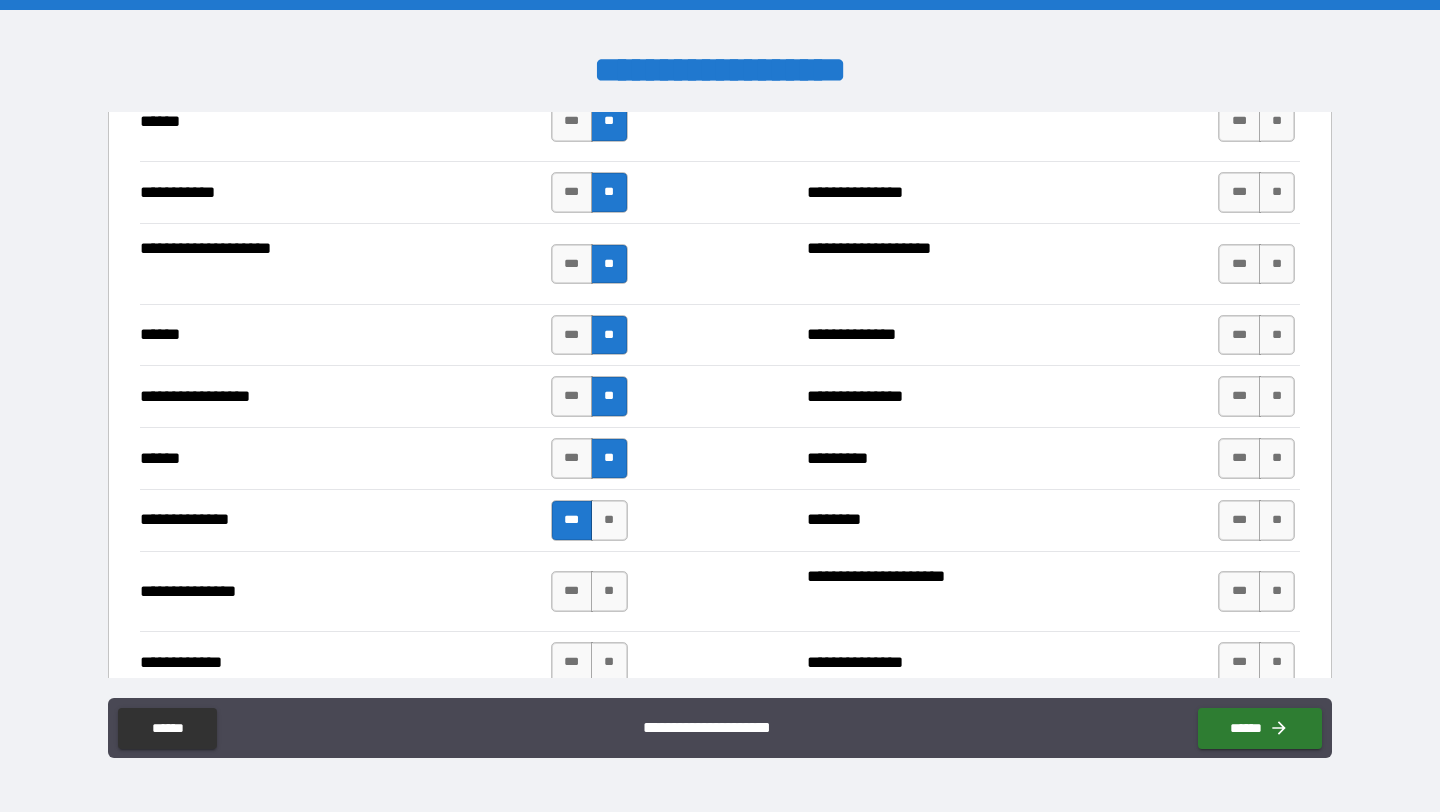 scroll, scrollTop: 2159, scrollLeft: 0, axis: vertical 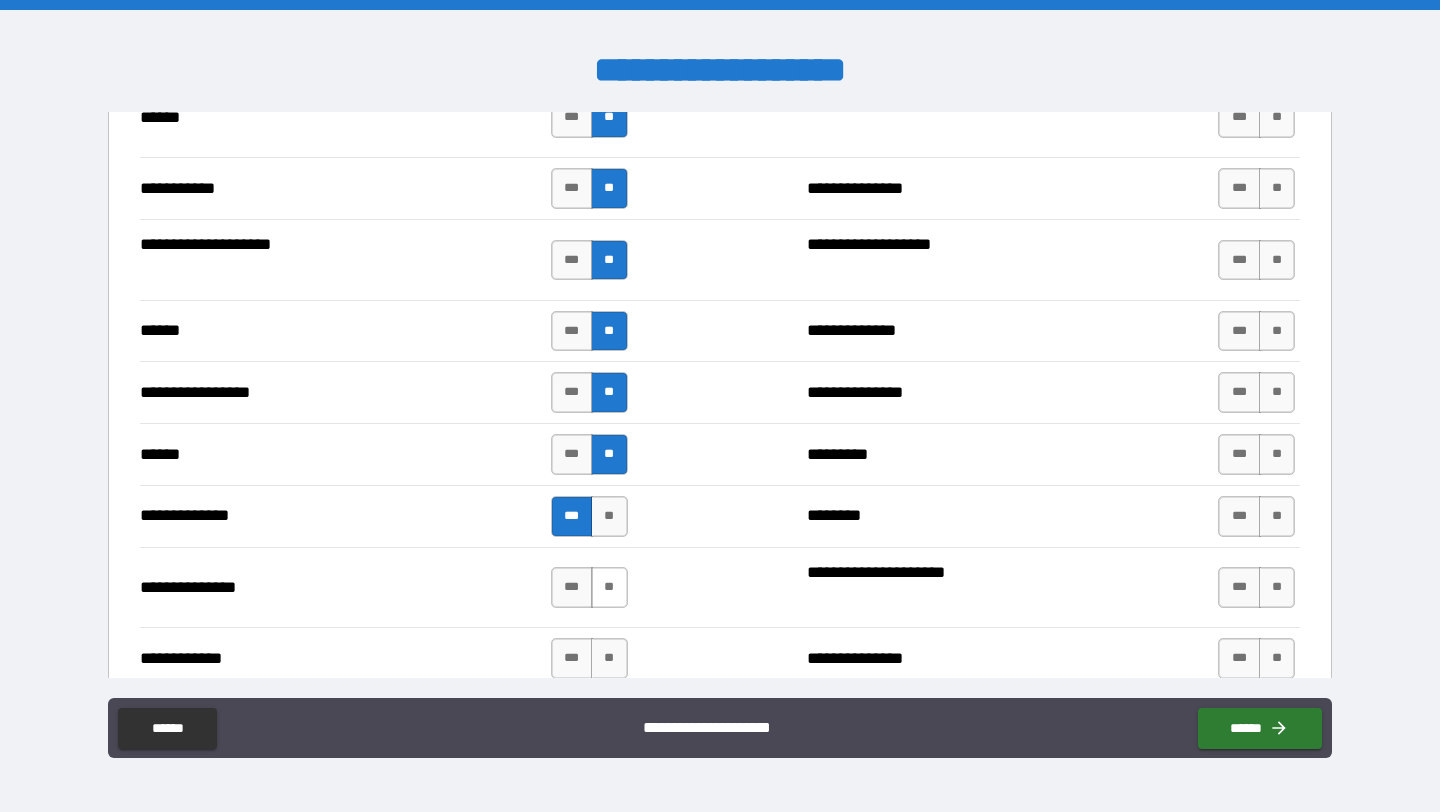 click on "**" at bounding box center [609, 587] 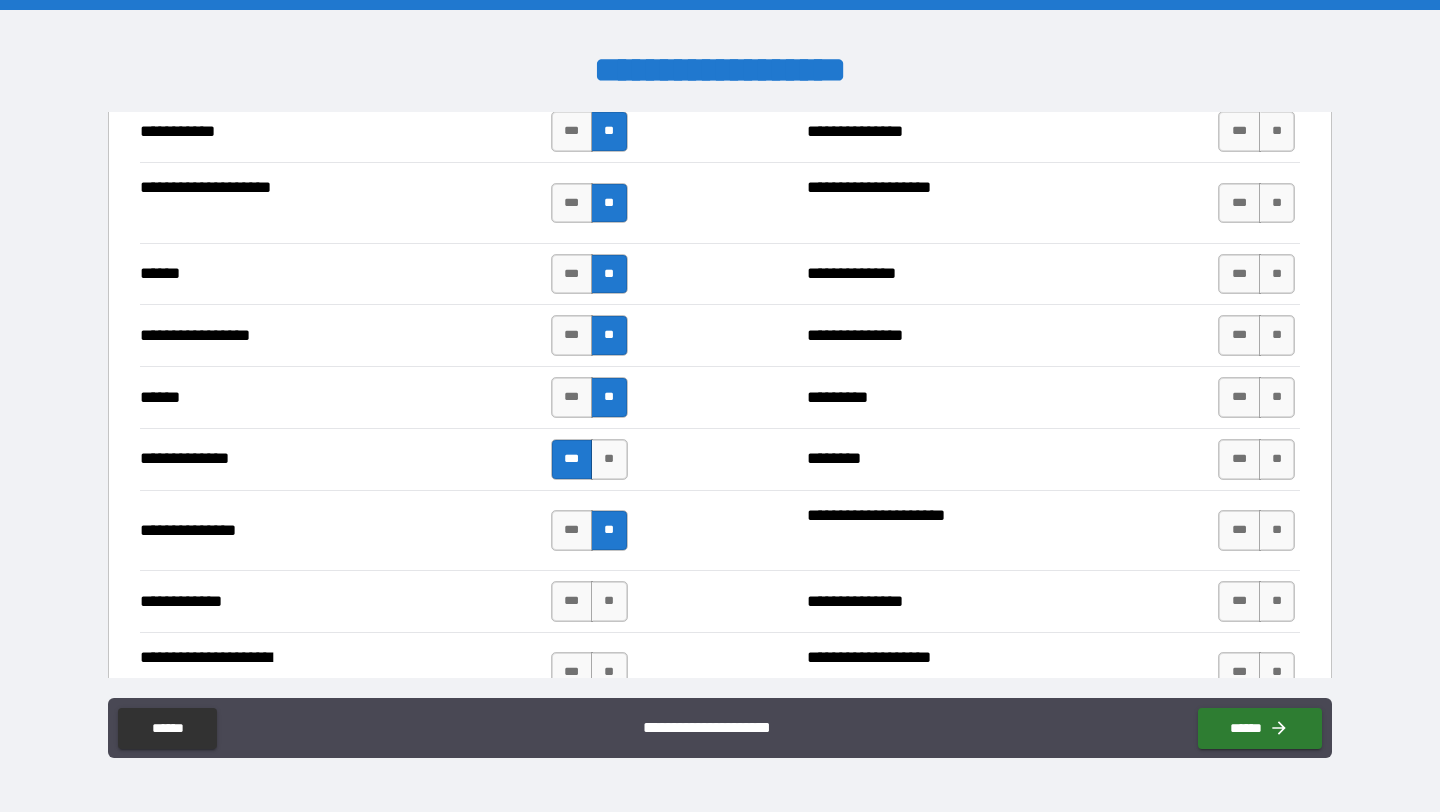scroll, scrollTop: 2284, scrollLeft: 0, axis: vertical 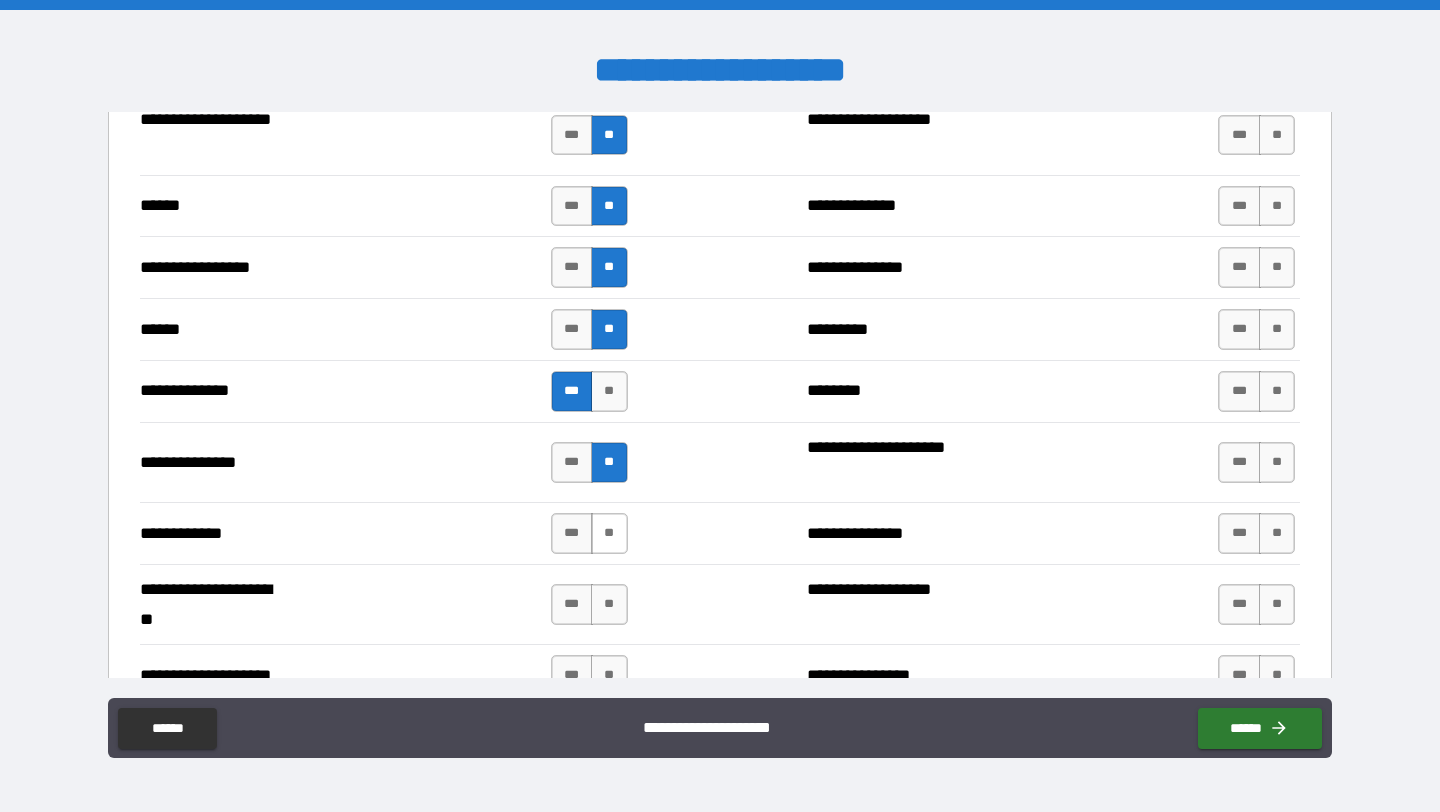 click on "**" at bounding box center [609, 533] 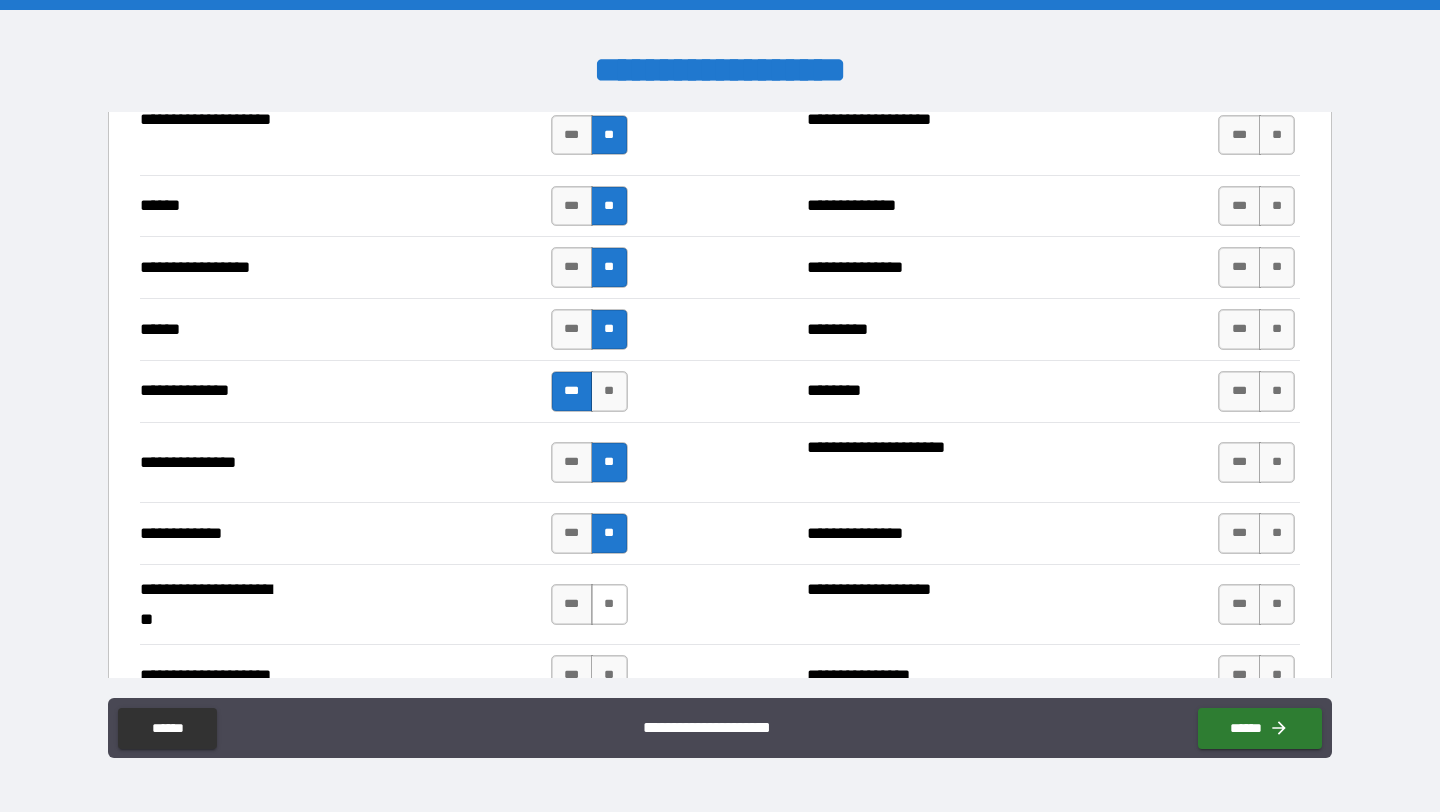 click on "**" at bounding box center [609, 604] 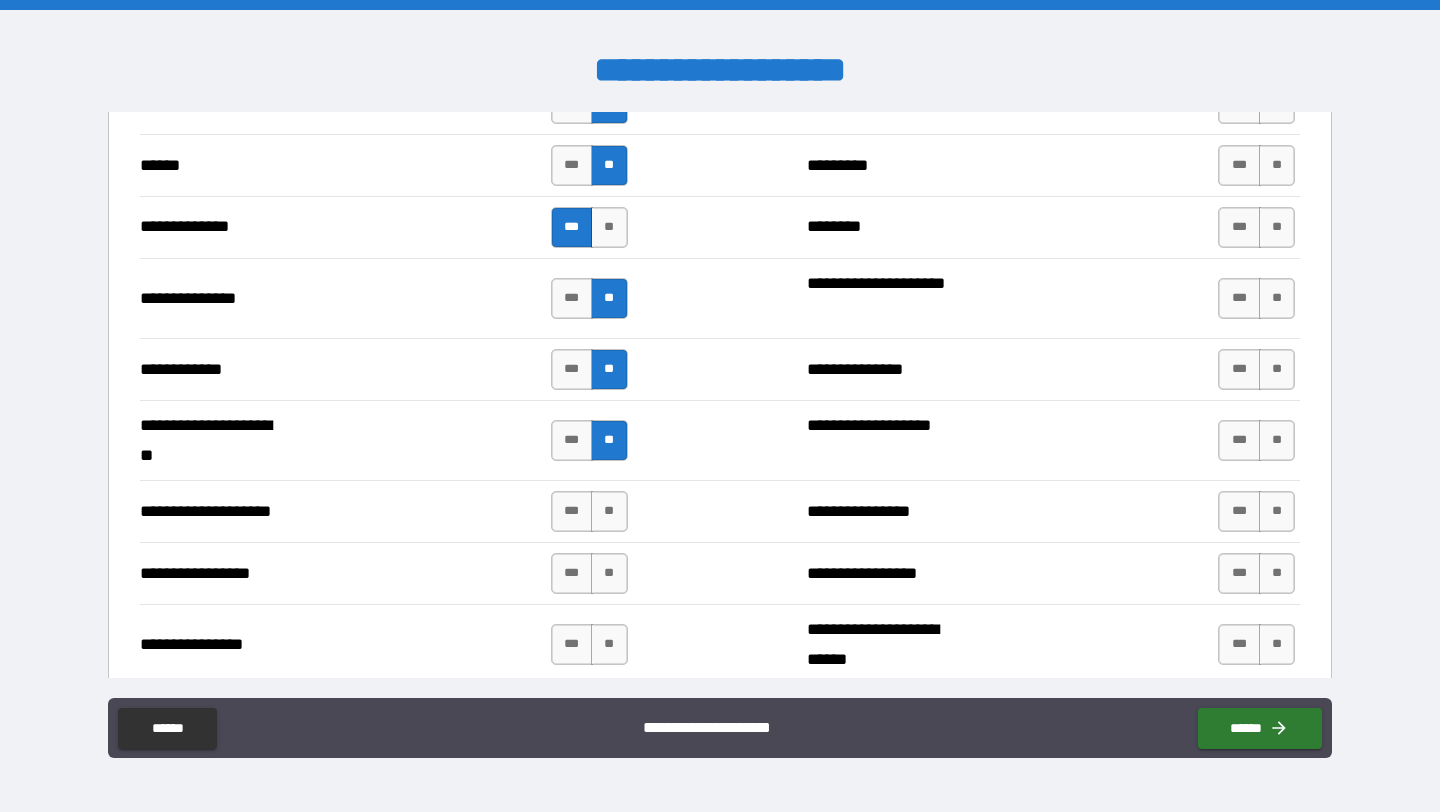 scroll, scrollTop: 2456, scrollLeft: 0, axis: vertical 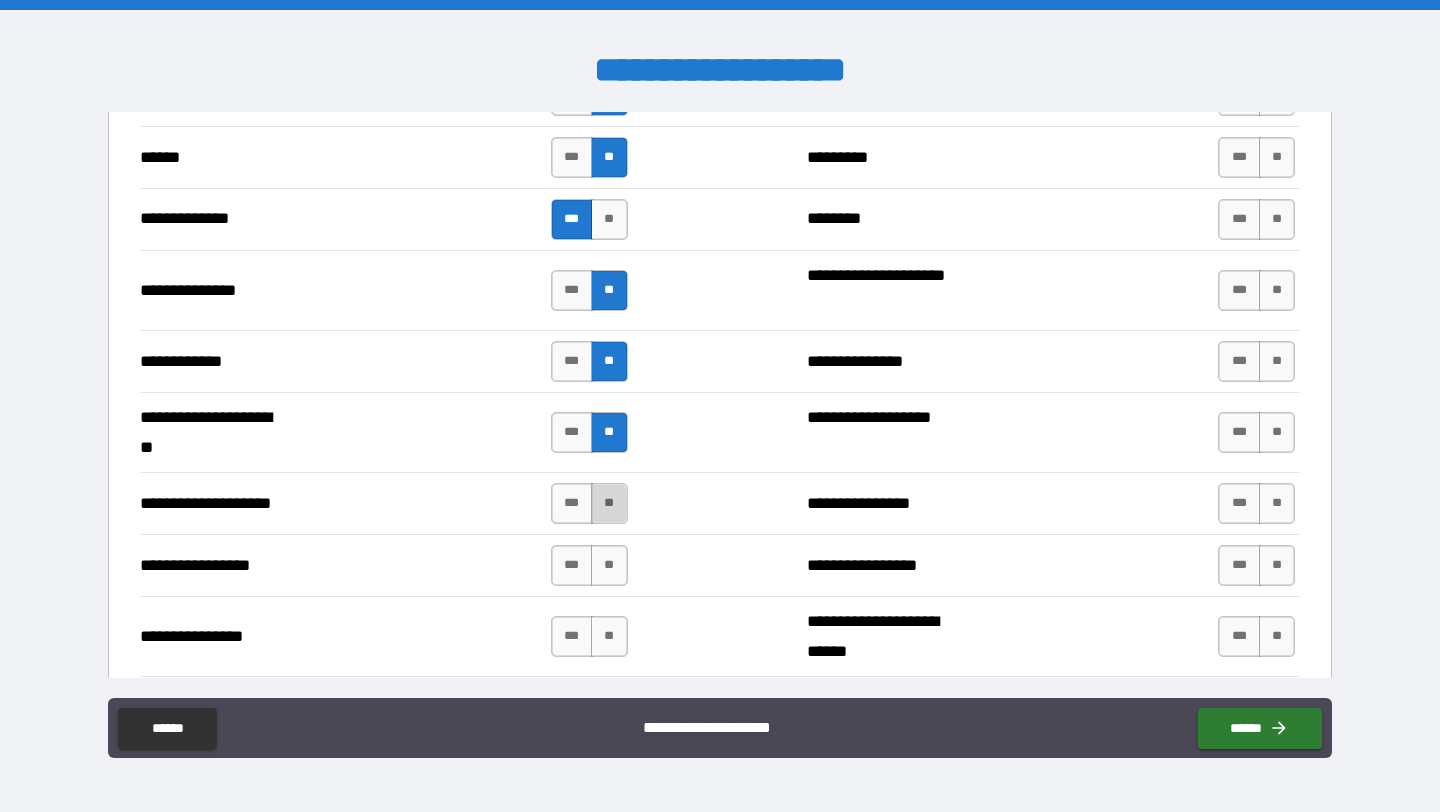 click on "**" at bounding box center [609, 503] 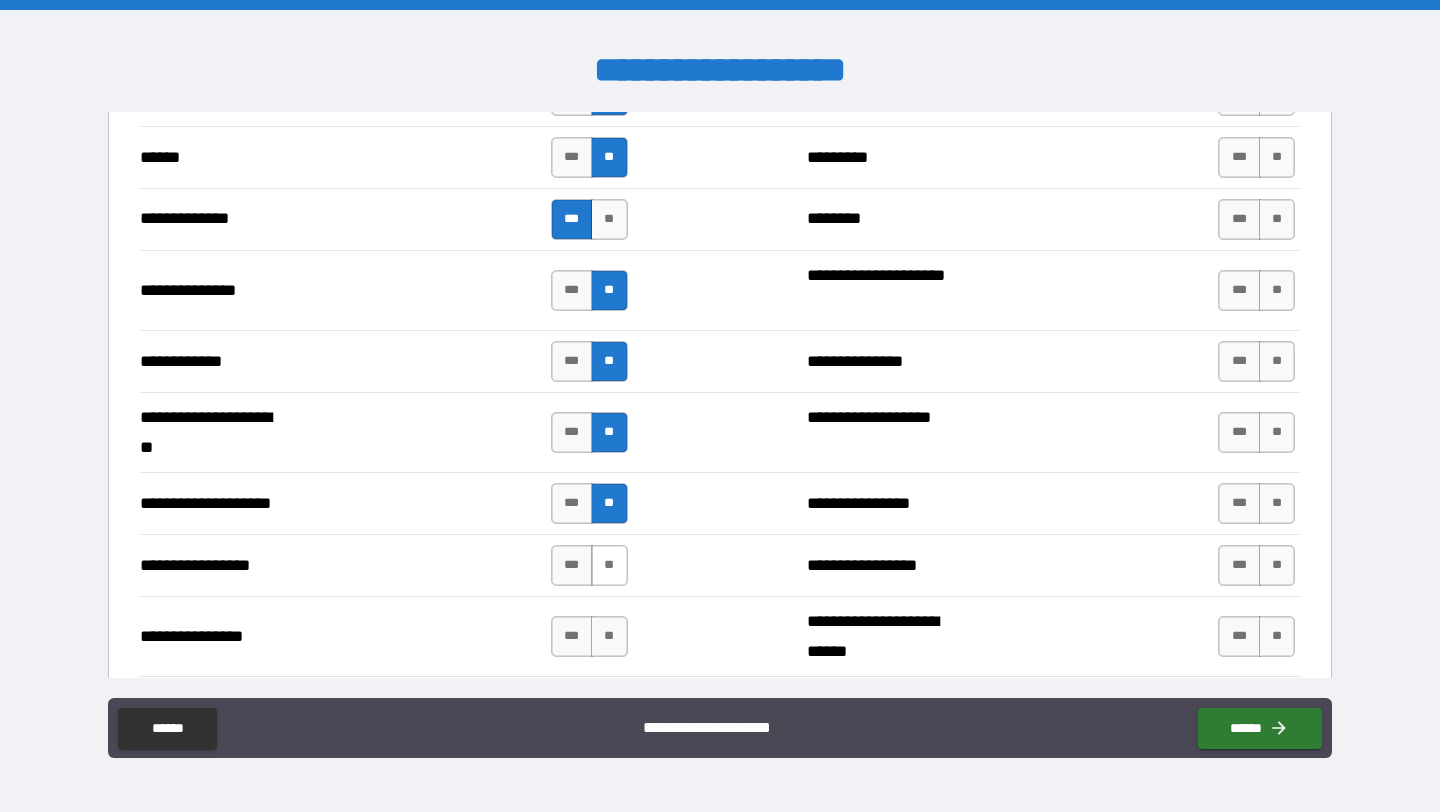 click on "**" at bounding box center [609, 565] 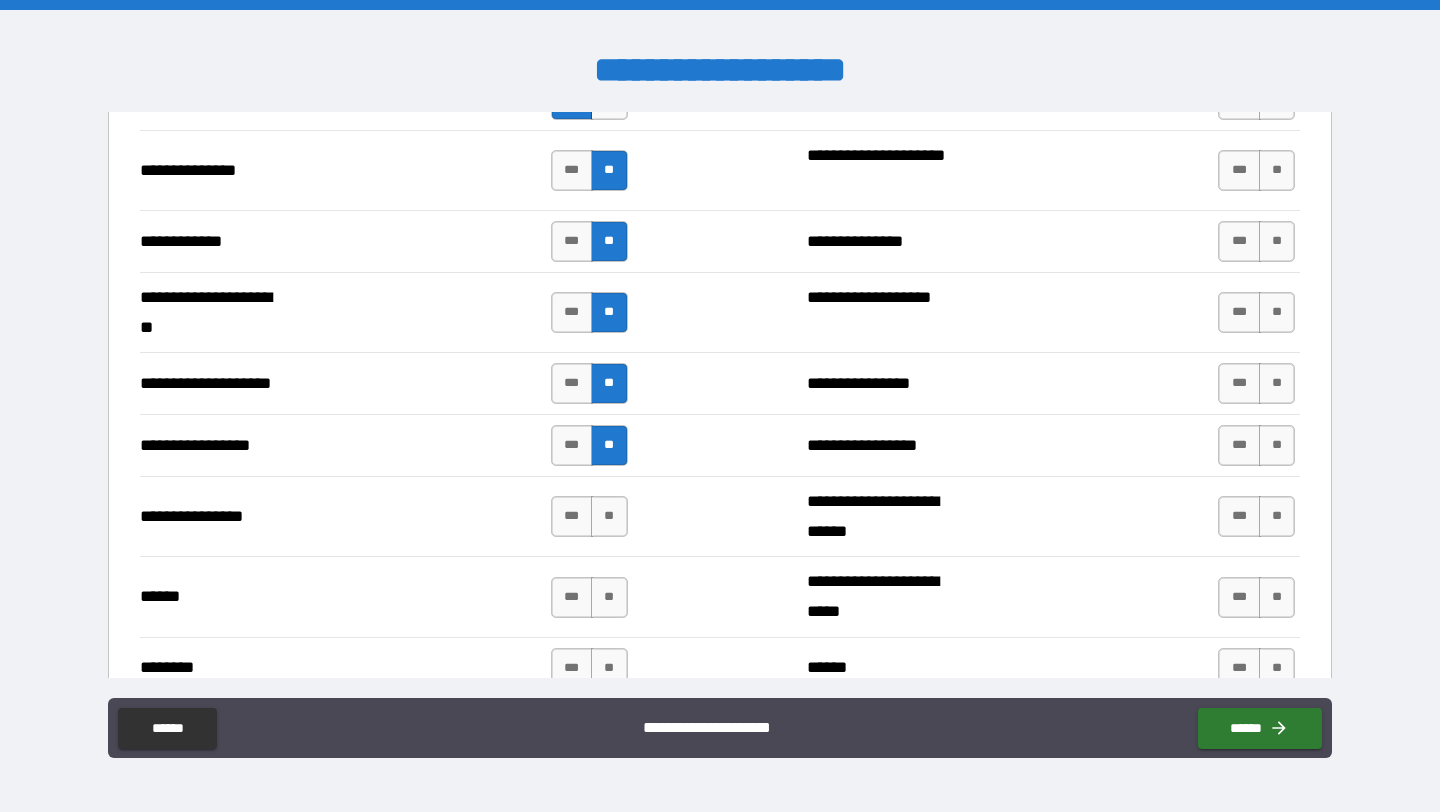 scroll, scrollTop: 2581, scrollLeft: 0, axis: vertical 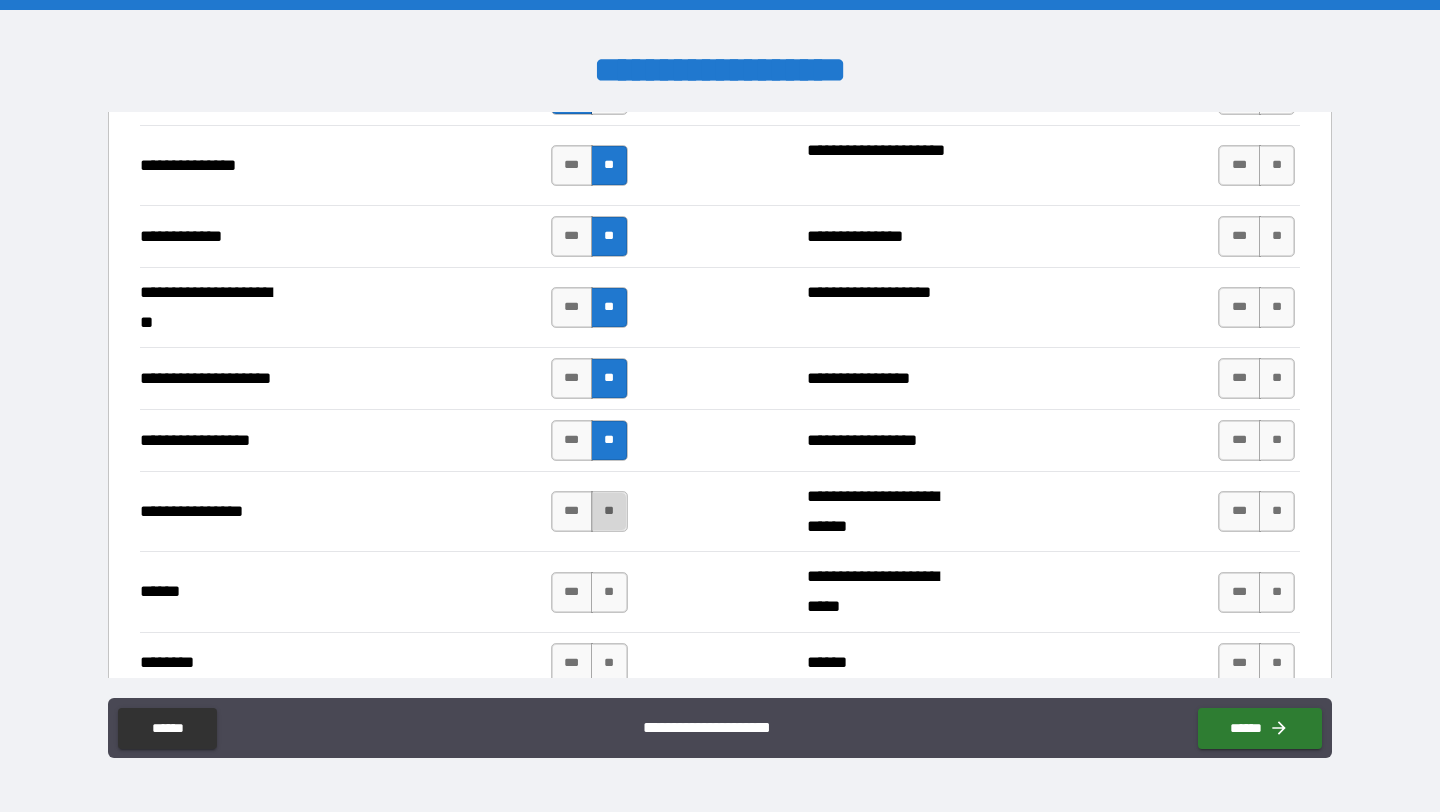click on "**" at bounding box center (609, 511) 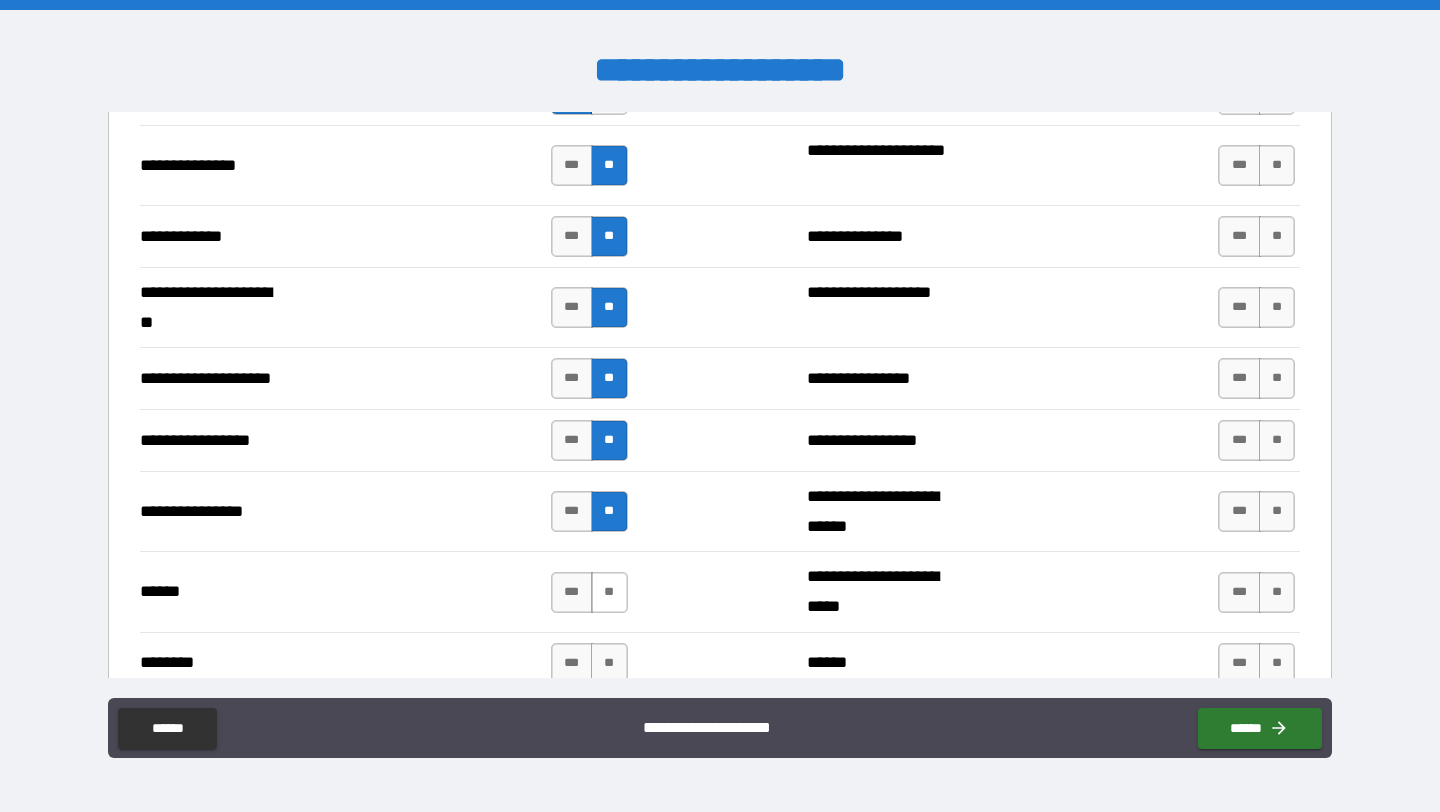 click on "**" at bounding box center [609, 592] 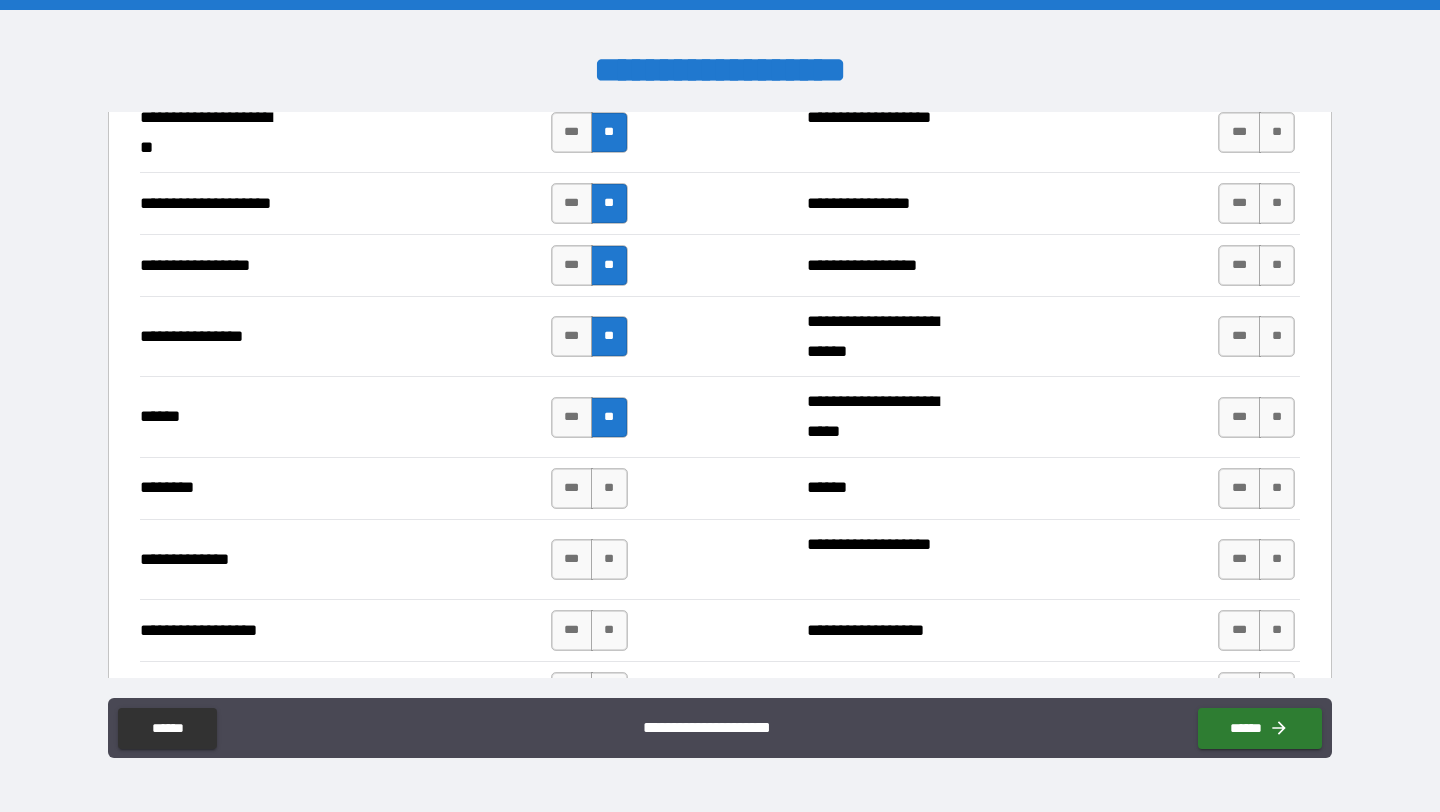 scroll, scrollTop: 2775, scrollLeft: 0, axis: vertical 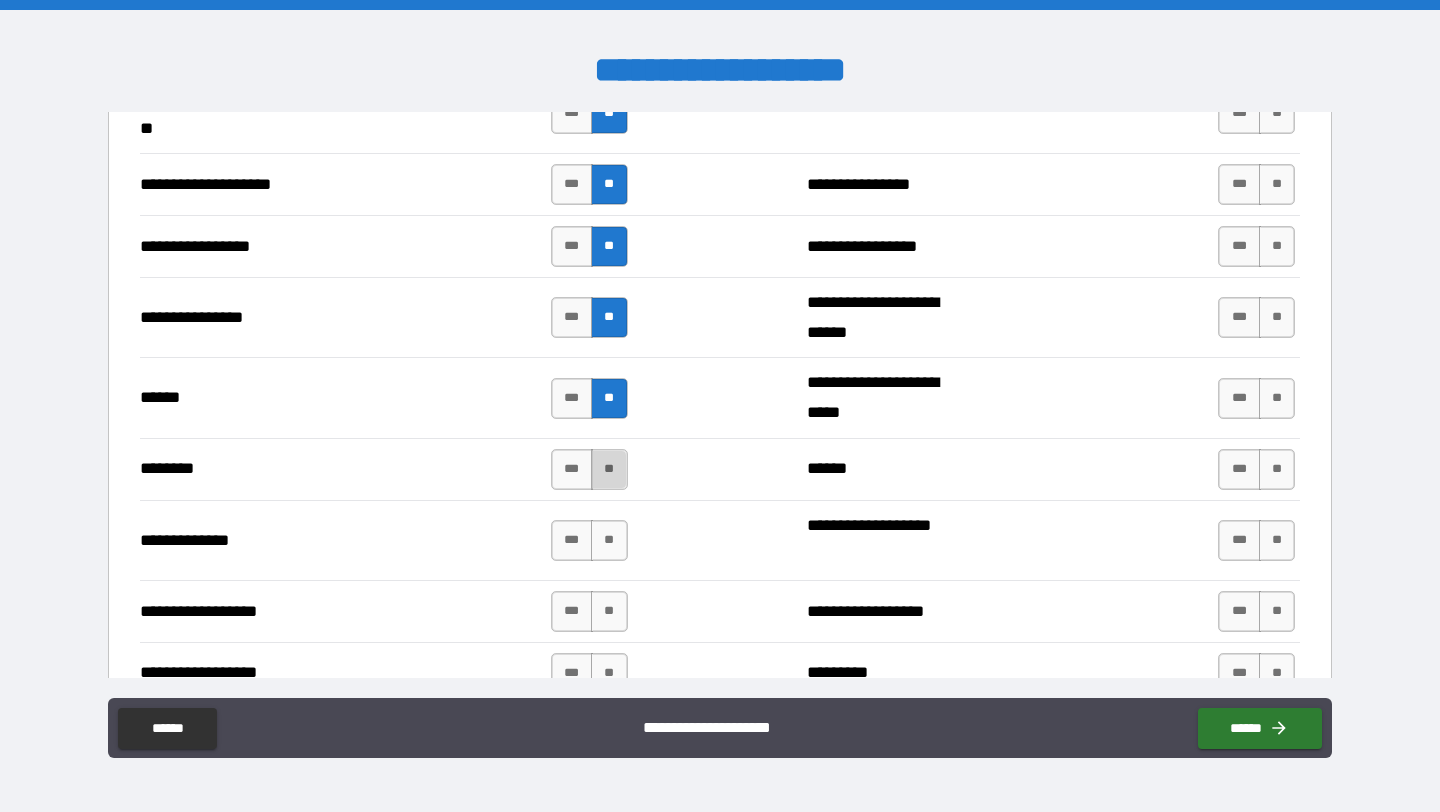 click on "**" at bounding box center [609, 469] 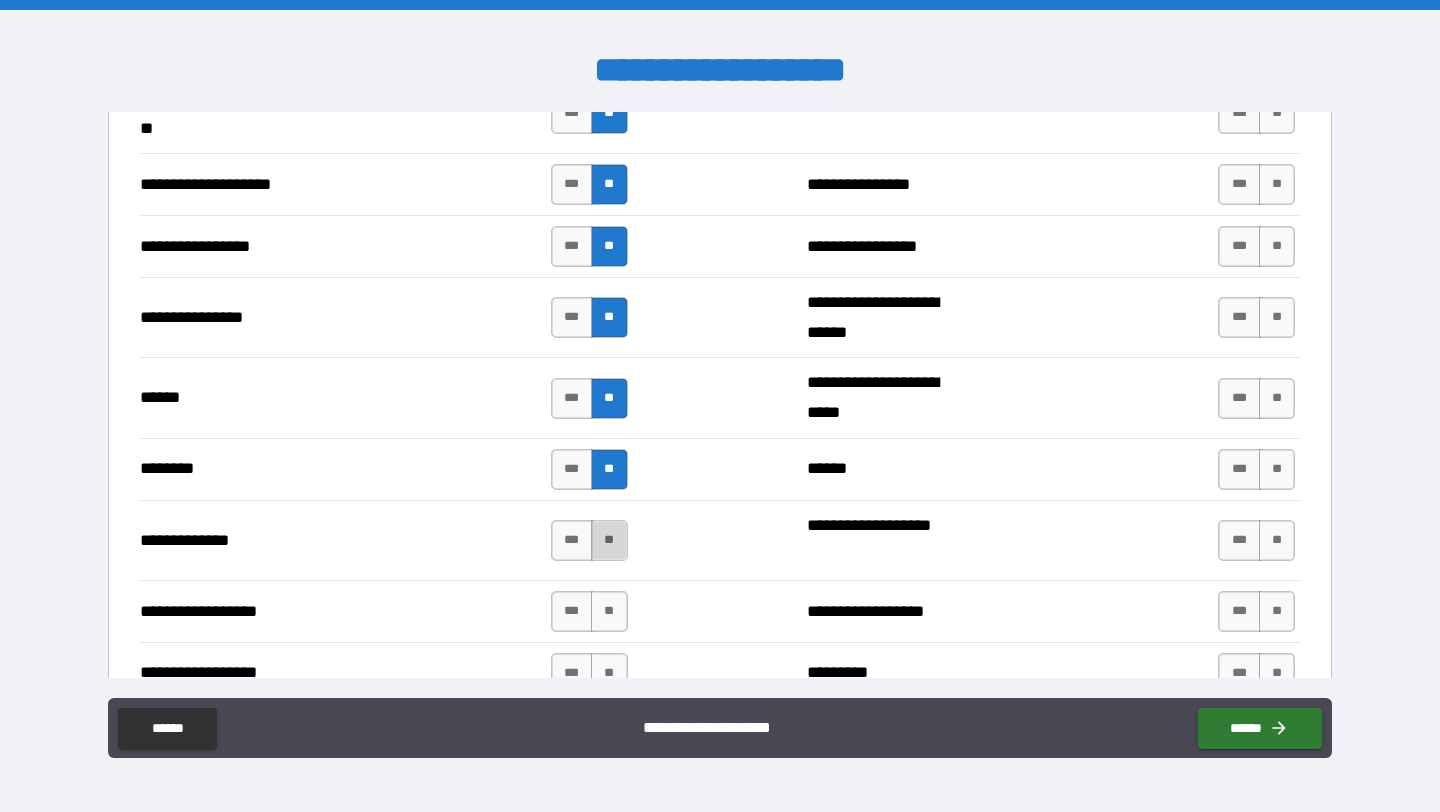 click on "**" at bounding box center [609, 540] 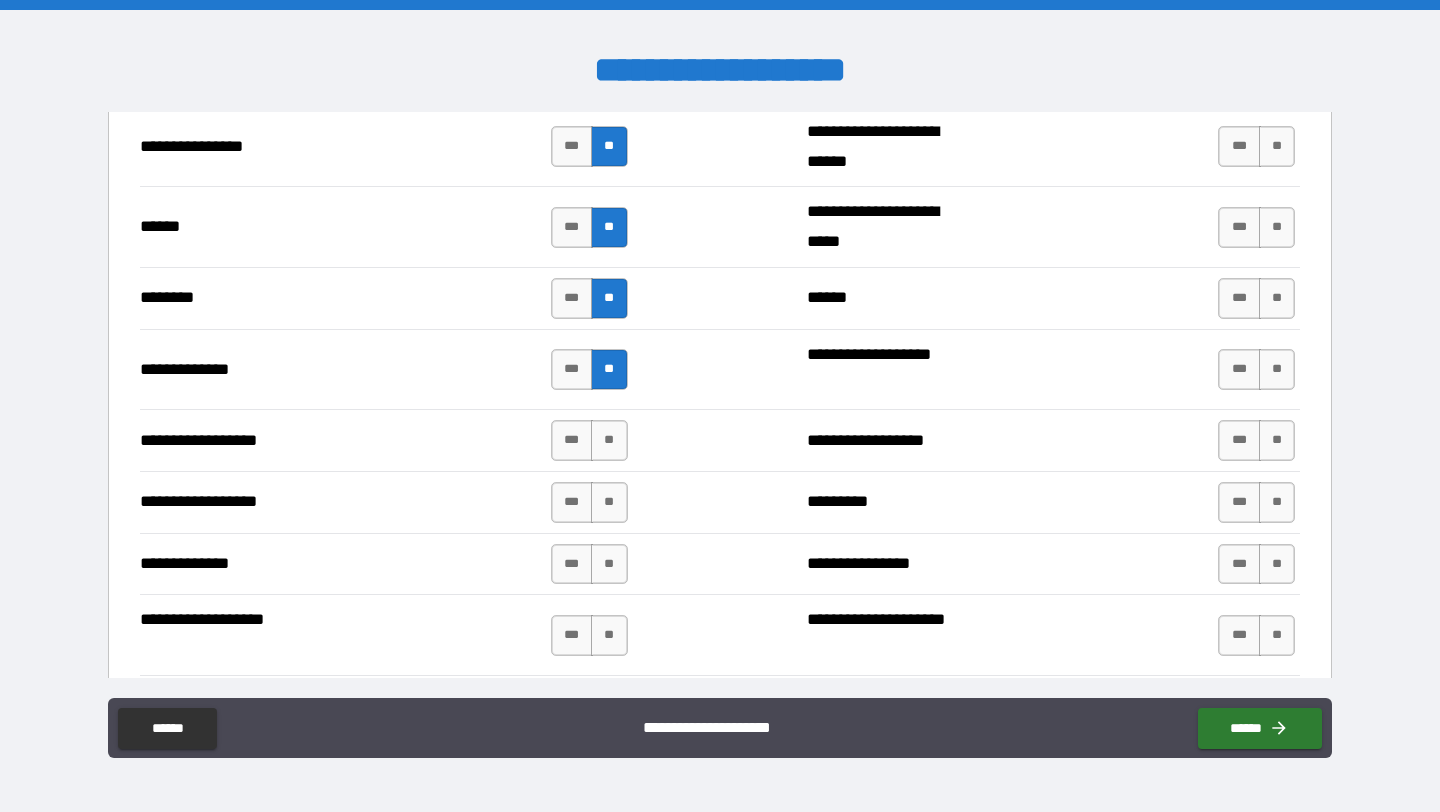 scroll, scrollTop: 2965, scrollLeft: 0, axis: vertical 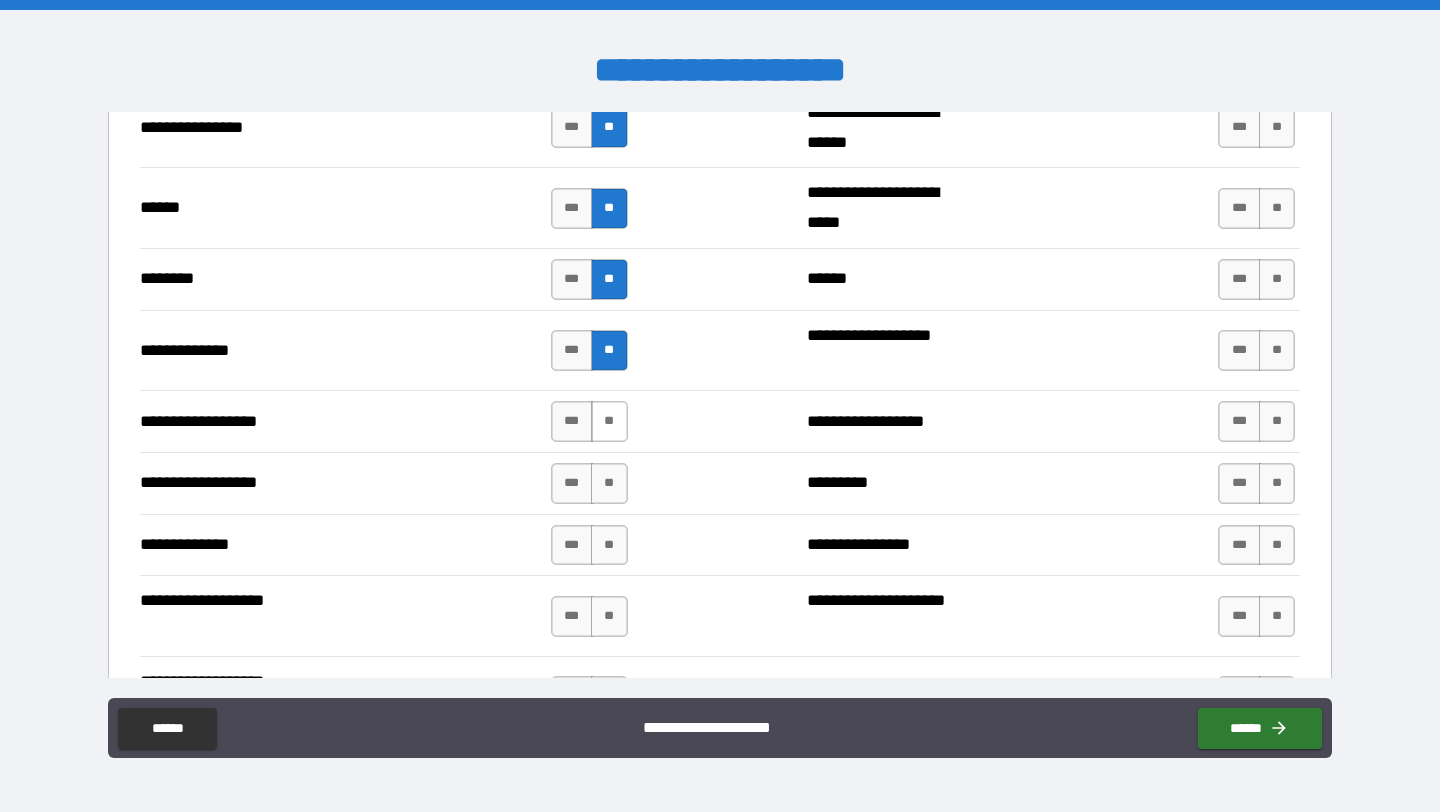 click on "**" at bounding box center [609, 421] 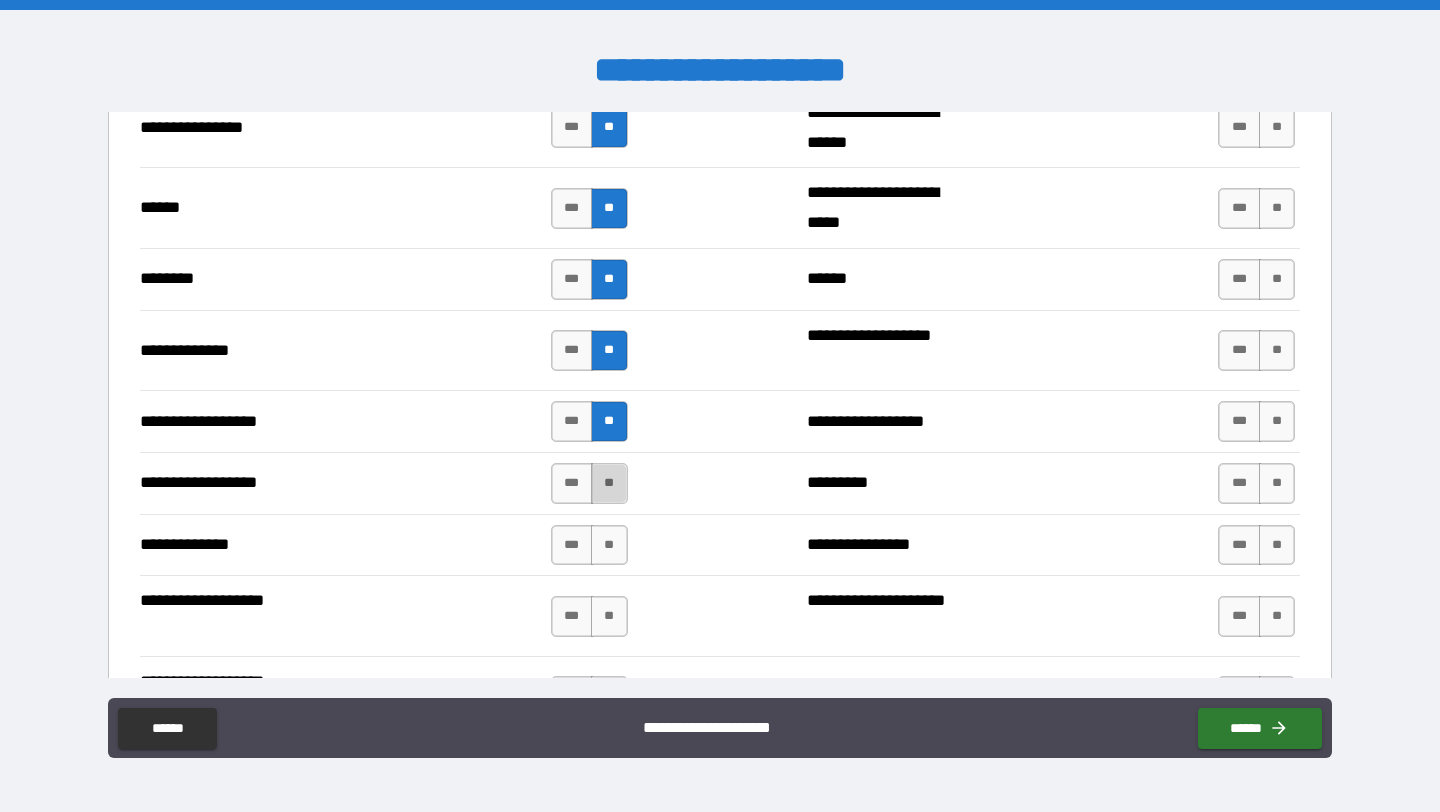 click on "**" at bounding box center [609, 483] 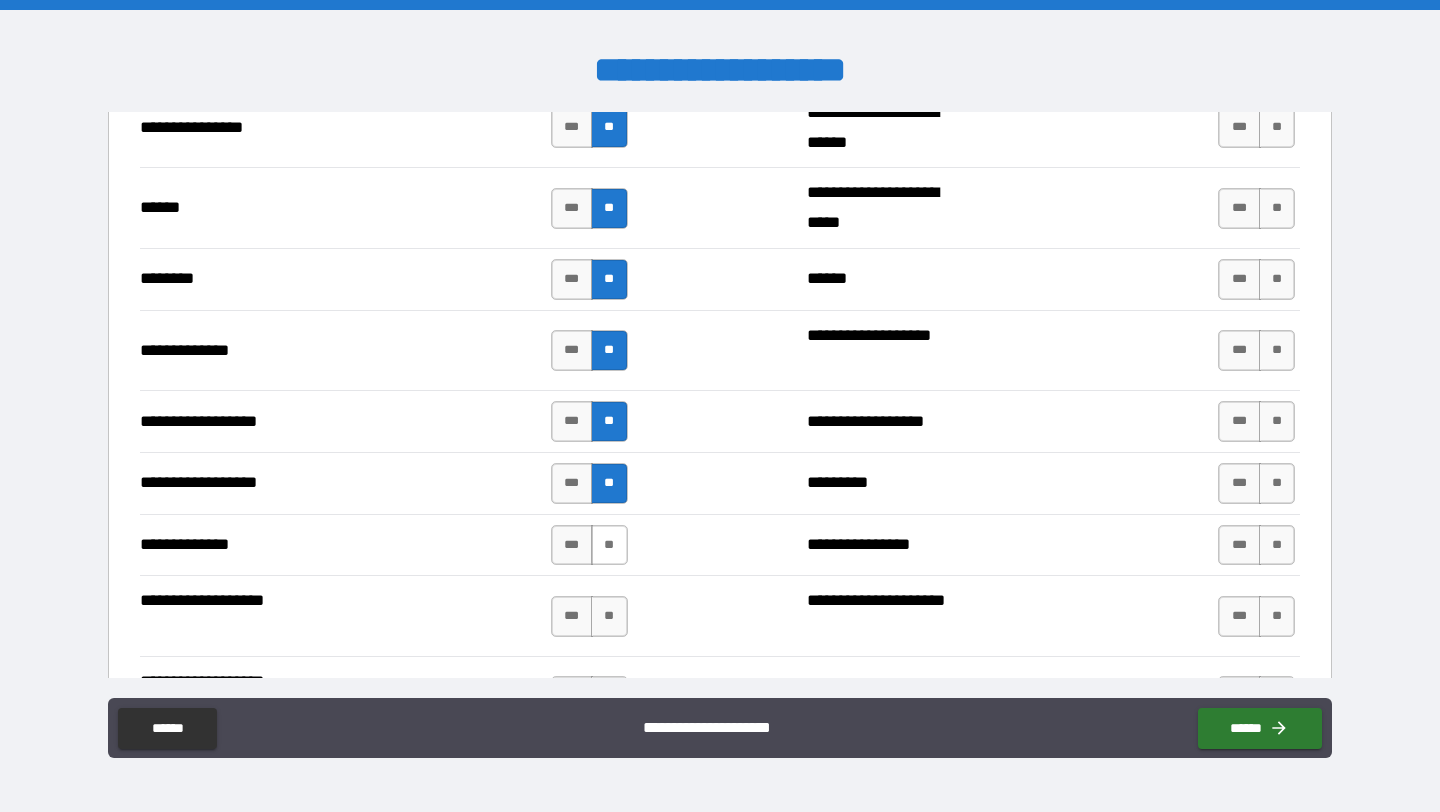 click on "**" at bounding box center (609, 545) 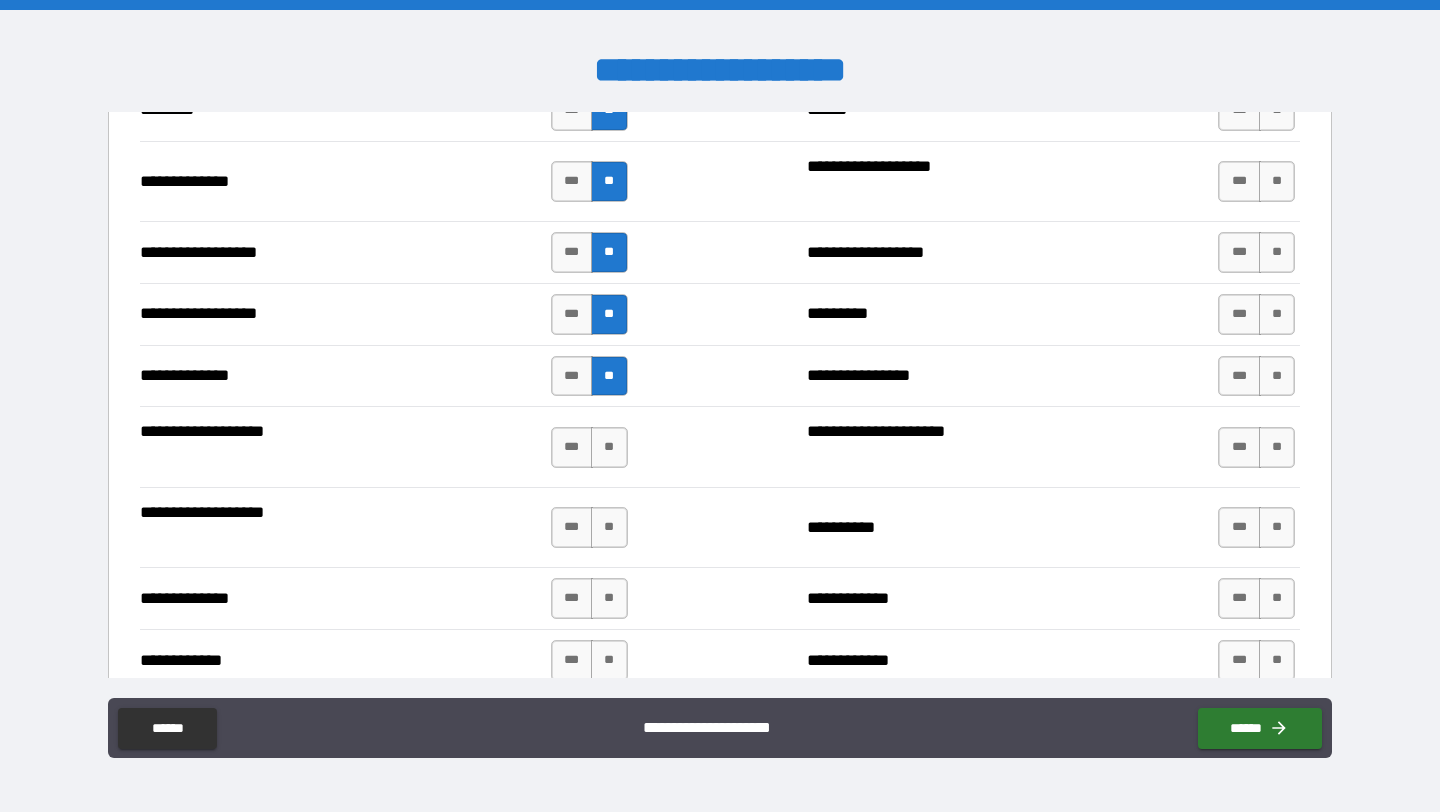 scroll, scrollTop: 3182, scrollLeft: 0, axis: vertical 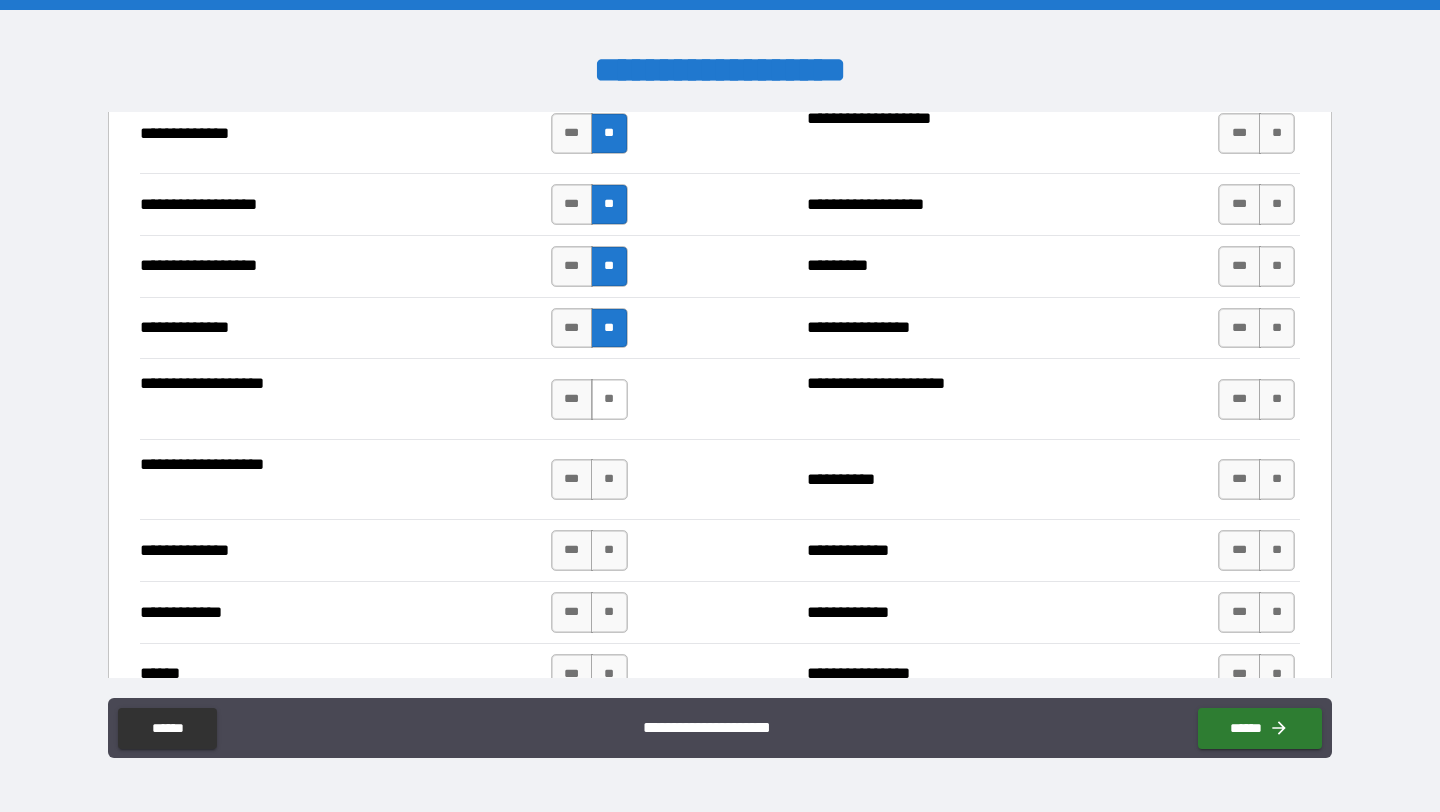 click on "**" at bounding box center [609, 399] 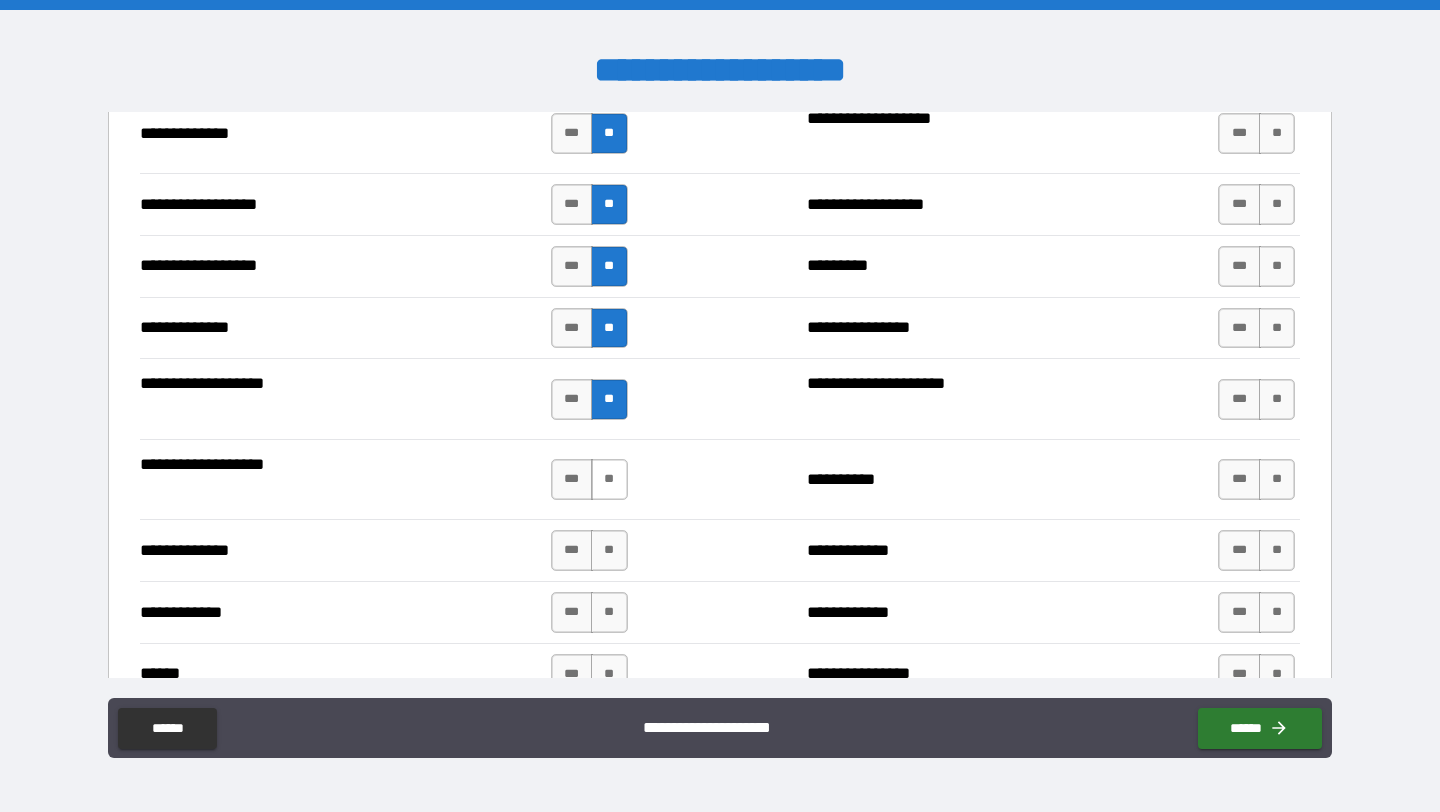 click on "**" at bounding box center [609, 479] 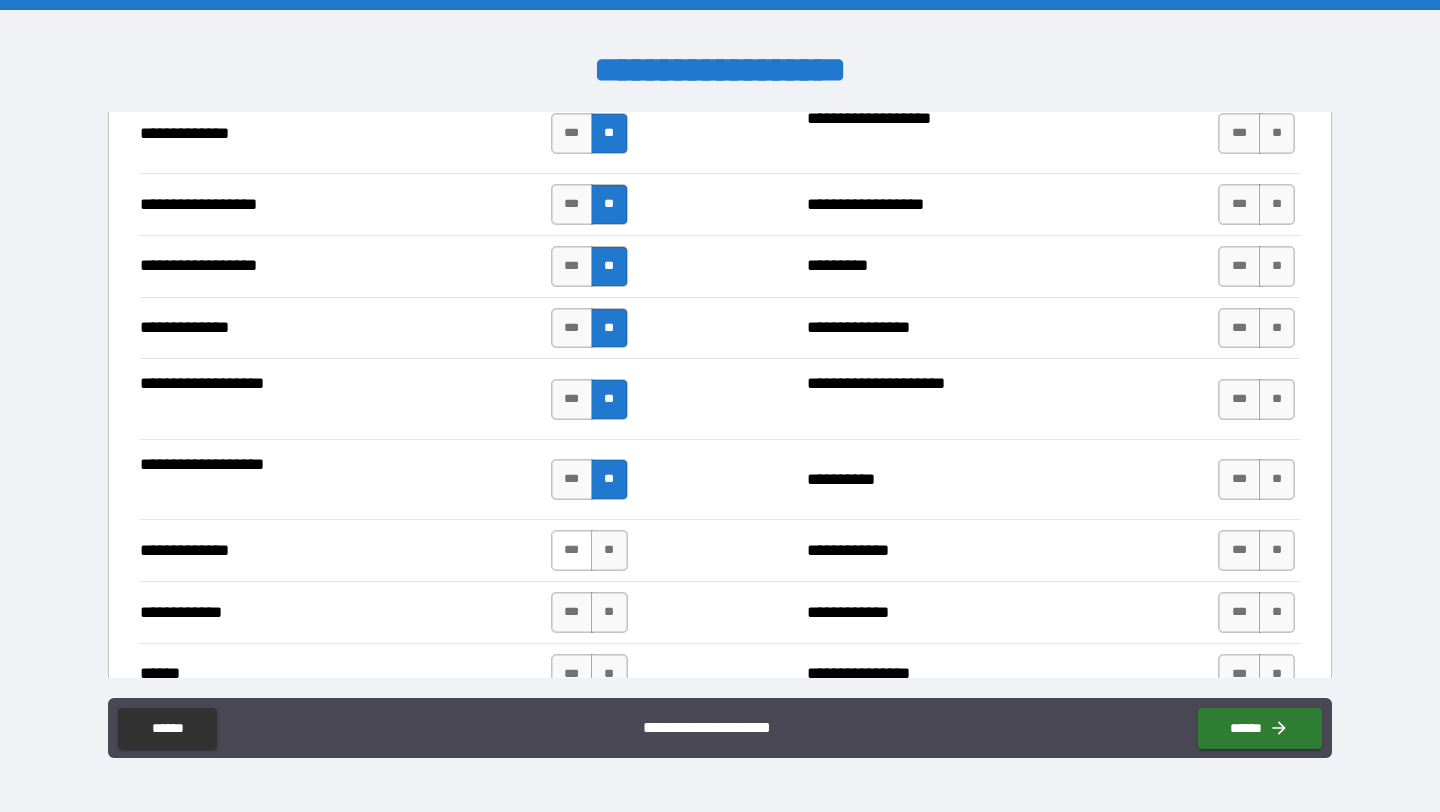 click on "***" at bounding box center [572, 550] 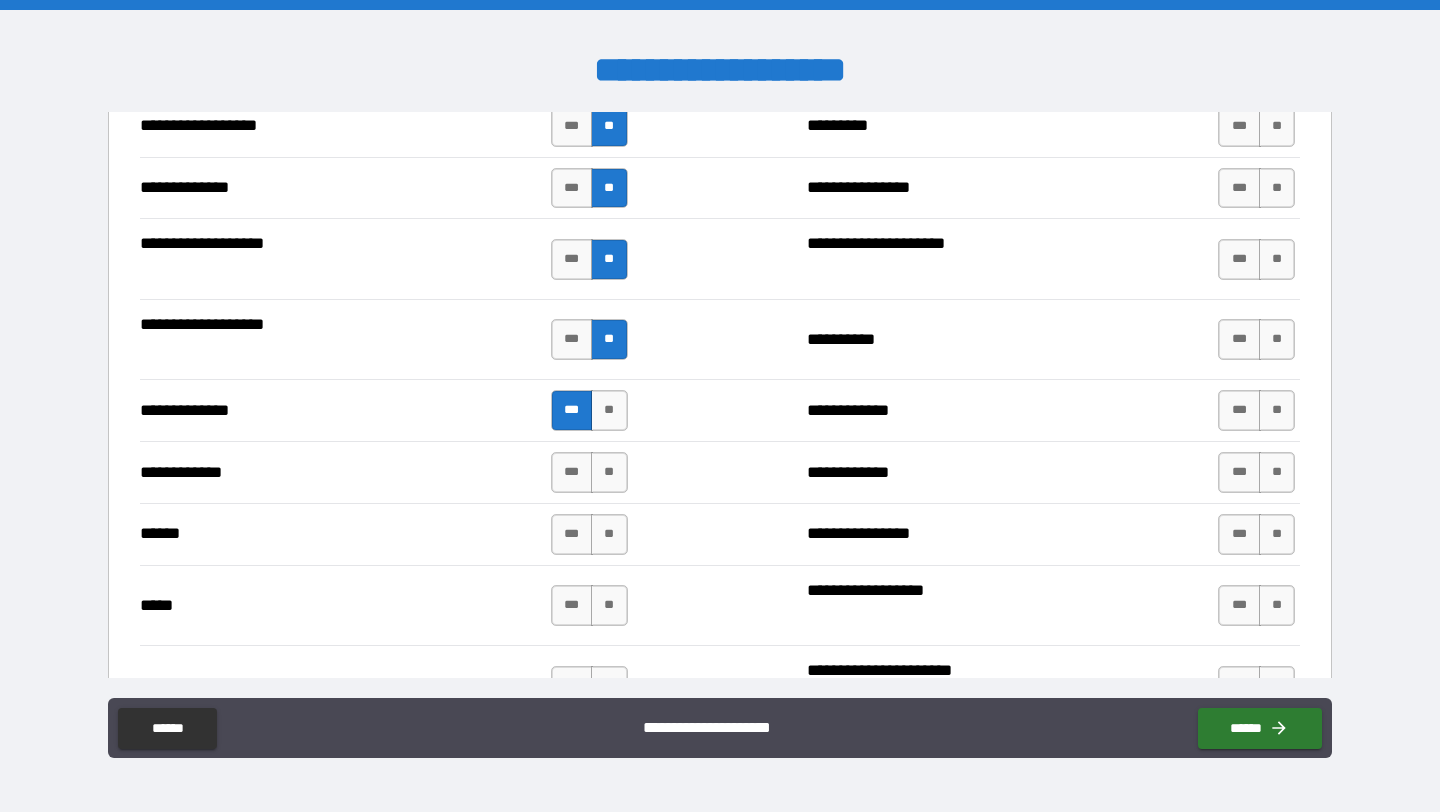 scroll, scrollTop: 3359, scrollLeft: 0, axis: vertical 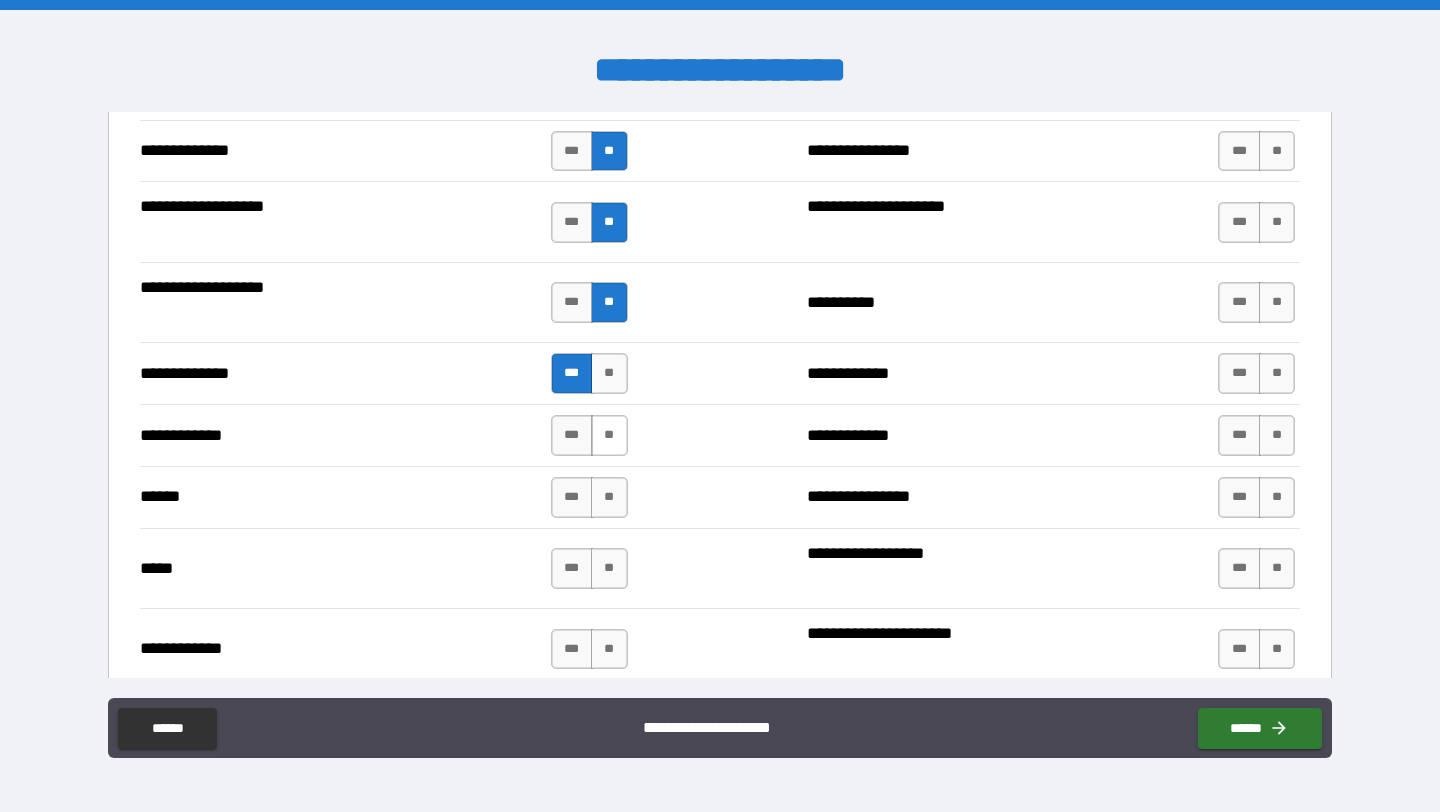 click on "**" at bounding box center [609, 435] 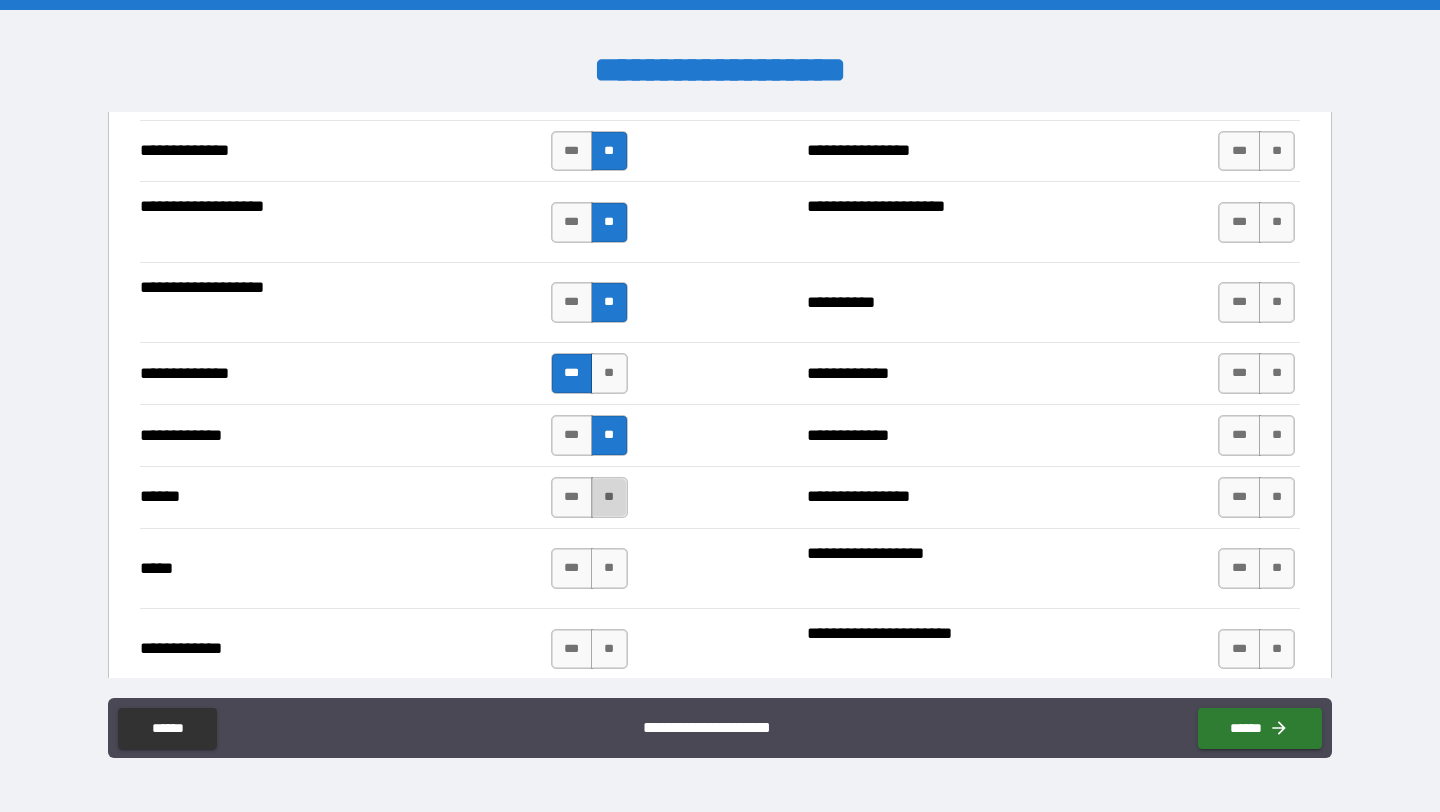 click on "**" at bounding box center (609, 497) 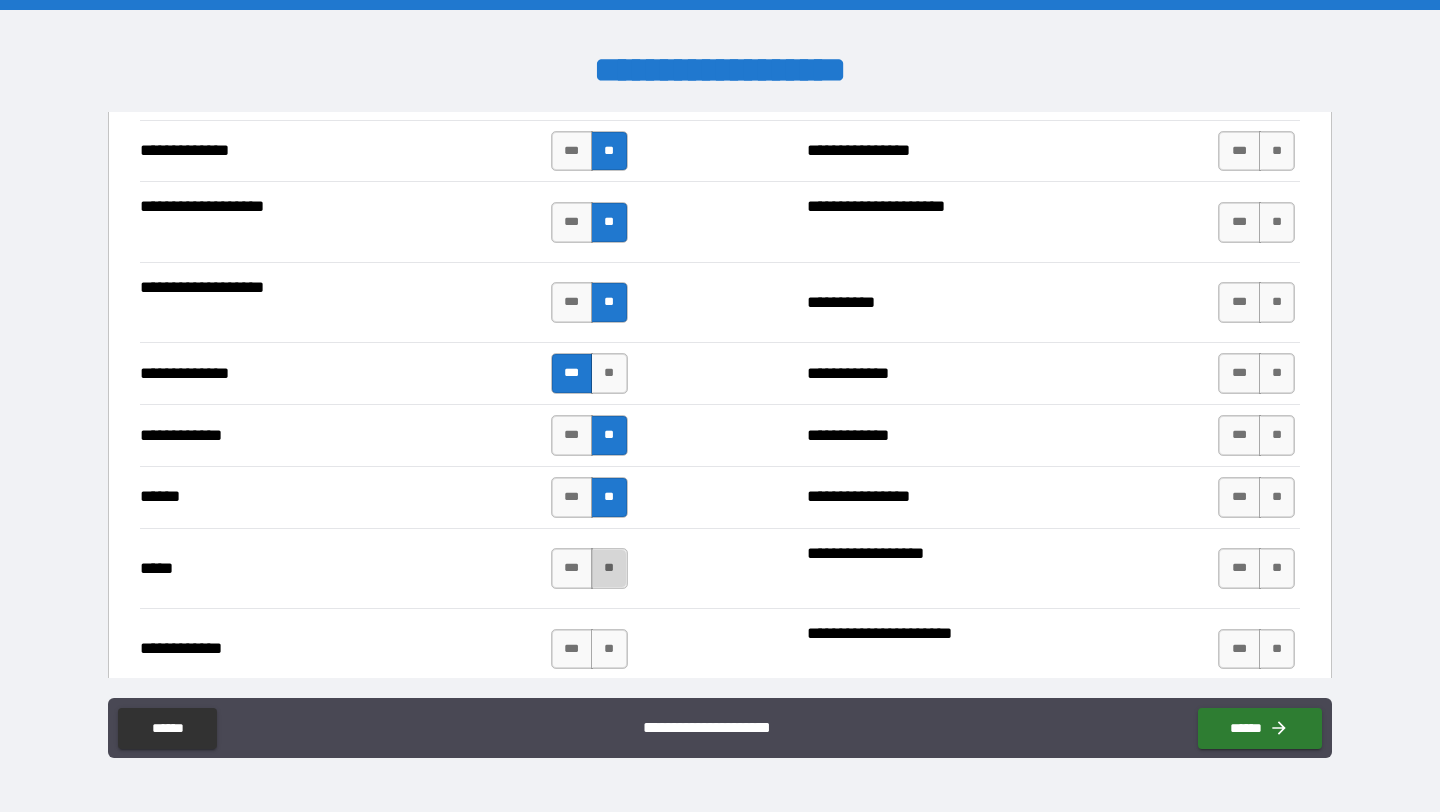 click on "**" at bounding box center (609, 568) 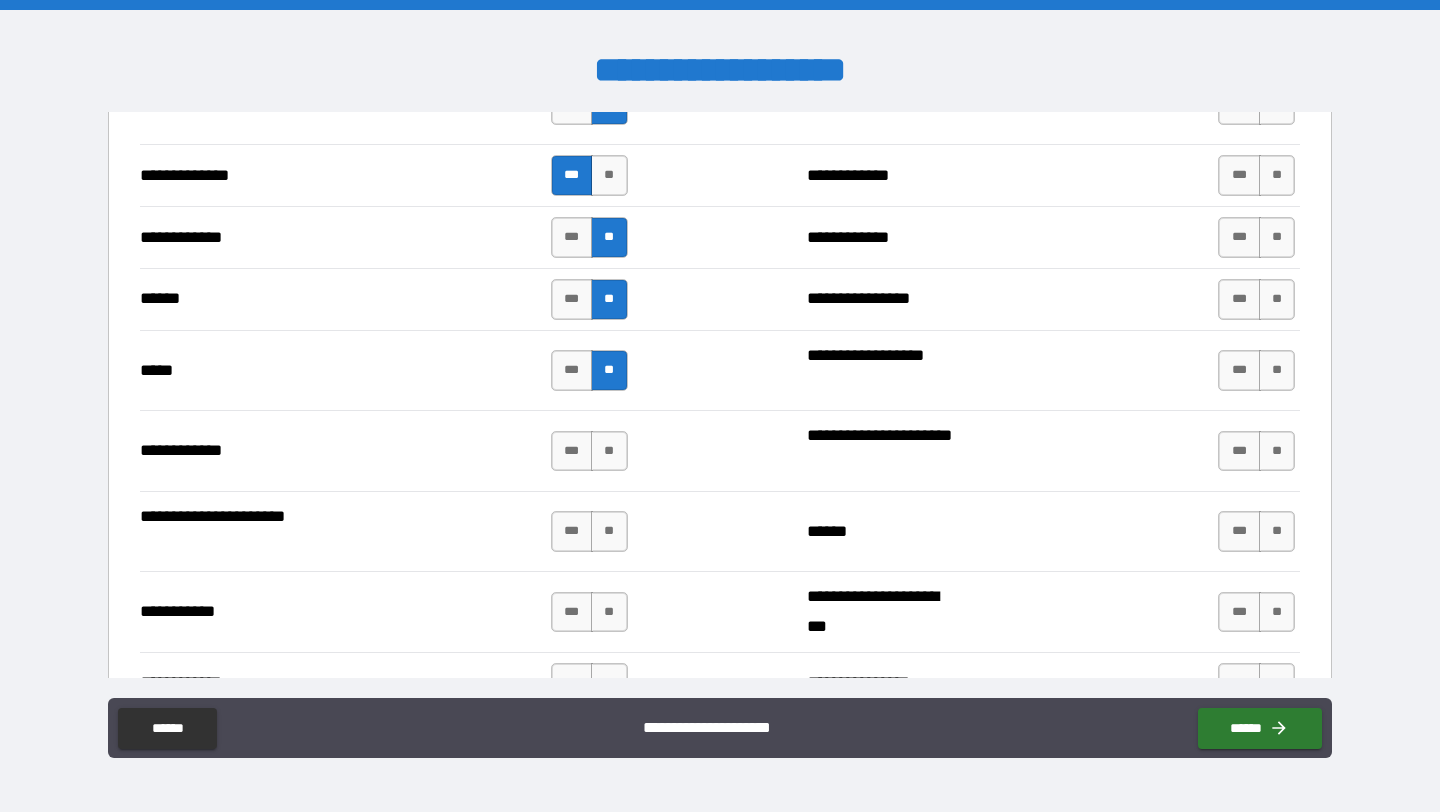 scroll, scrollTop: 3562, scrollLeft: 0, axis: vertical 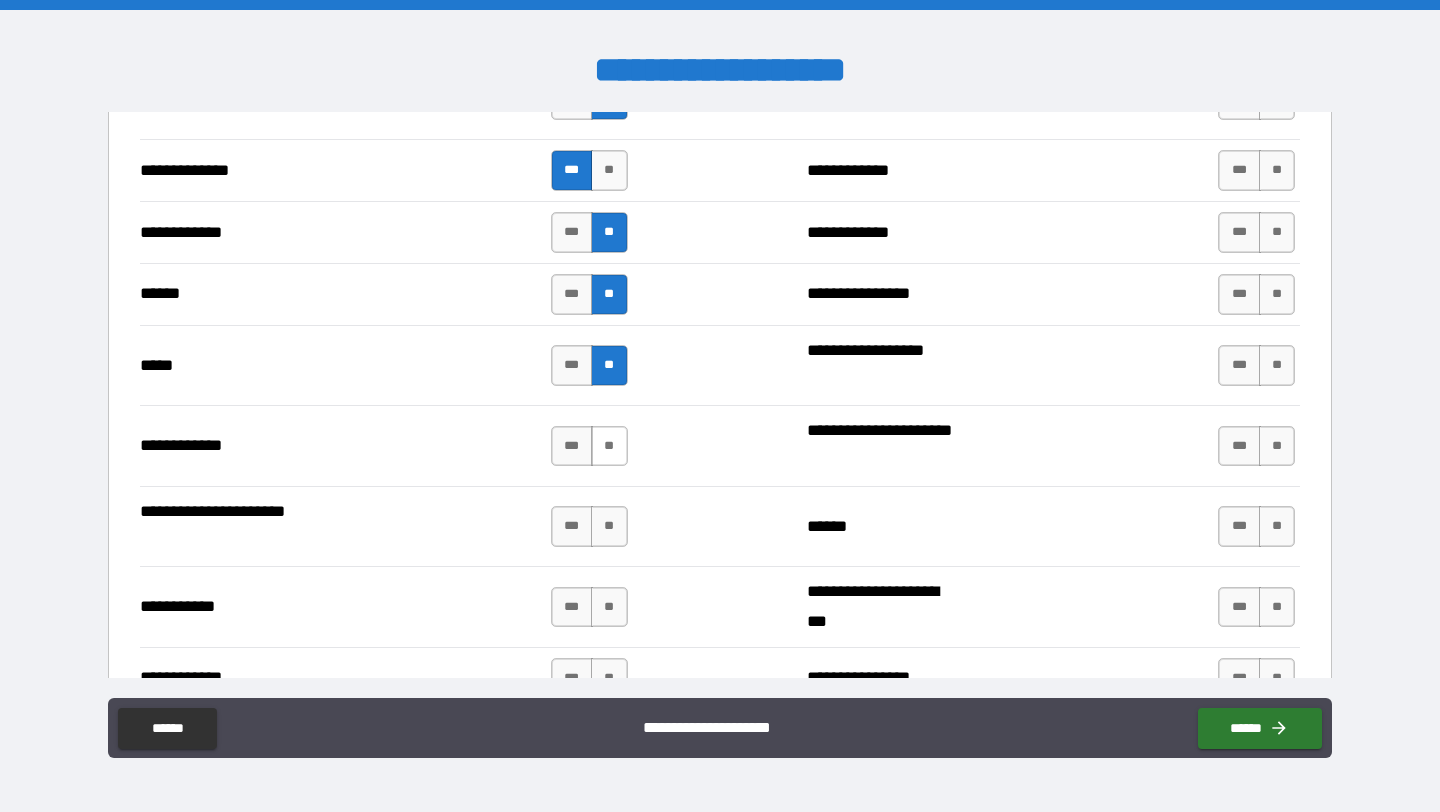 click on "**" at bounding box center (609, 446) 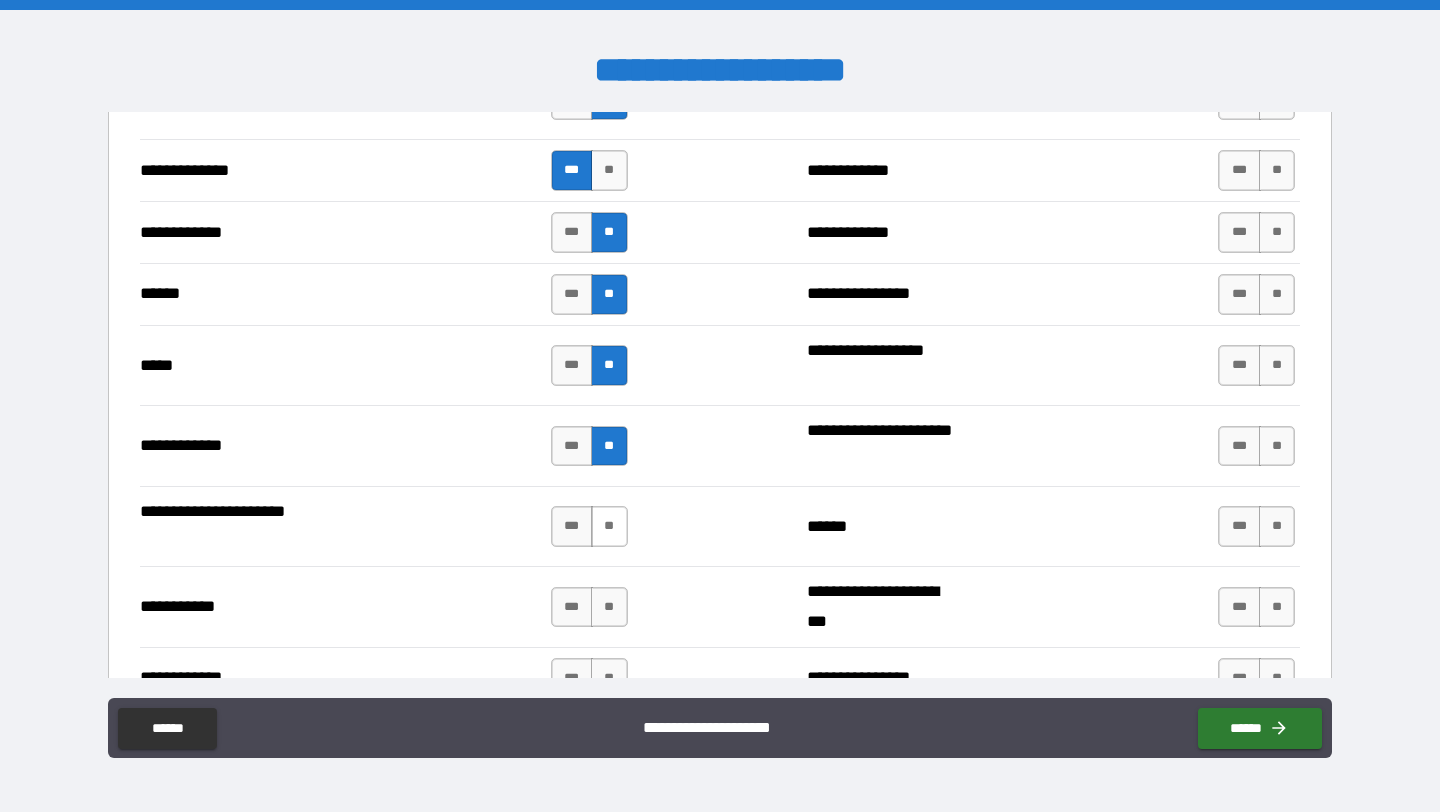 click on "**" at bounding box center [609, 526] 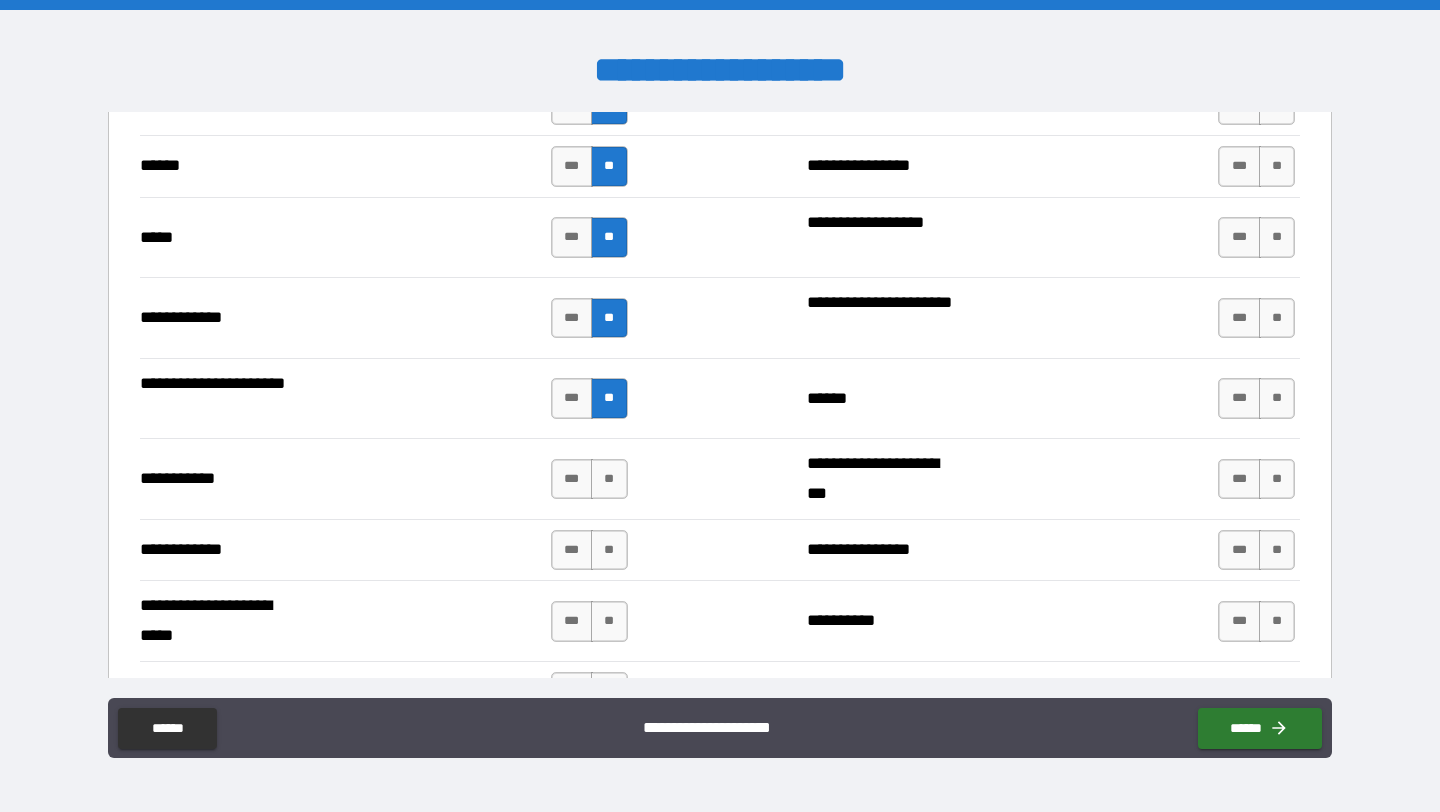 scroll, scrollTop: 3737, scrollLeft: 0, axis: vertical 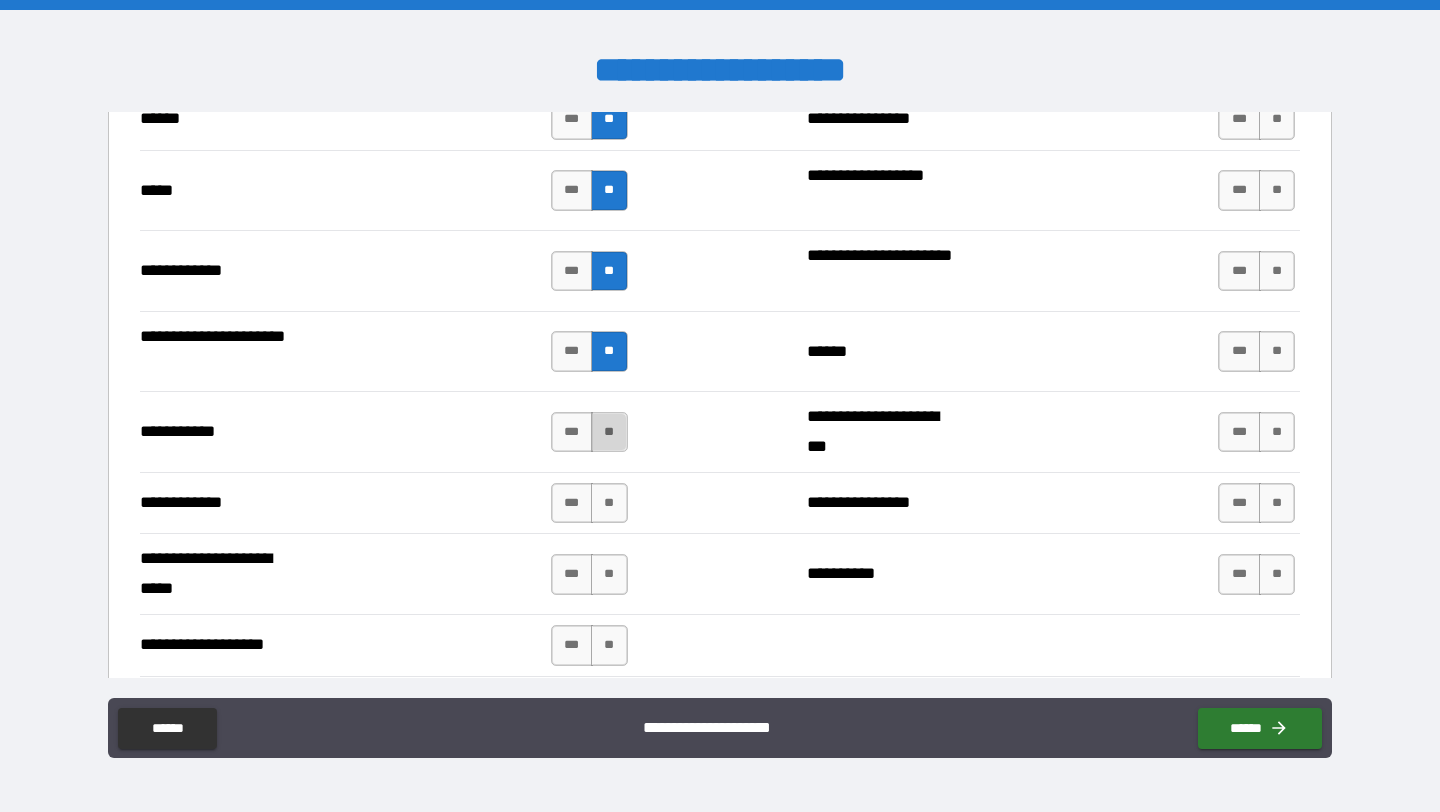 click on "**" at bounding box center (609, 432) 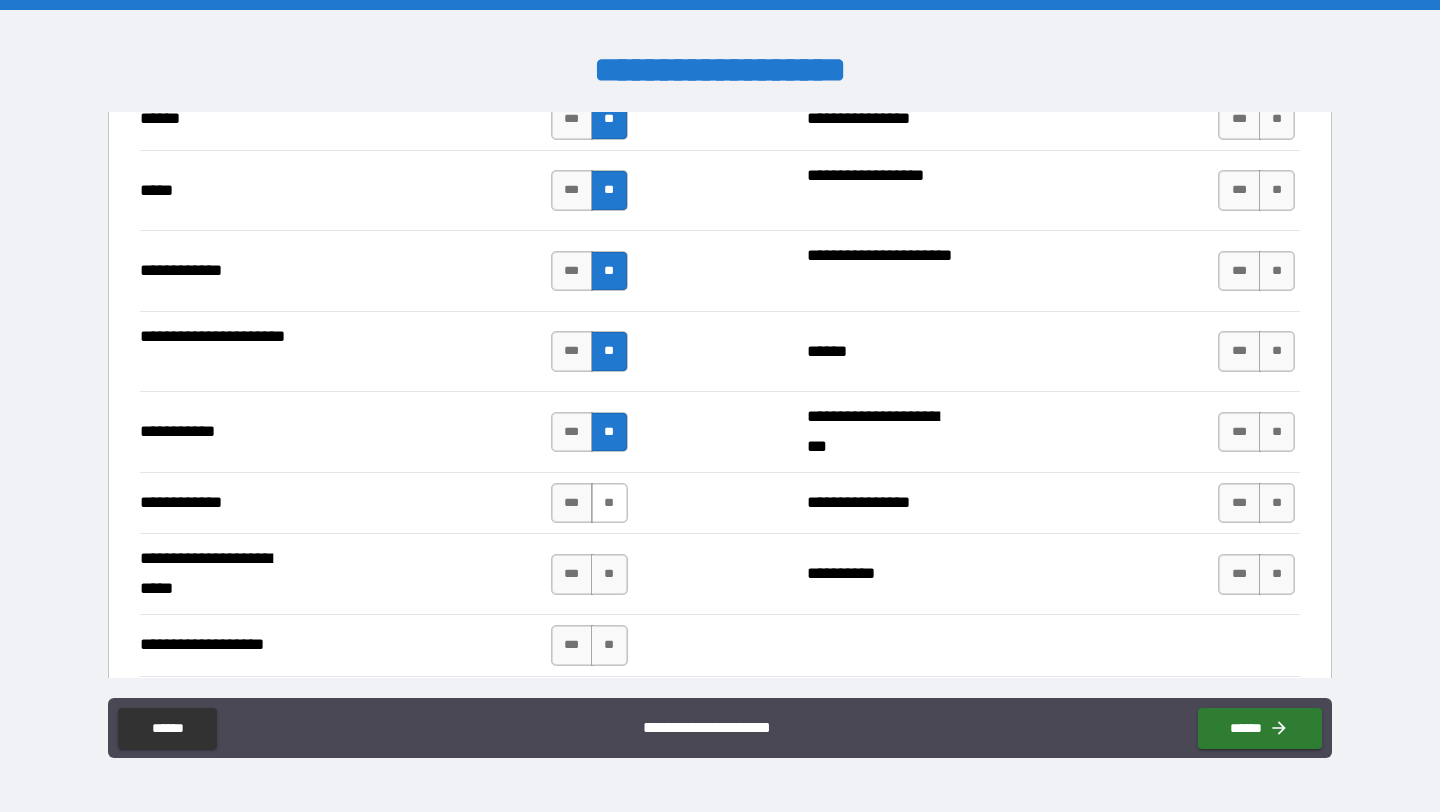 click on "**" at bounding box center (609, 503) 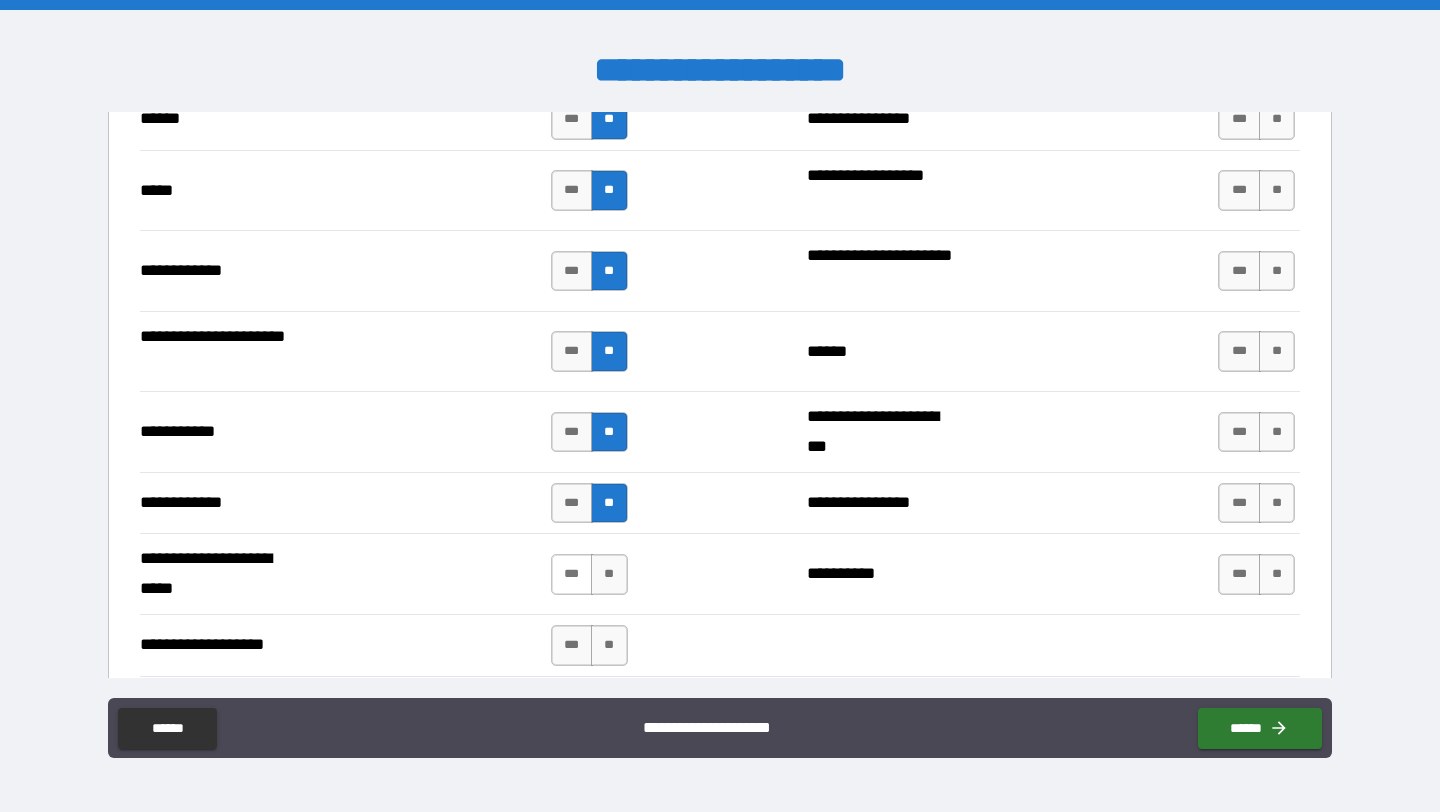 click on "***" at bounding box center [572, 574] 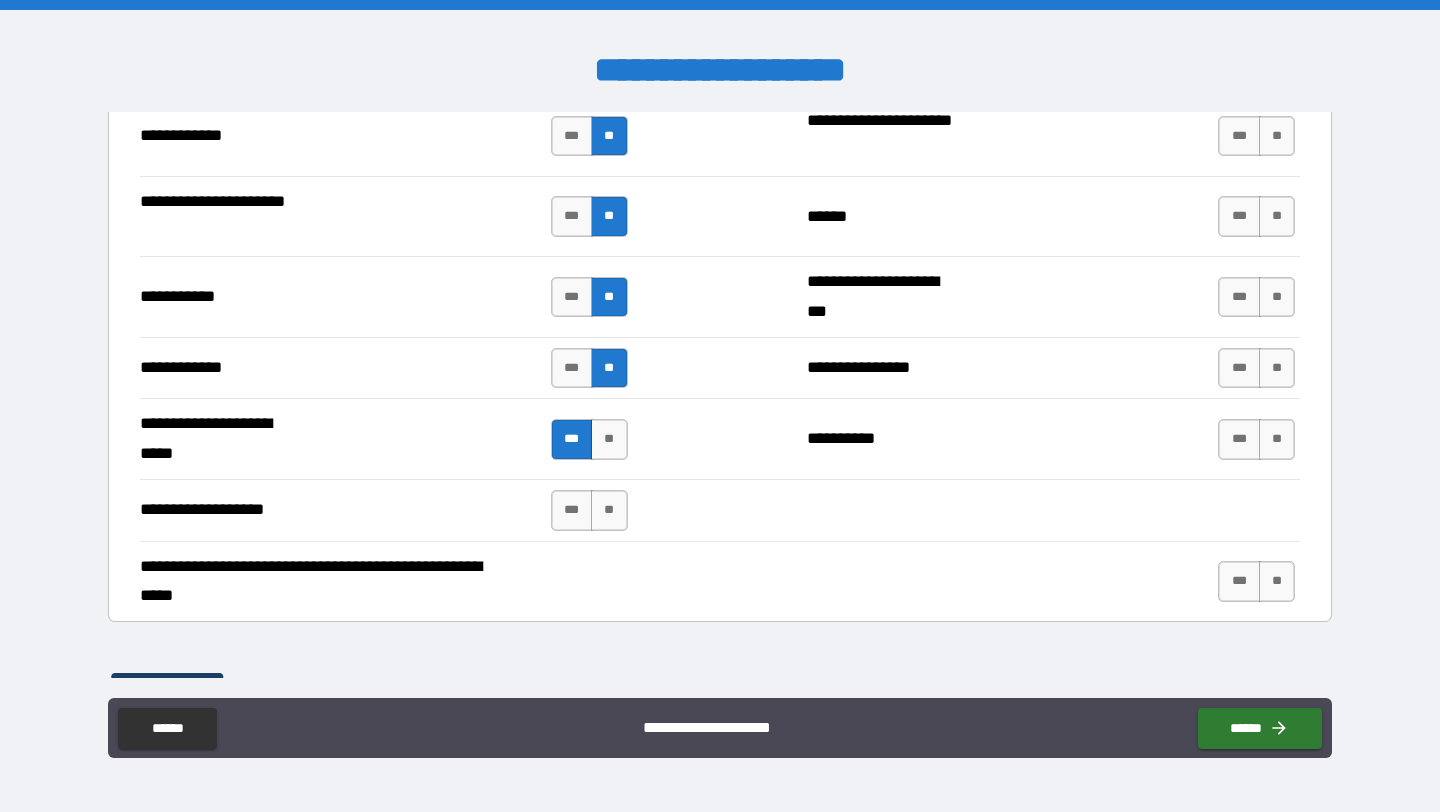 scroll, scrollTop: 3893, scrollLeft: 0, axis: vertical 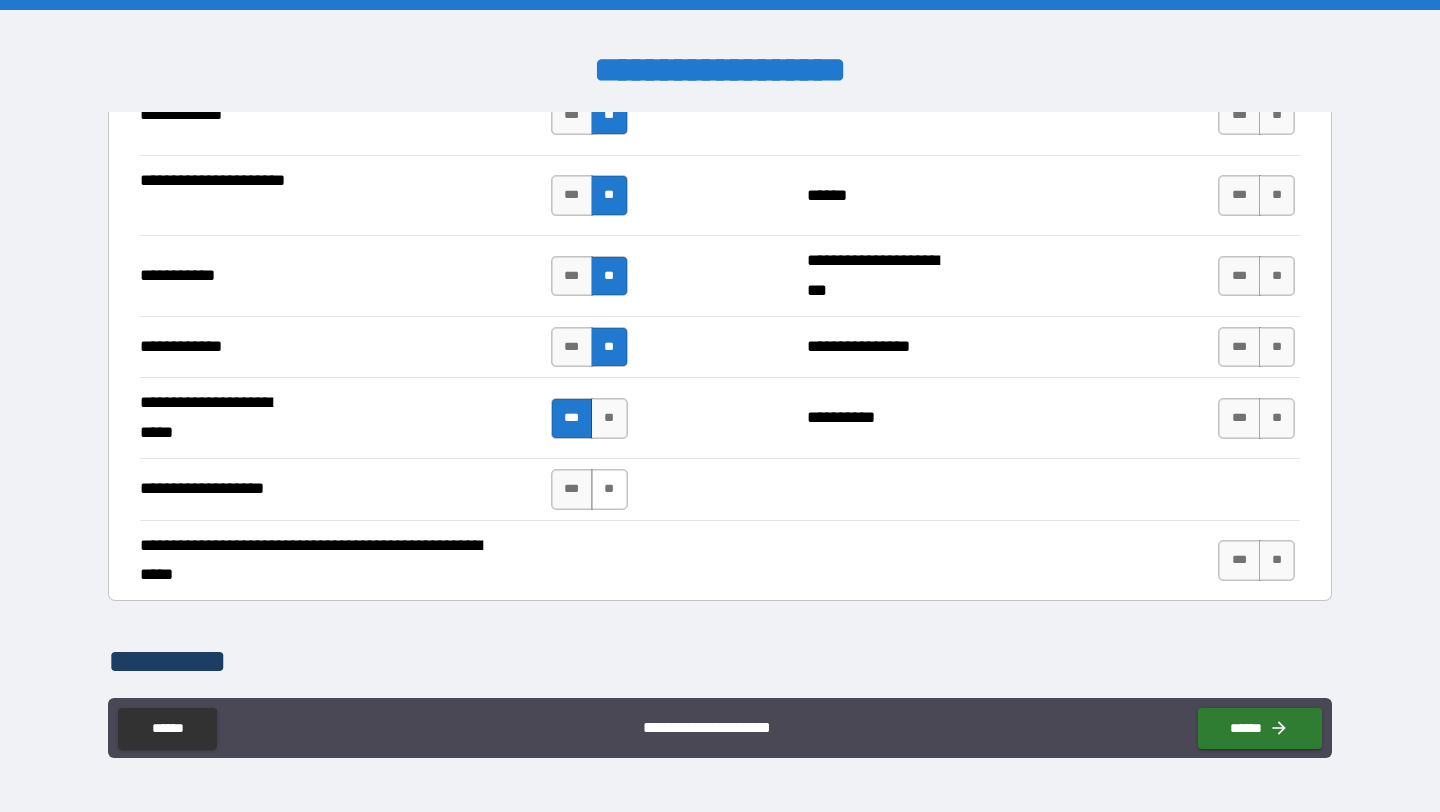 click on "**" at bounding box center (609, 489) 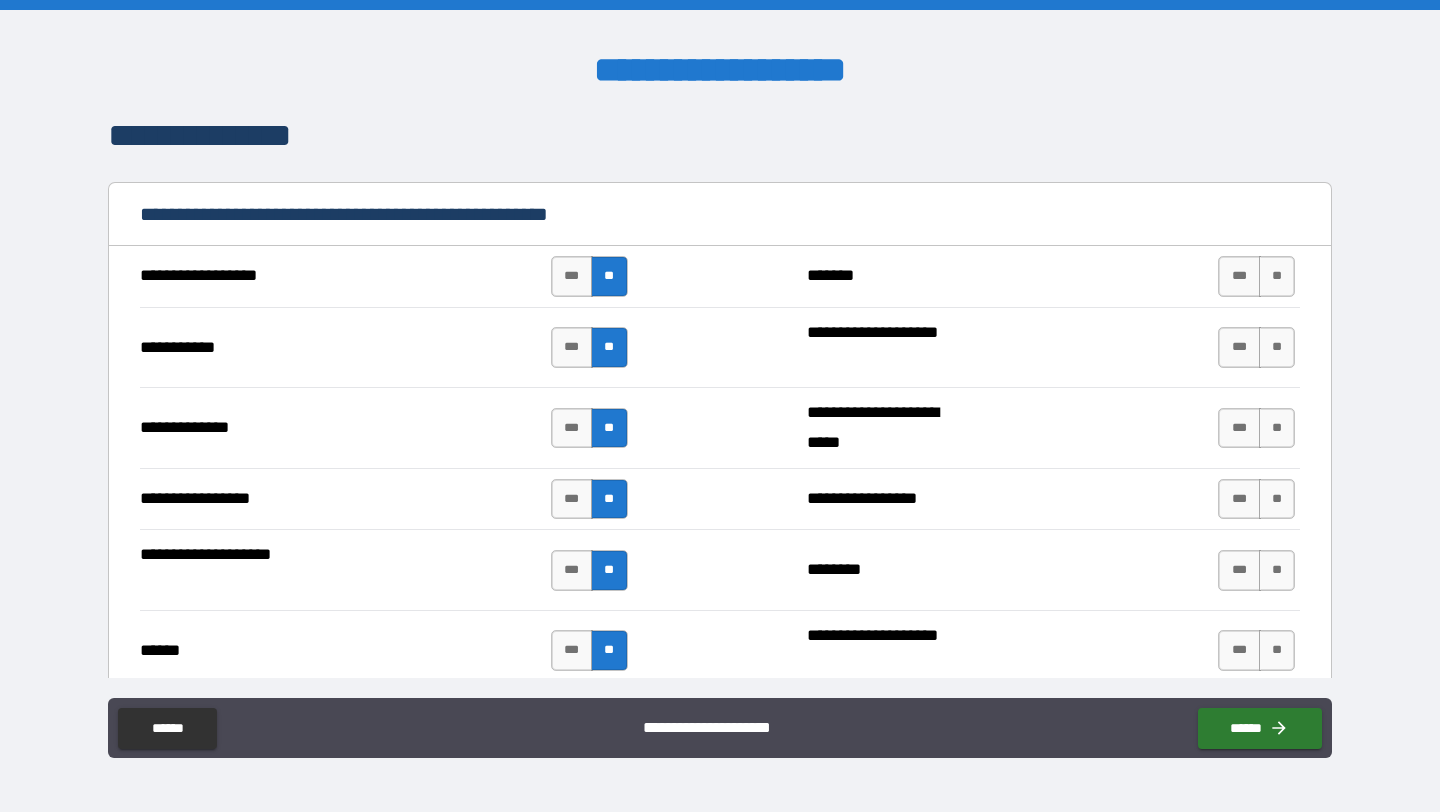 scroll, scrollTop: 1627, scrollLeft: 0, axis: vertical 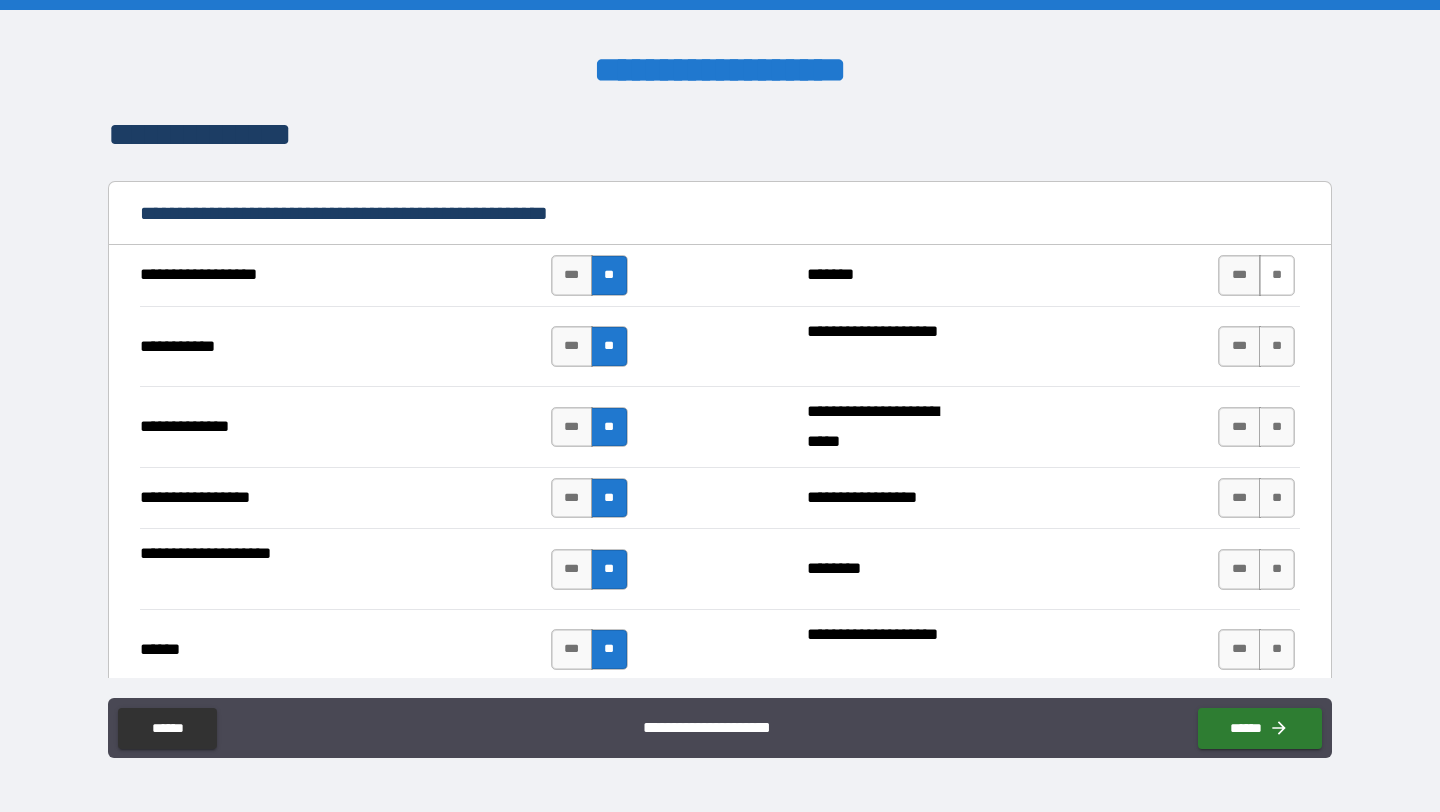 click on "**" at bounding box center (1277, 275) 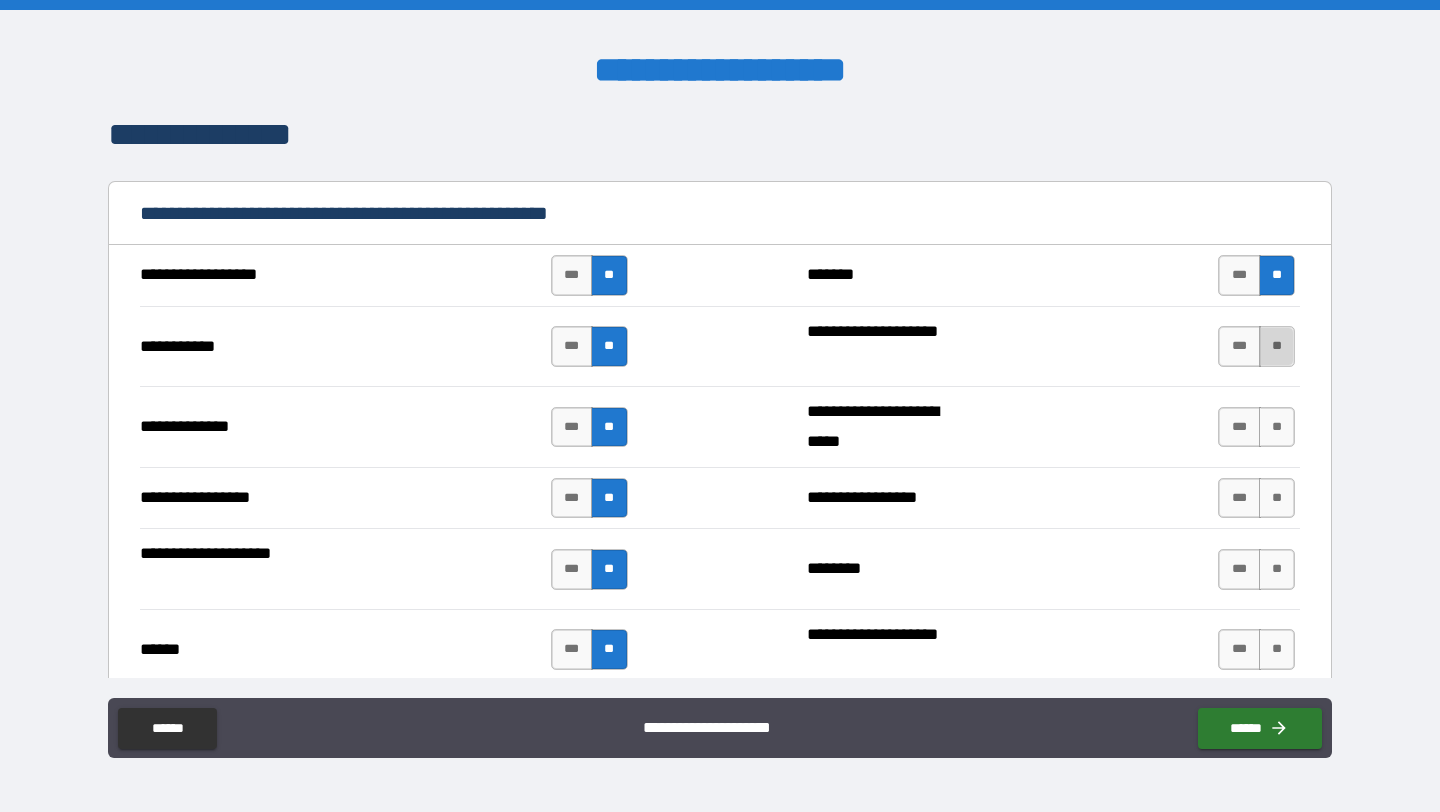 click on "**" at bounding box center (1277, 346) 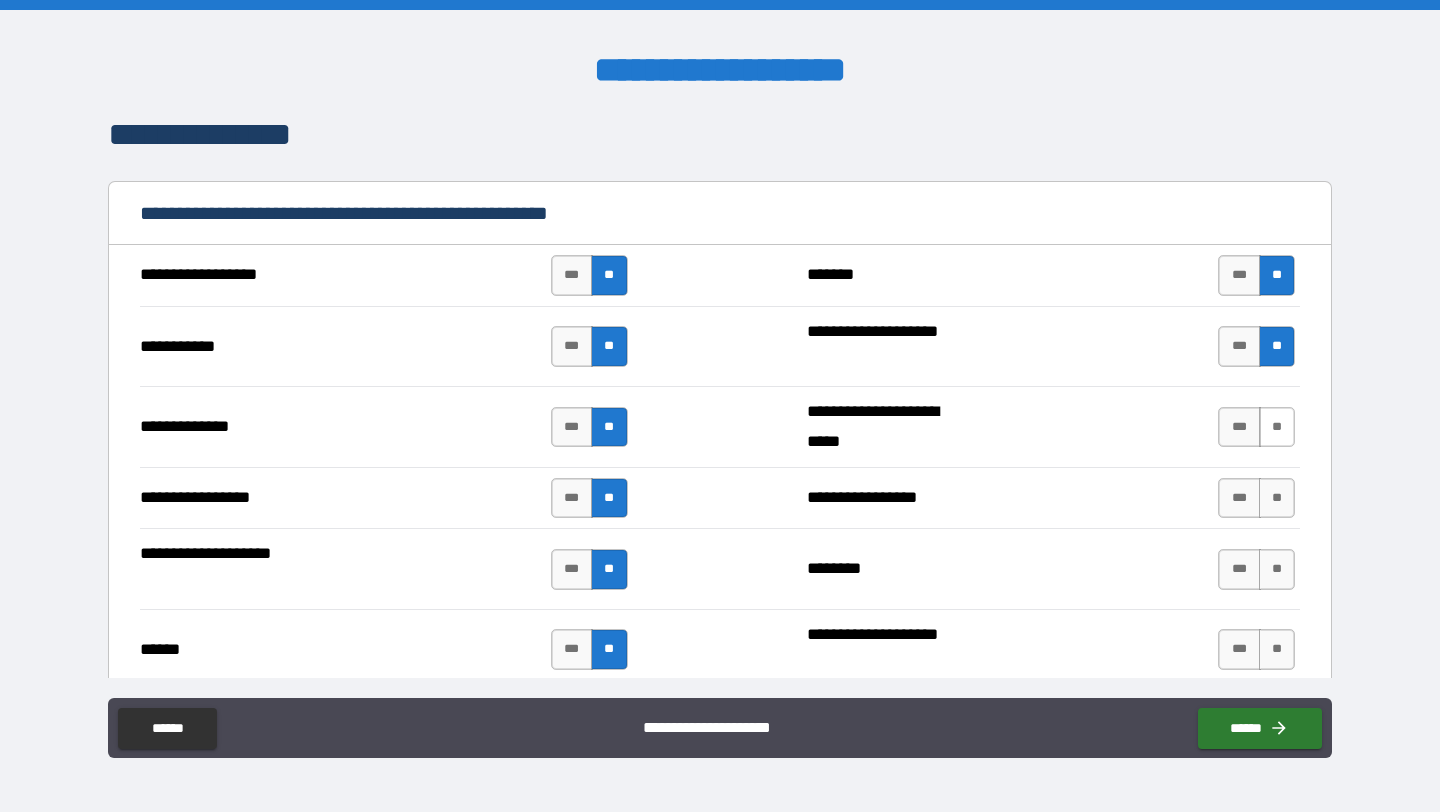 click on "**" at bounding box center [1277, 427] 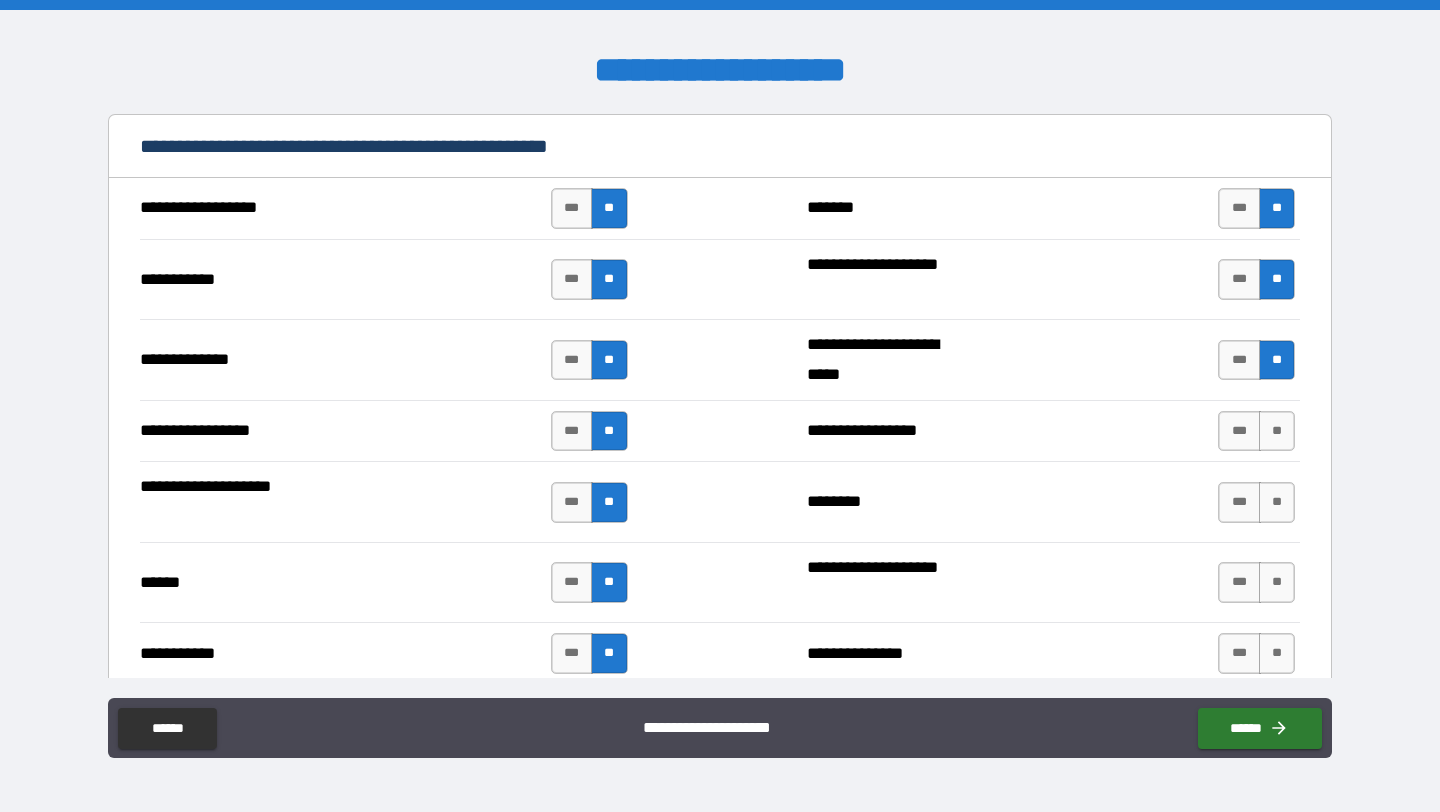scroll, scrollTop: 1705, scrollLeft: 0, axis: vertical 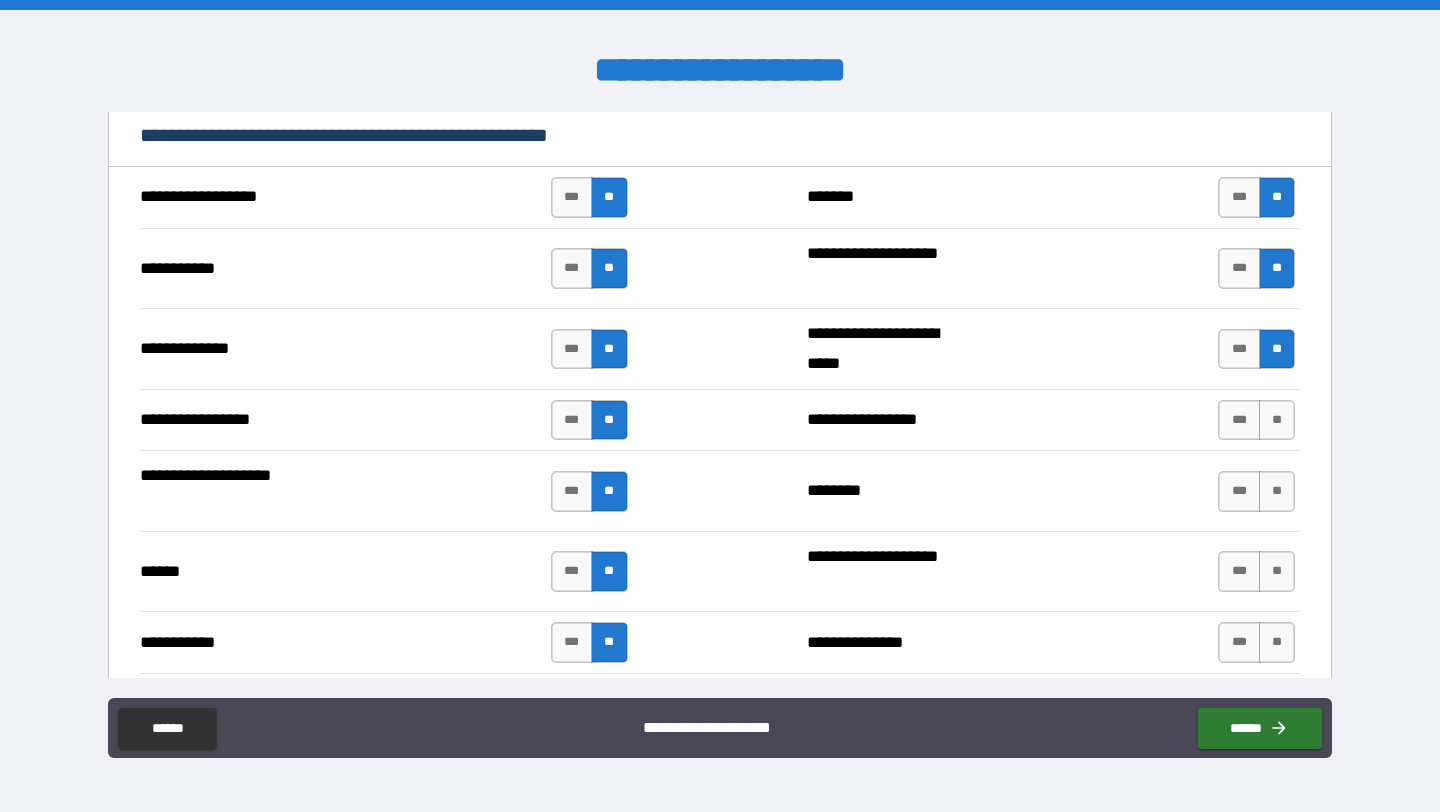 click on "**" at bounding box center (1277, 420) 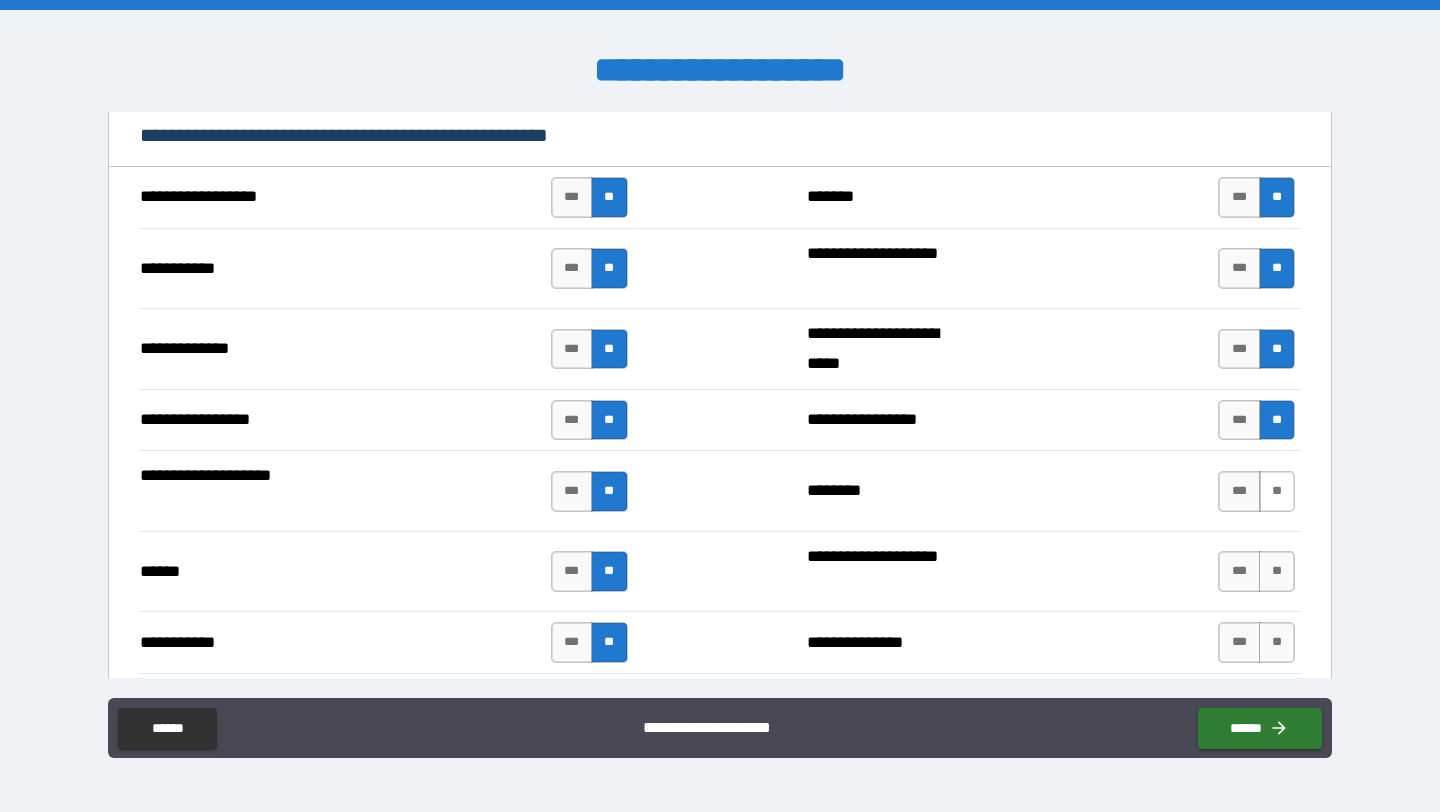 click on "**" at bounding box center (1277, 491) 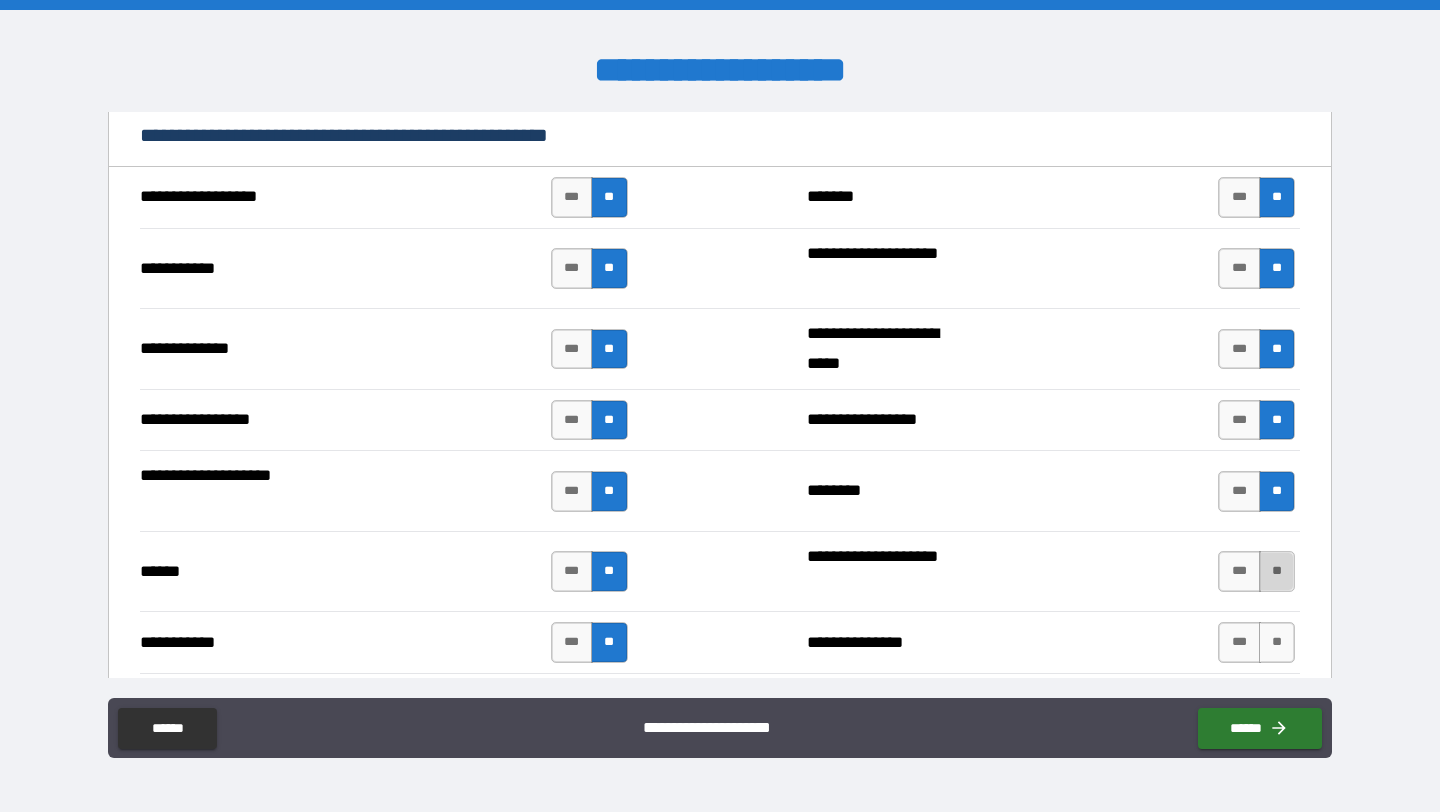 click on "**" at bounding box center (1277, 571) 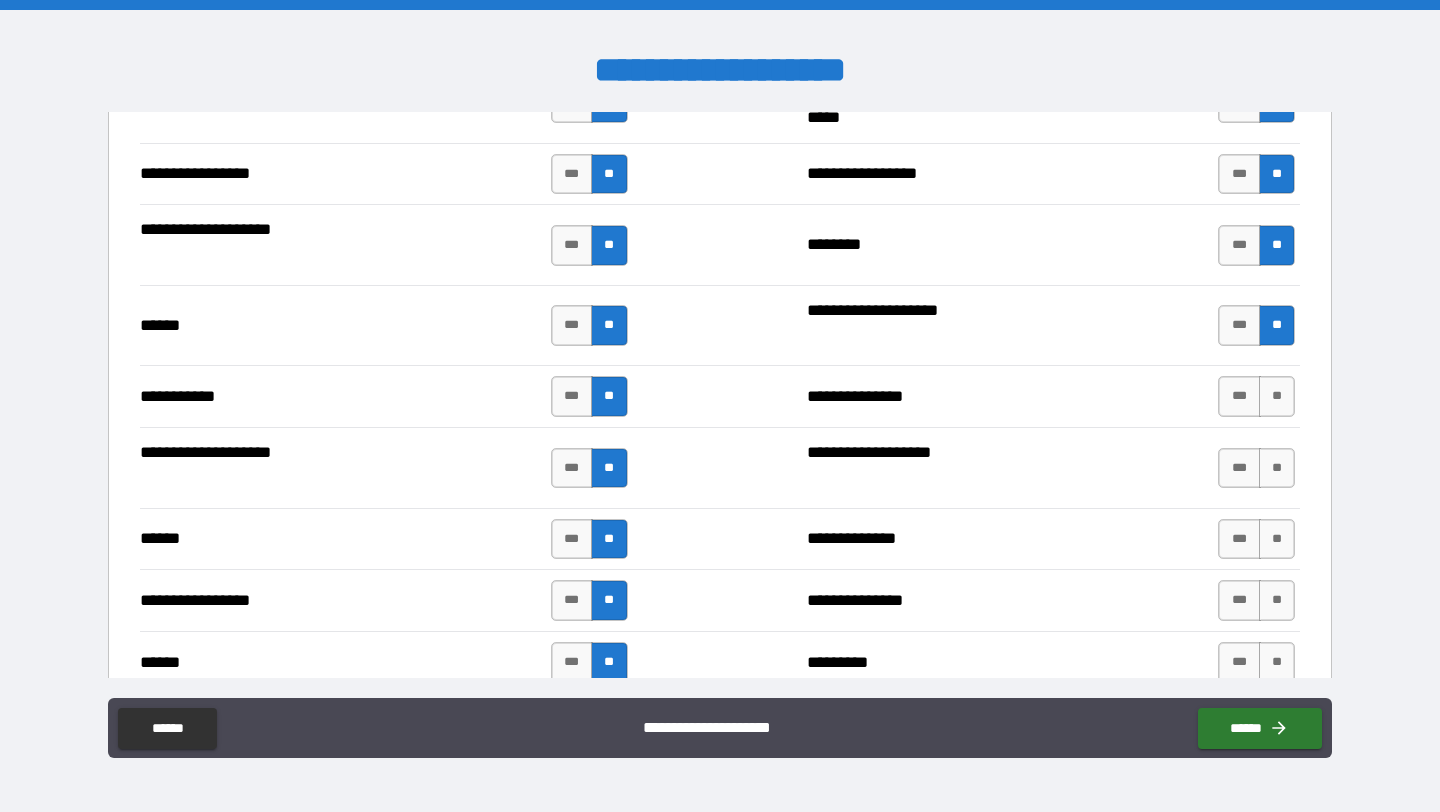 scroll, scrollTop: 1971, scrollLeft: 0, axis: vertical 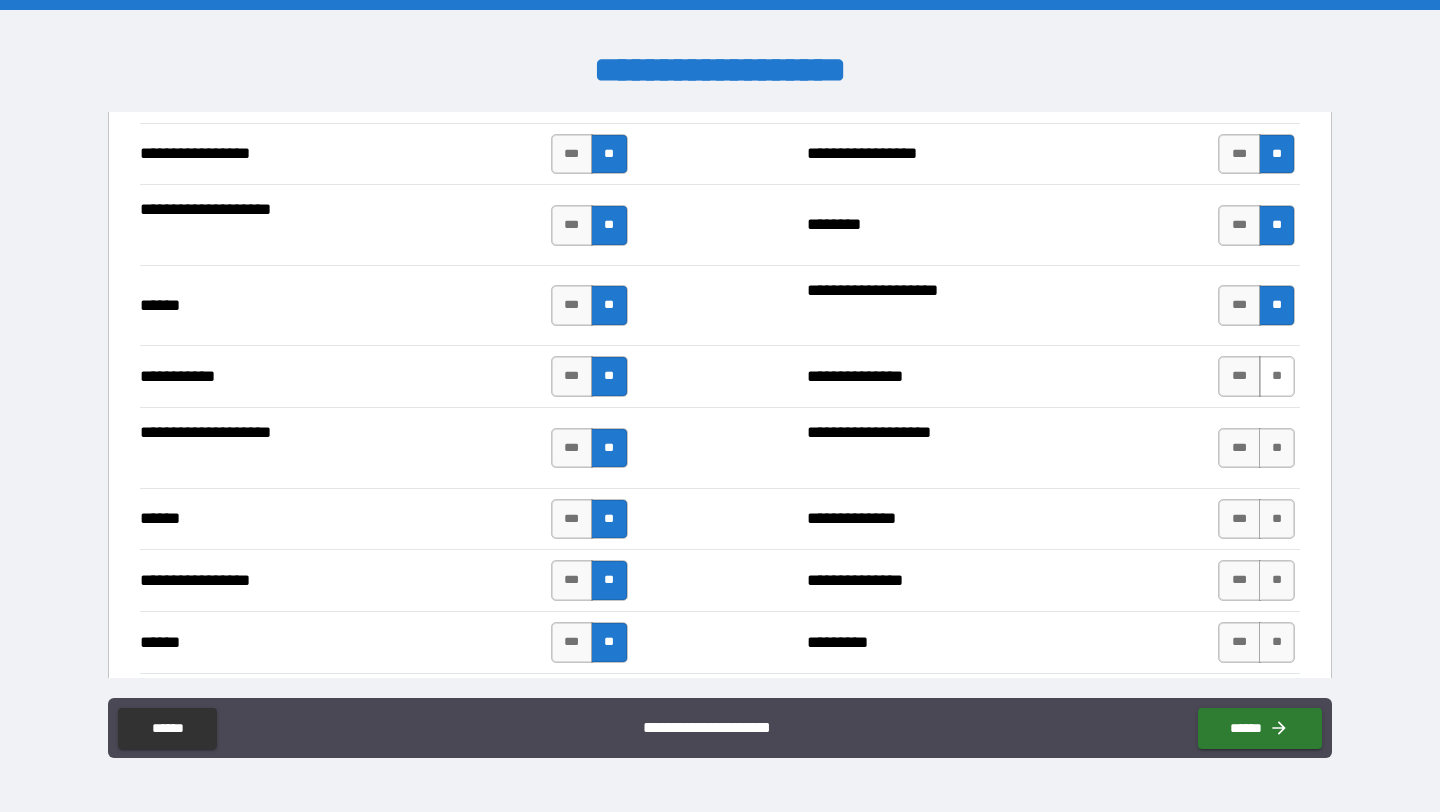 click on "**" at bounding box center (1277, 376) 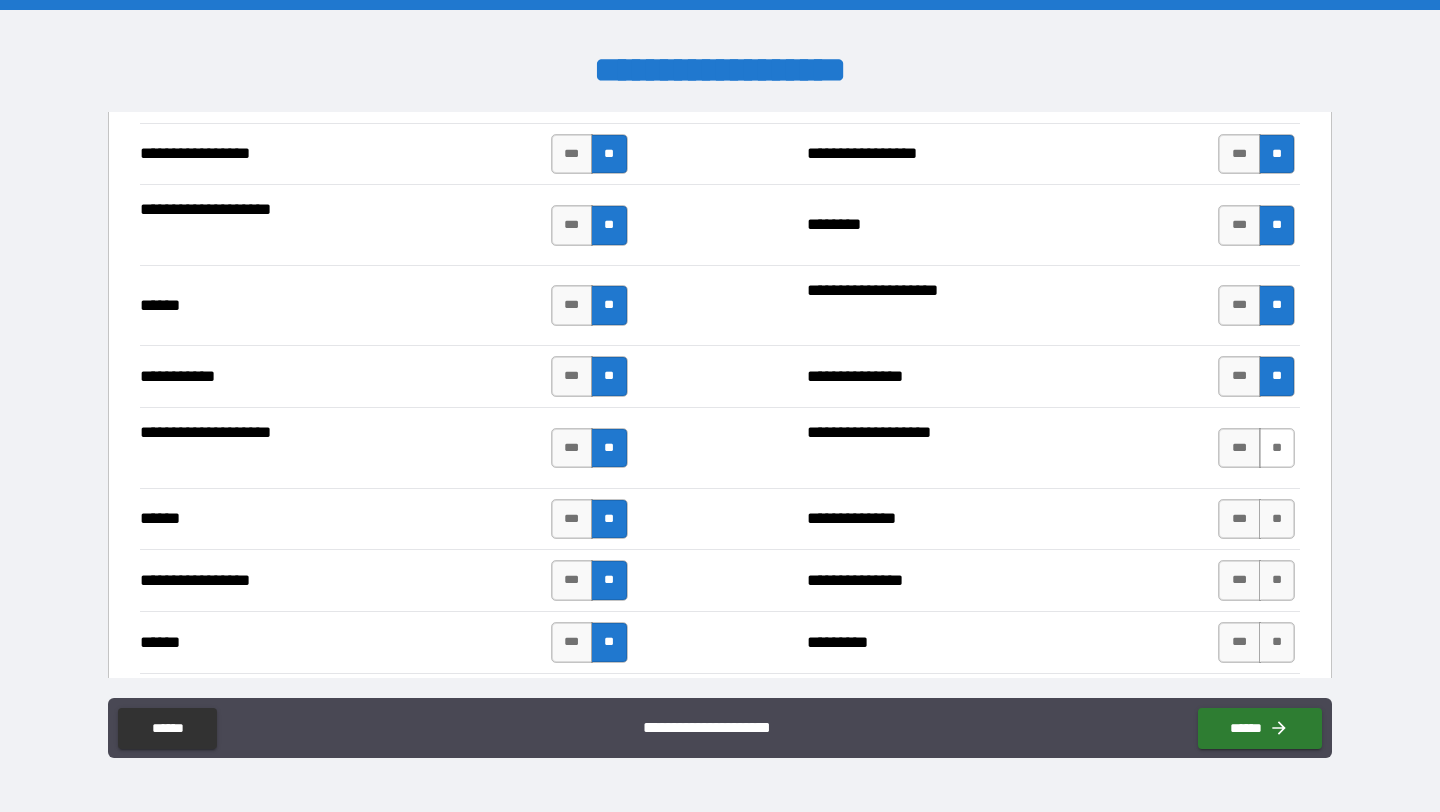 click on "**" at bounding box center [1277, 448] 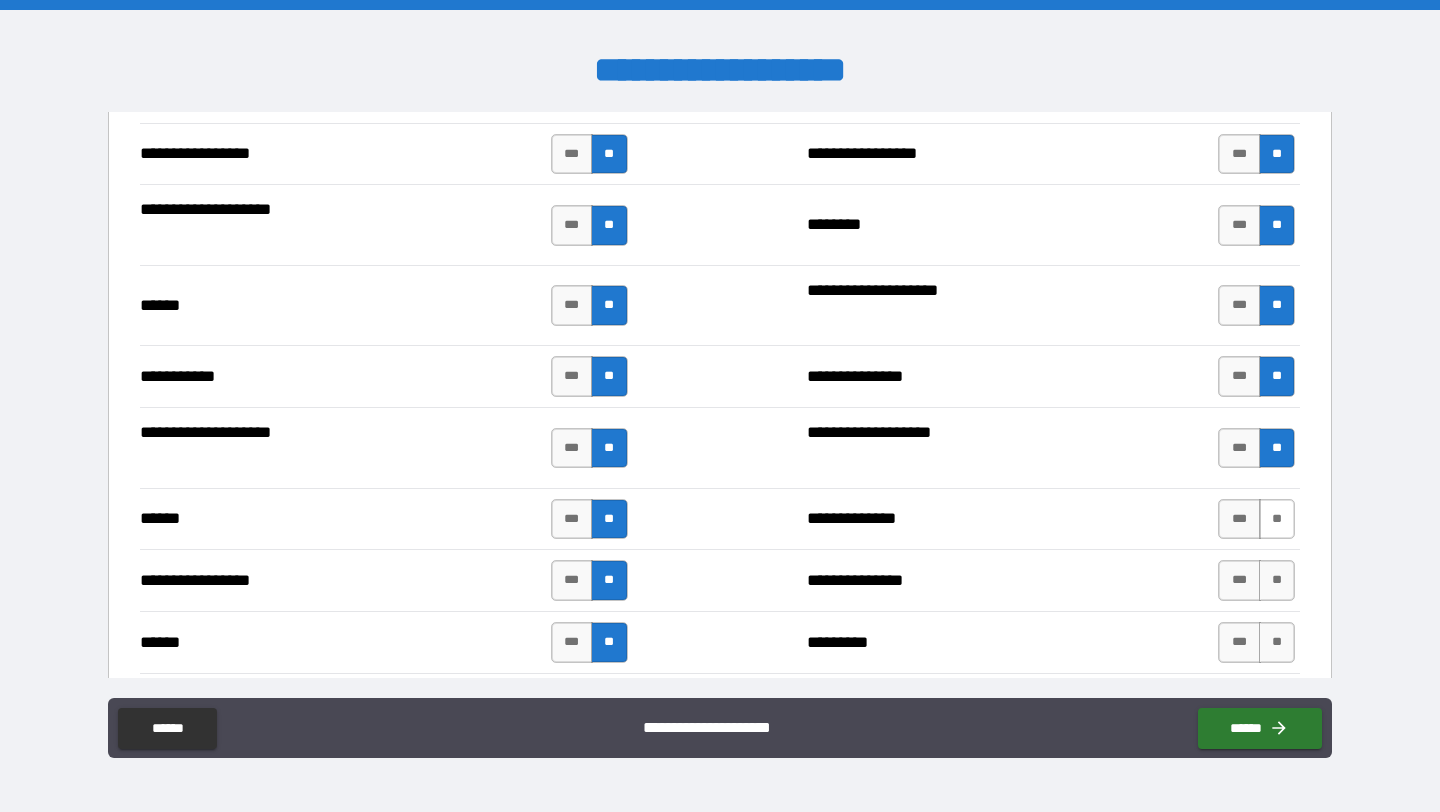 click on "**" at bounding box center (1277, 519) 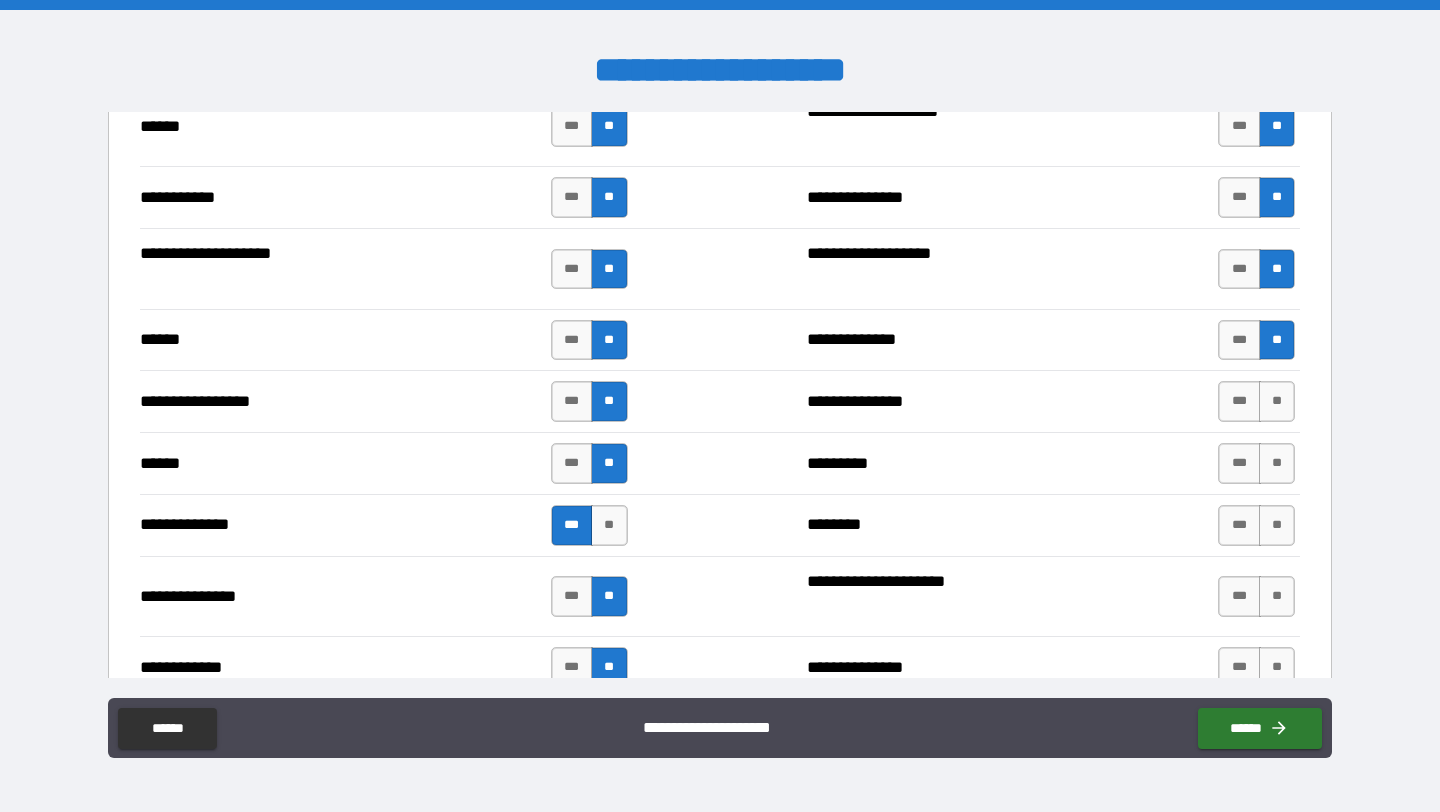 scroll, scrollTop: 2158, scrollLeft: 0, axis: vertical 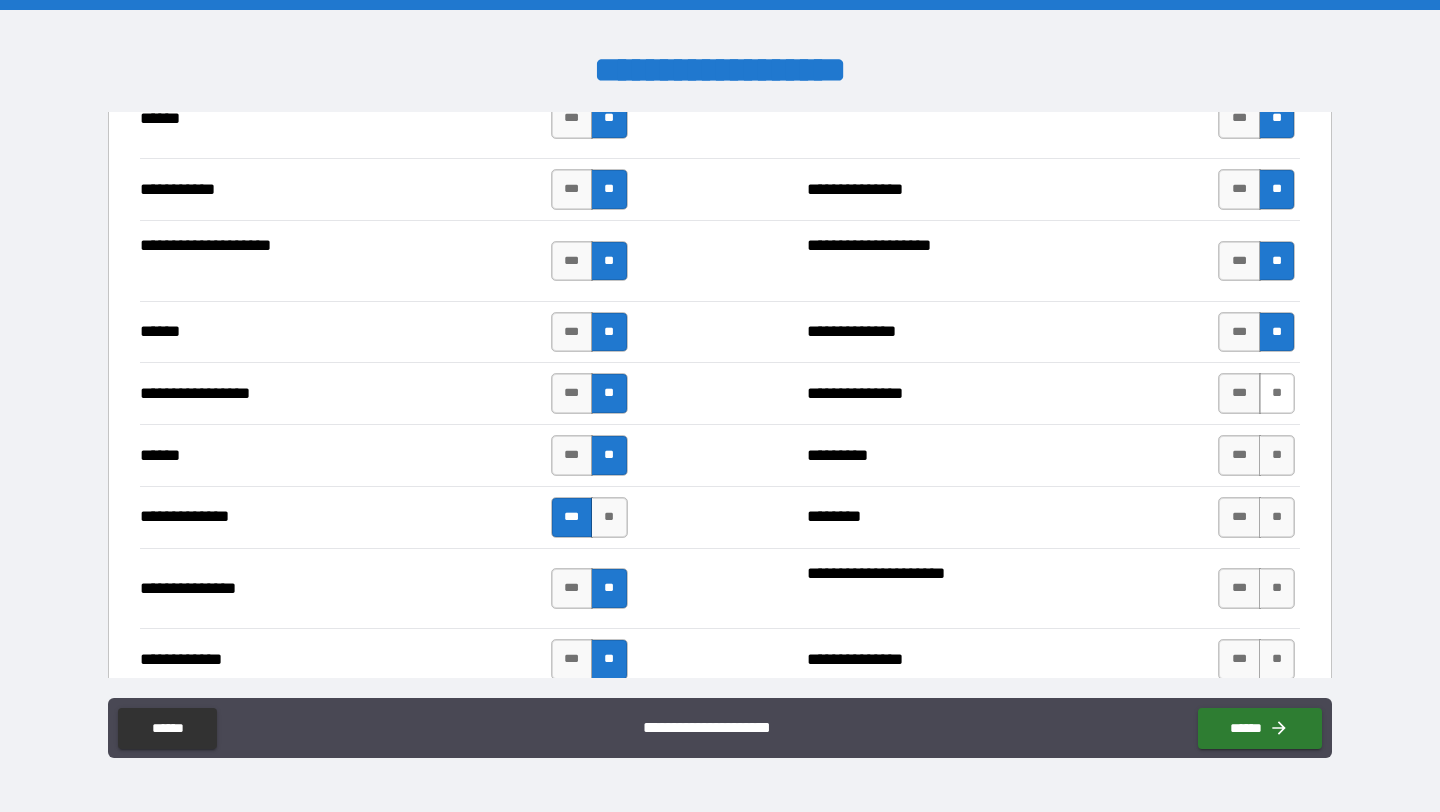 click on "**" at bounding box center (1277, 393) 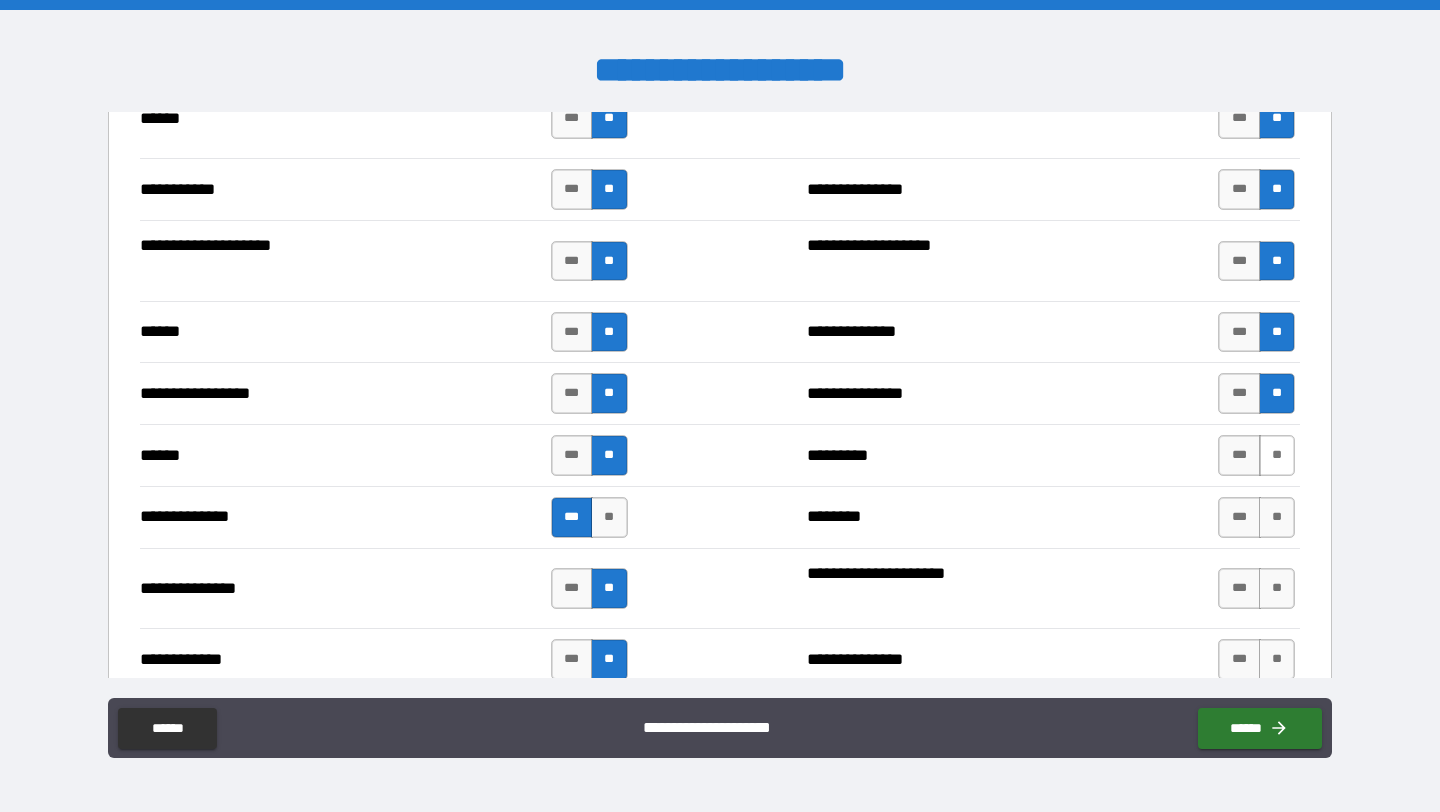 click on "**" at bounding box center (1277, 455) 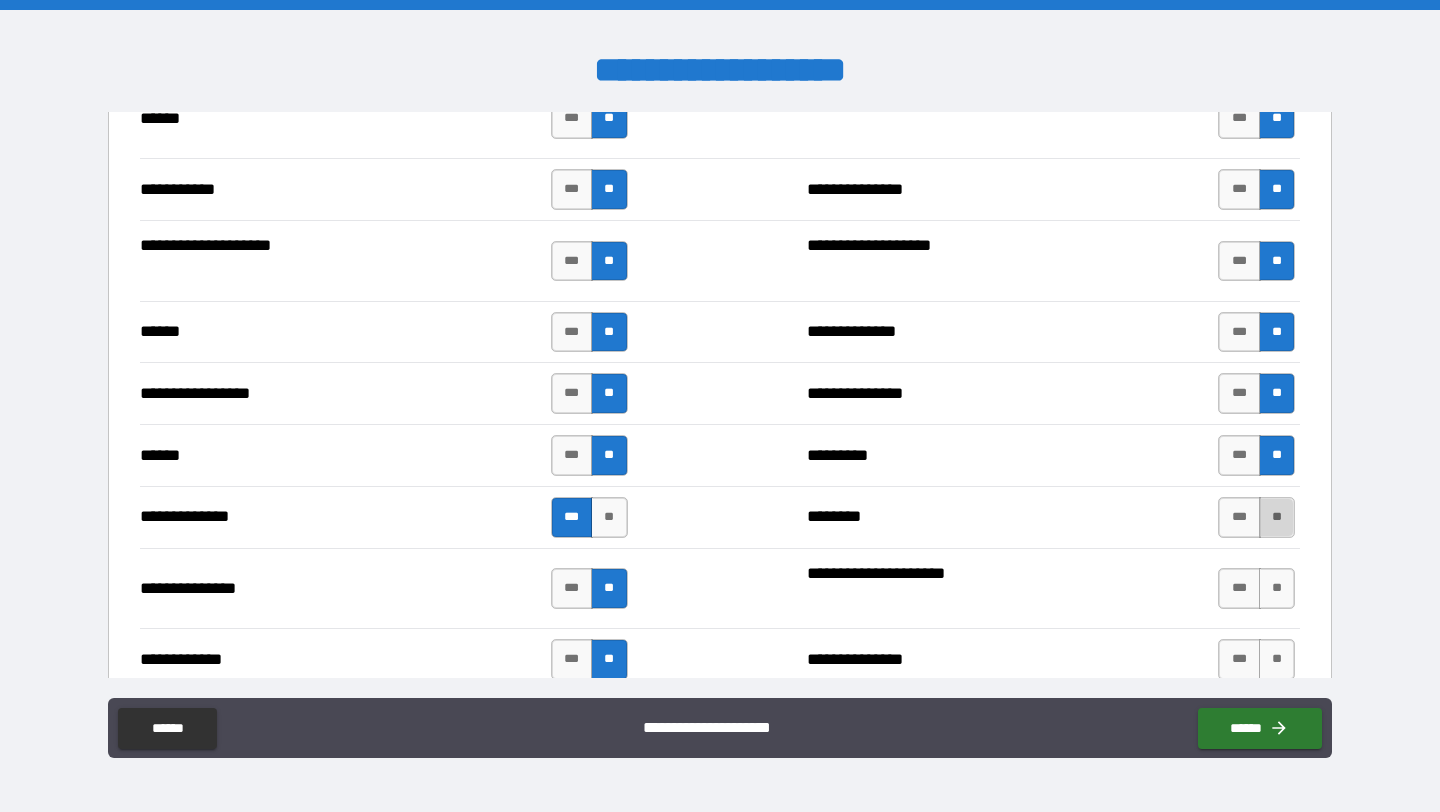 click on "**" at bounding box center [1277, 517] 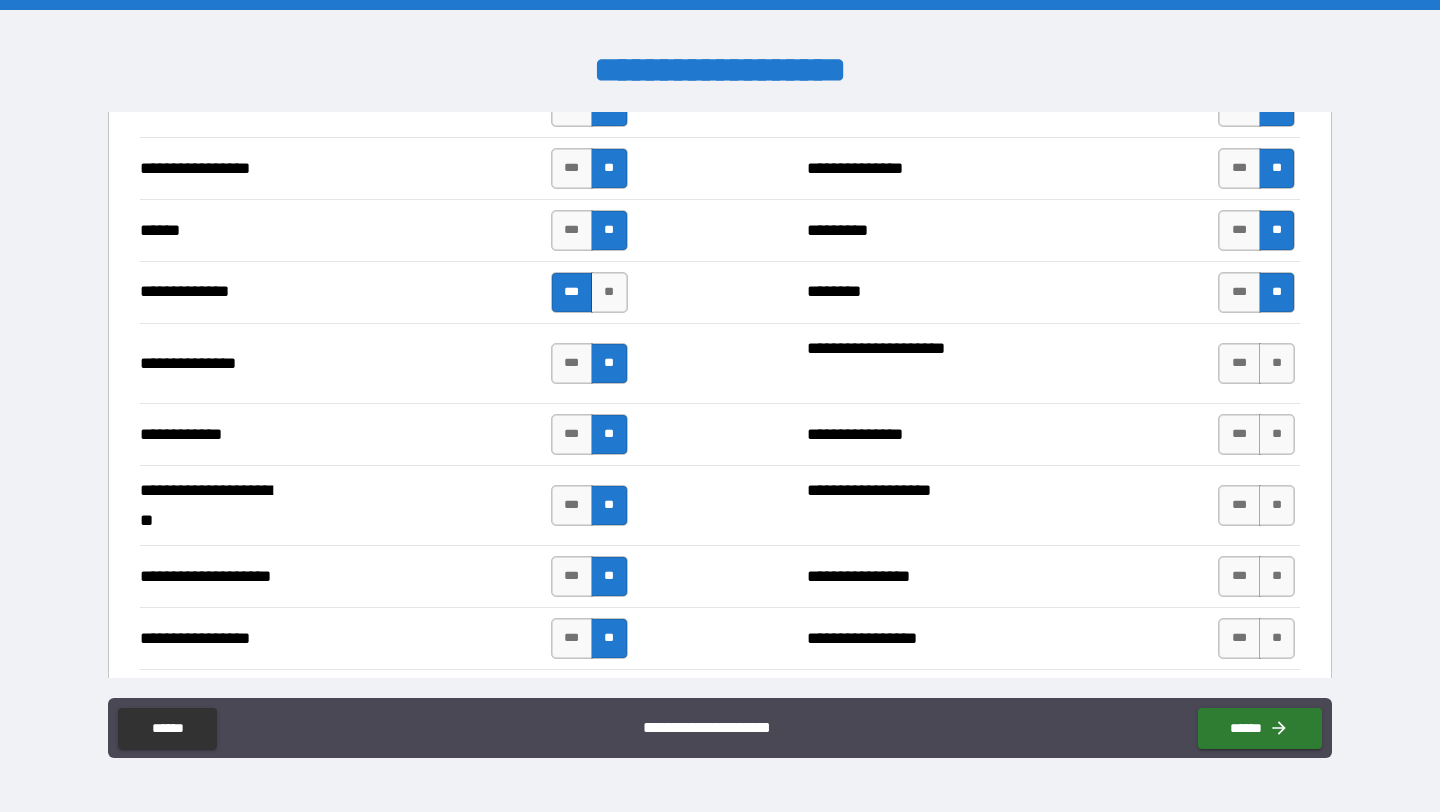 scroll, scrollTop: 2399, scrollLeft: 0, axis: vertical 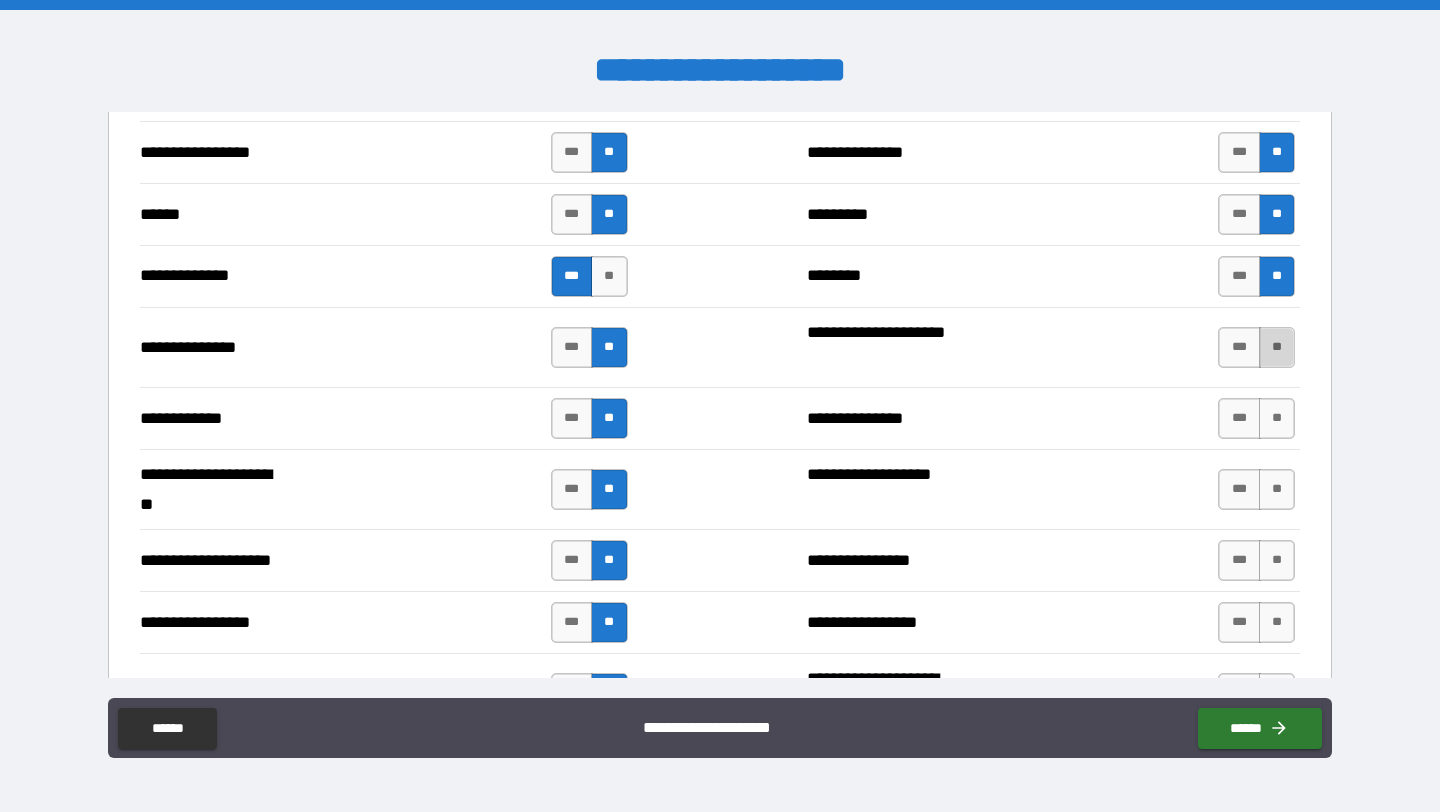 click on "**" at bounding box center [1277, 347] 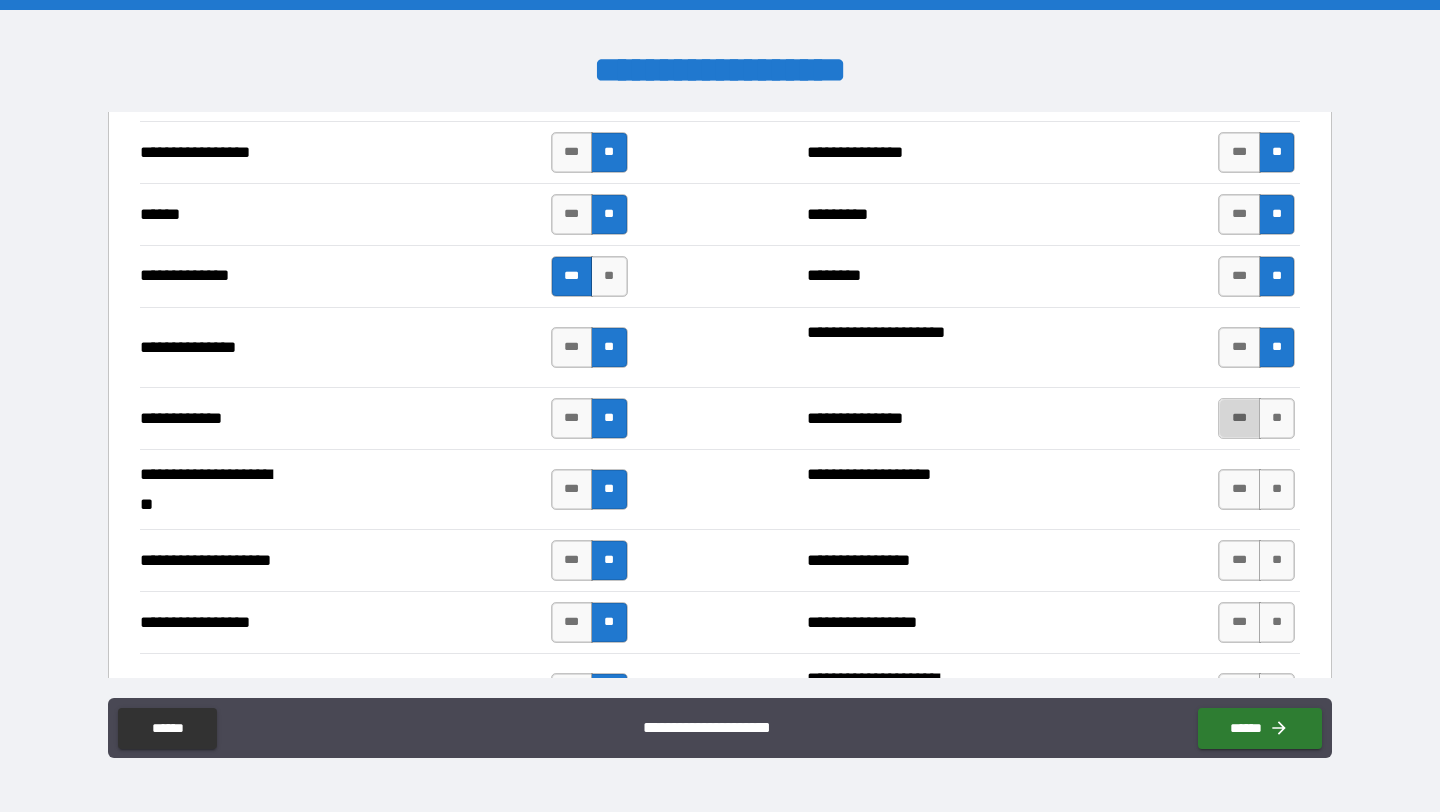 click on "***" at bounding box center (1239, 418) 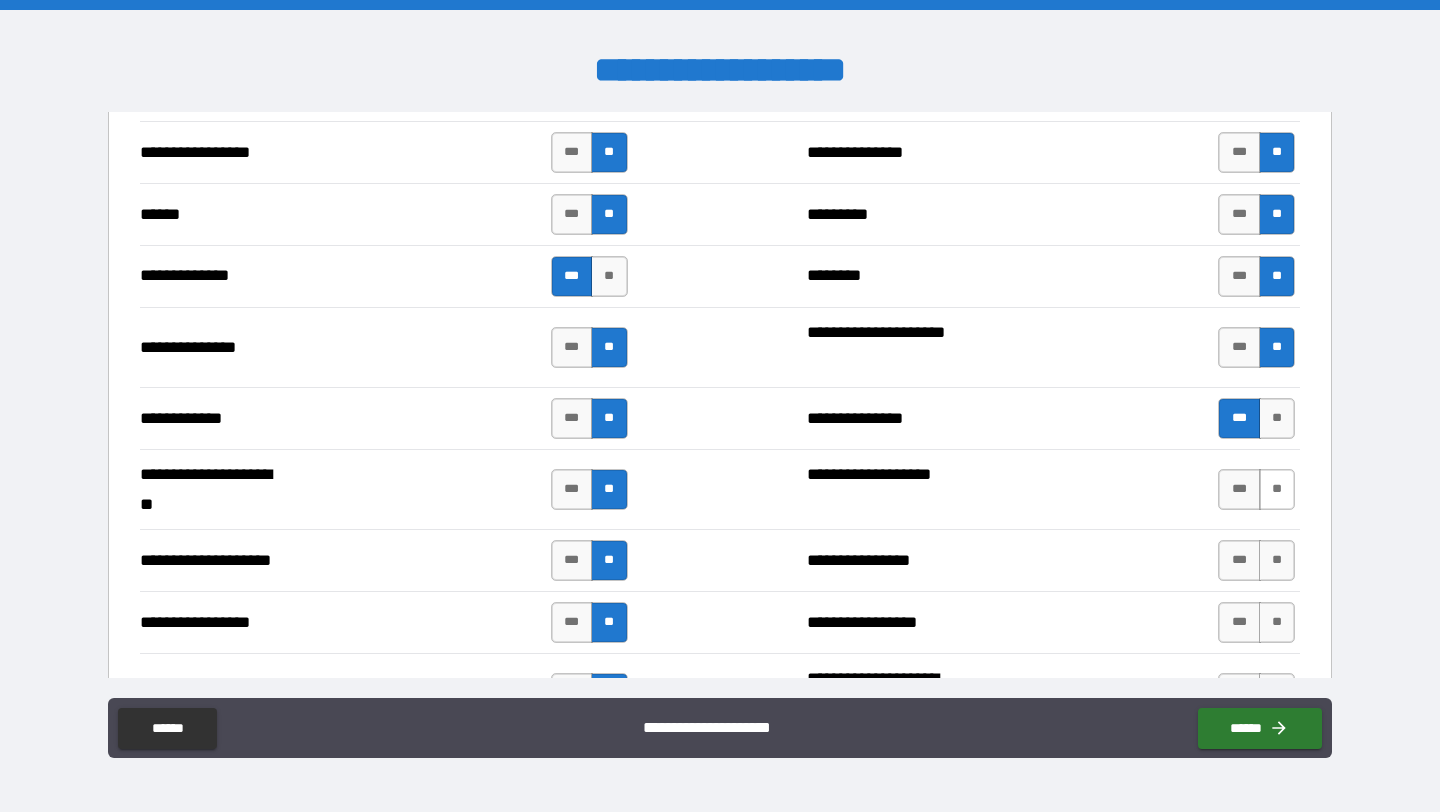 click on "**" at bounding box center (1277, 489) 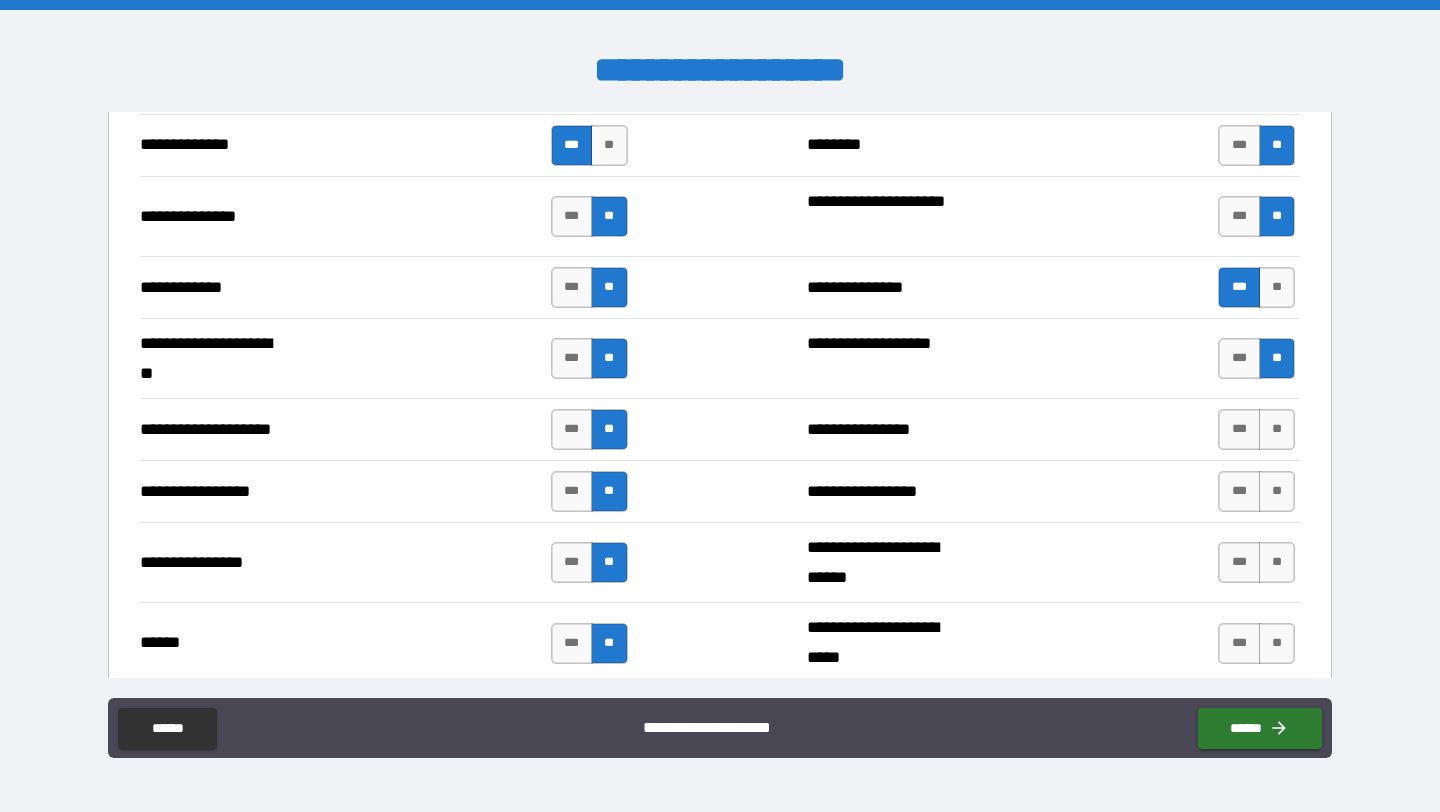 scroll, scrollTop: 2548, scrollLeft: 0, axis: vertical 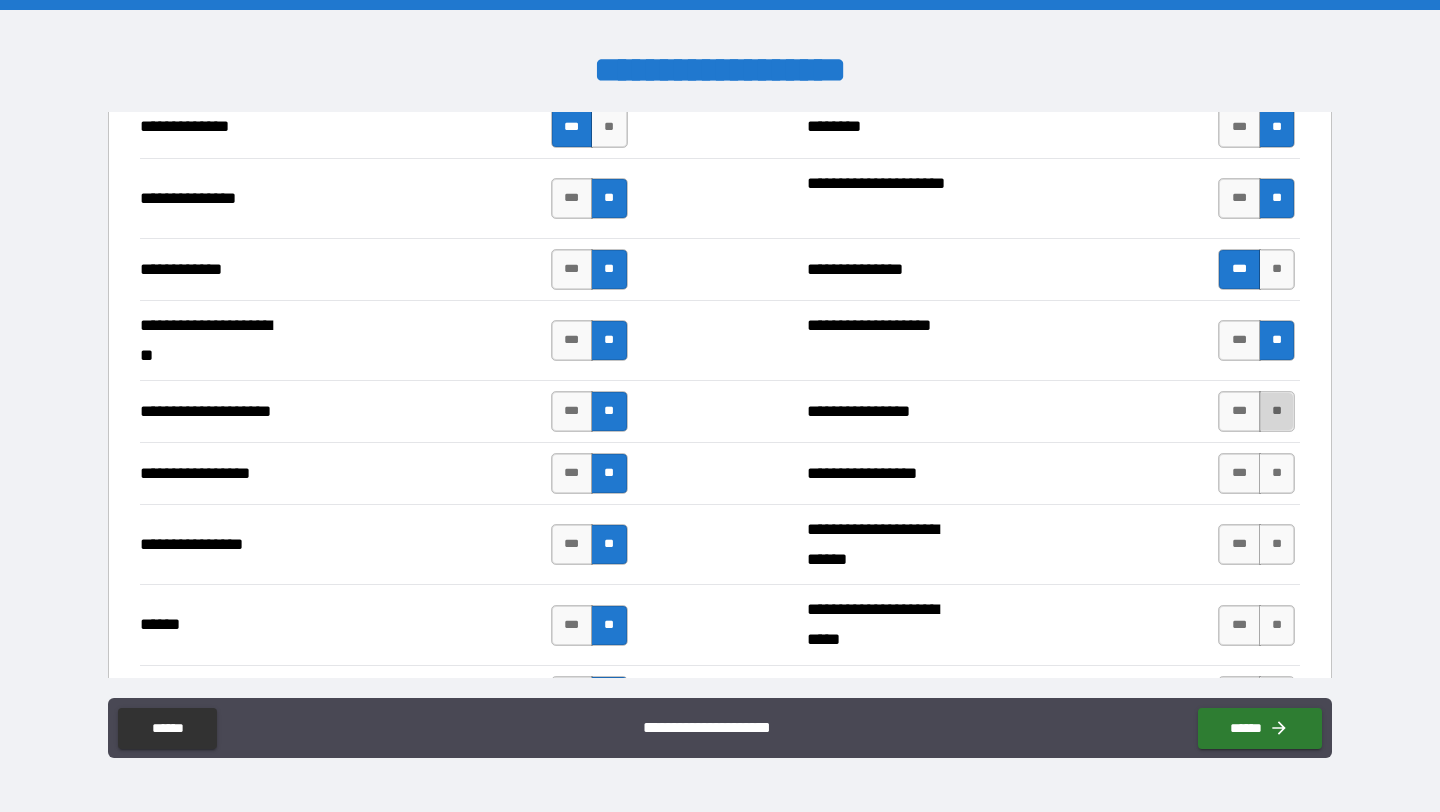 click on "**" at bounding box center (1277, 411) 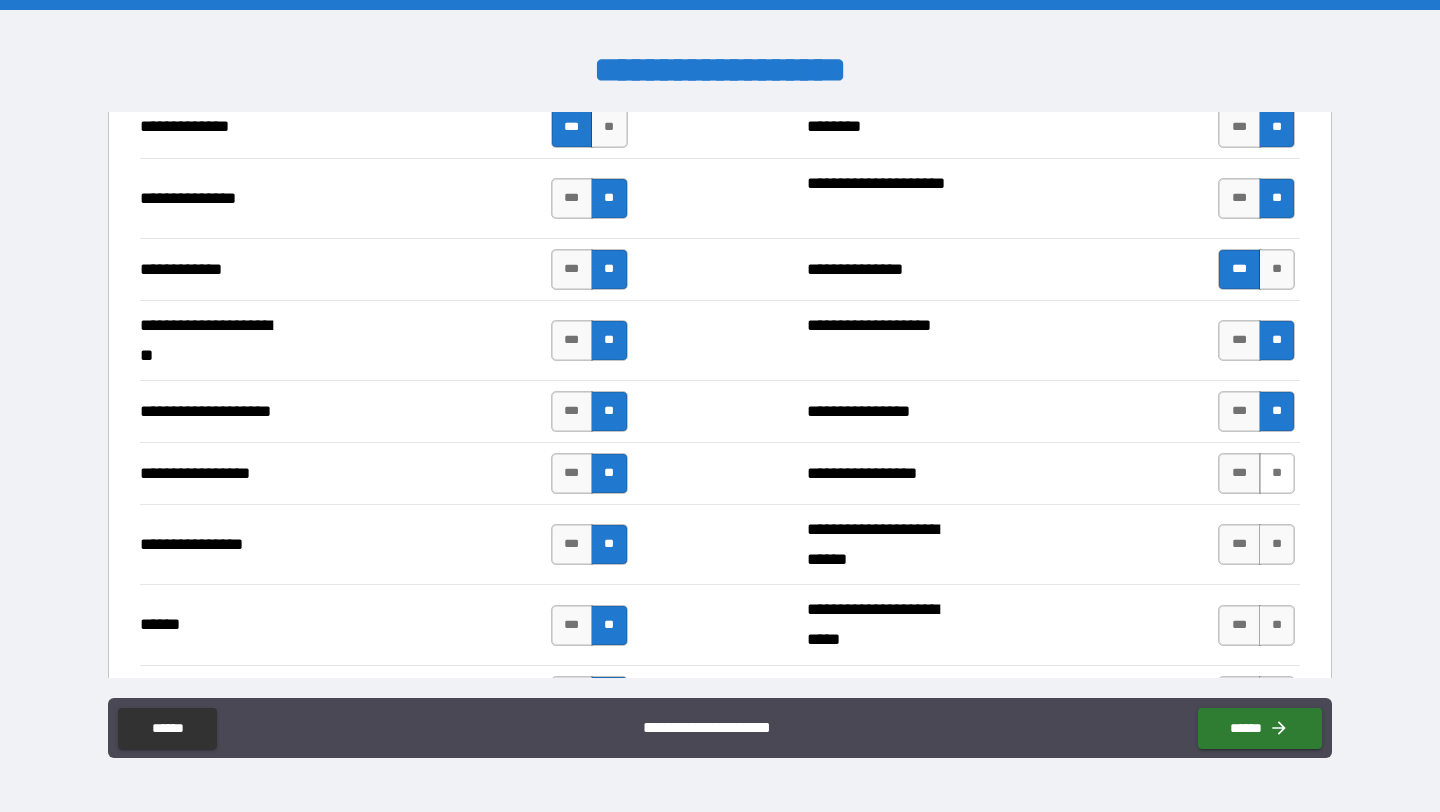 click on "**" at bounding box center [1277, 473] 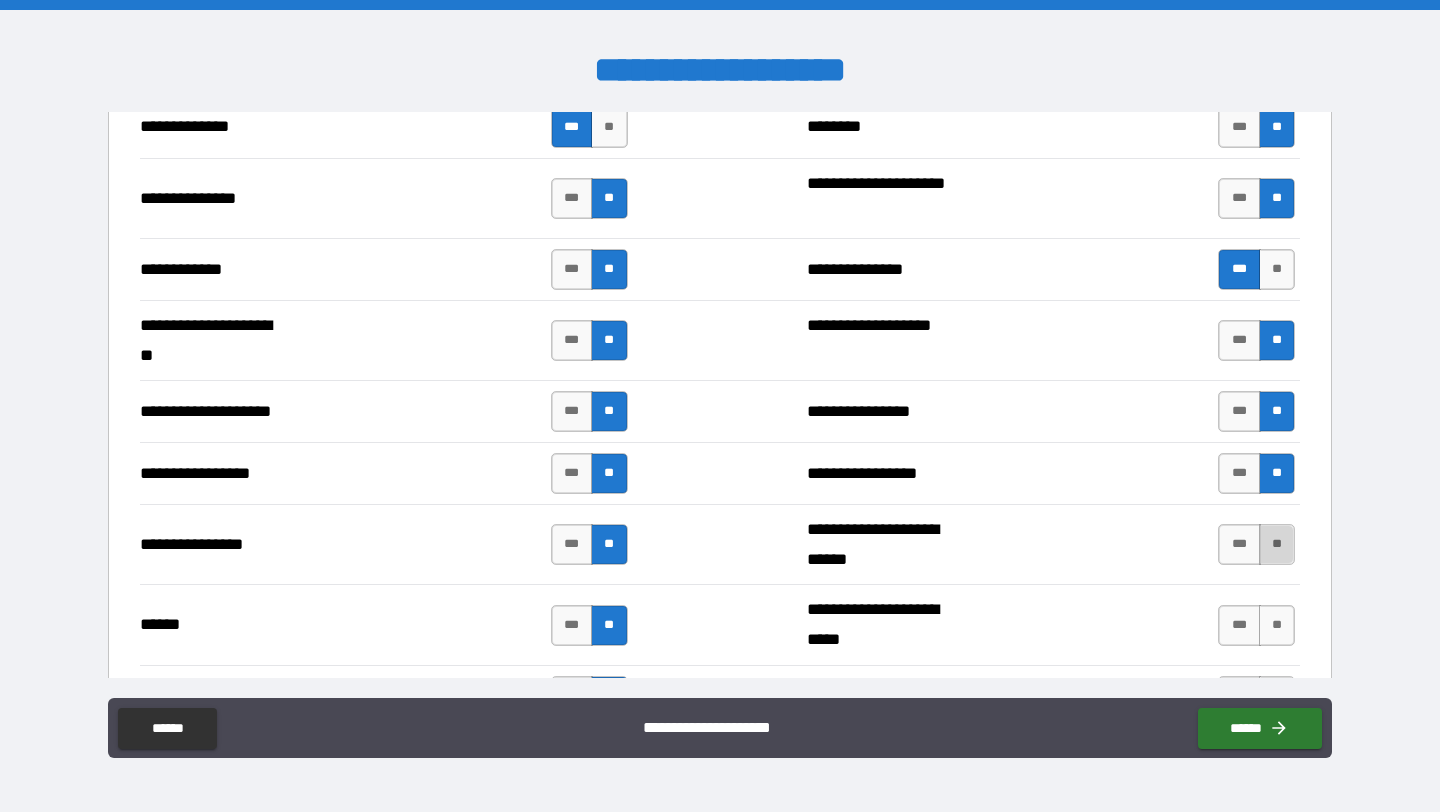 click on "**" at bounding box center [1277, 544] 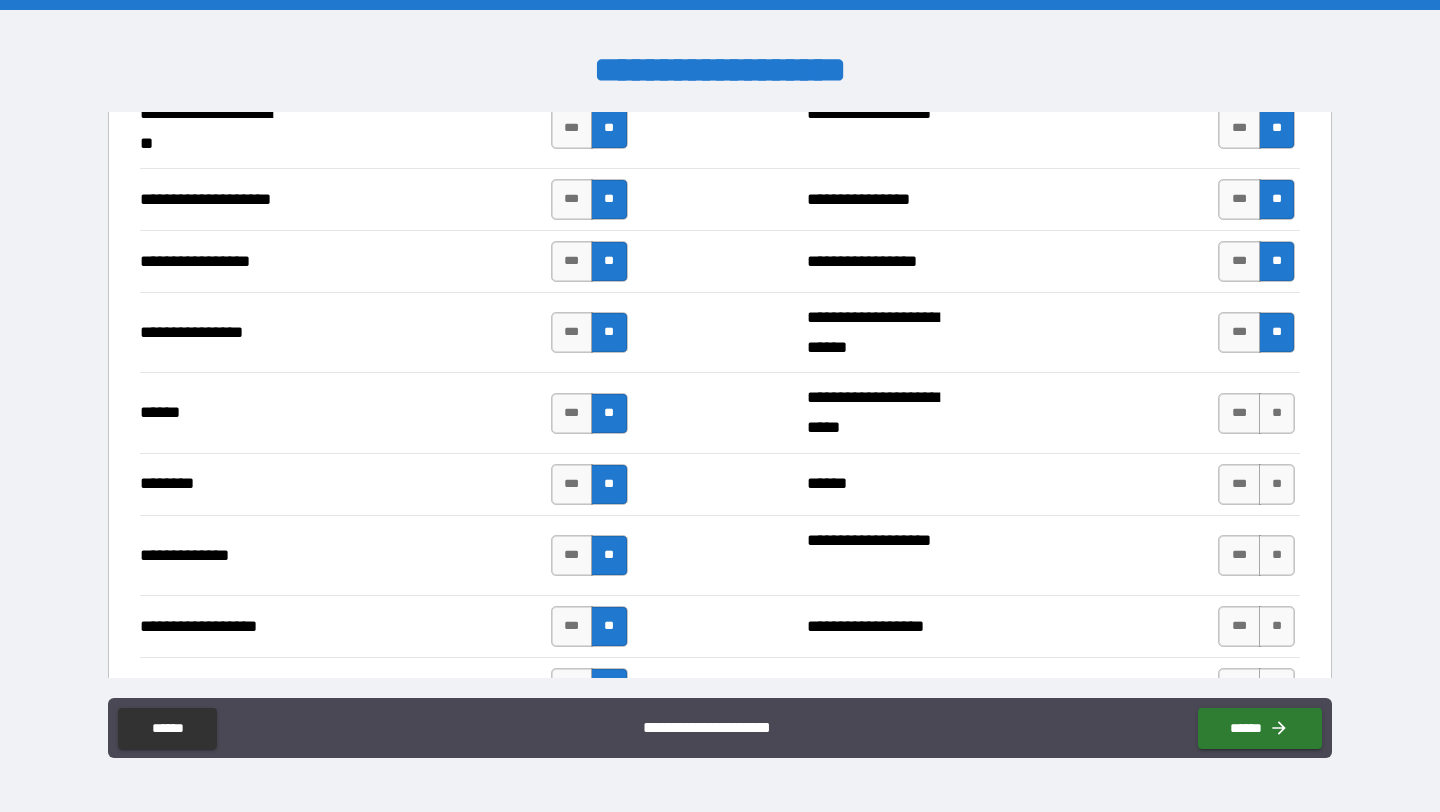 scroll, scrollTop: 2761, scrollLeft: 0, axis: vertical 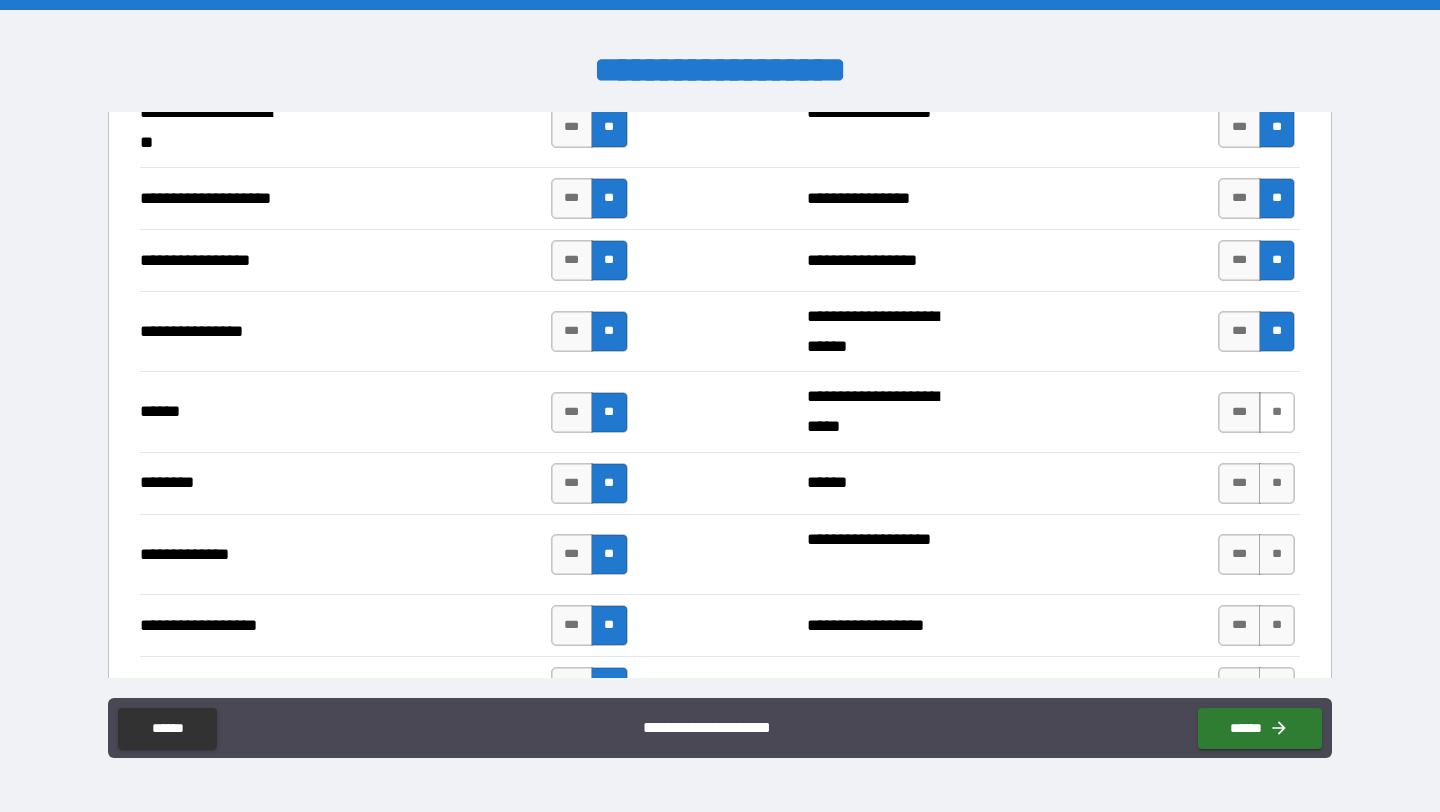 click on "**" at bounding box center [1277, 412] 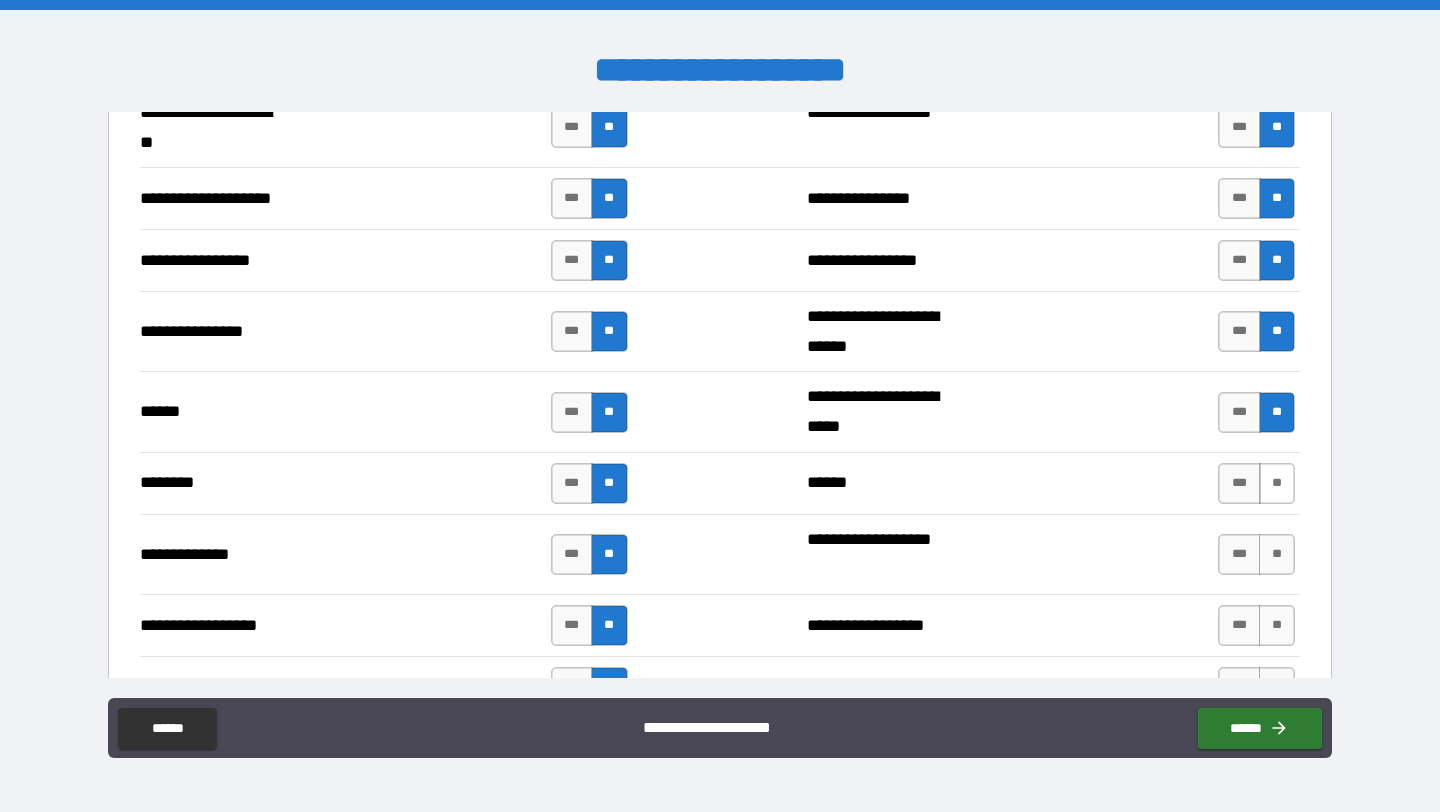 click on "**" at bounding box center (1277, 483) 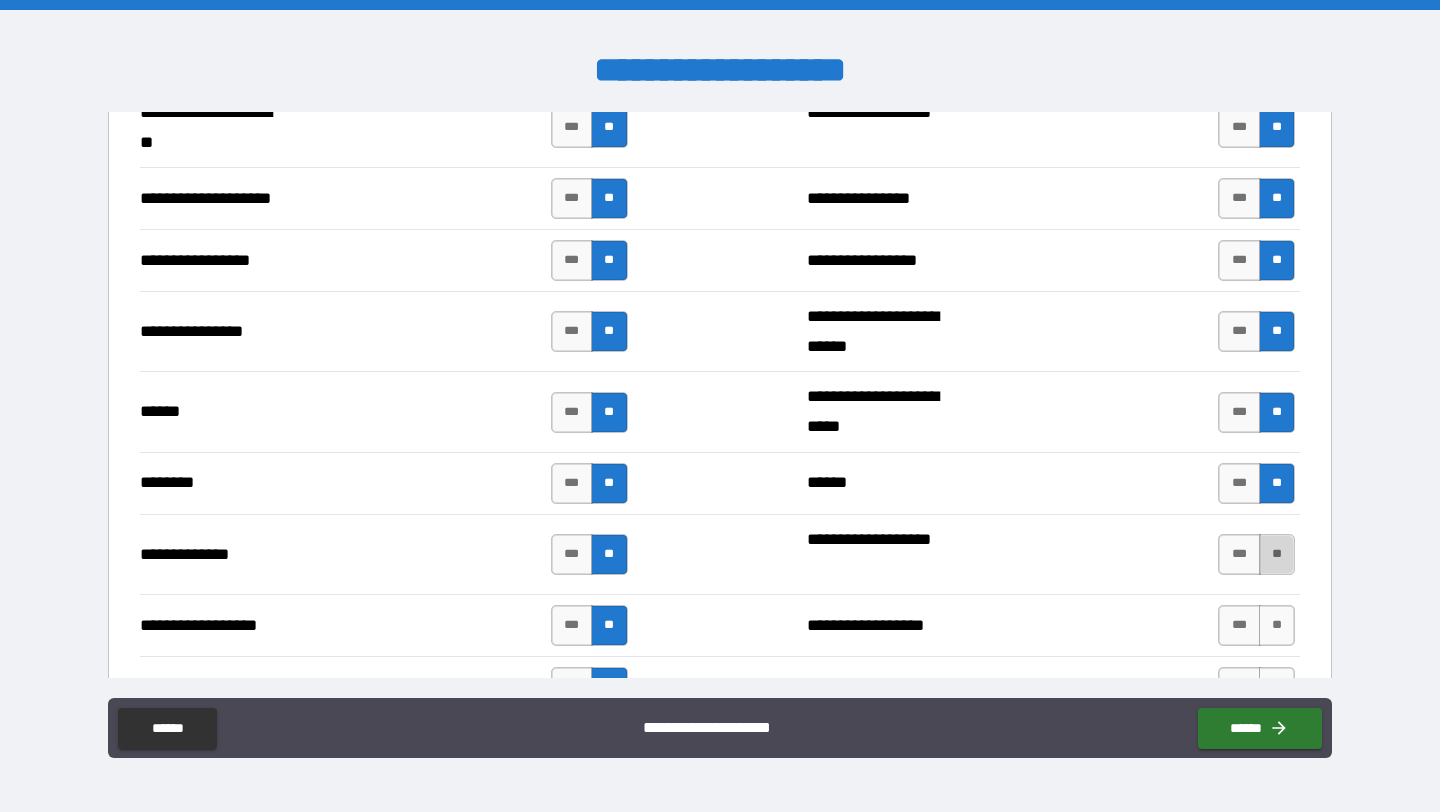click on "**" at bounding box center (1277, 554) 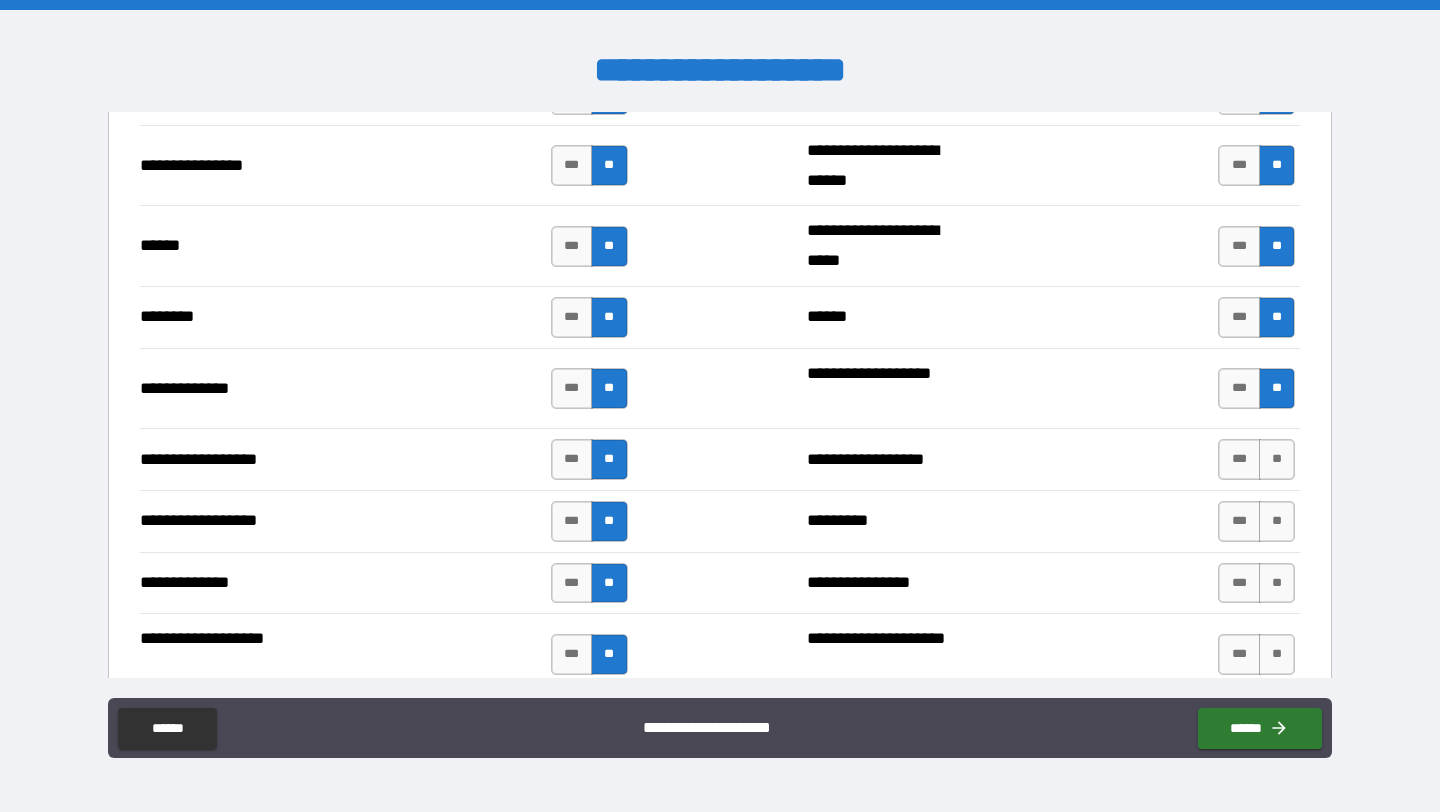 scroll, scrollTop: 2940, scrollLeft: 0, axis: vertical 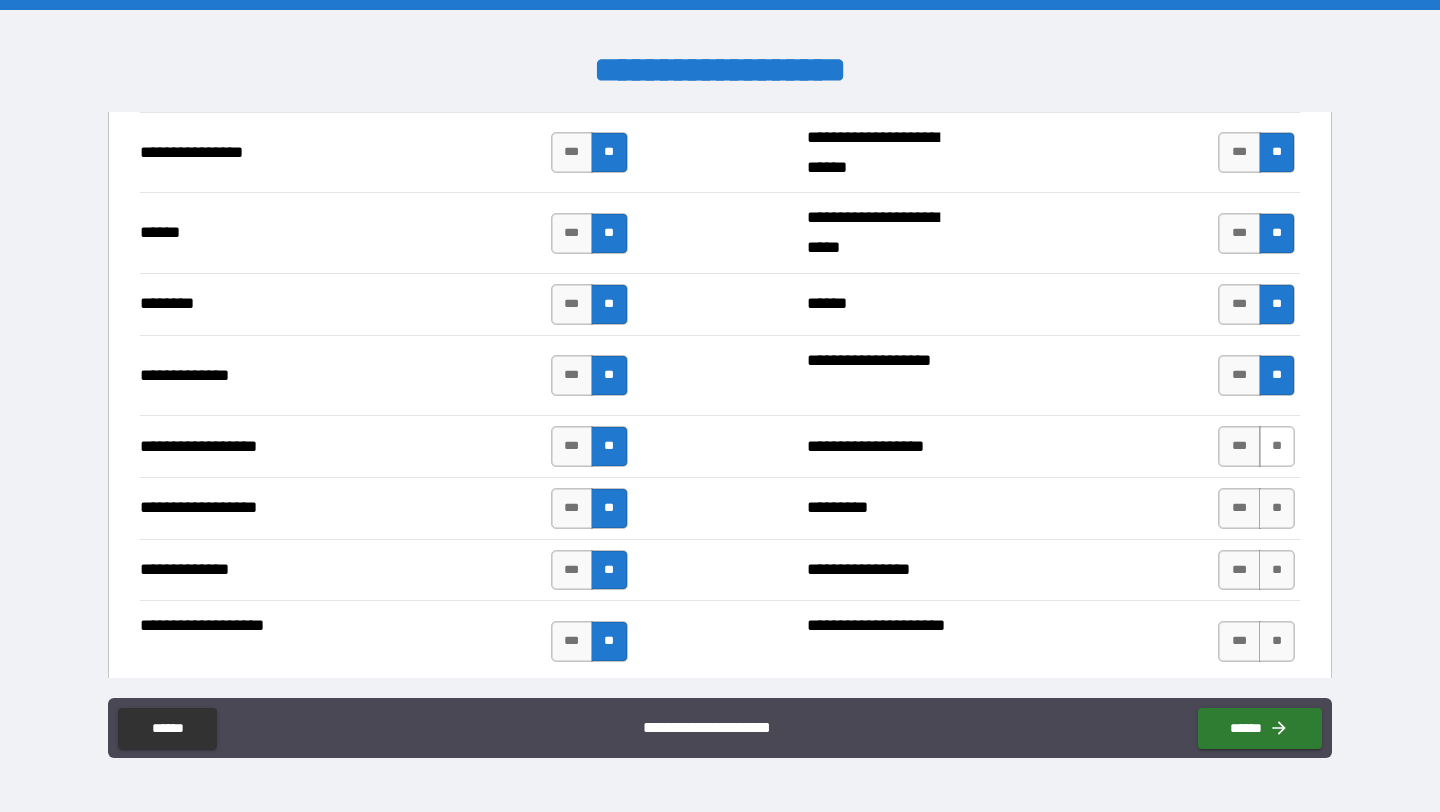 click on "**" at bounding box center (1277, 446) 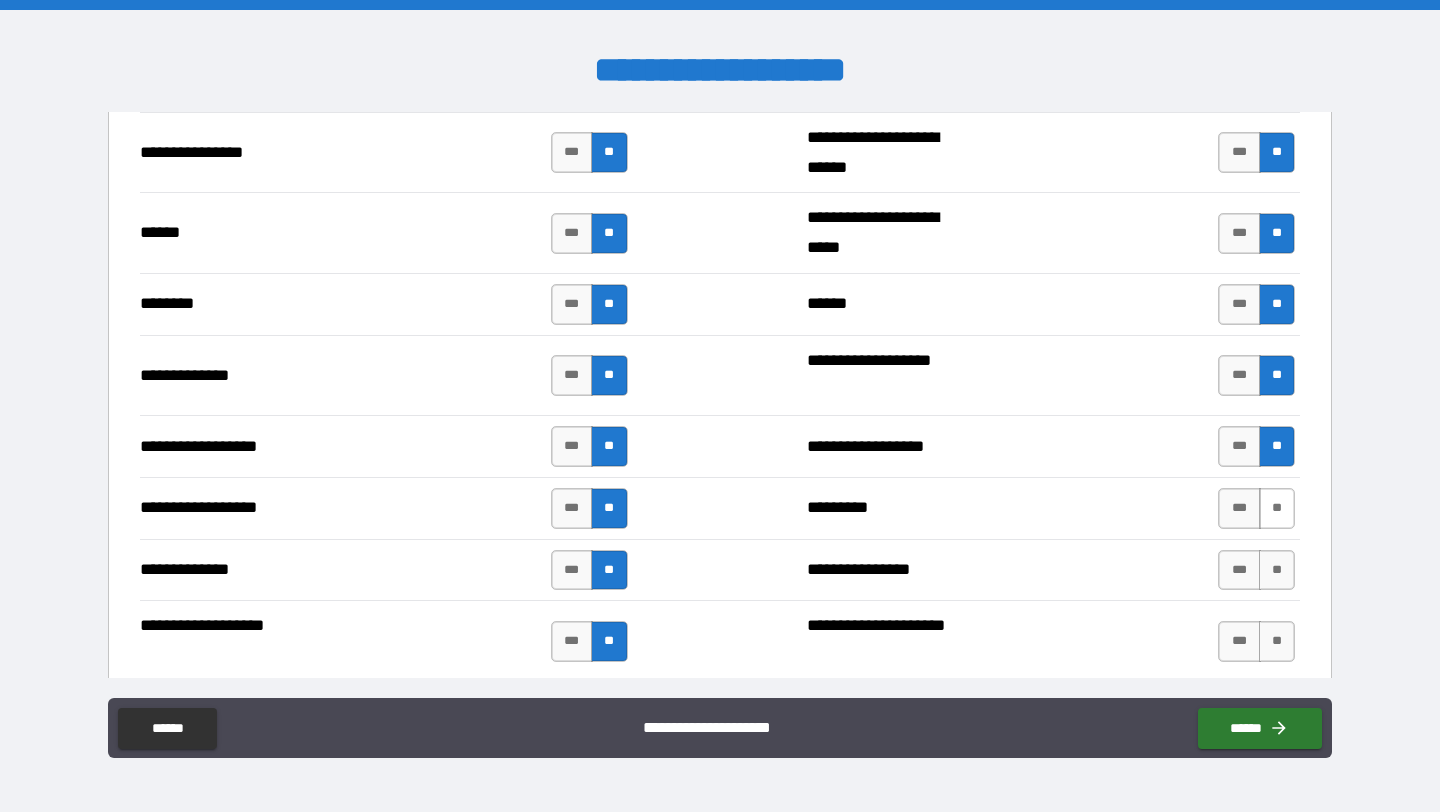 click on "**" at bounding box center (1277, 508) 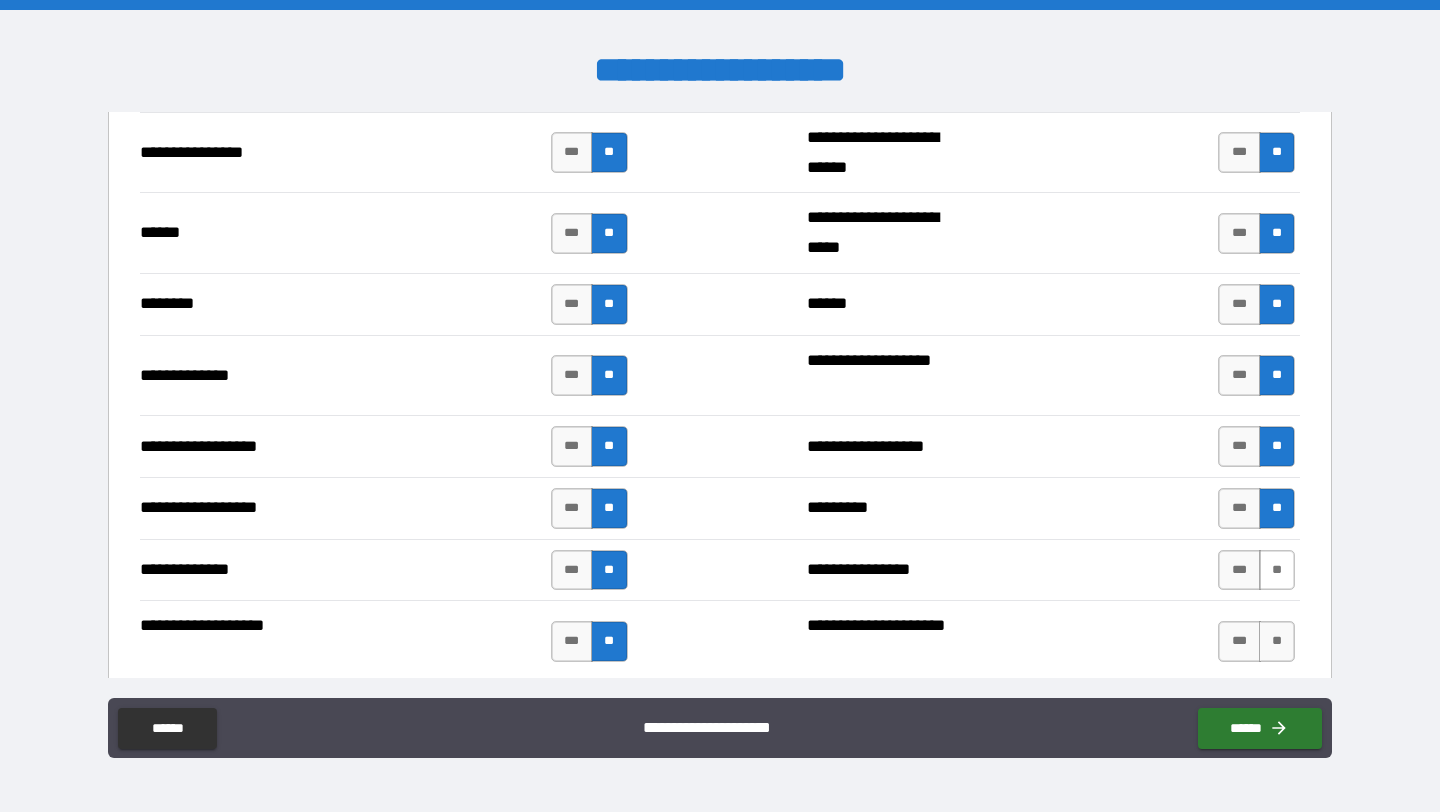 click on "**" at bounding box center [1277, 570] 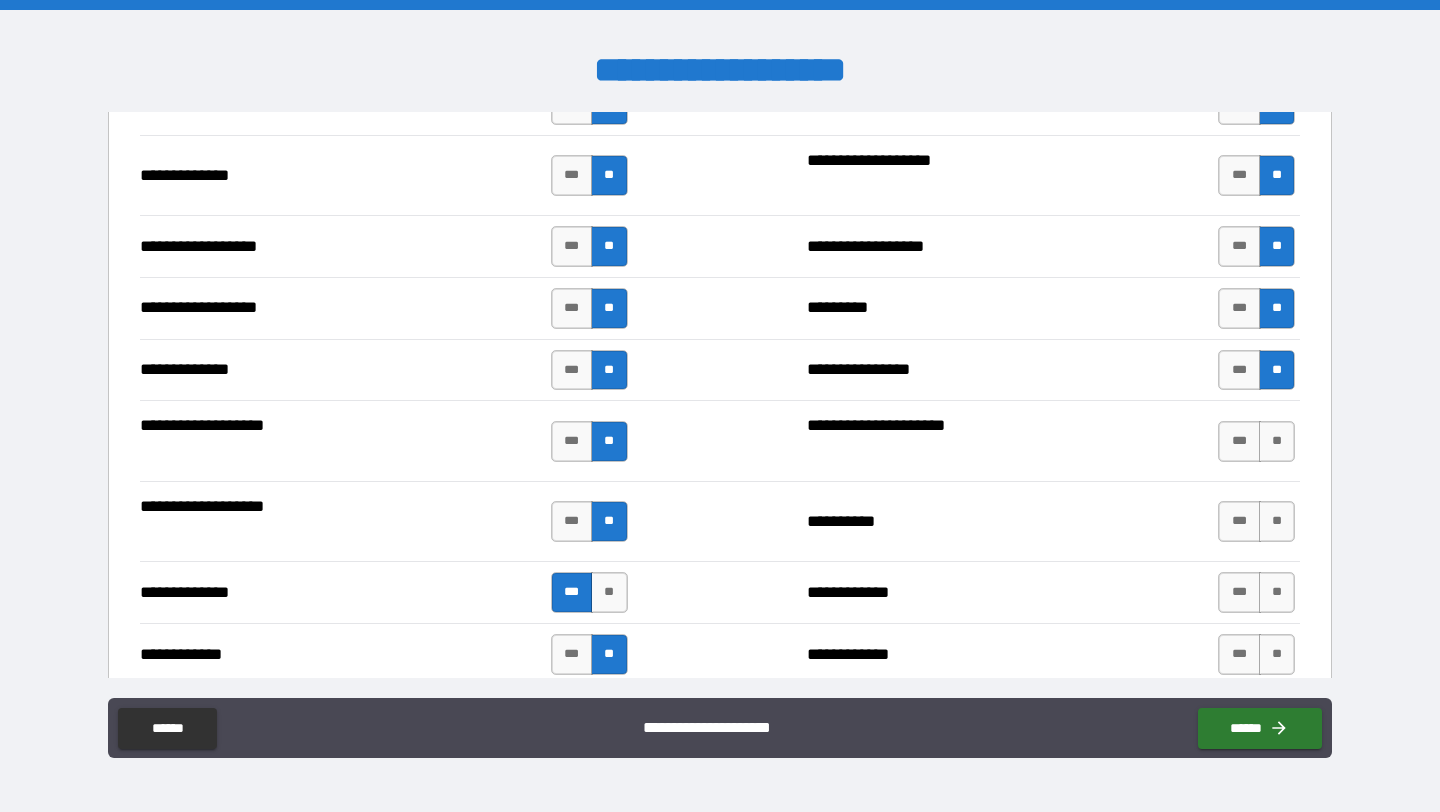 scroll, scrollTop: 3142, scrollLeft: 0, axis: vertical 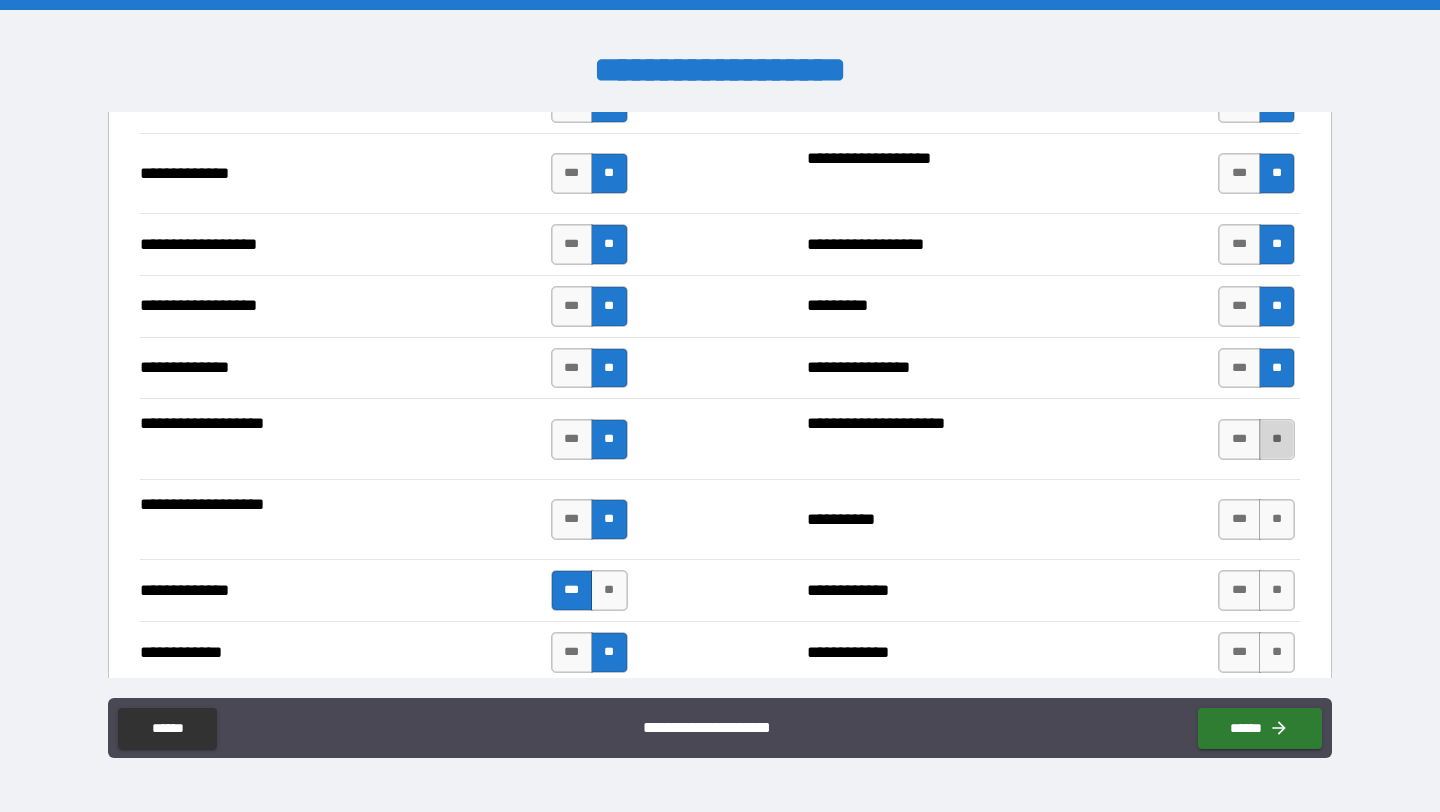 click on "**" at bounding box center [1277, 439] 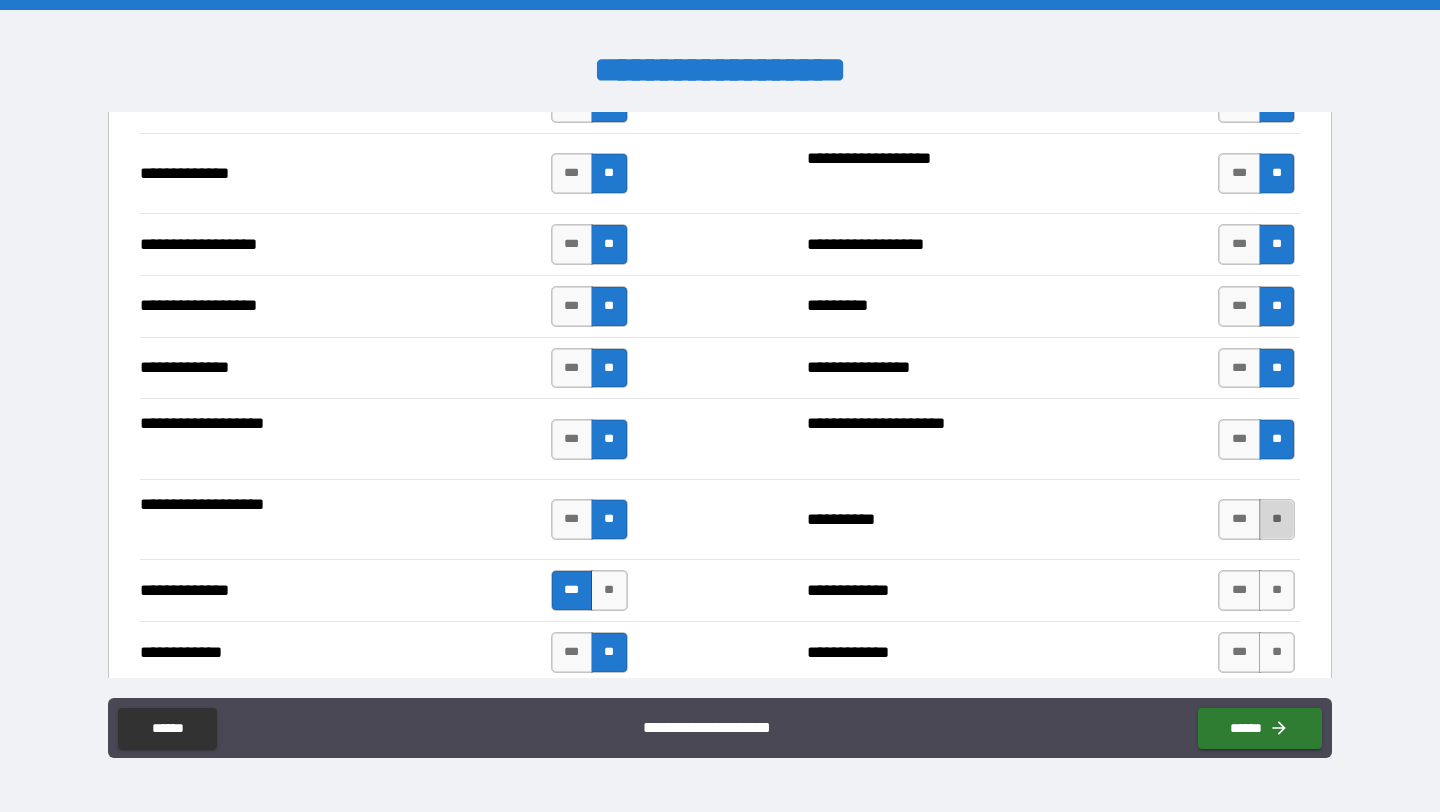click on "**" at bounding box center [1277, 519] 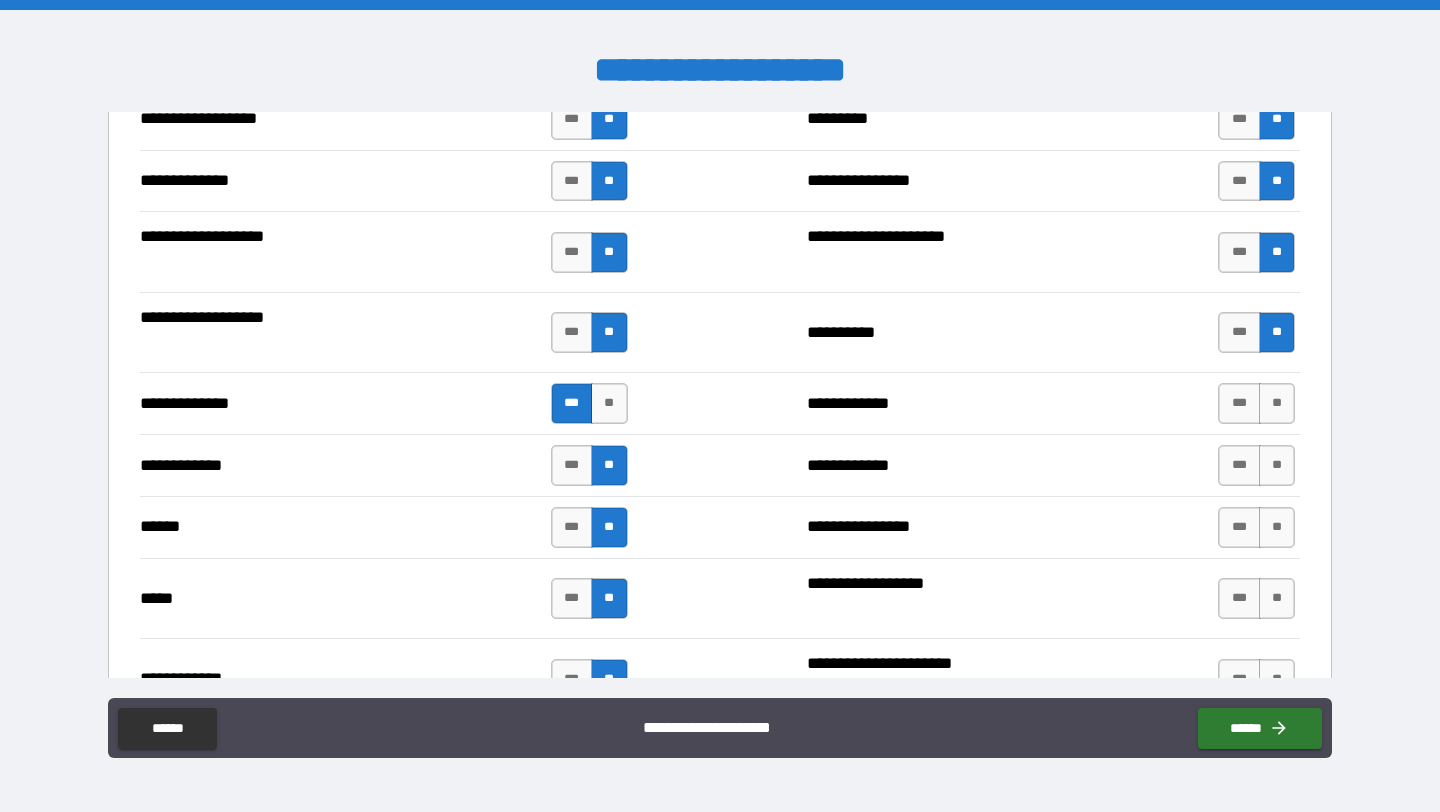 scroll, scrollTop: 3333, scrollLeft: 0, axis: vertical 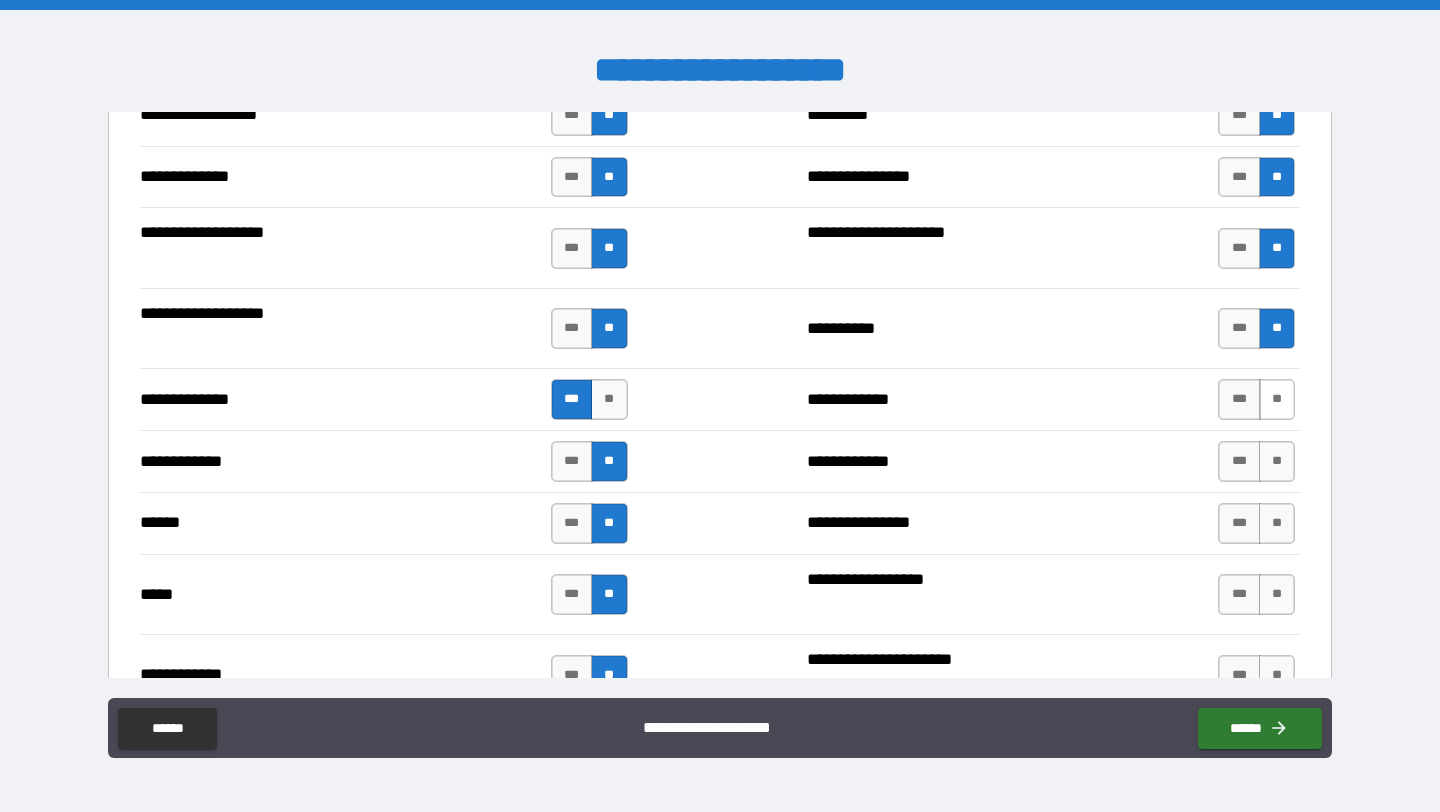 click on "**" at bounding box center (1277, 399) 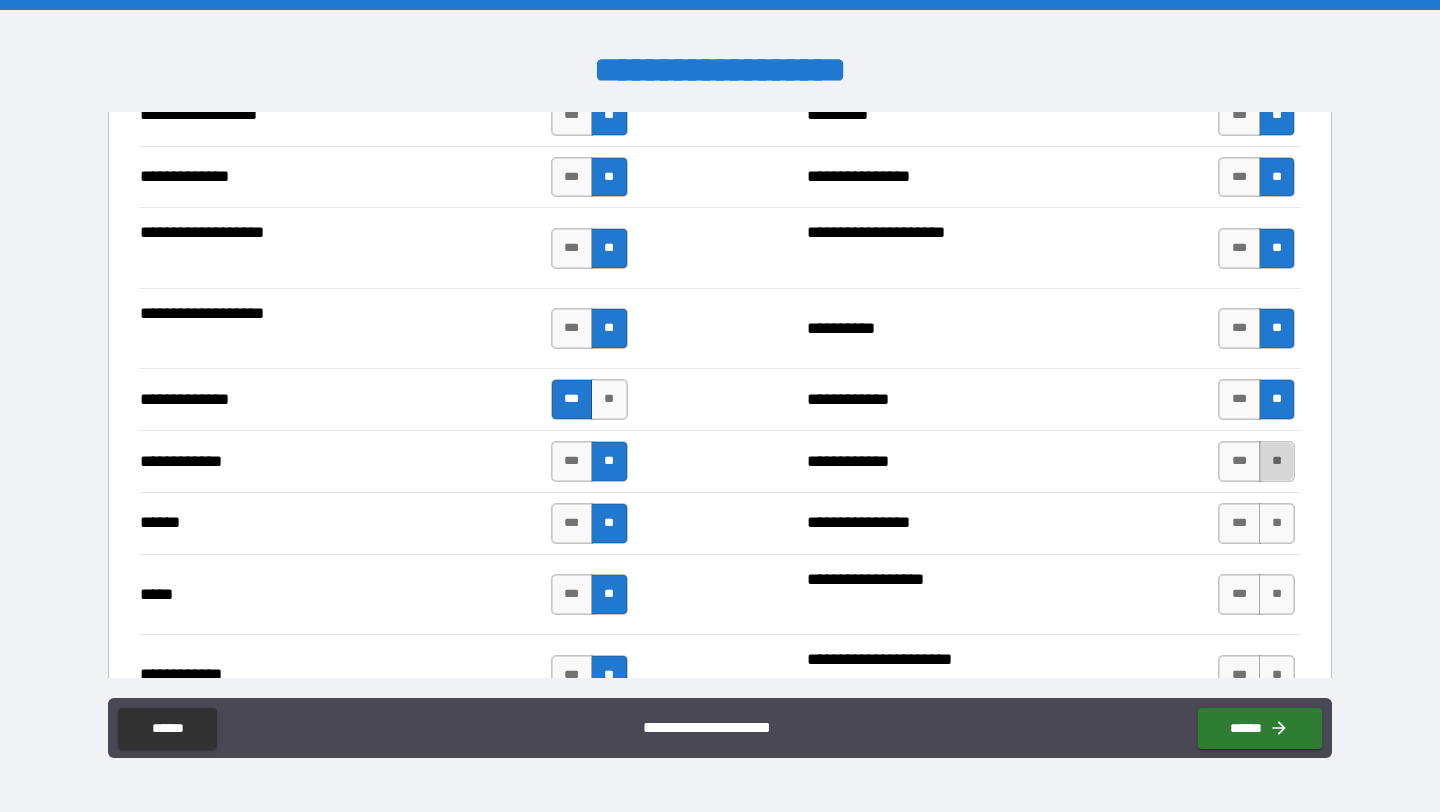 click on "**" at bounding box center [1277, 461] 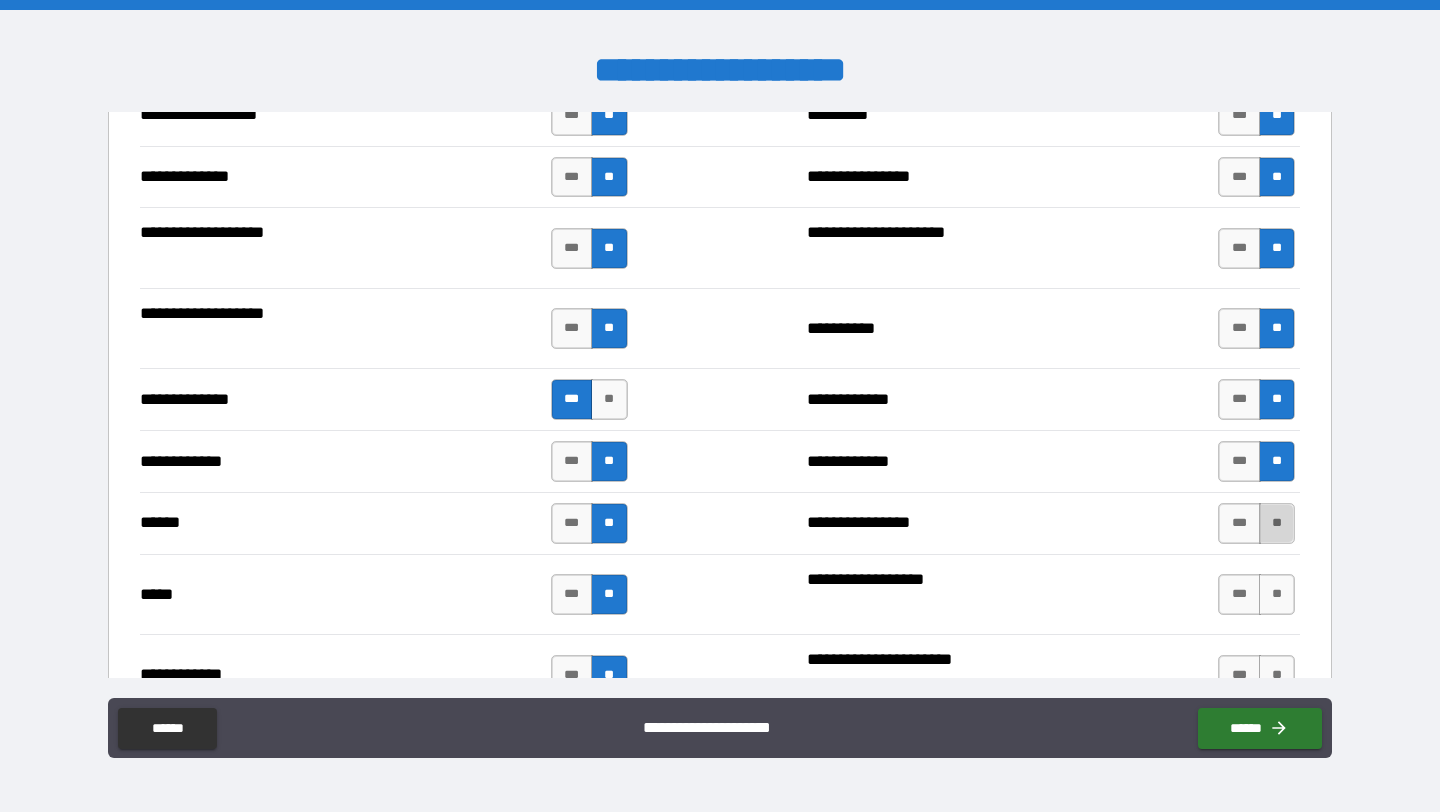 click on "**" at bounding box center (1277, 523) 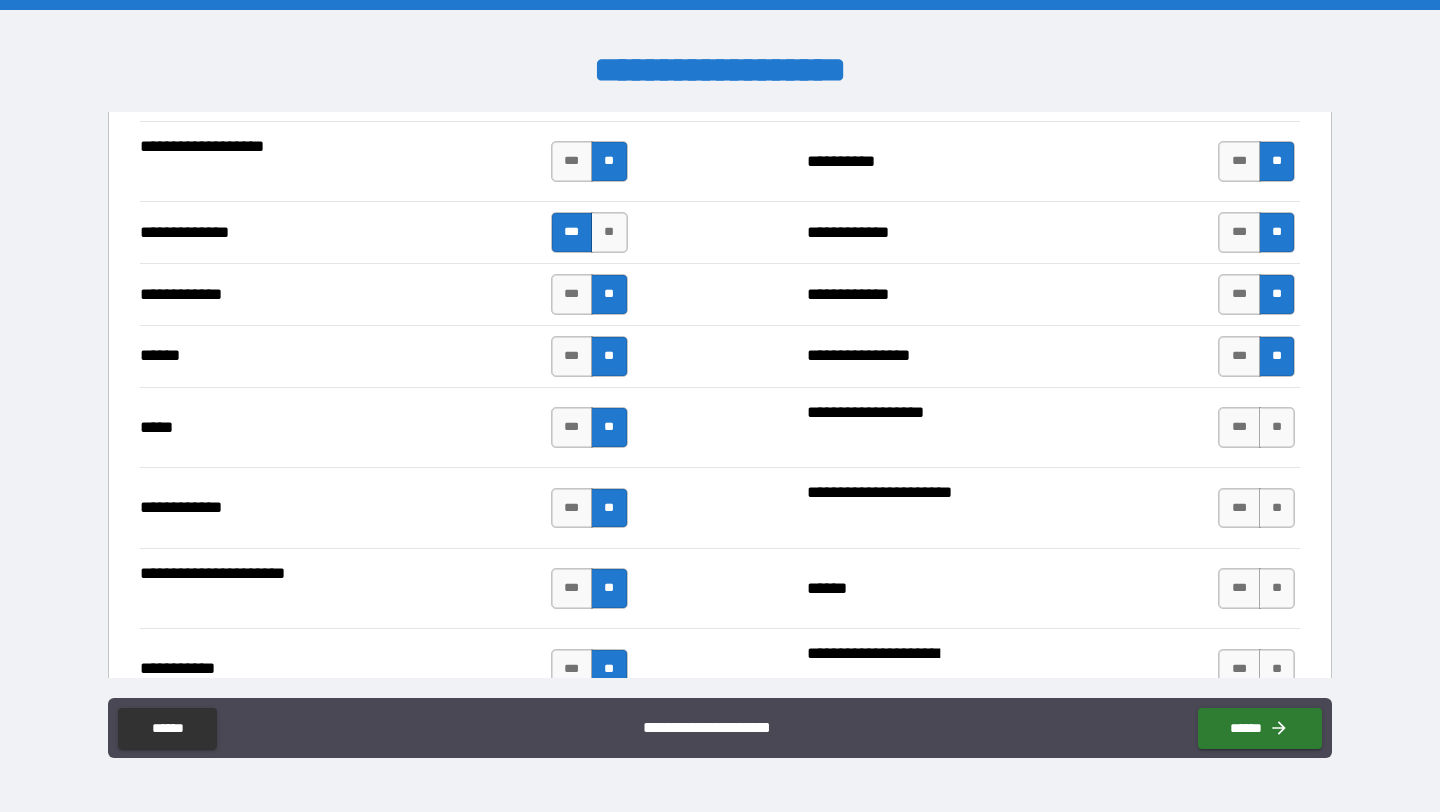 scroll, scrollTop: 3529, scrollLeft: 0, axis: vertical 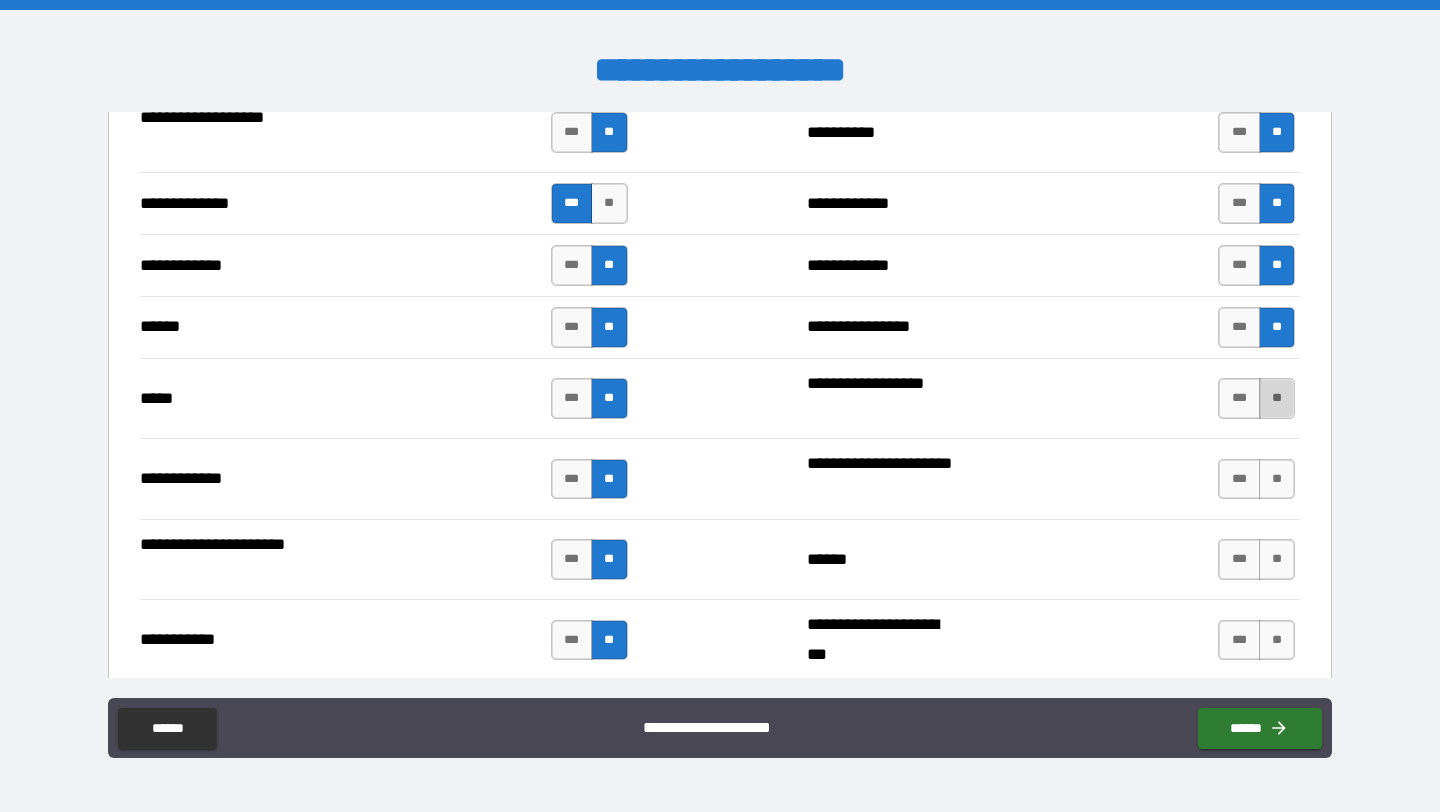click on "**" at bounding box center (1277, 398) 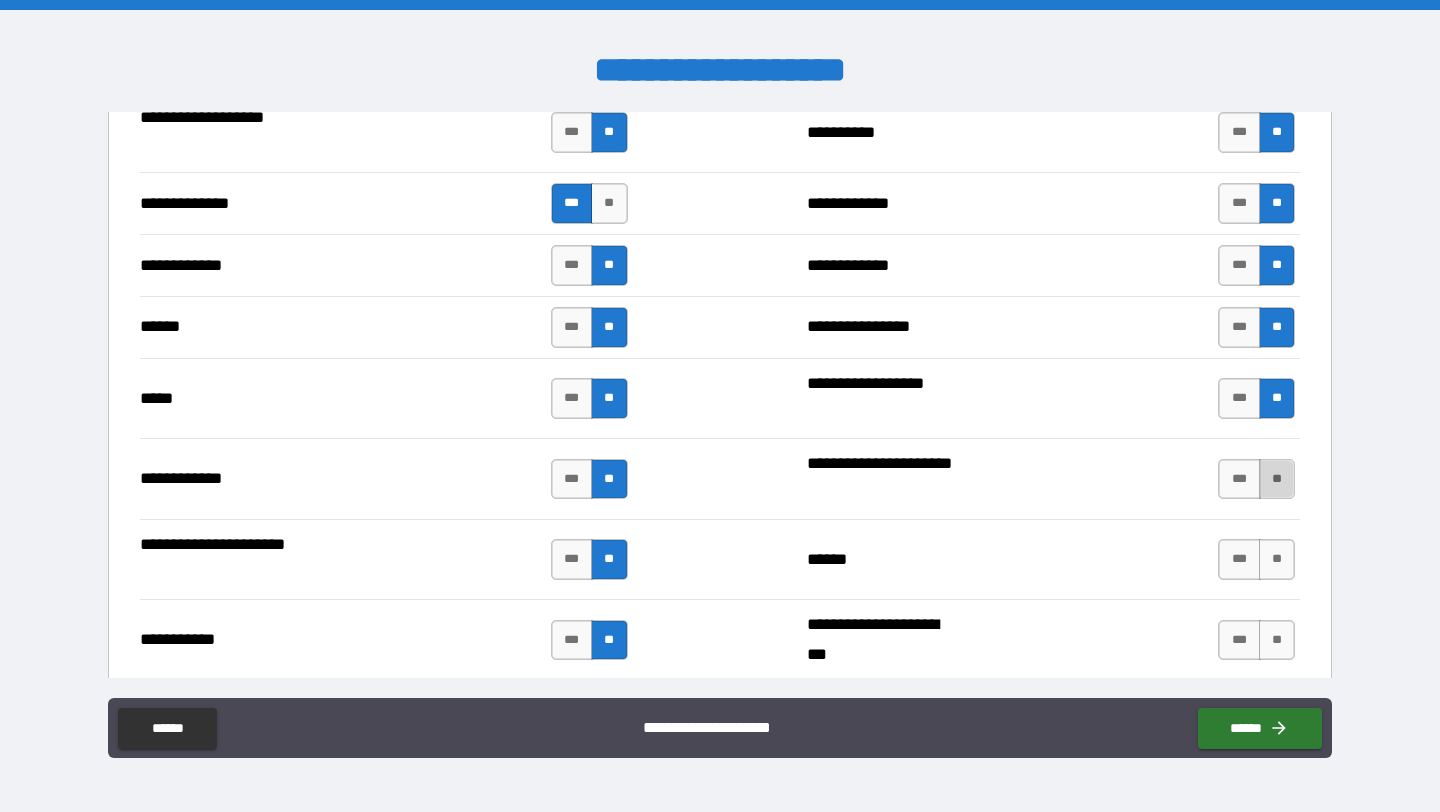 click on "**" at bounding box center [1277, 479] 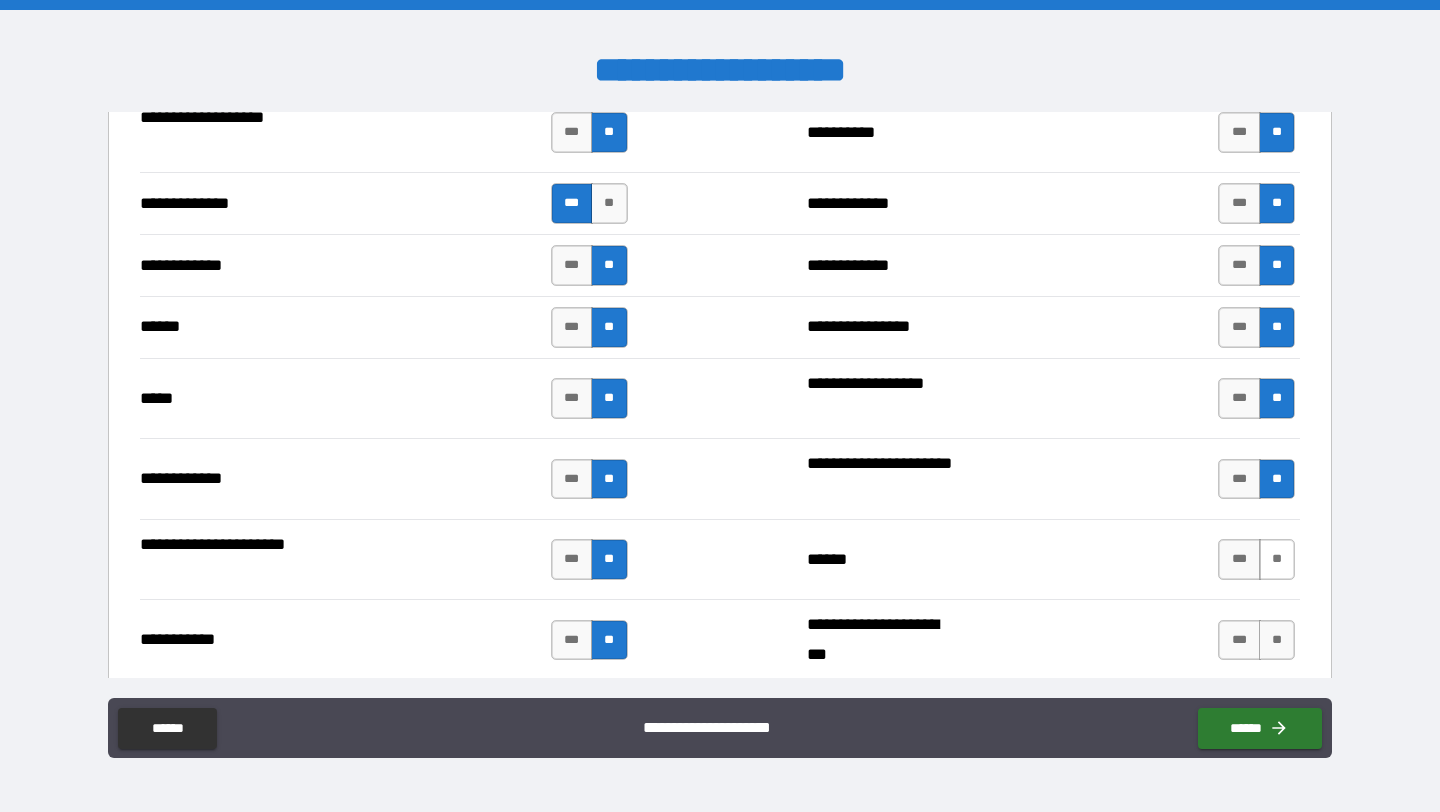 click on "**" at bounding box center (1277, 559) 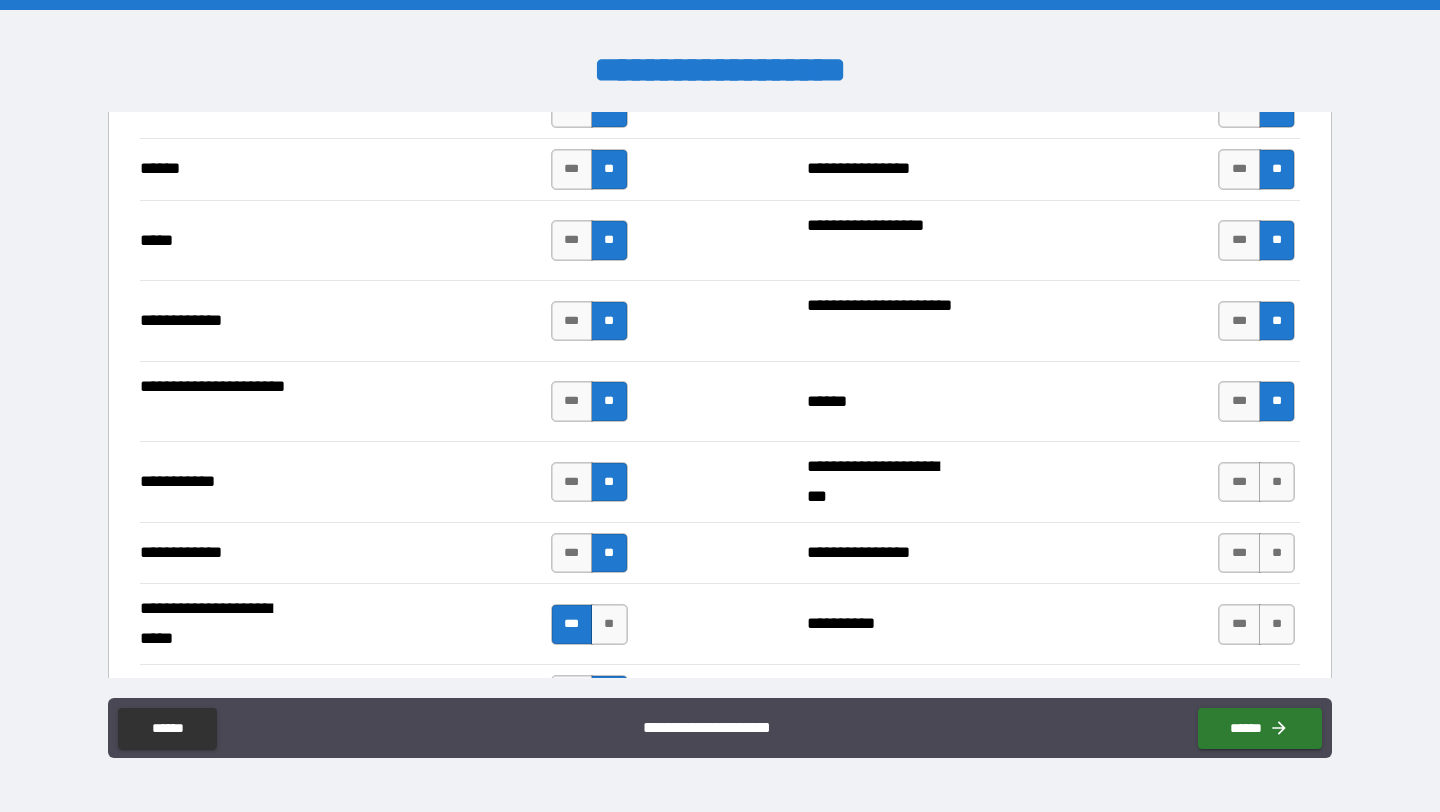 scroll, scrollTop: 3703, scrollLeft: 0, axis: vertical 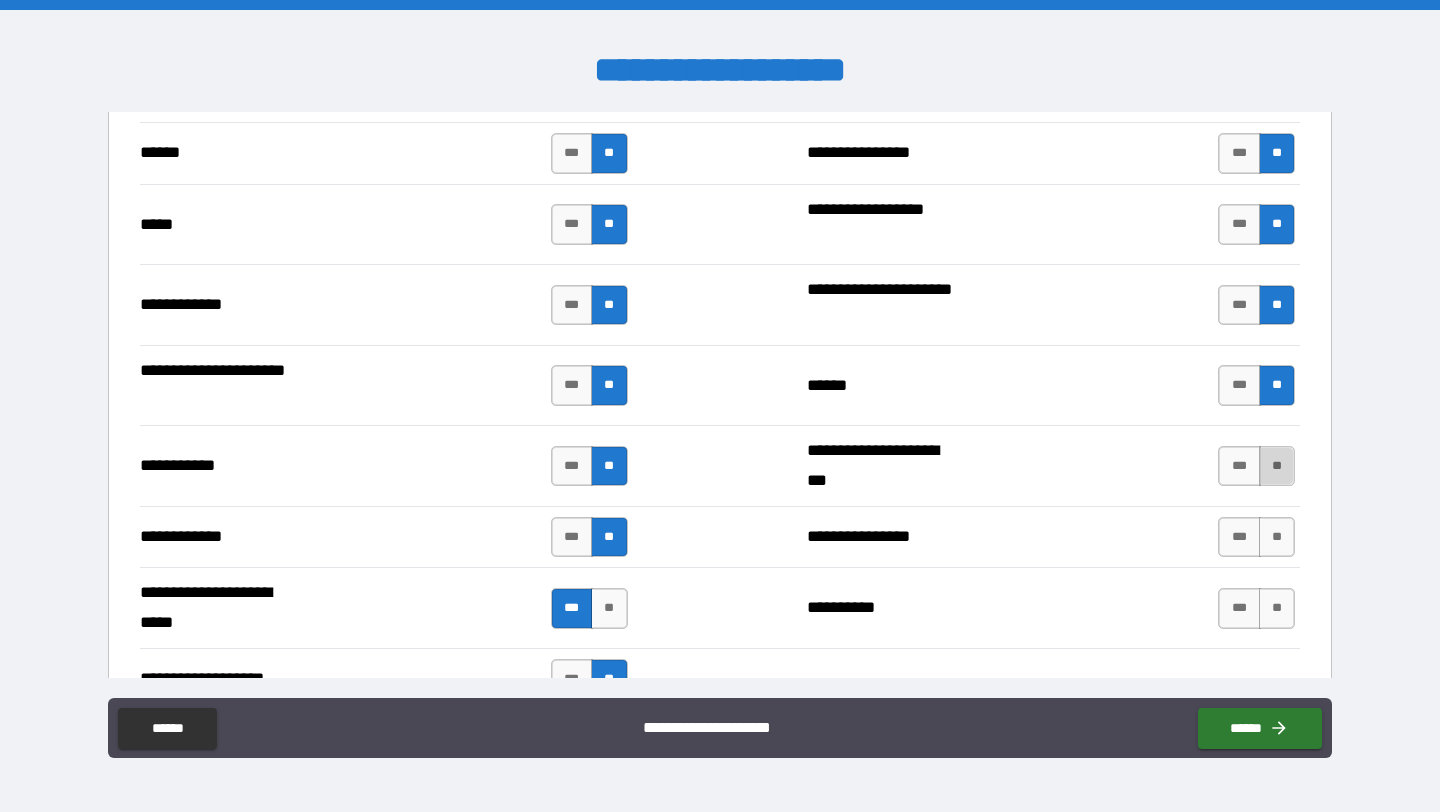 click on "**" at bounding box center [1277, 466] 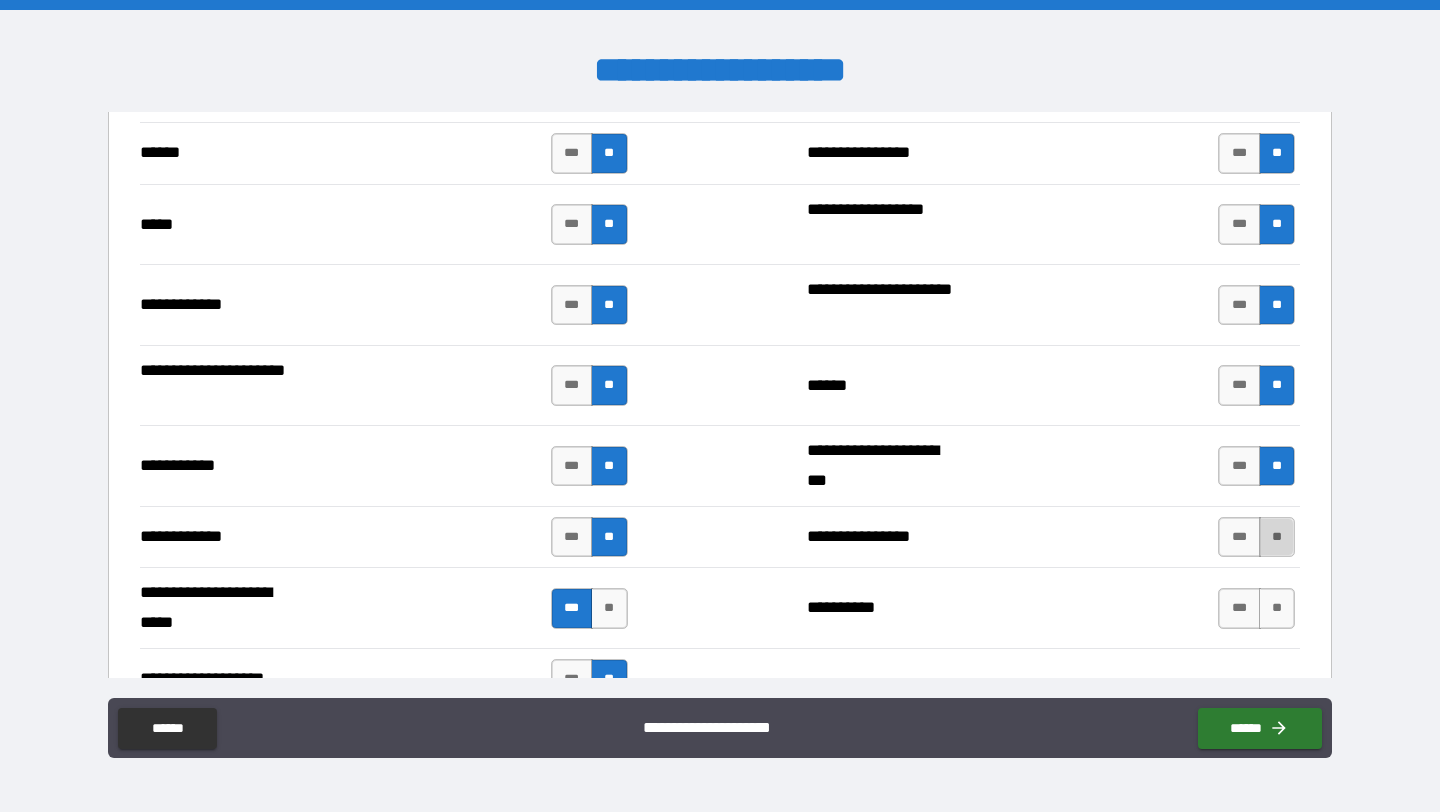 click on "**" at bounding box center (1277, 537) 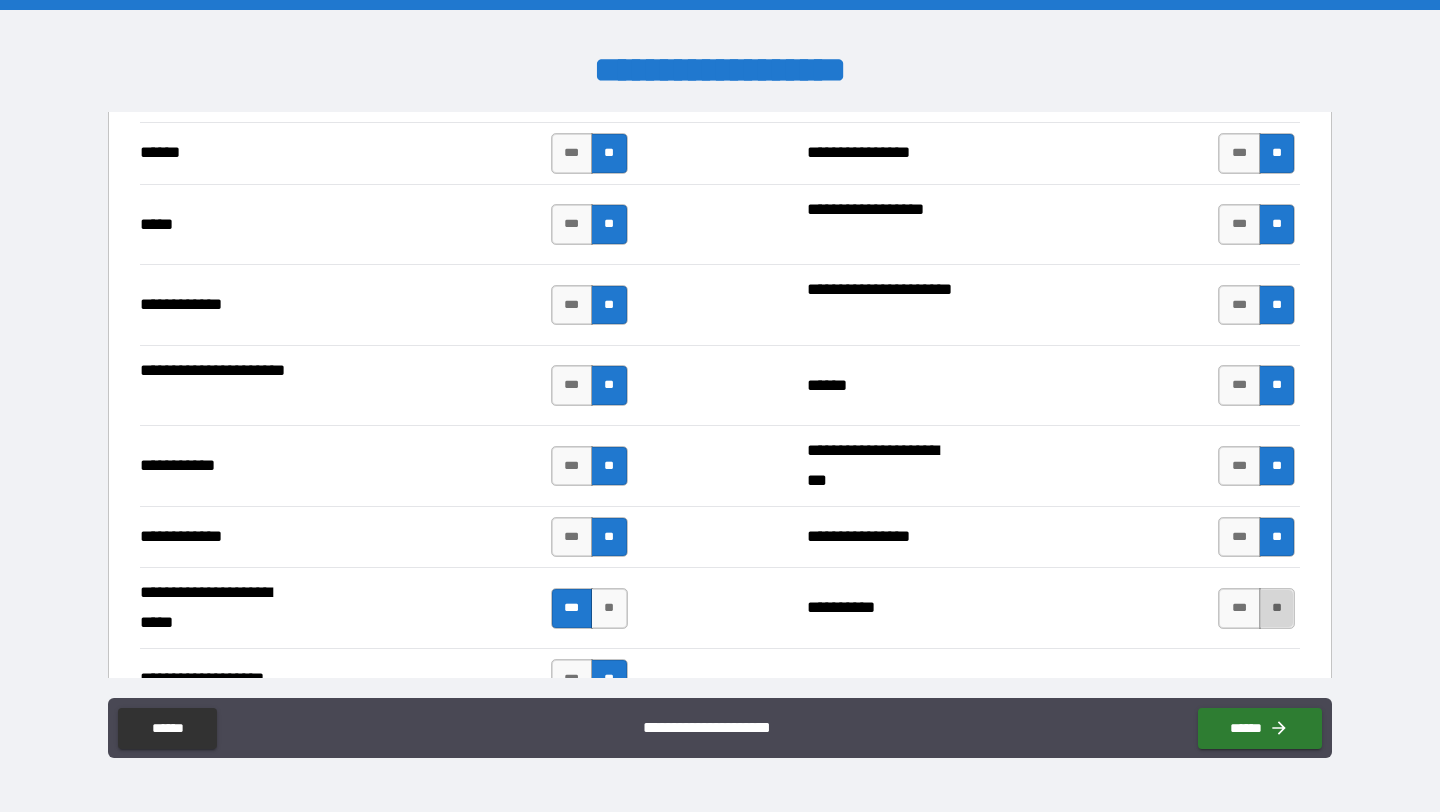 click on "**" at bounding box center (1277, 608) 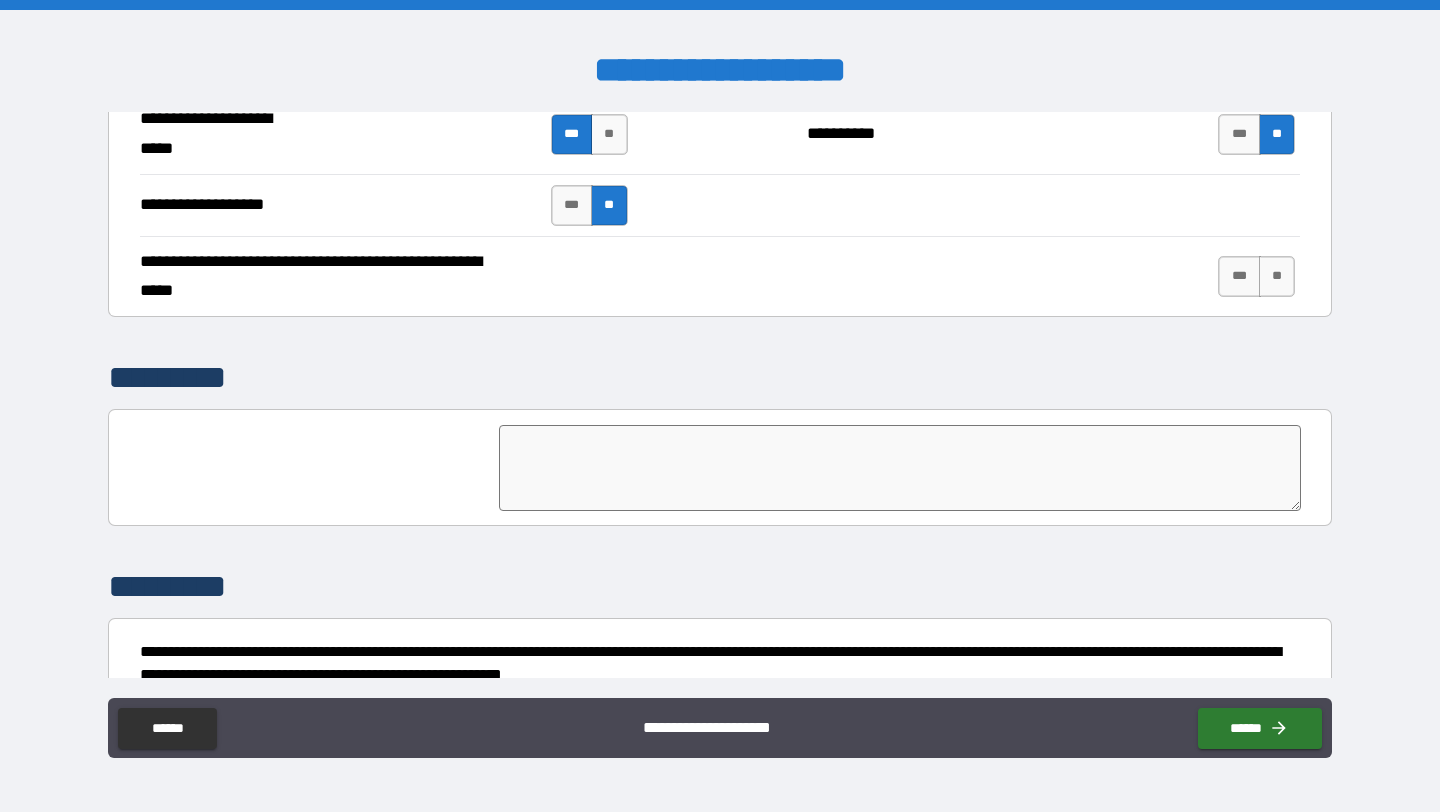 scroll, scrollTop: 4276, scrollLeft: 0, axis: vertical 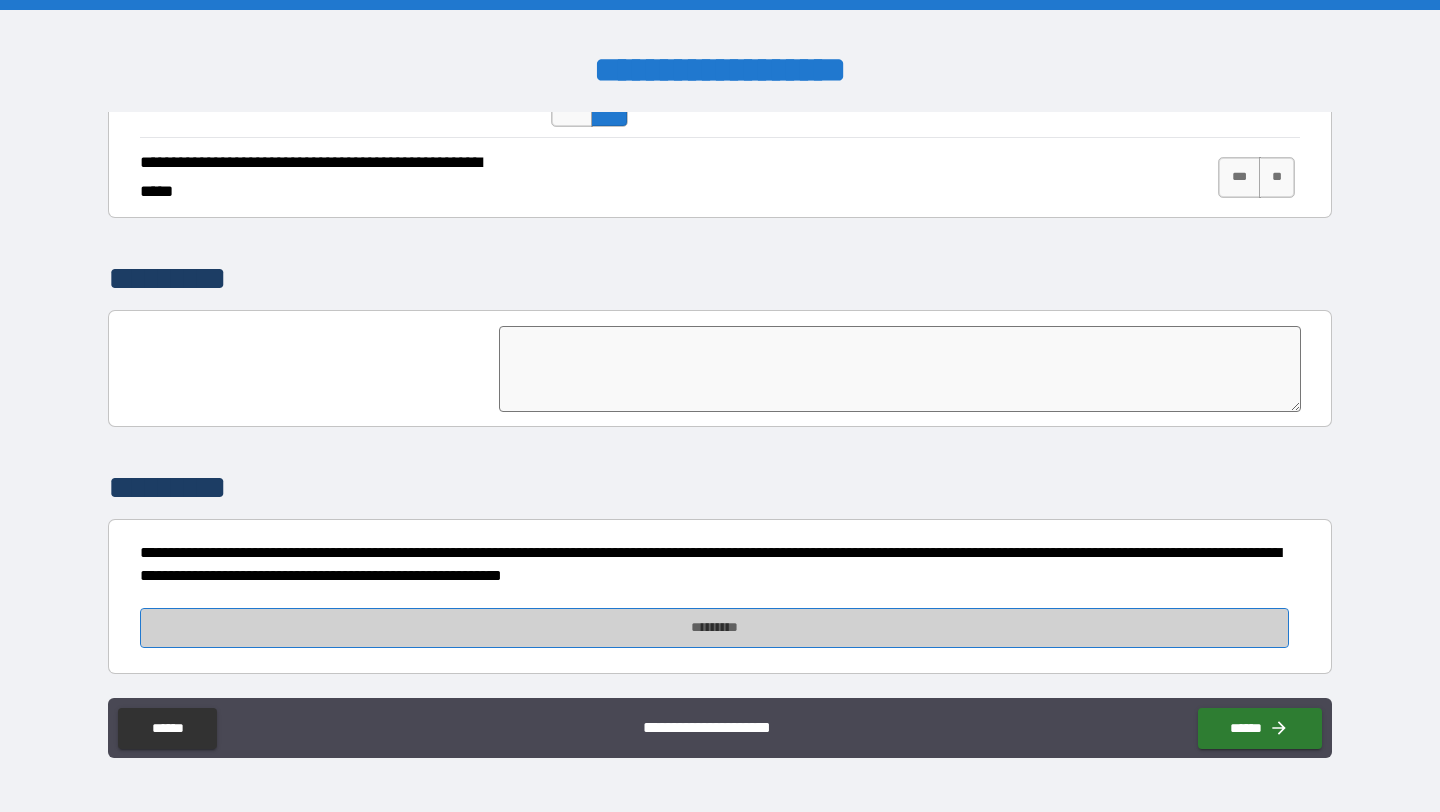 click on "*********" at bounding box center [714, 628] 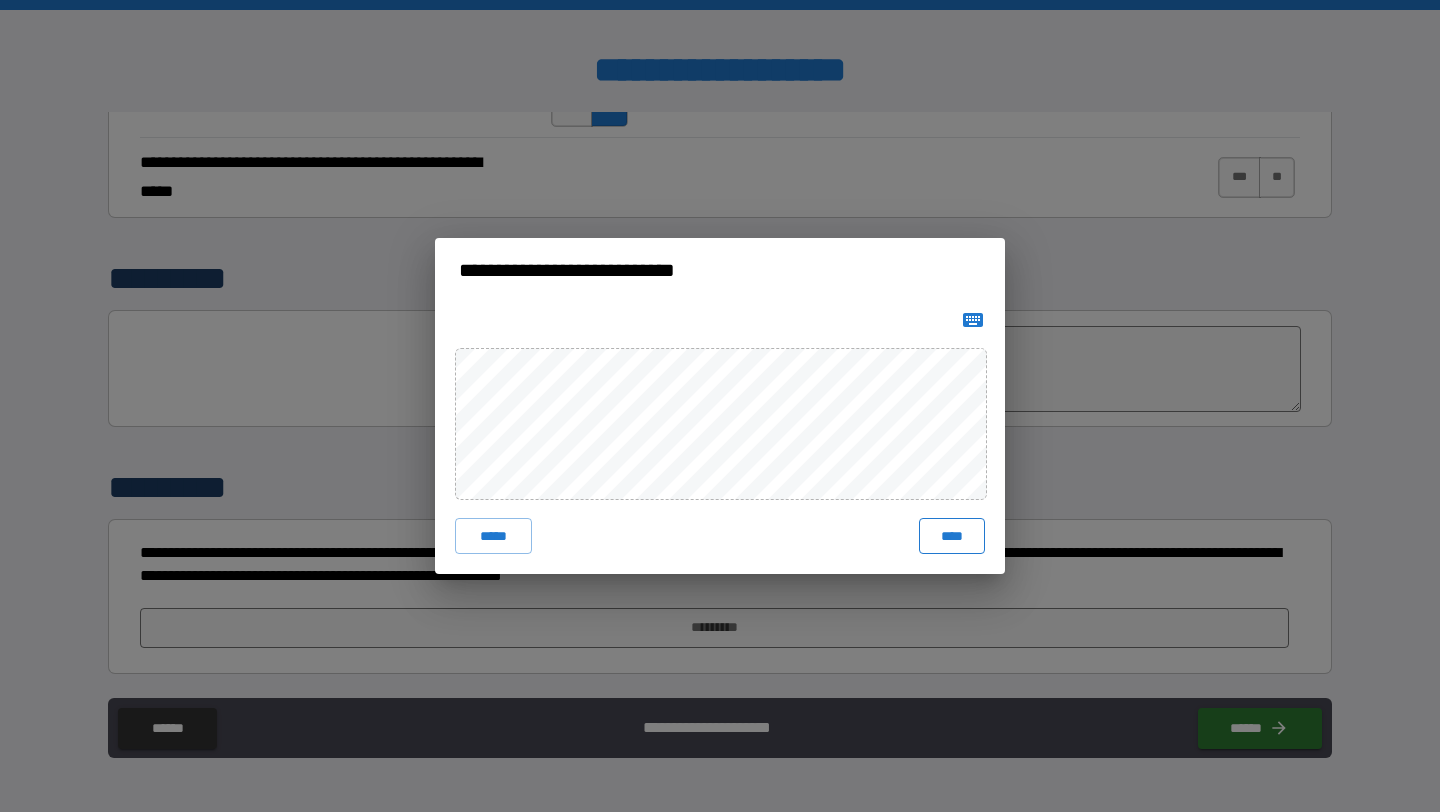 click on "****" at bounding box center (952, 536) 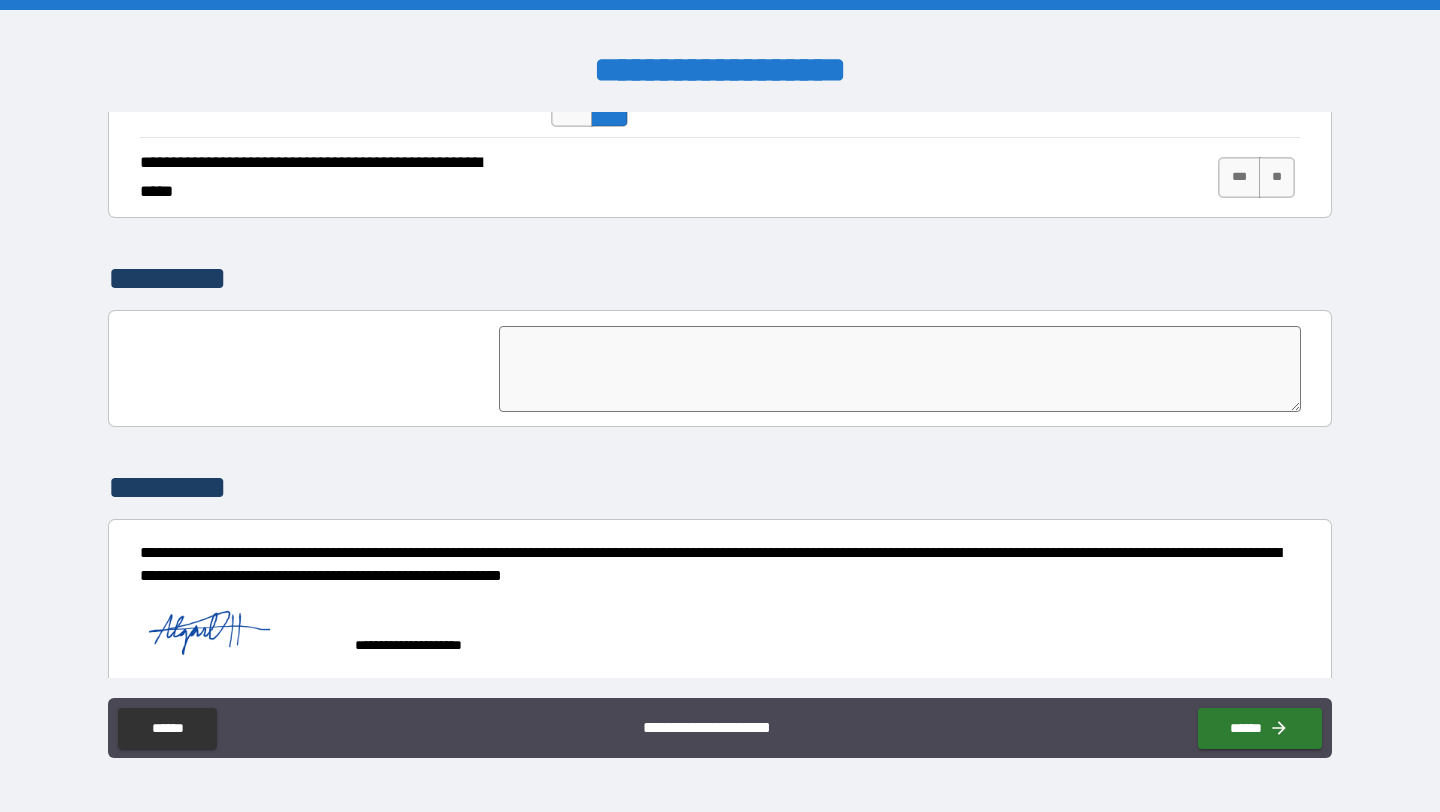 scroll, scrollTop: 4293, scrollLeft: 0, axis: vertical 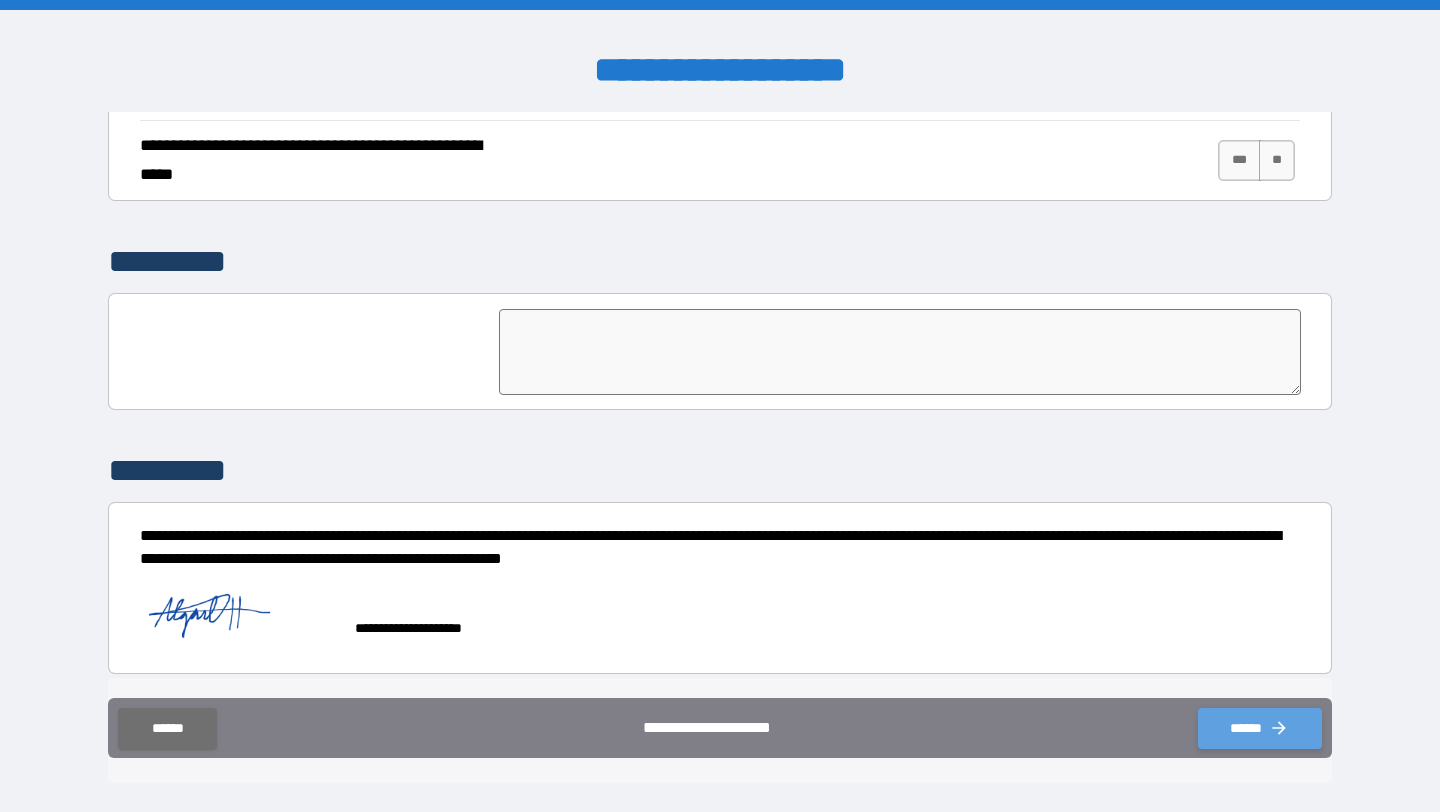 click on "******" at bounding box center (1260, 728) 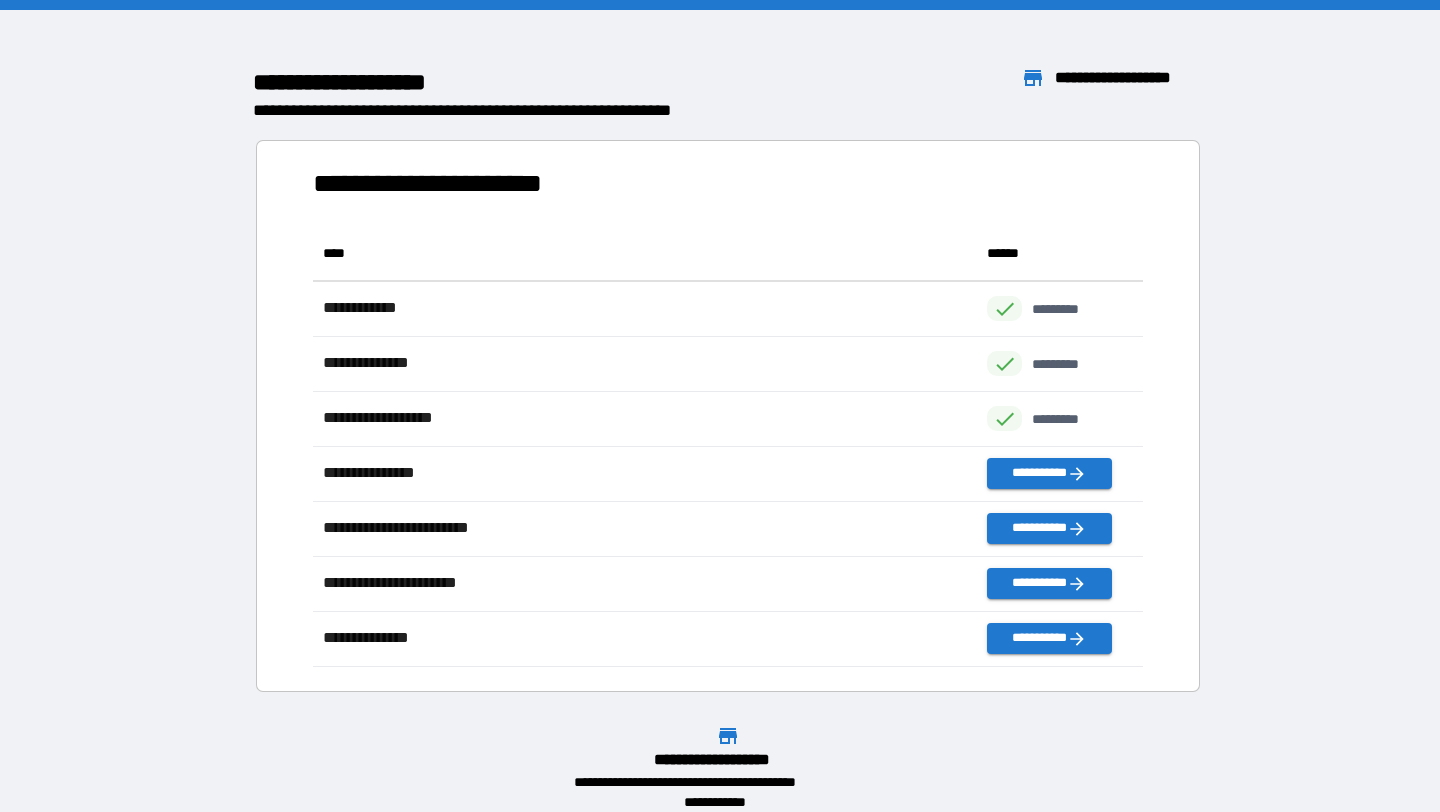scroll, scrollTop: 1, scrollLeft: 1, axis: both 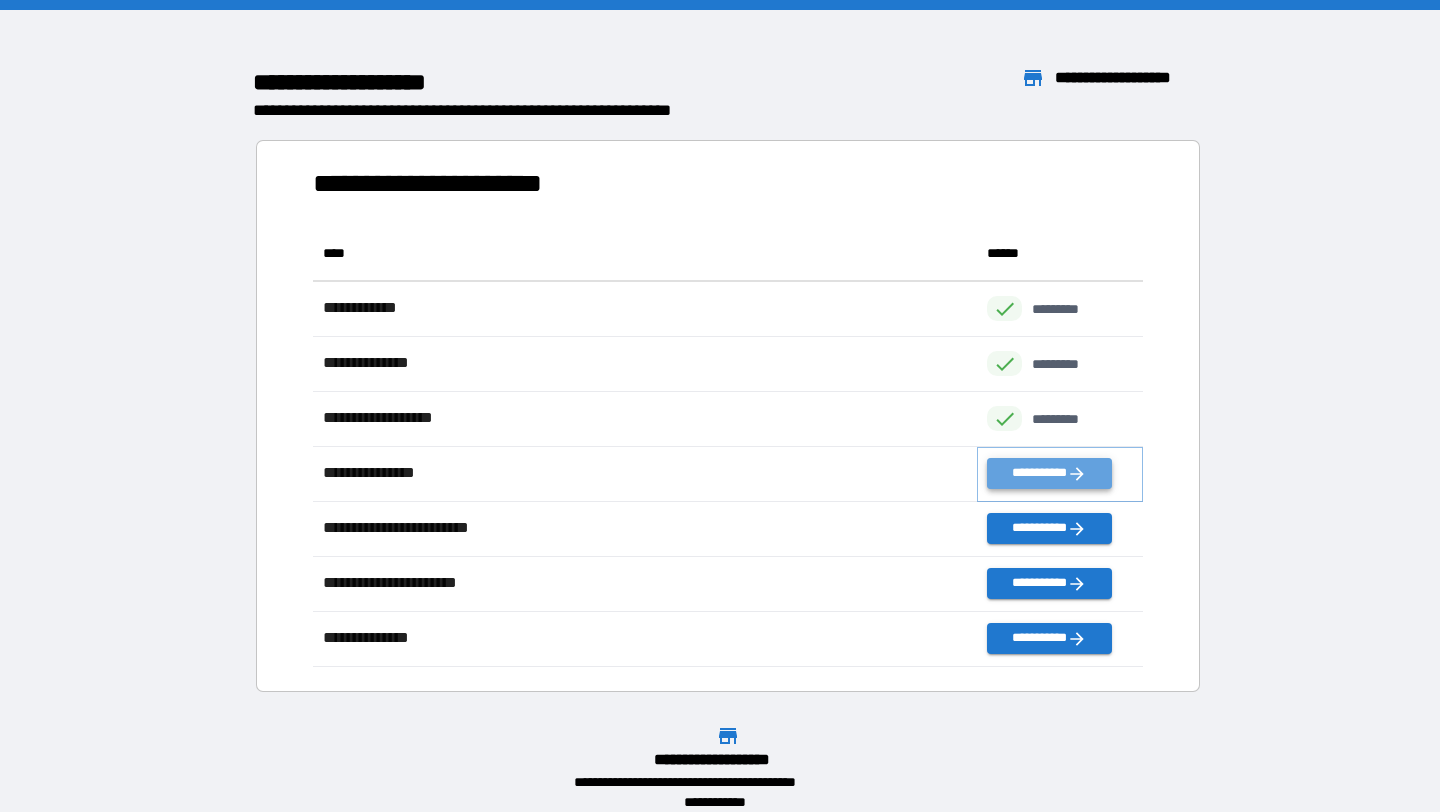 click on "**********" at bounding box center [1049, 473] 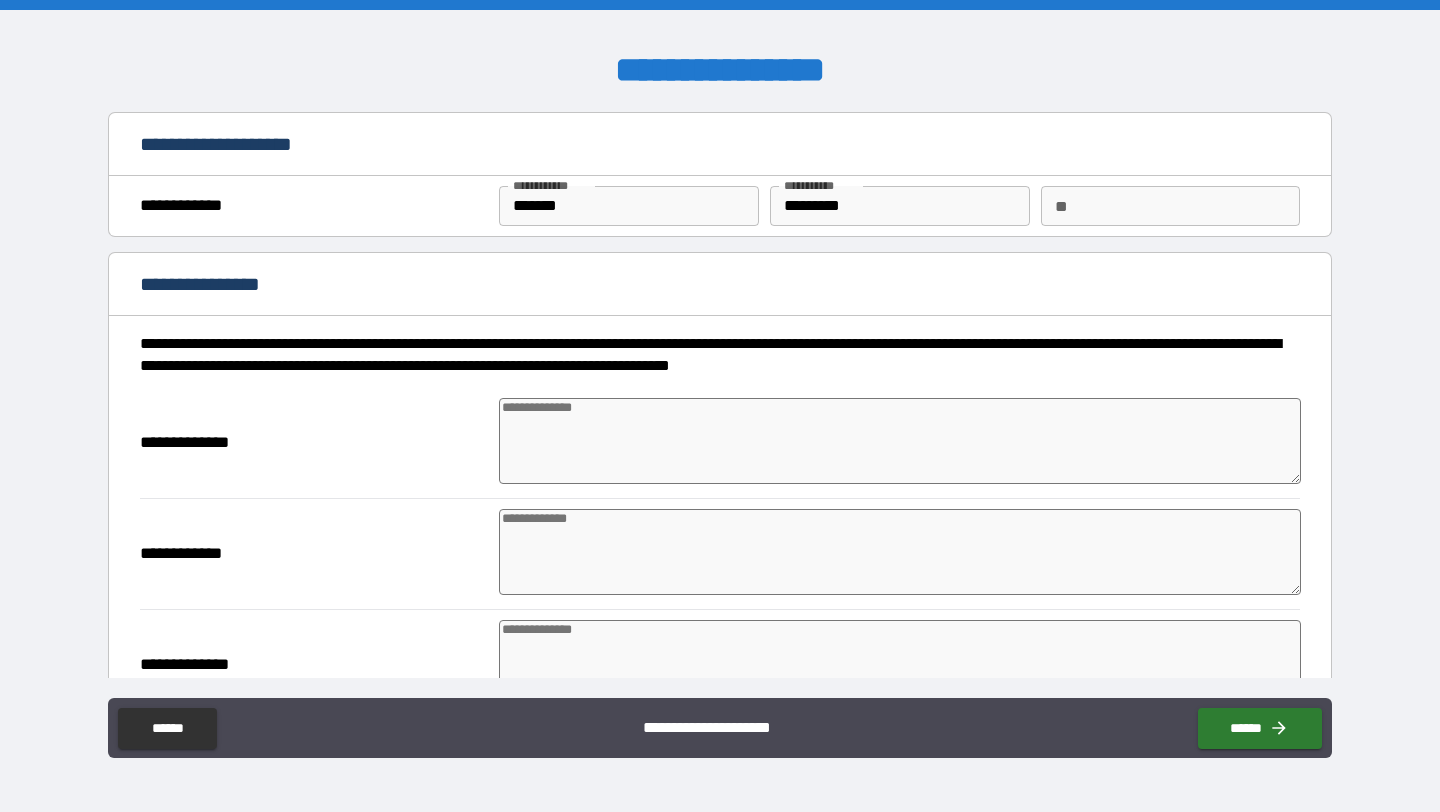 click at bounding box center [900, 441] 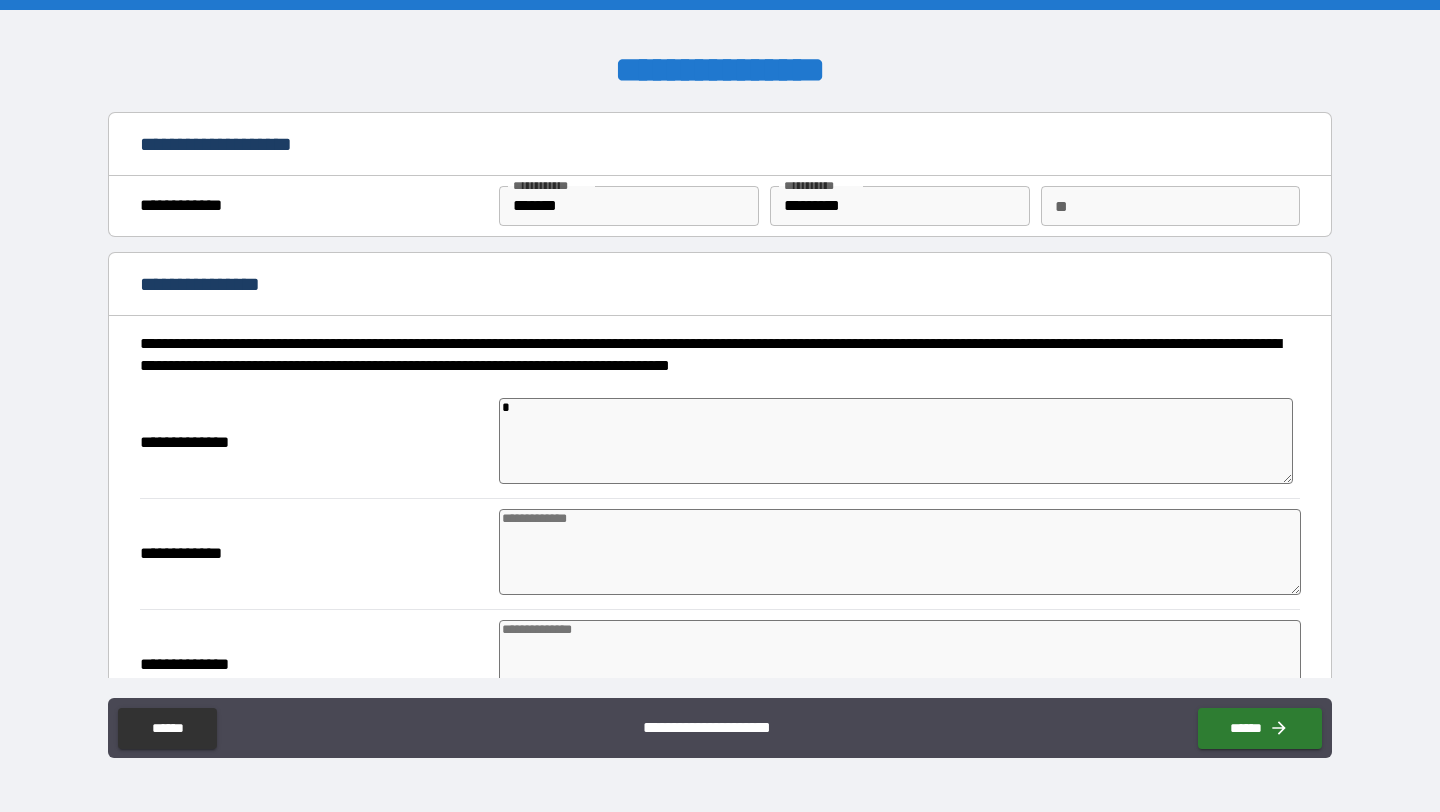 type on "*" 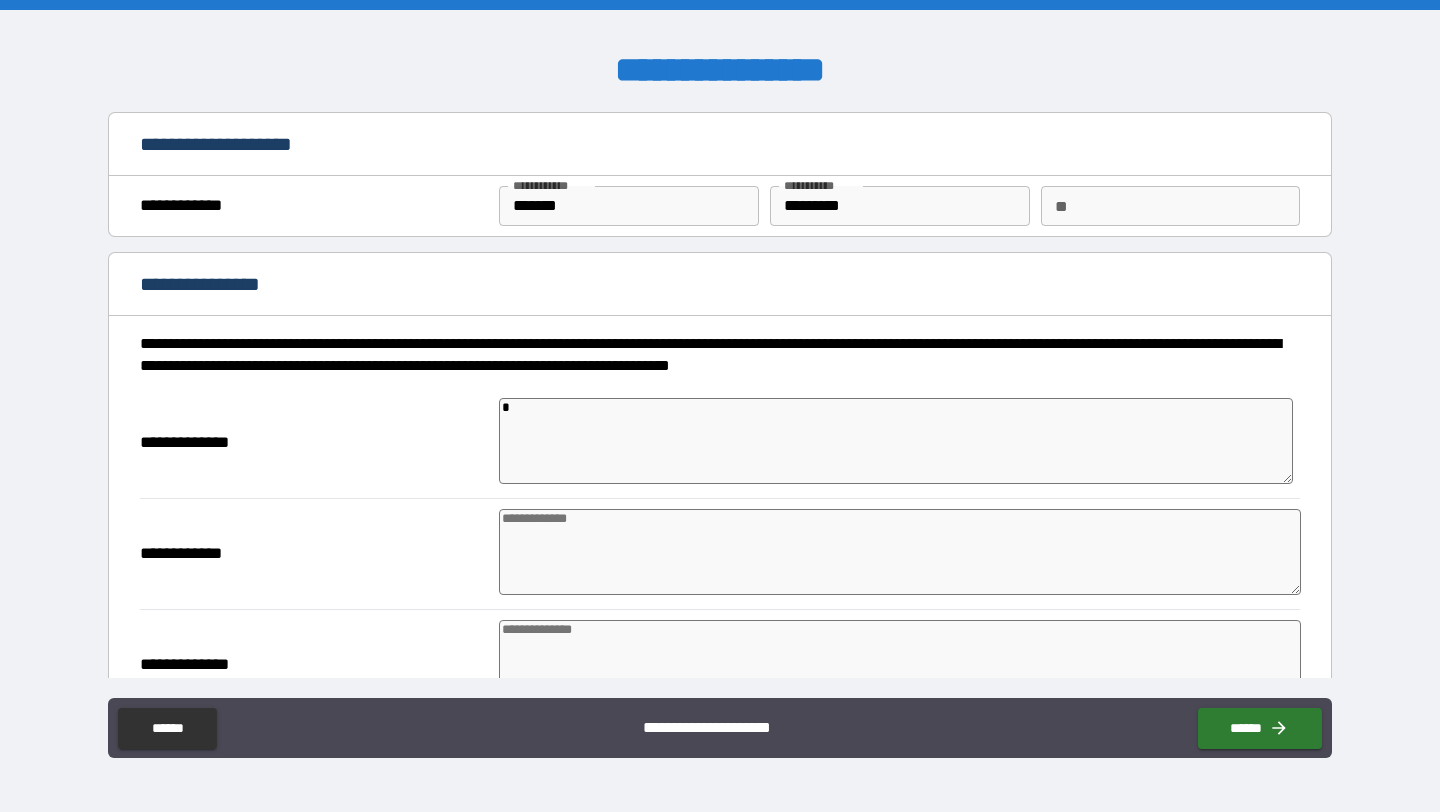 type on "*" 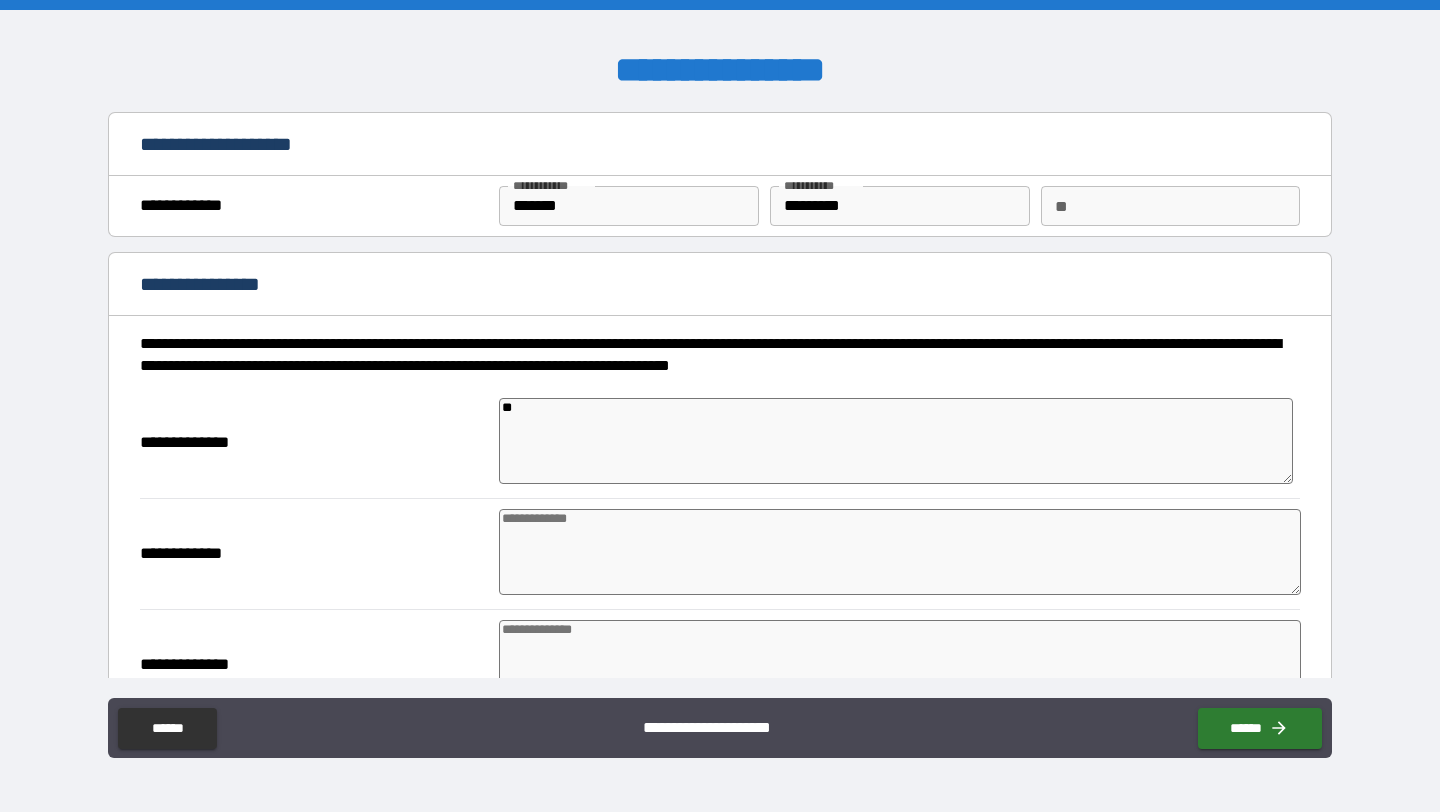 type on "*" 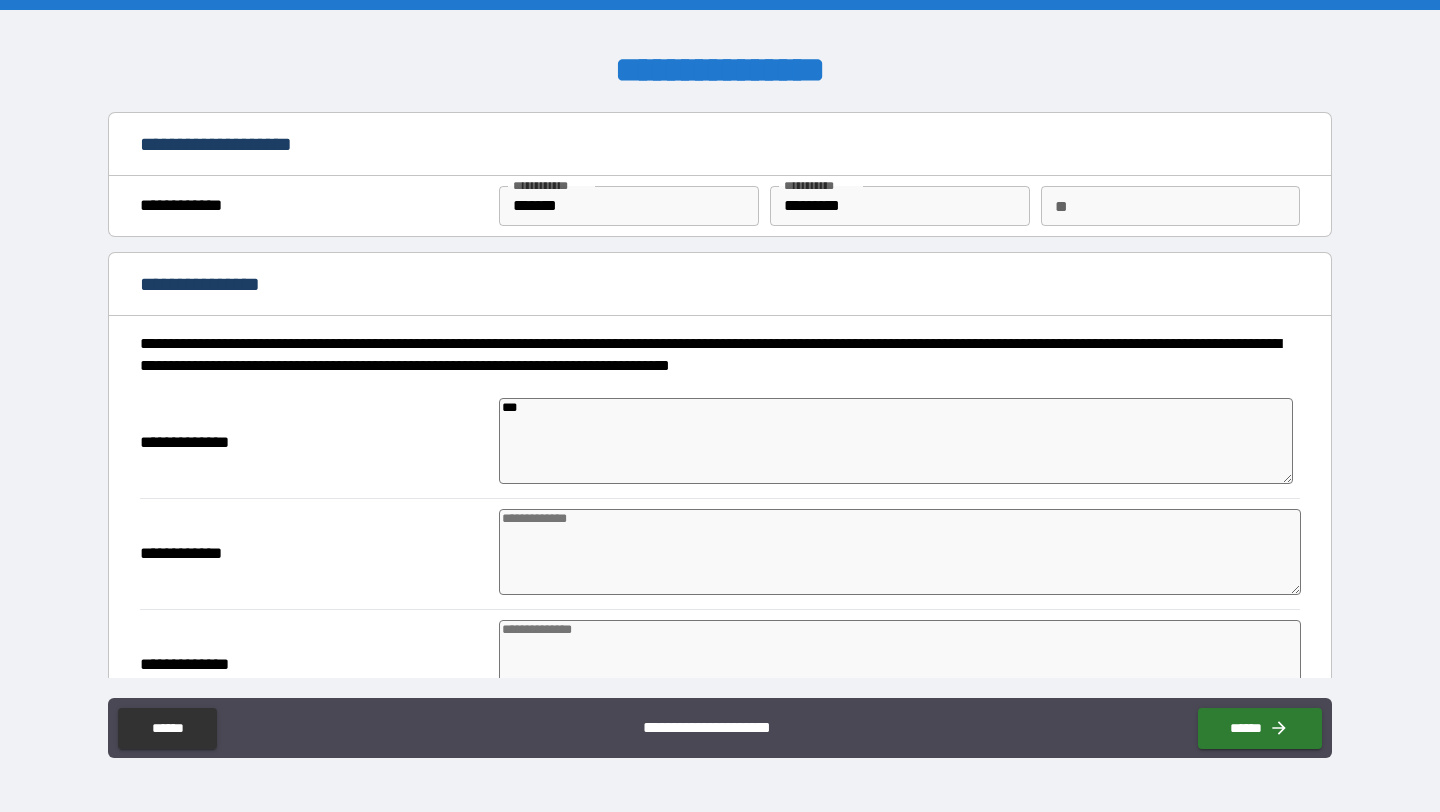 type on "*" 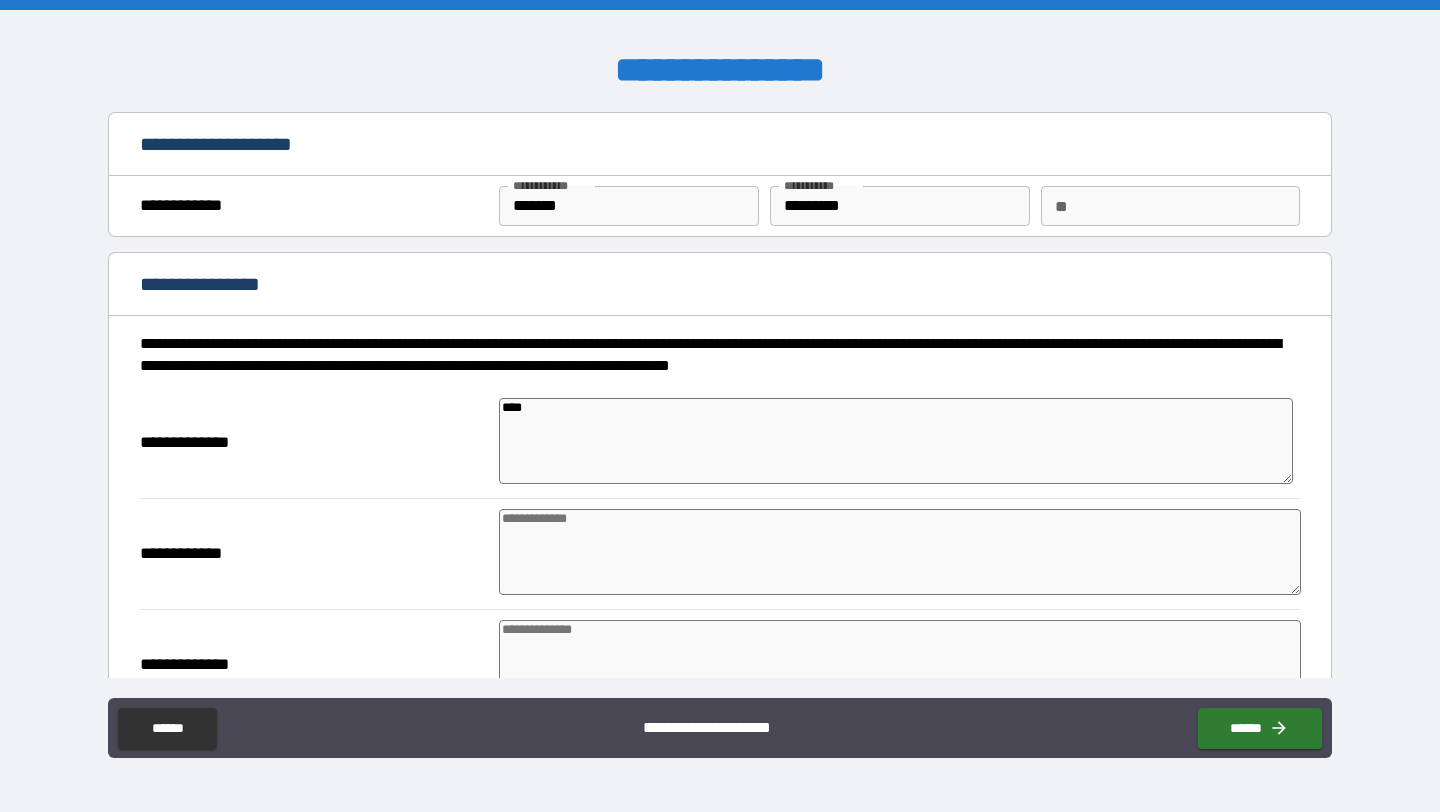 type on "*****" 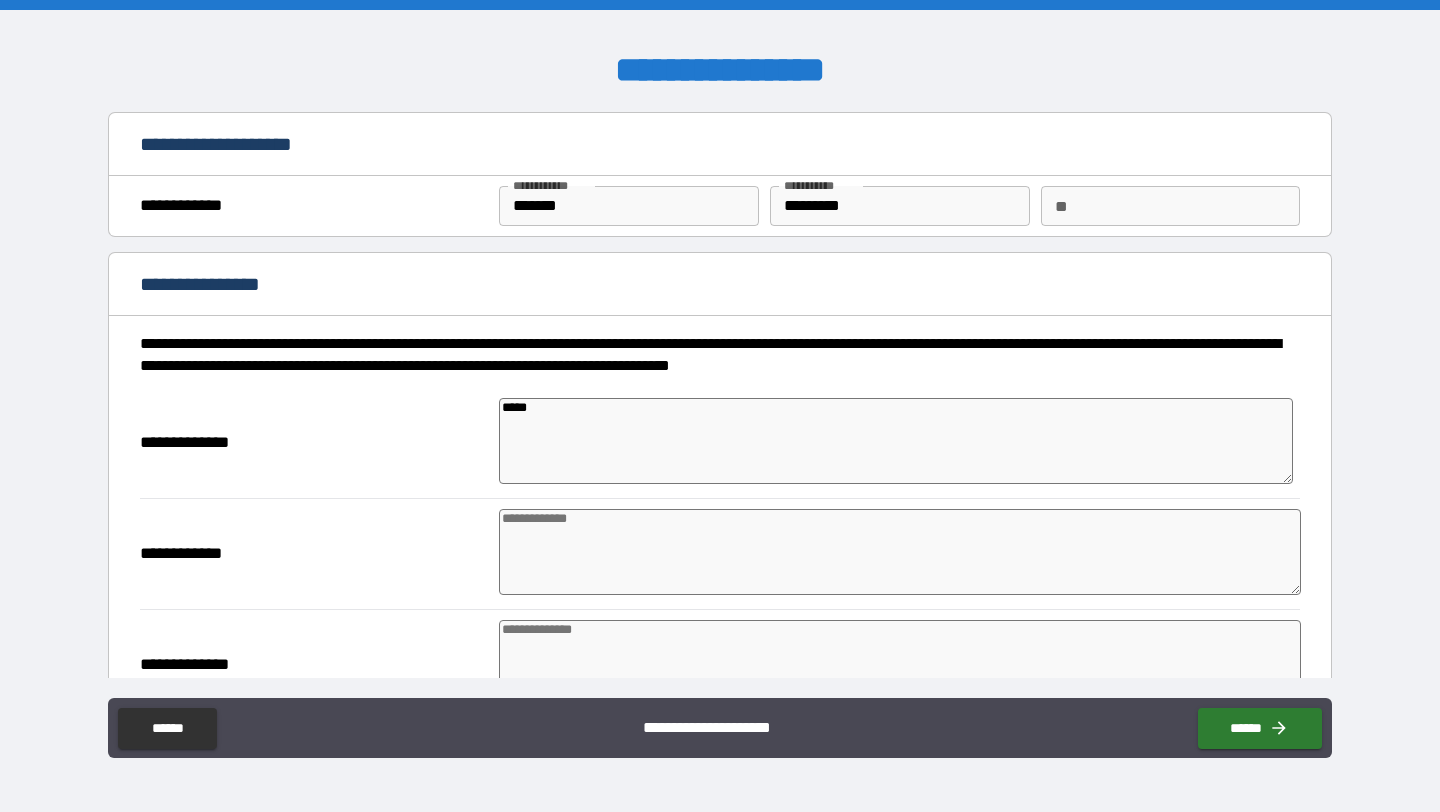 type on "******" 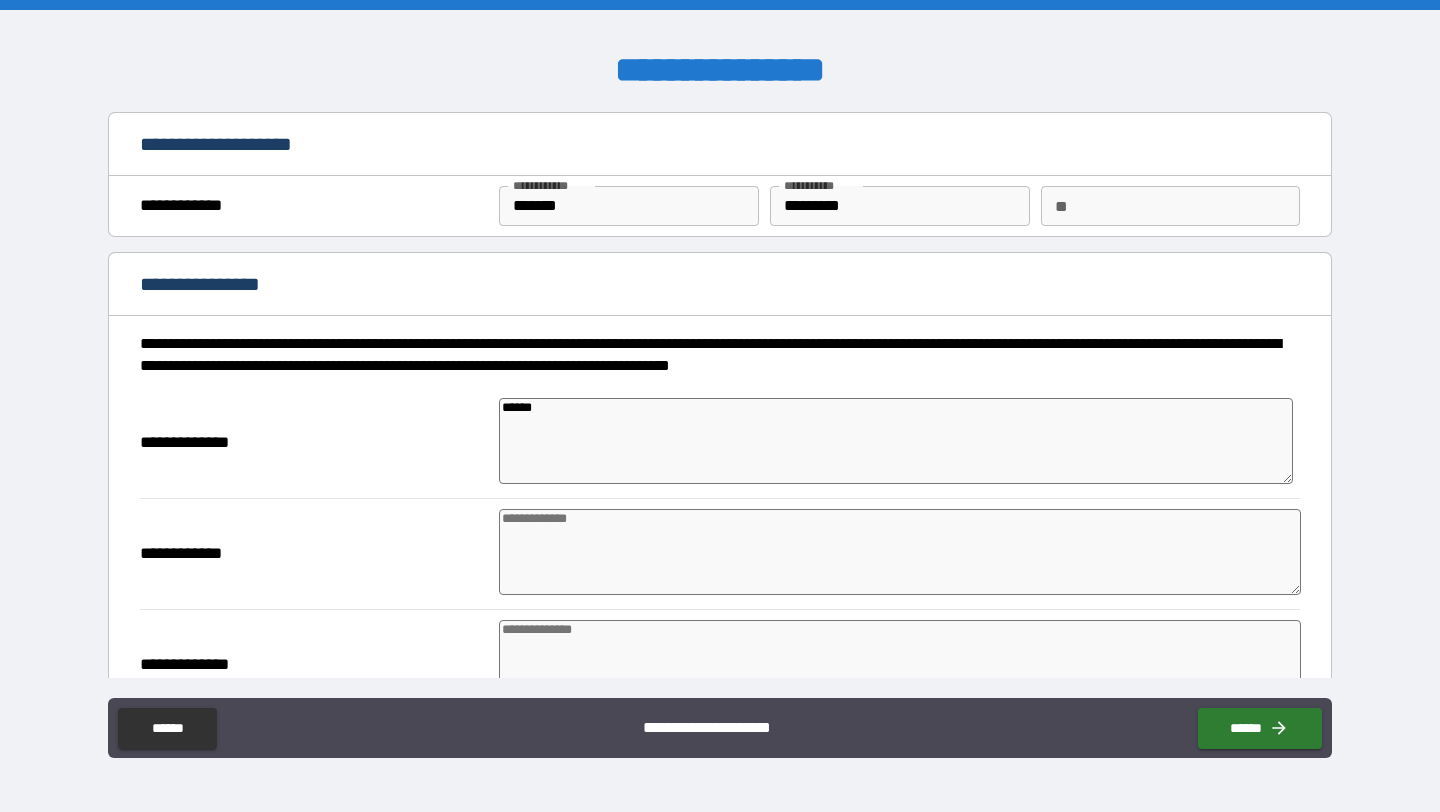 type on "*" 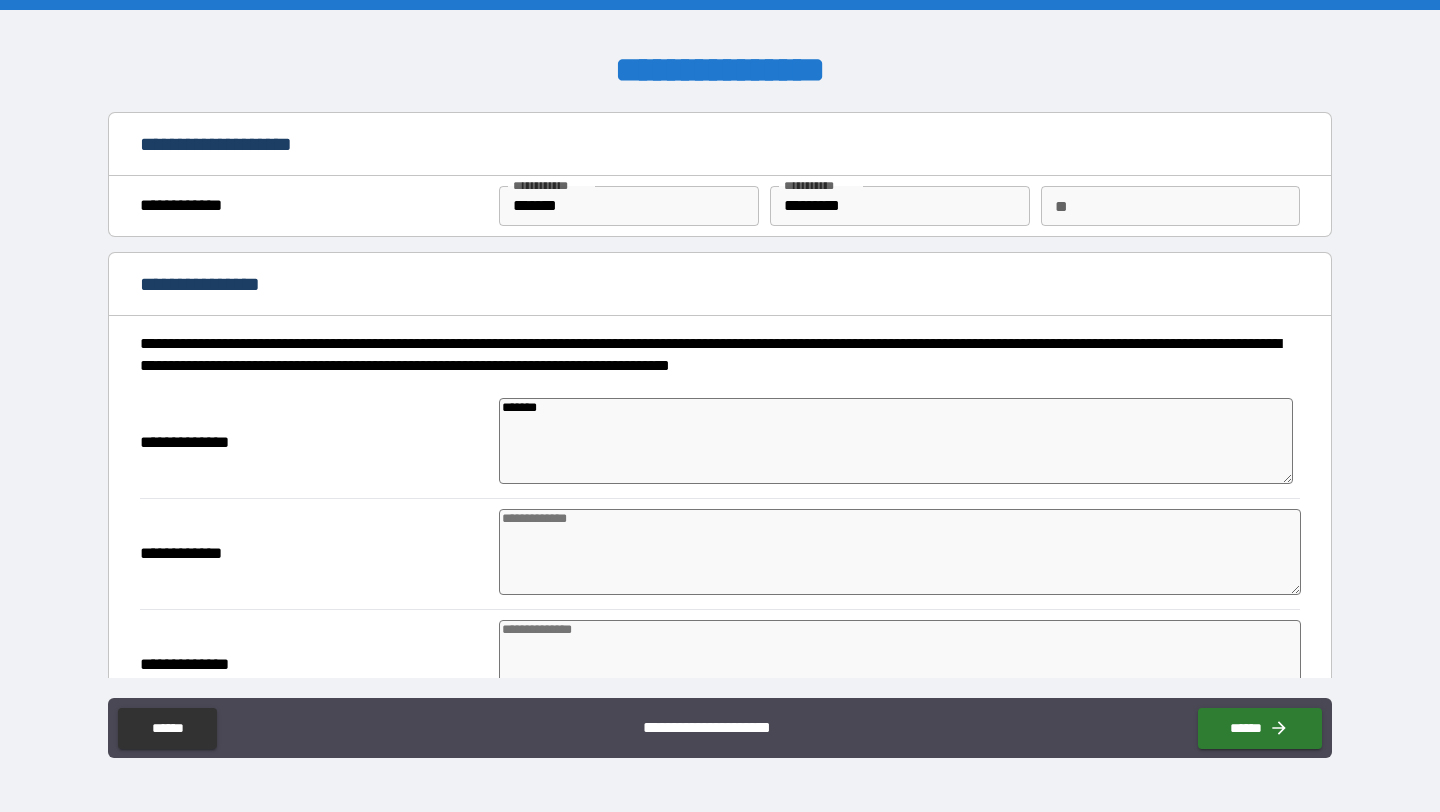 type on "*" 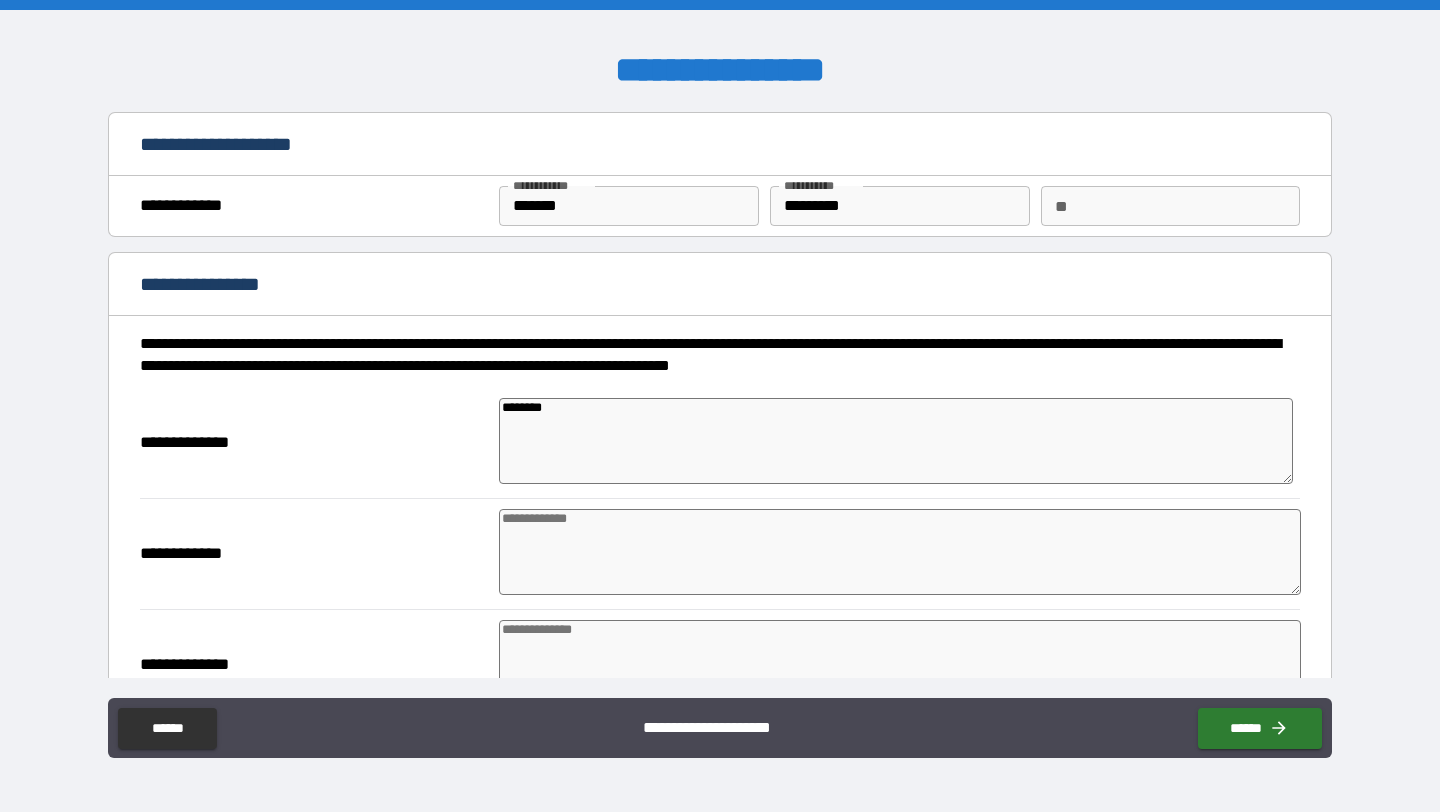 type on "*" 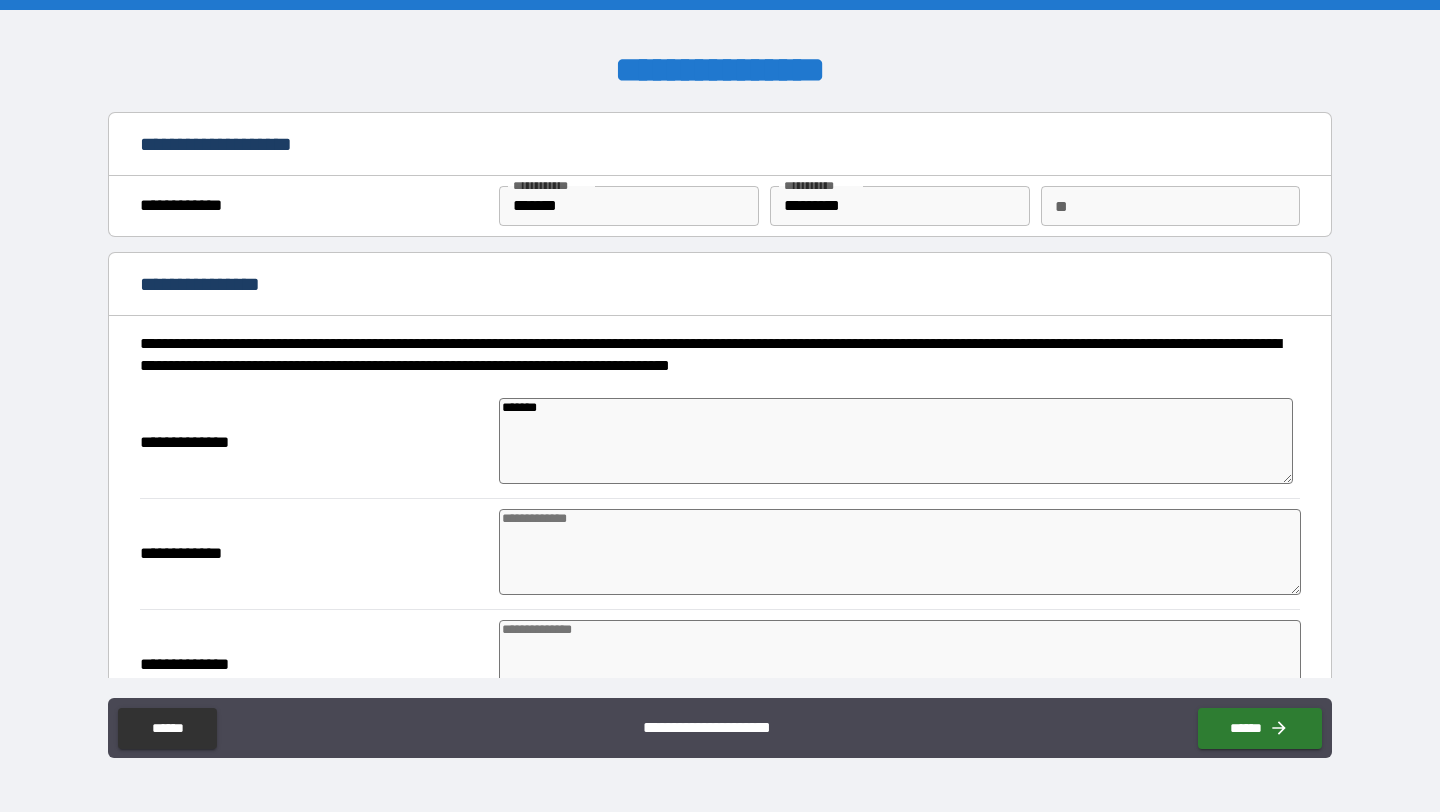 type on "******" 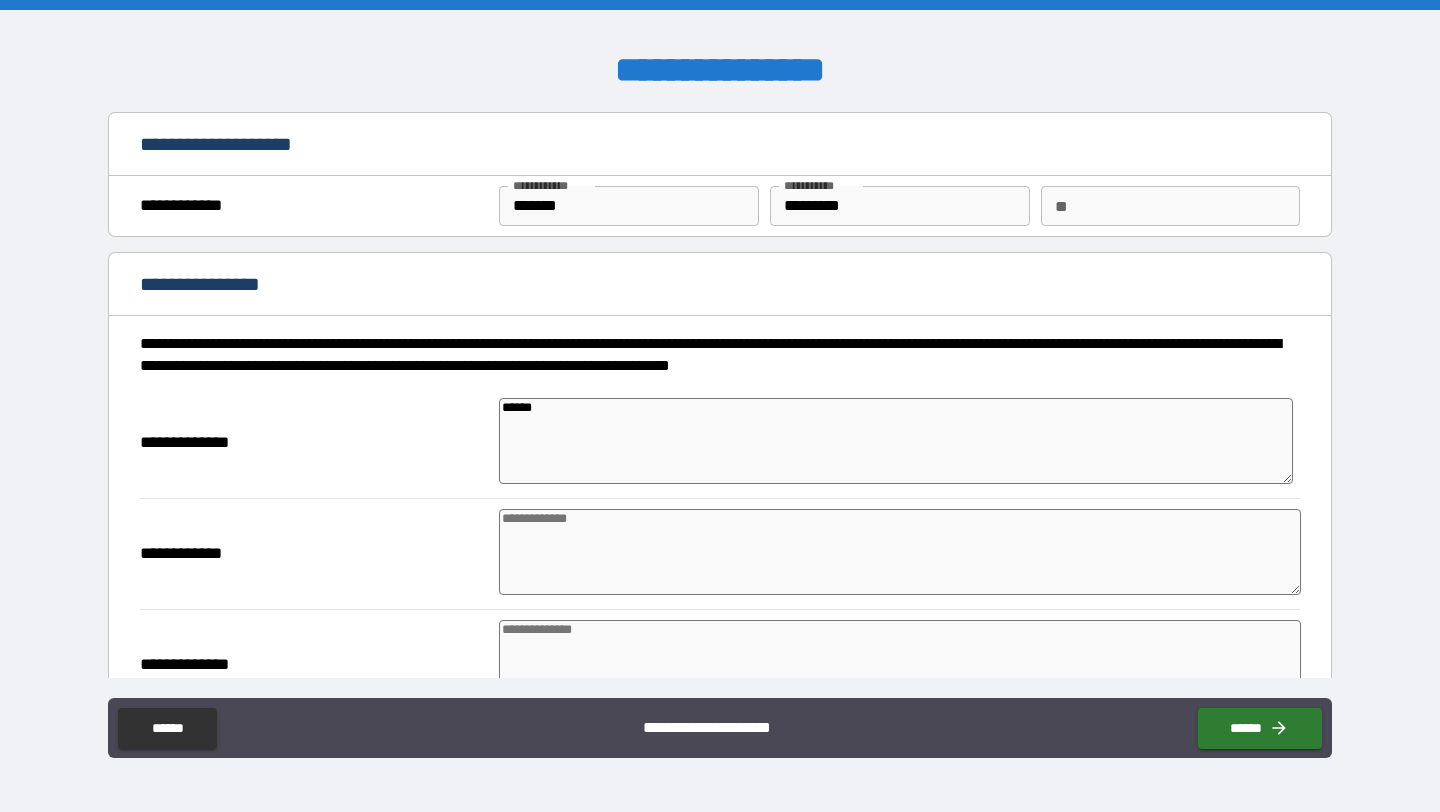 type on "*" 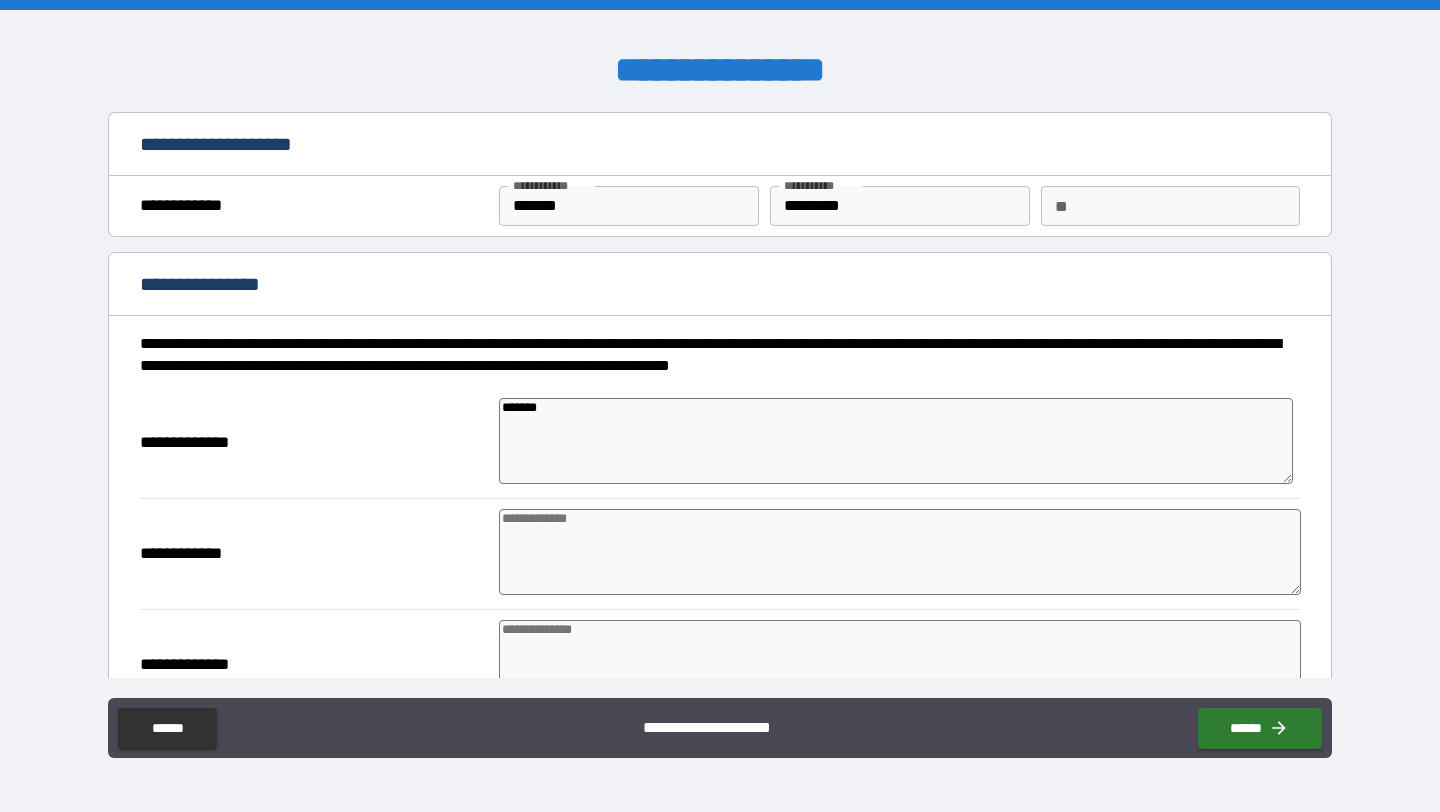 type on "*******" 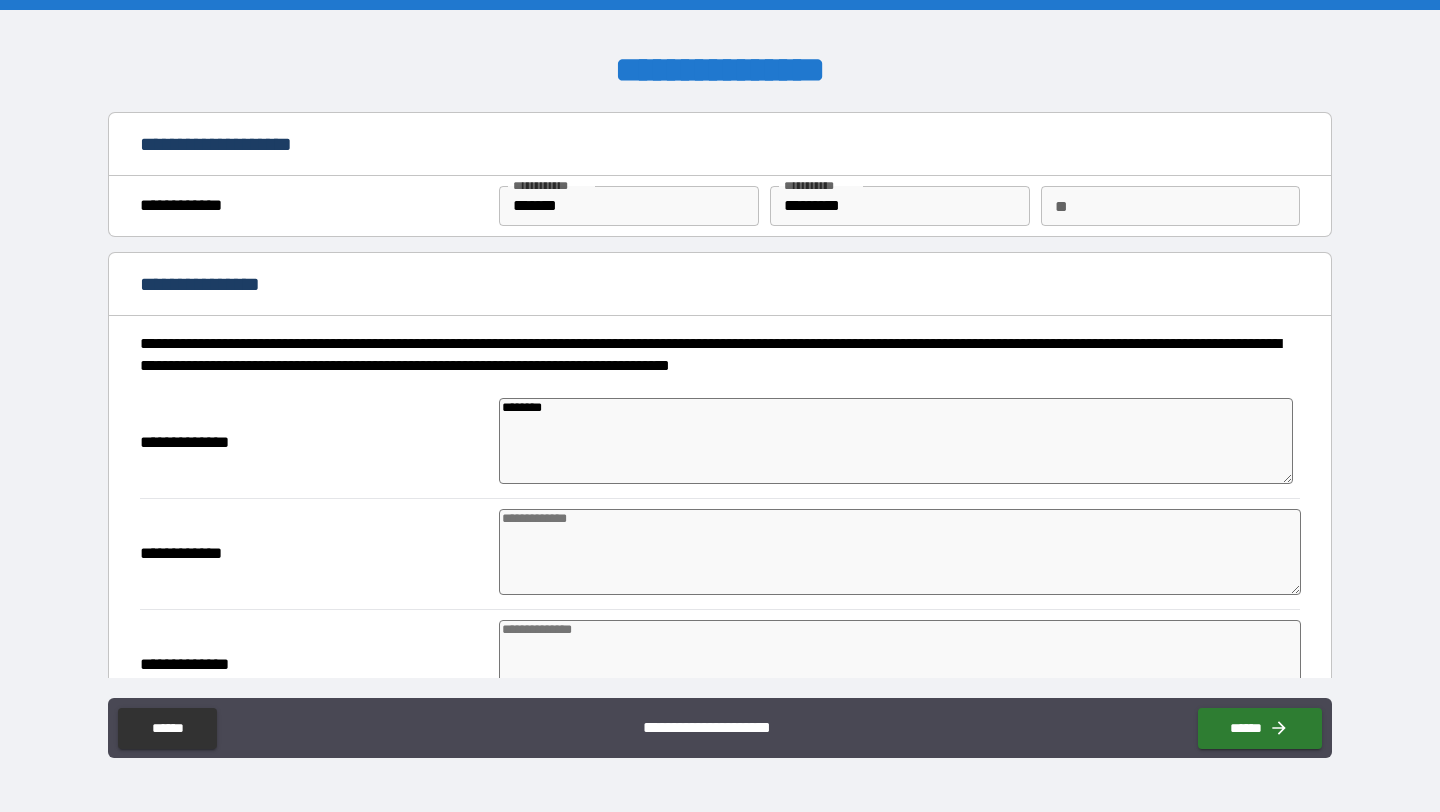 type on "*" 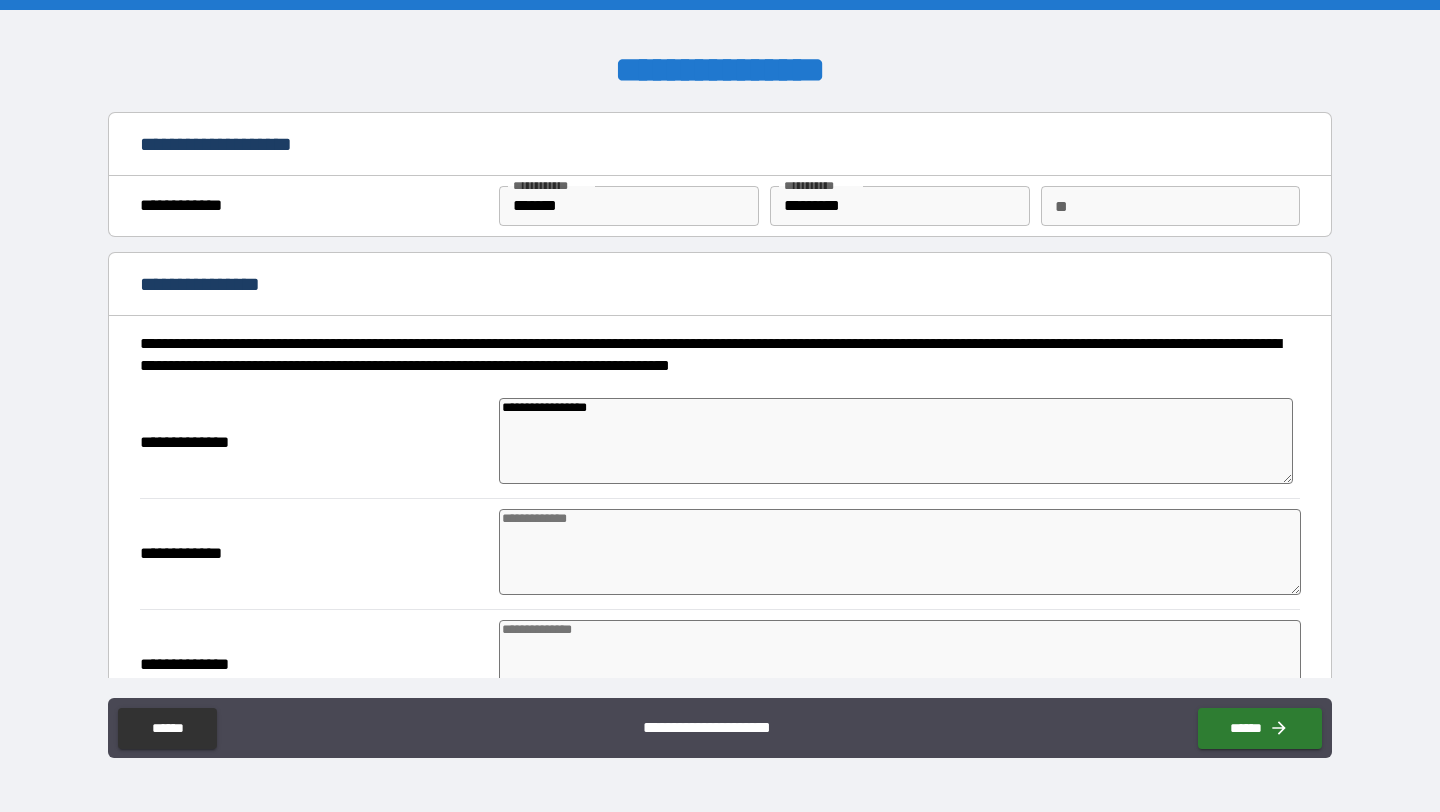 click at bounding box center [900, 552] 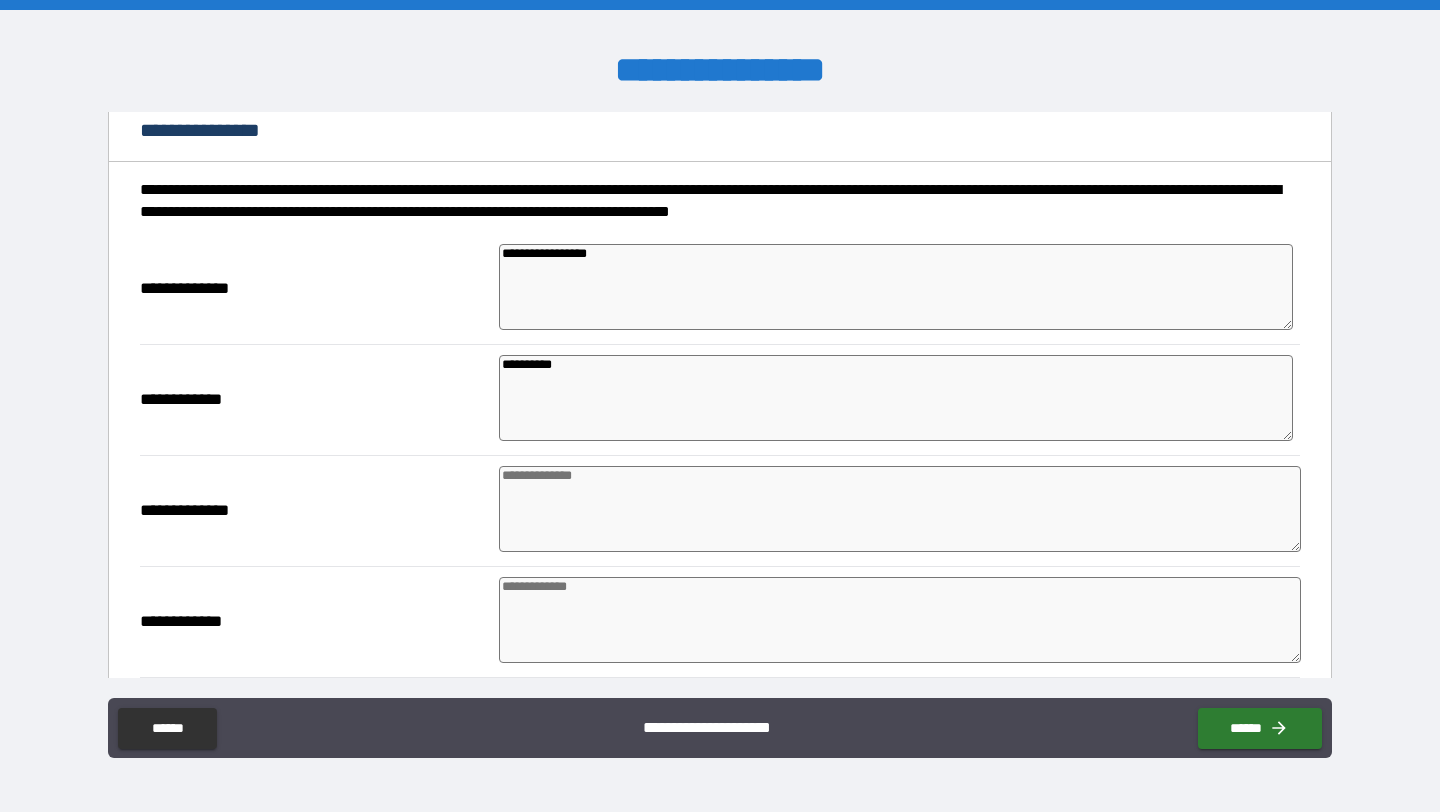 scroll, scrollTop: 170, scrollLeft: 0, axis: vertical 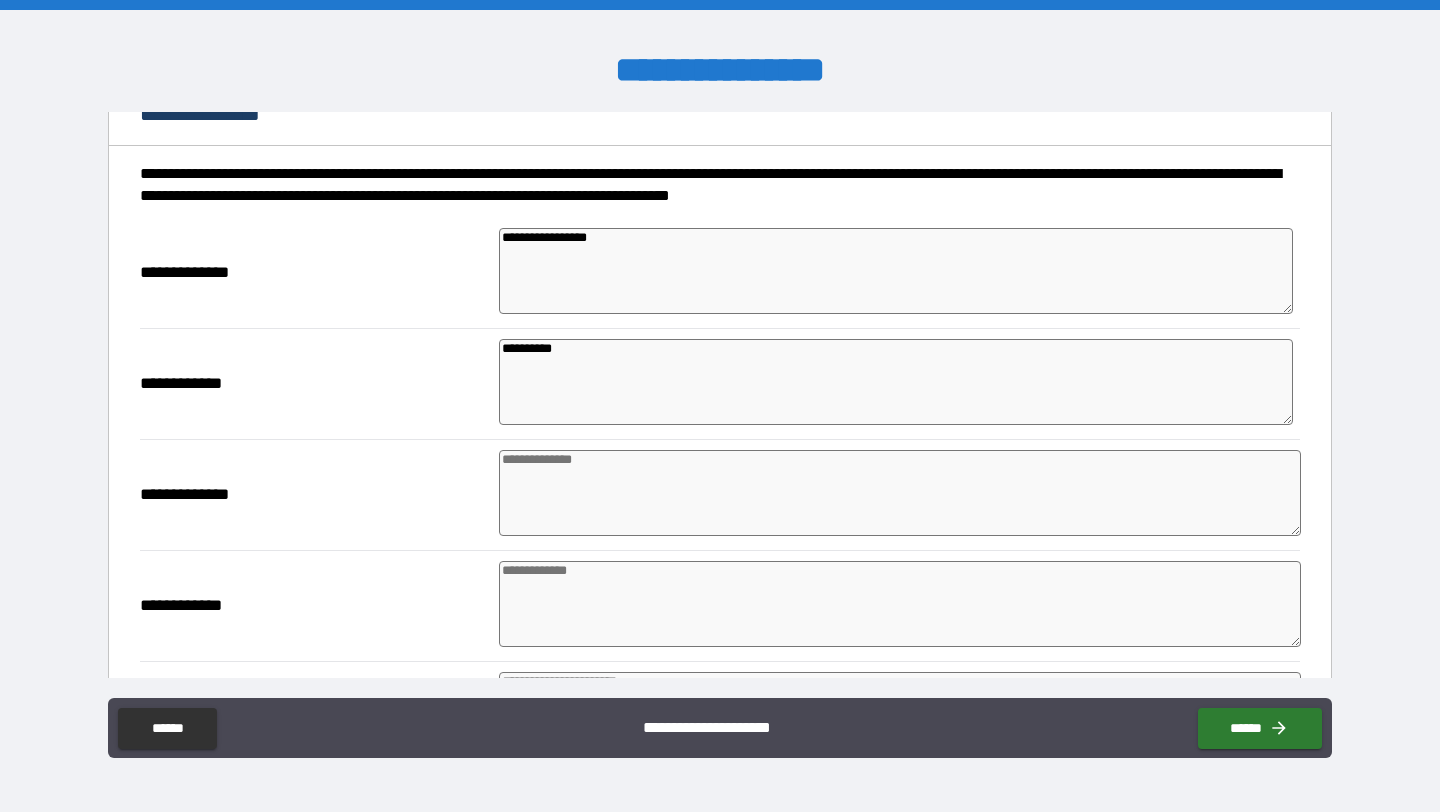 click at bounding box center (900, 493) 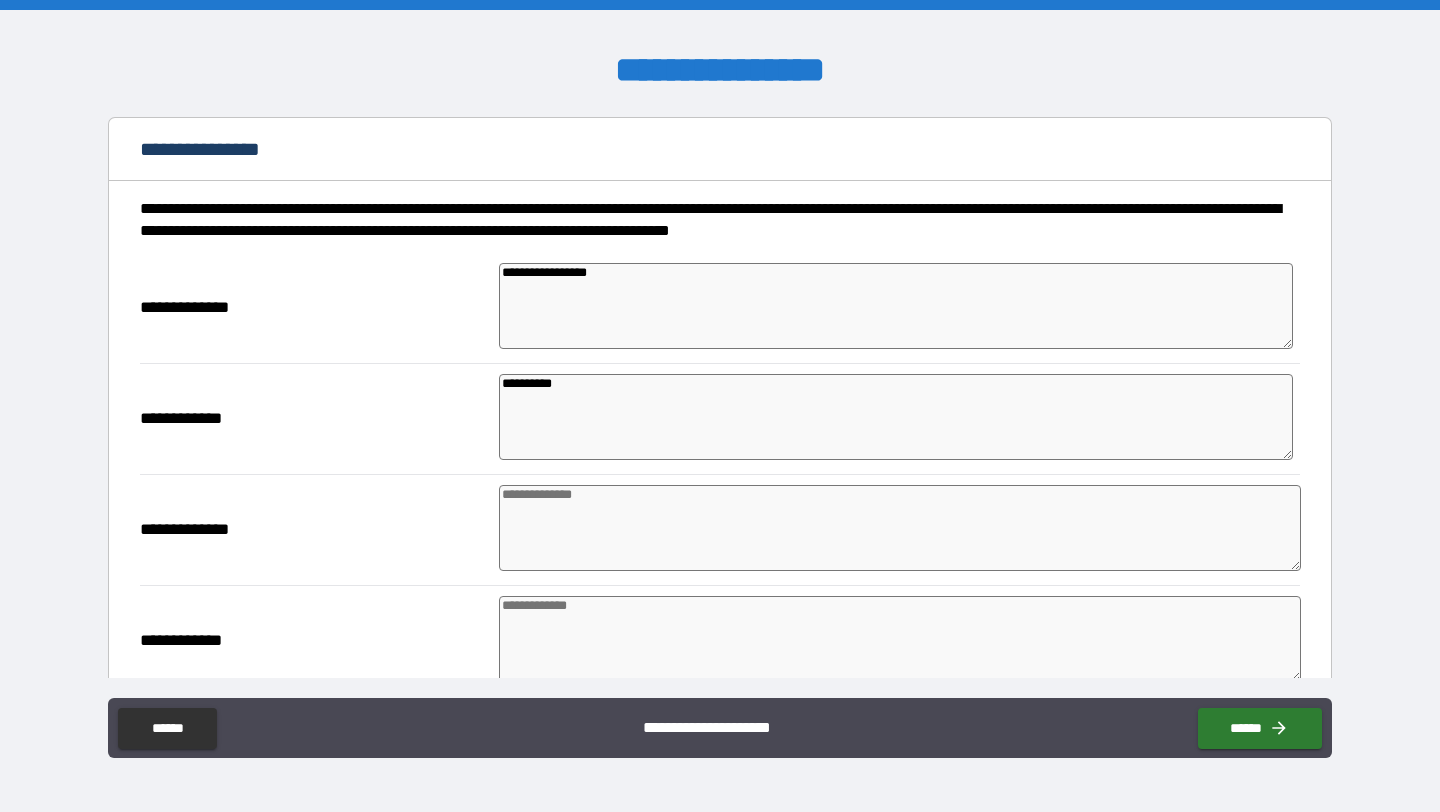scroll, scrollTop: 113, scrollLeft: 0, axis: vertical 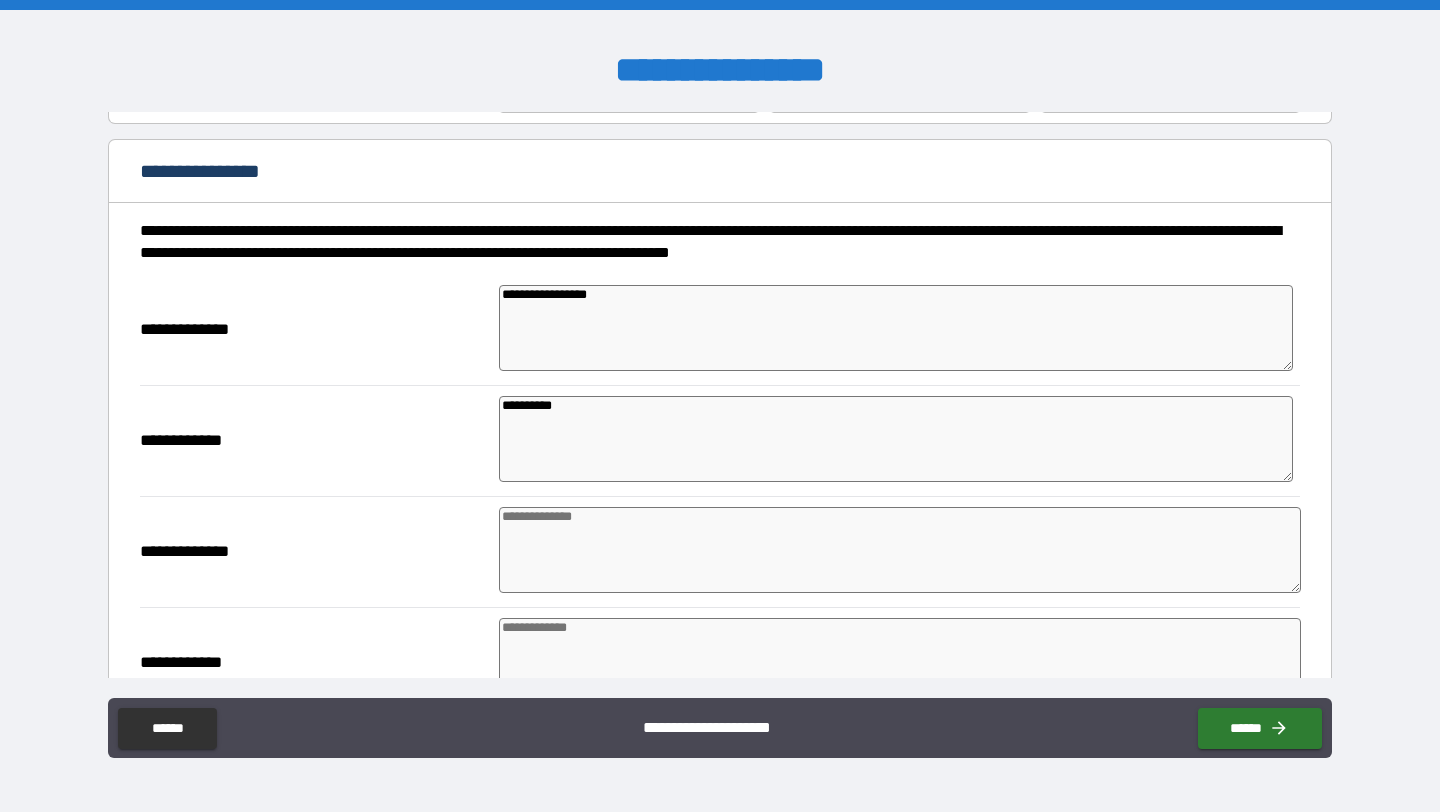 click on "**********" at bounding box center [720, 440] 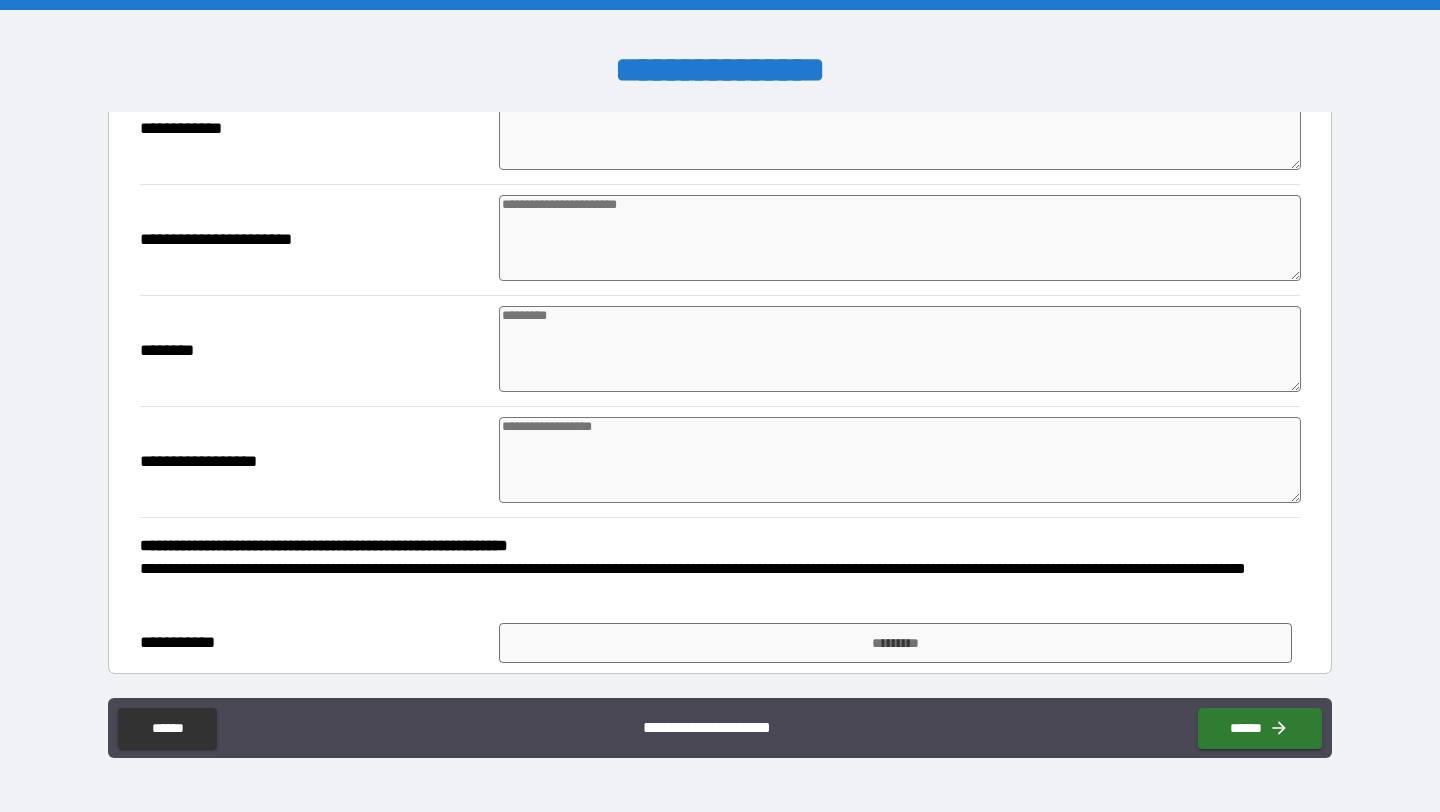 scroll, scrollTop: 646, scrollLeft: 0, axis: vertical 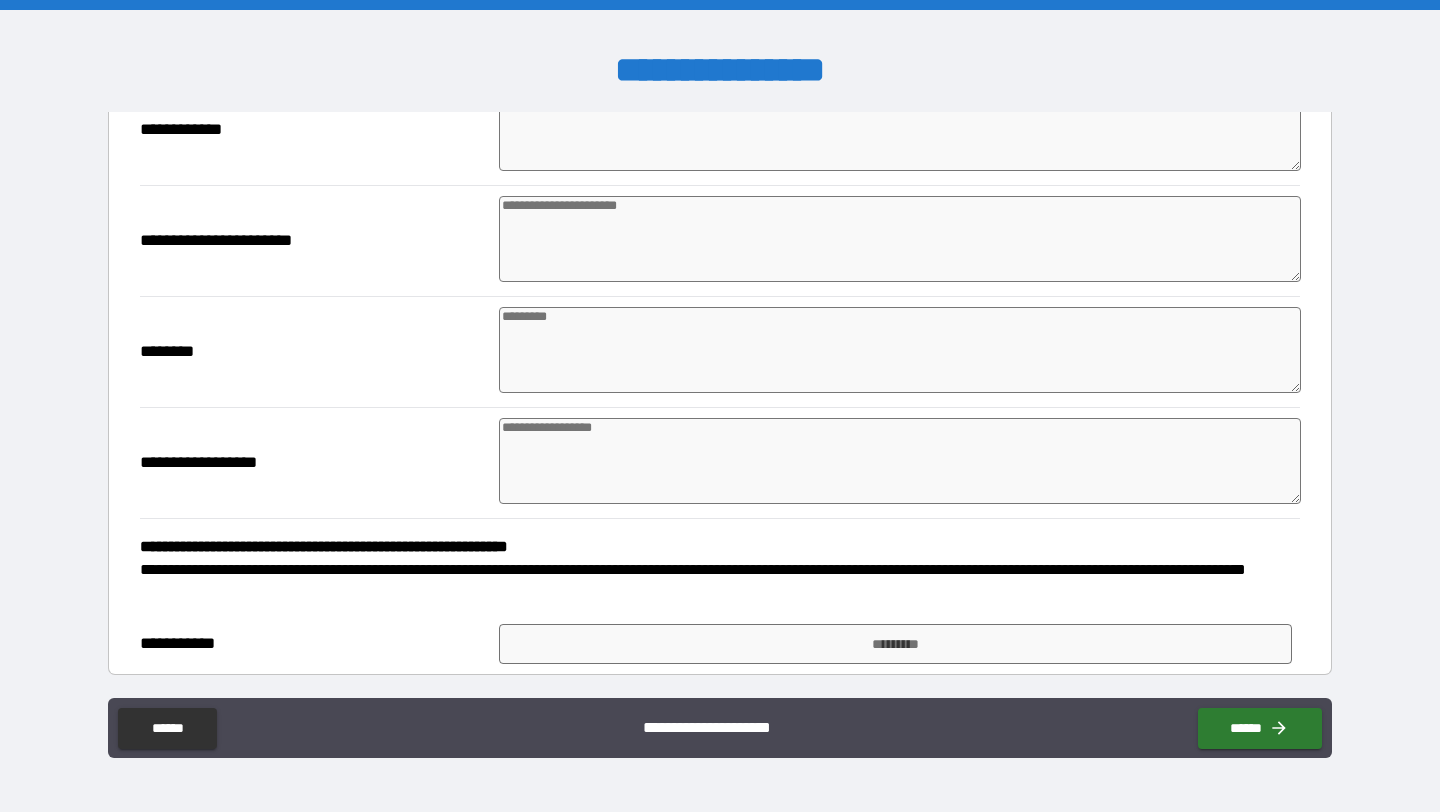 click at bounding box center [900, 461] 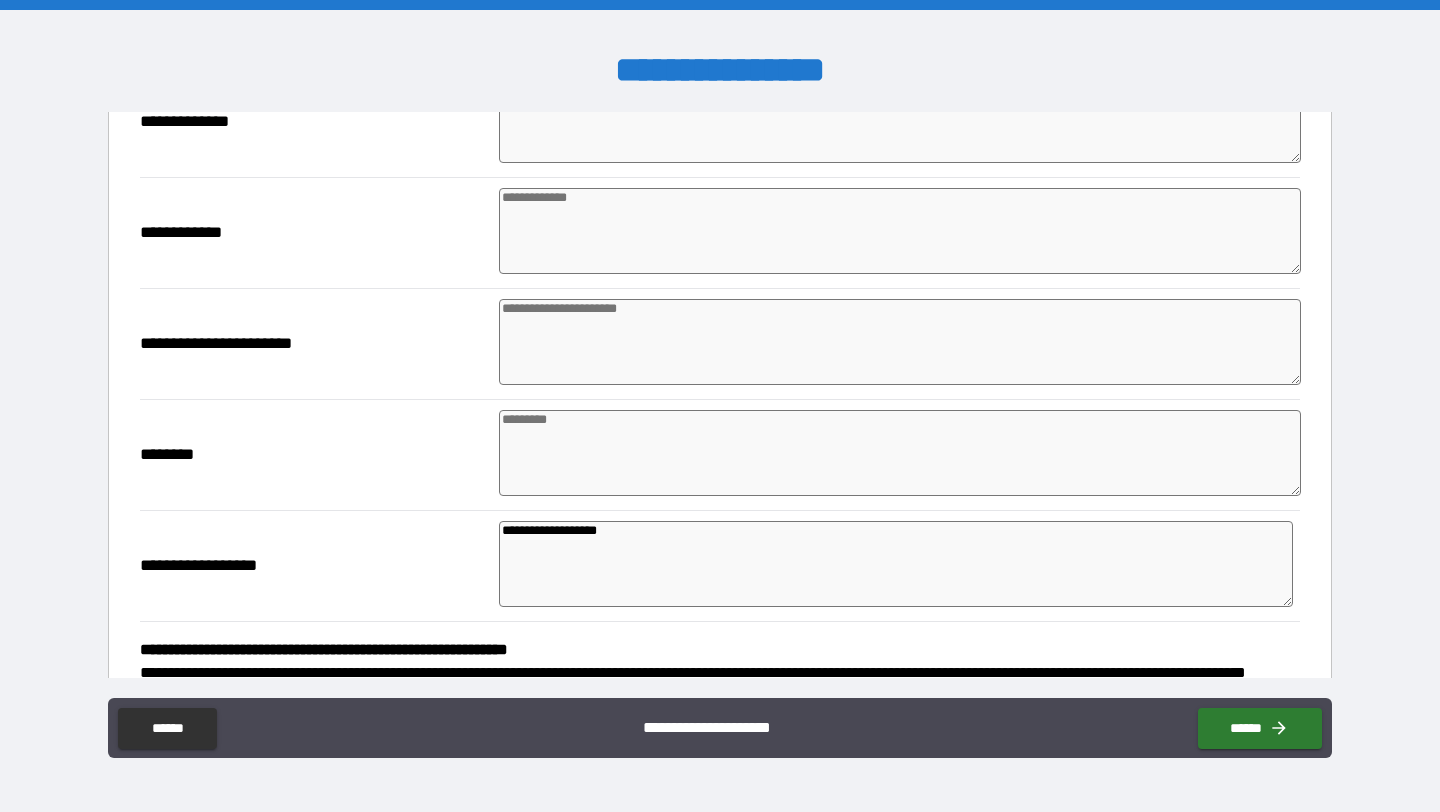 scroll, scrollTop: 539, scrollLeft: 0, axis: vertical 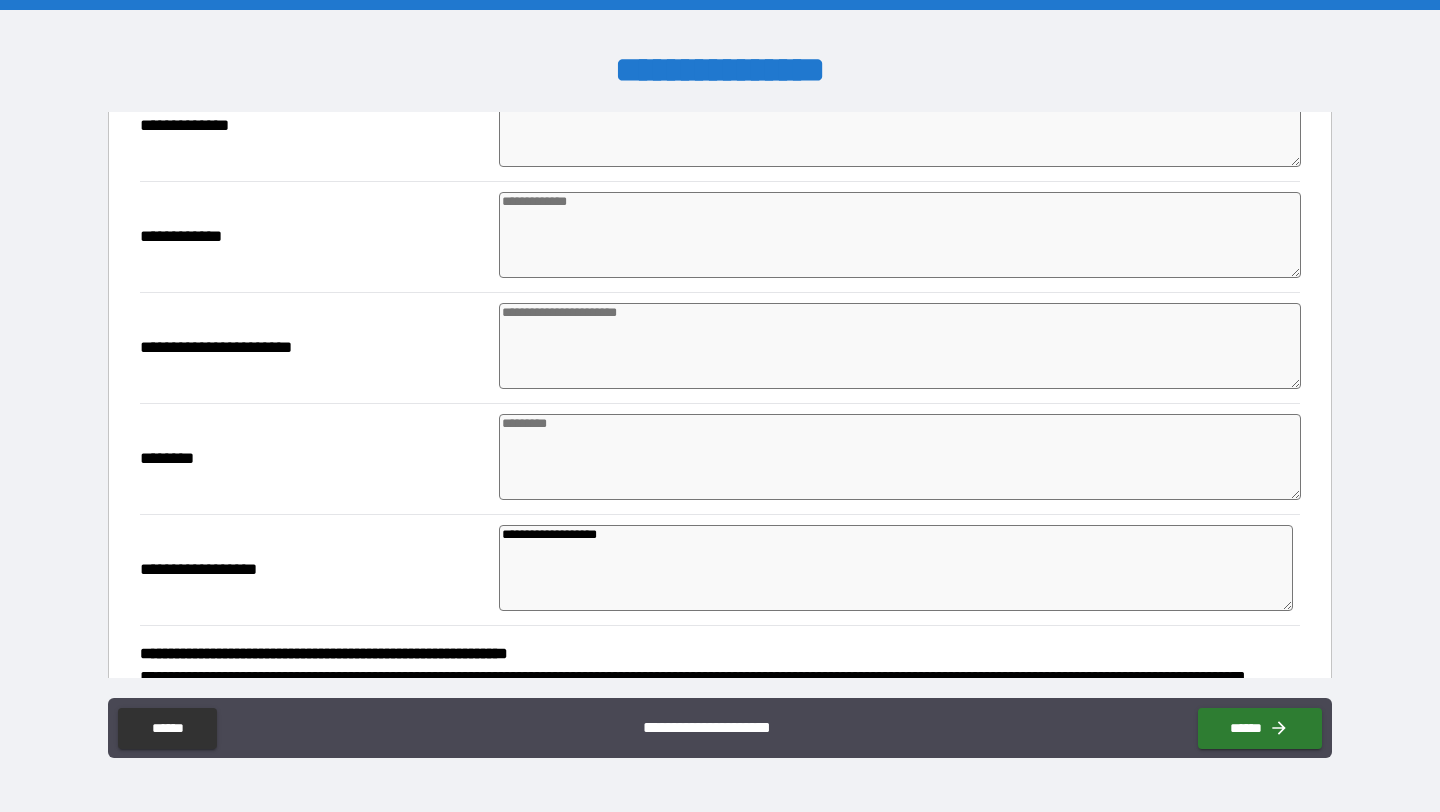 click at bounding box center [900, 346] 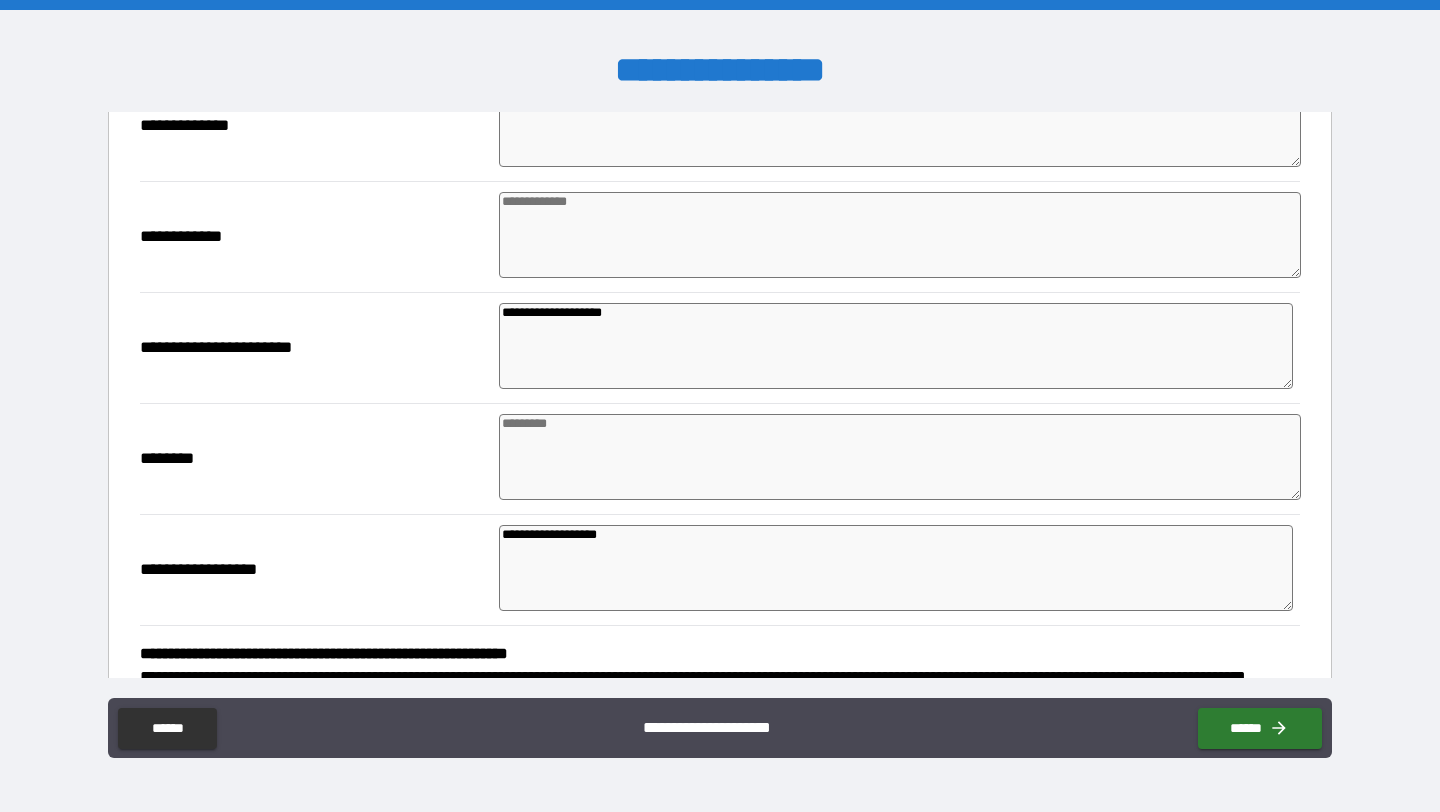 click at bounding box center [900, 457] 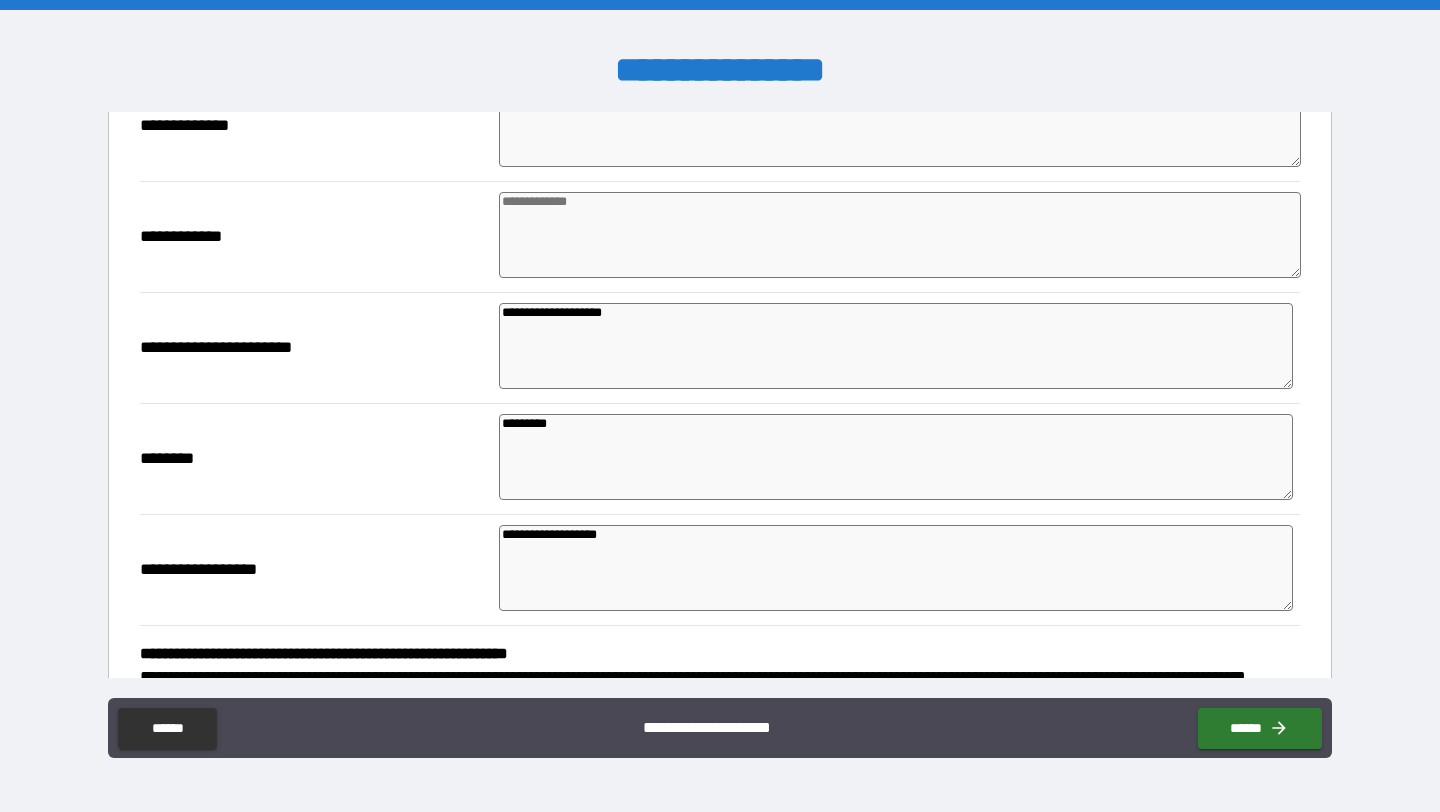 click on "********" at bounding box center [314, 459] 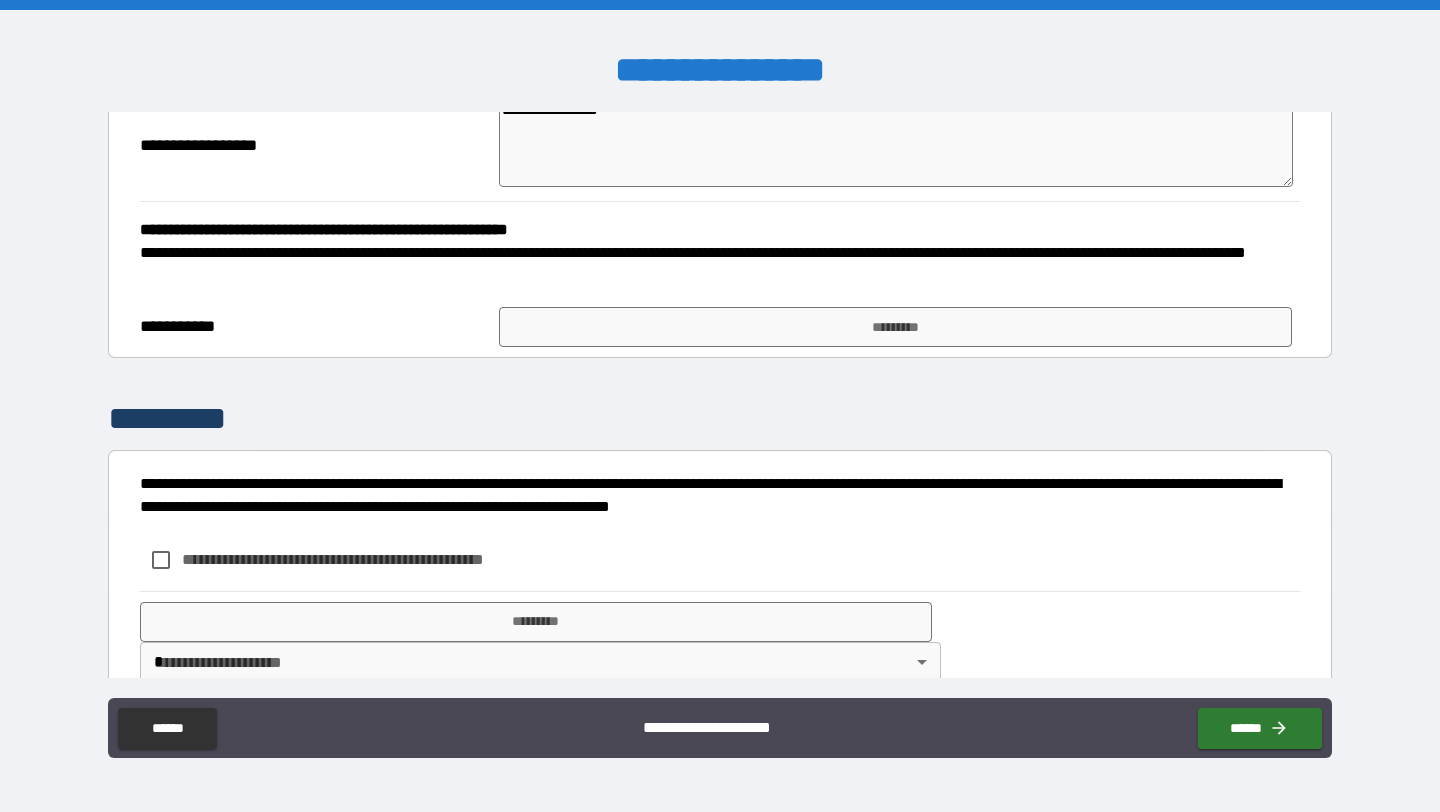 scroll, scrollTop: 967, scrollLeft: 0, axis: vertical 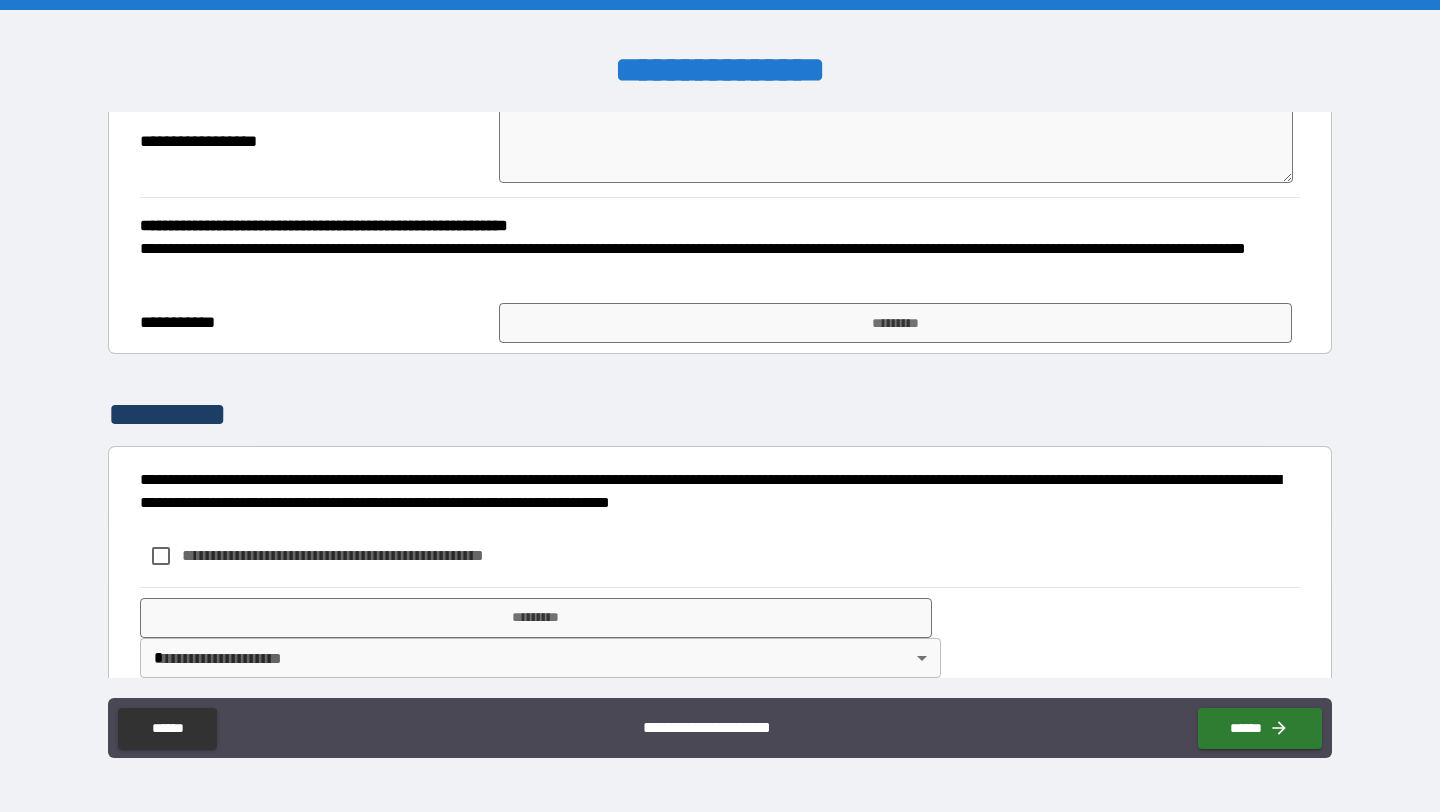 click on "**********" at bounding box center [720, 323] 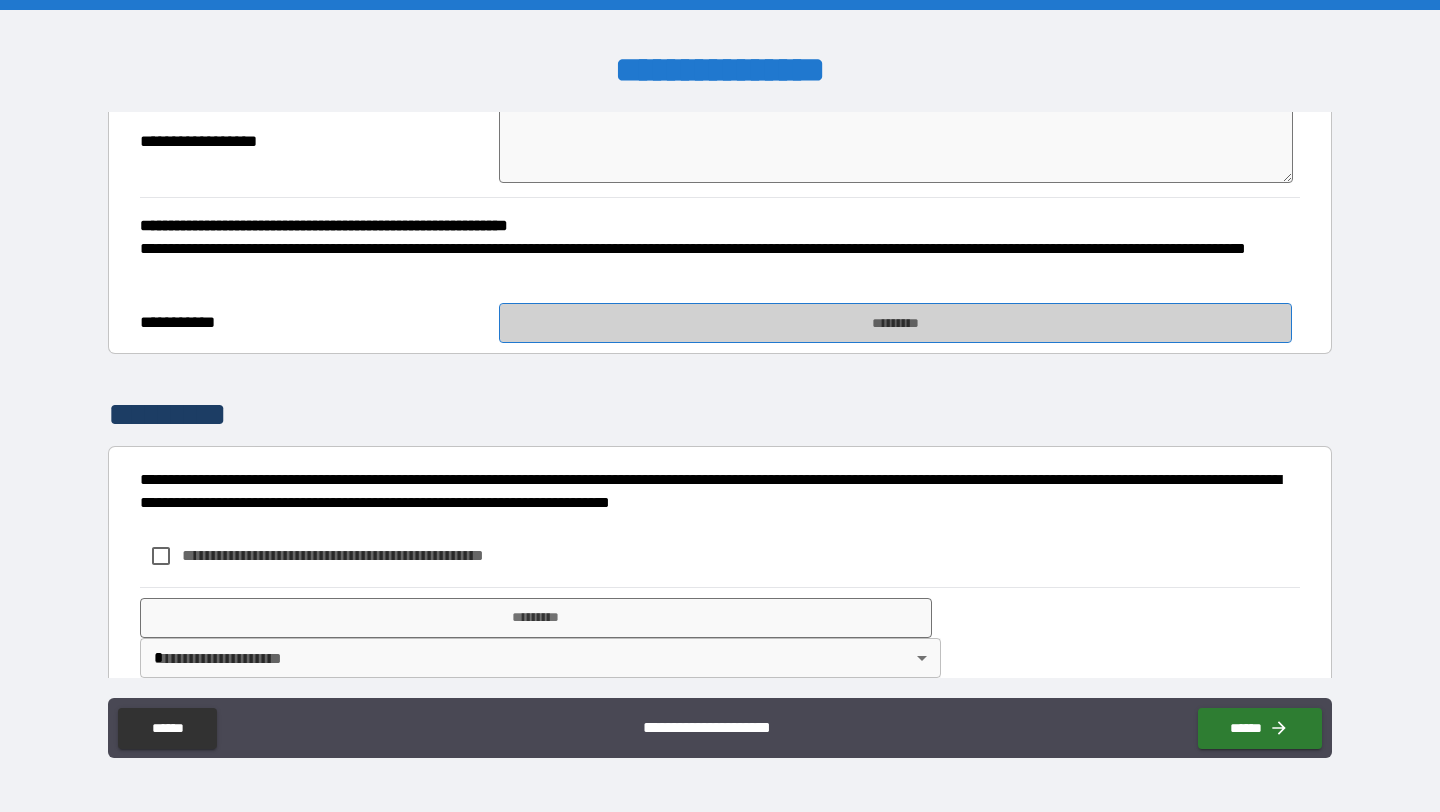 click on "*********" at bounding box center [895, 323] 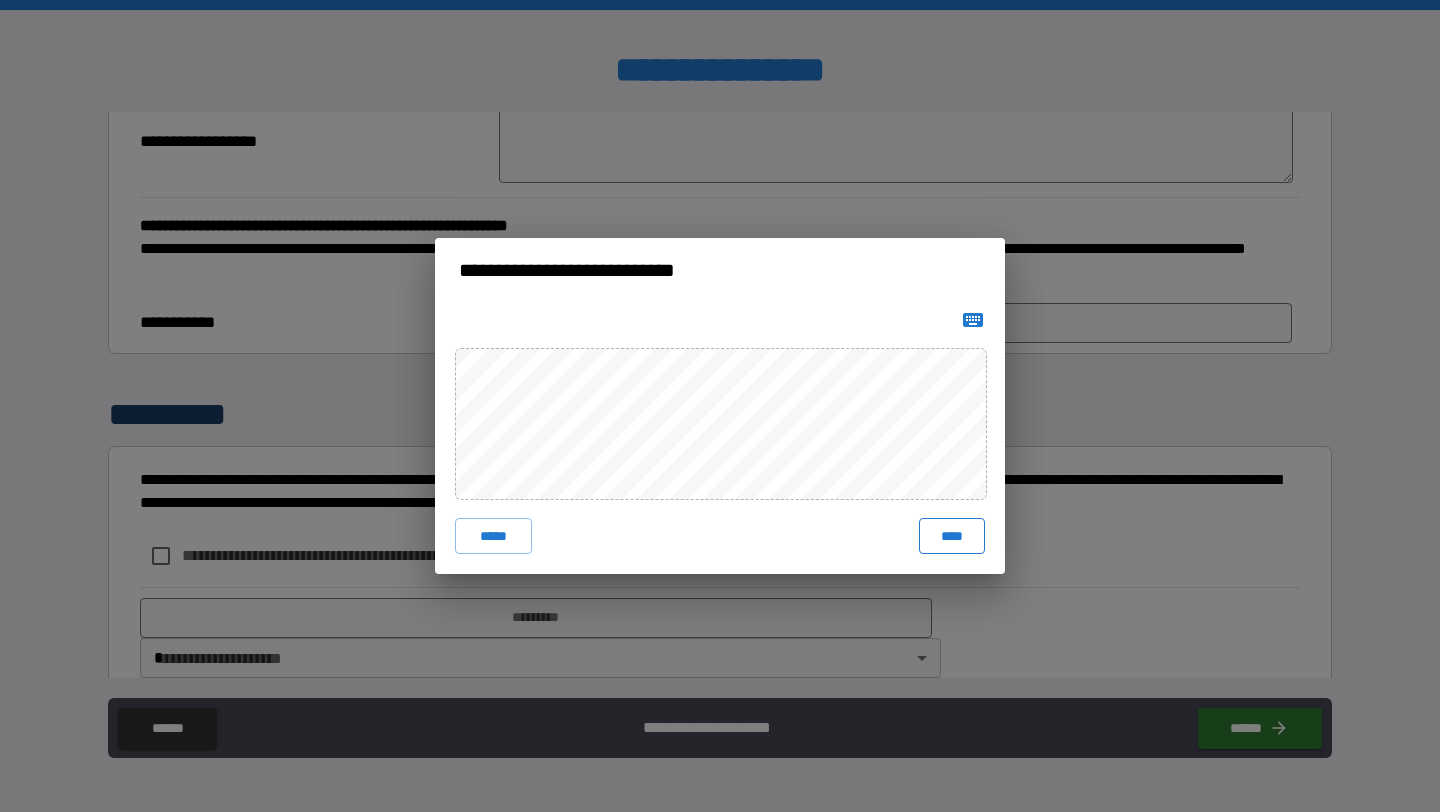 click on "****" at bounding box center [952, 536] 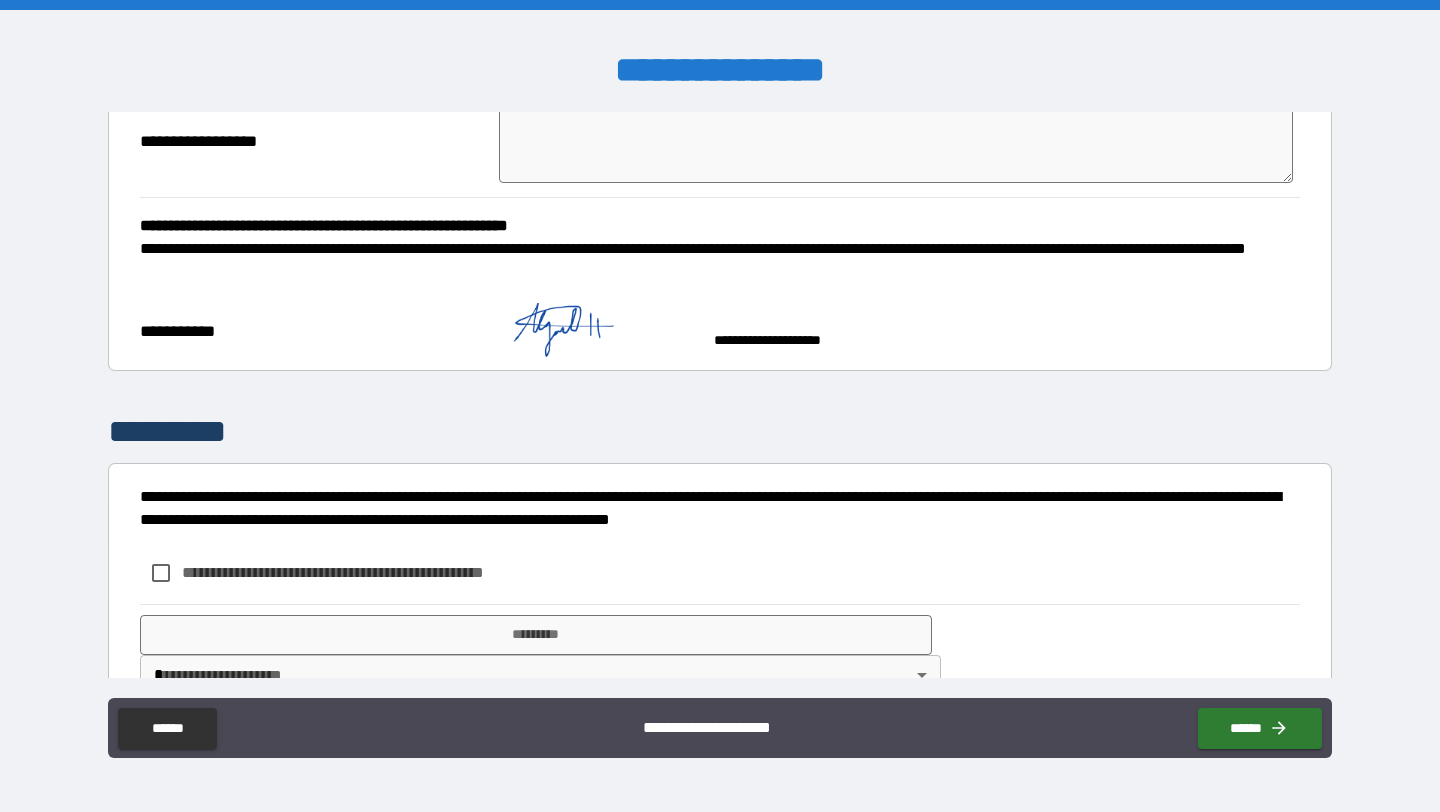 click on "**********" at bounding box center (366, 572) 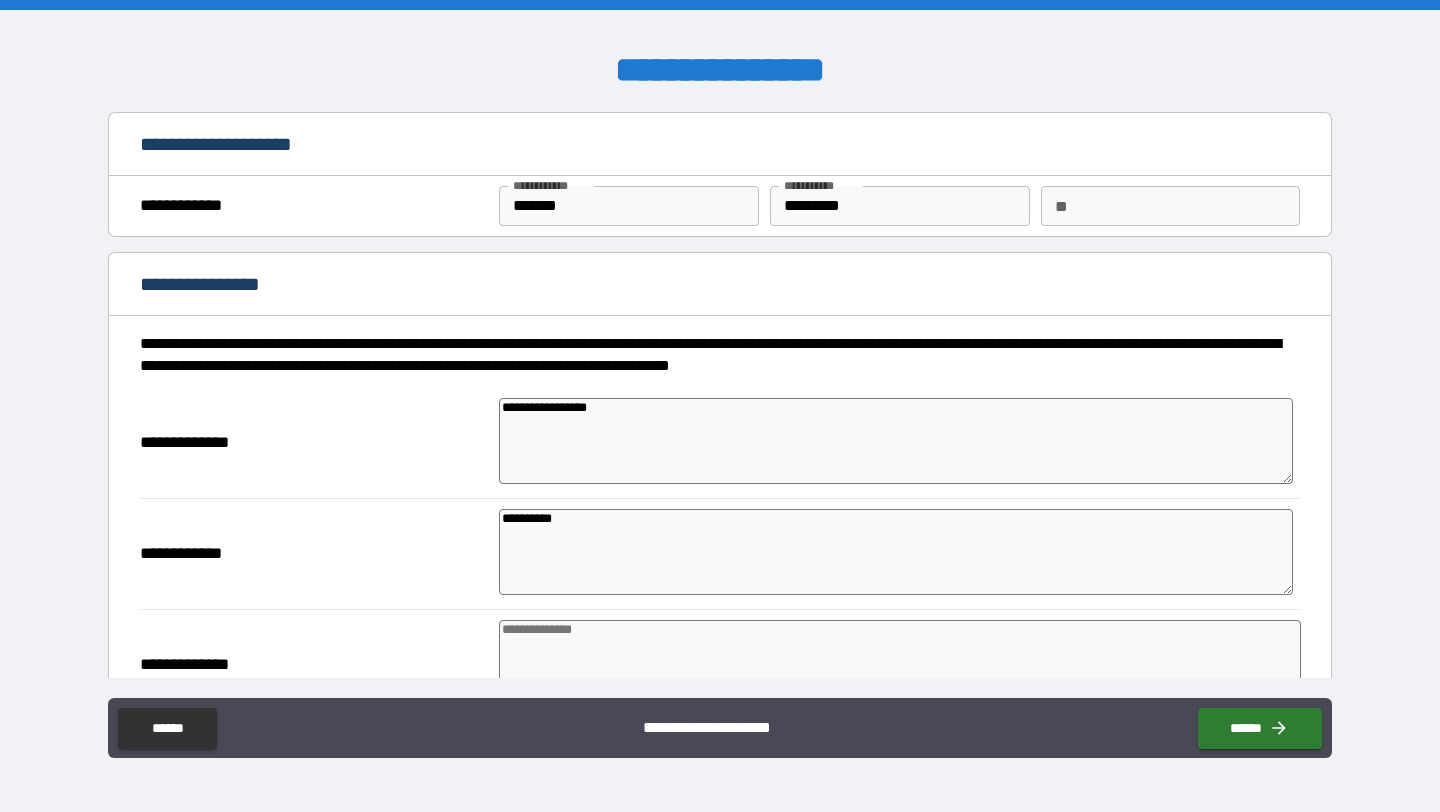 scroll, scrollTop: 1014, scrollLeft: 0, axis: vertical 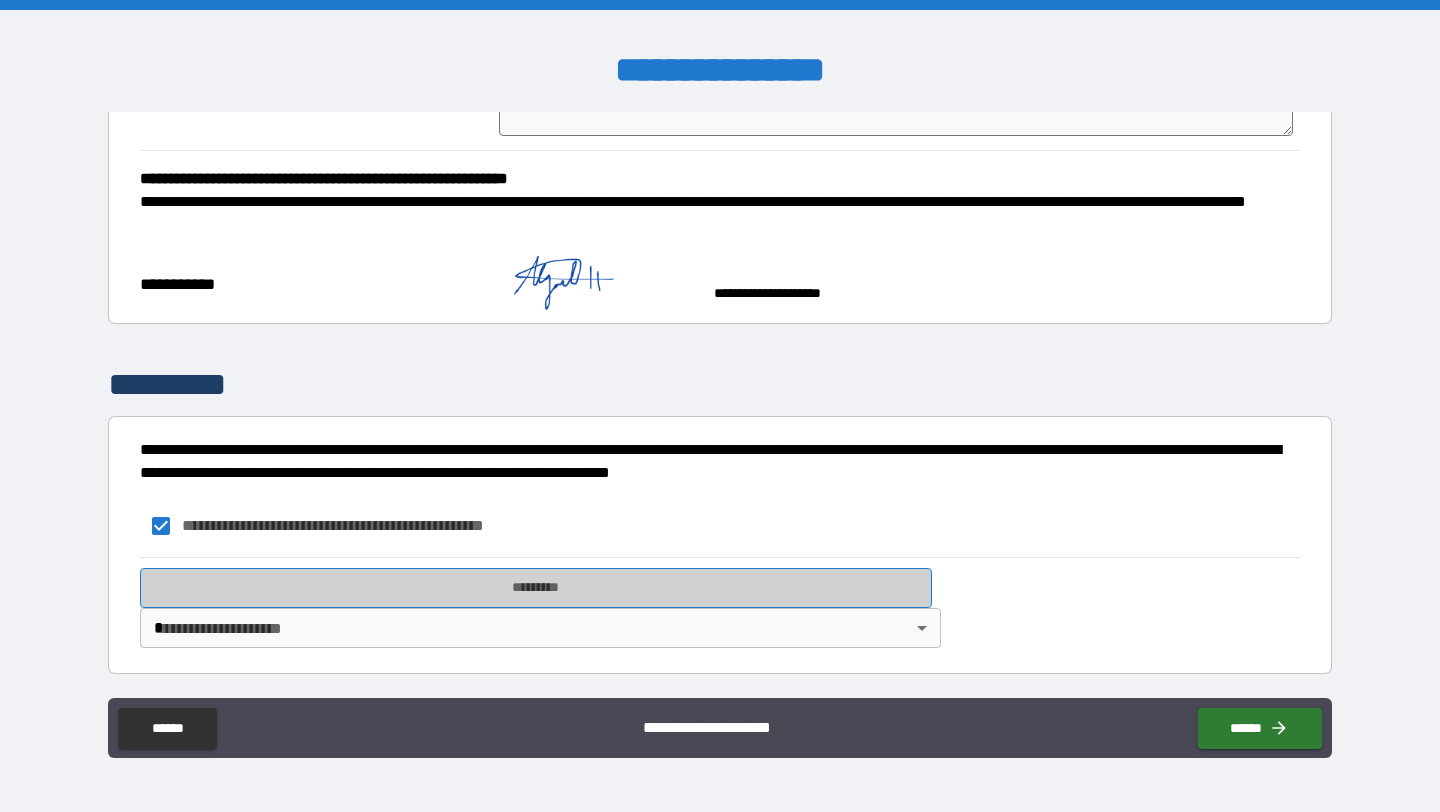 click on "*********" at bounding box center [536, 588] 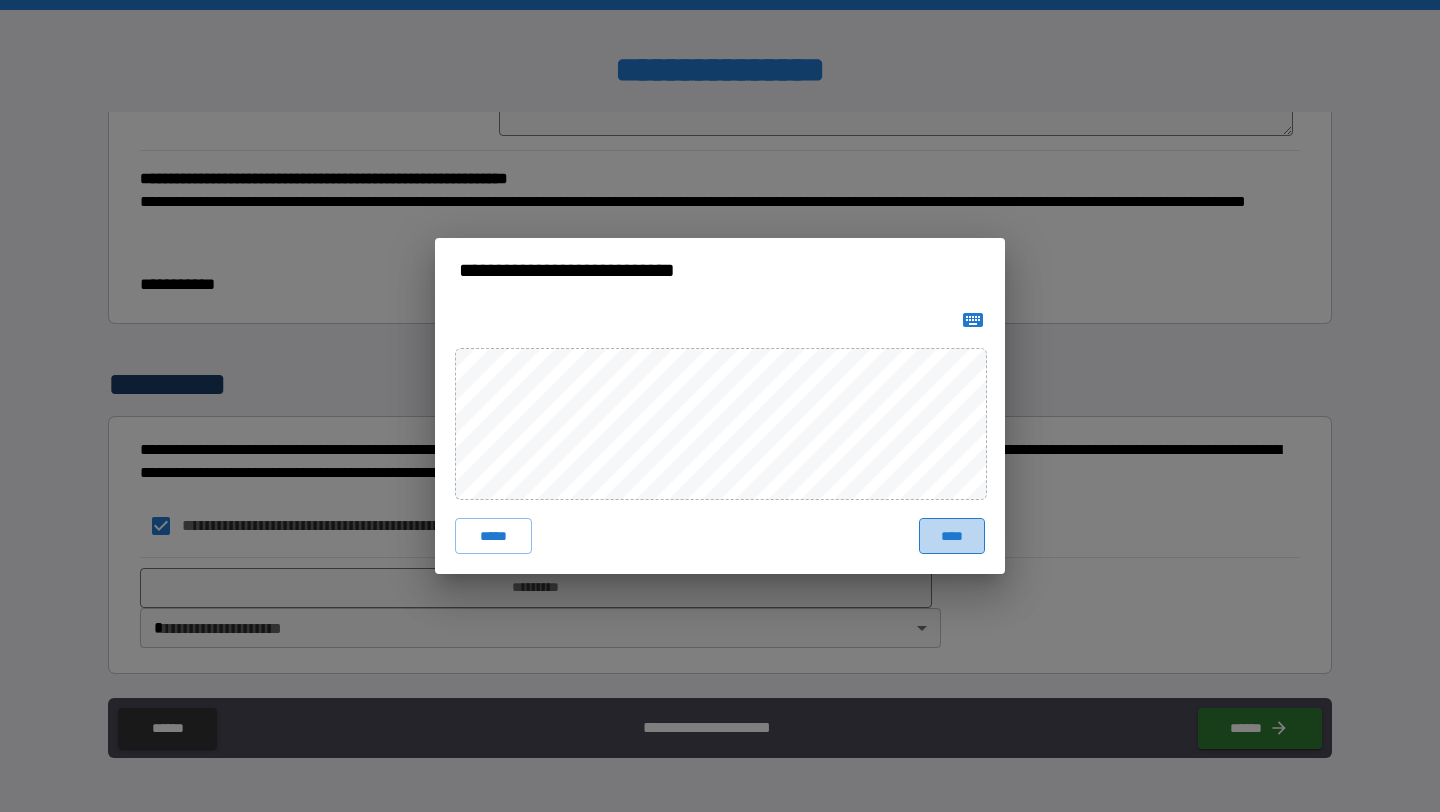 click on "****" at bounding box center (952, 536) 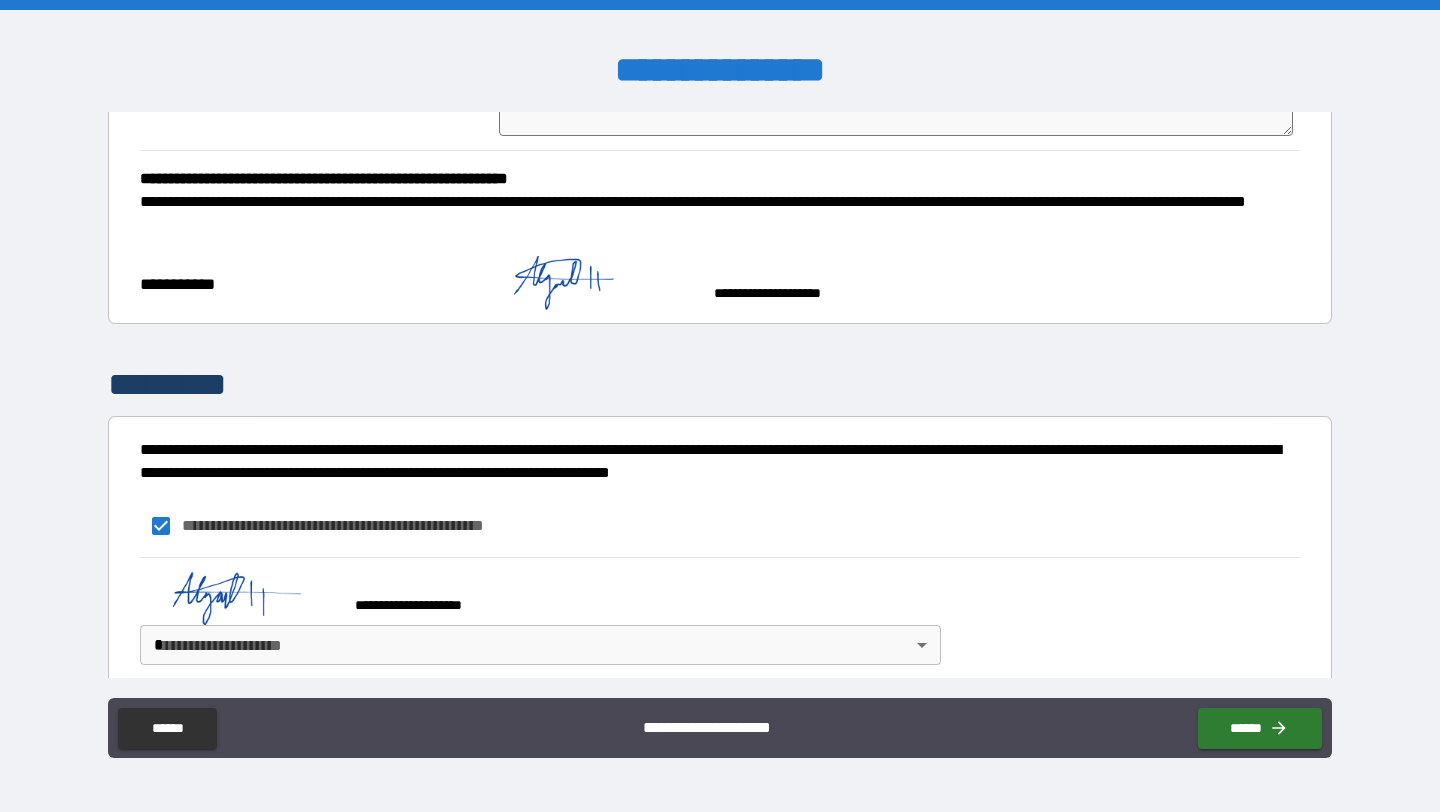 click on "**********" at bounding box center [720, 406] 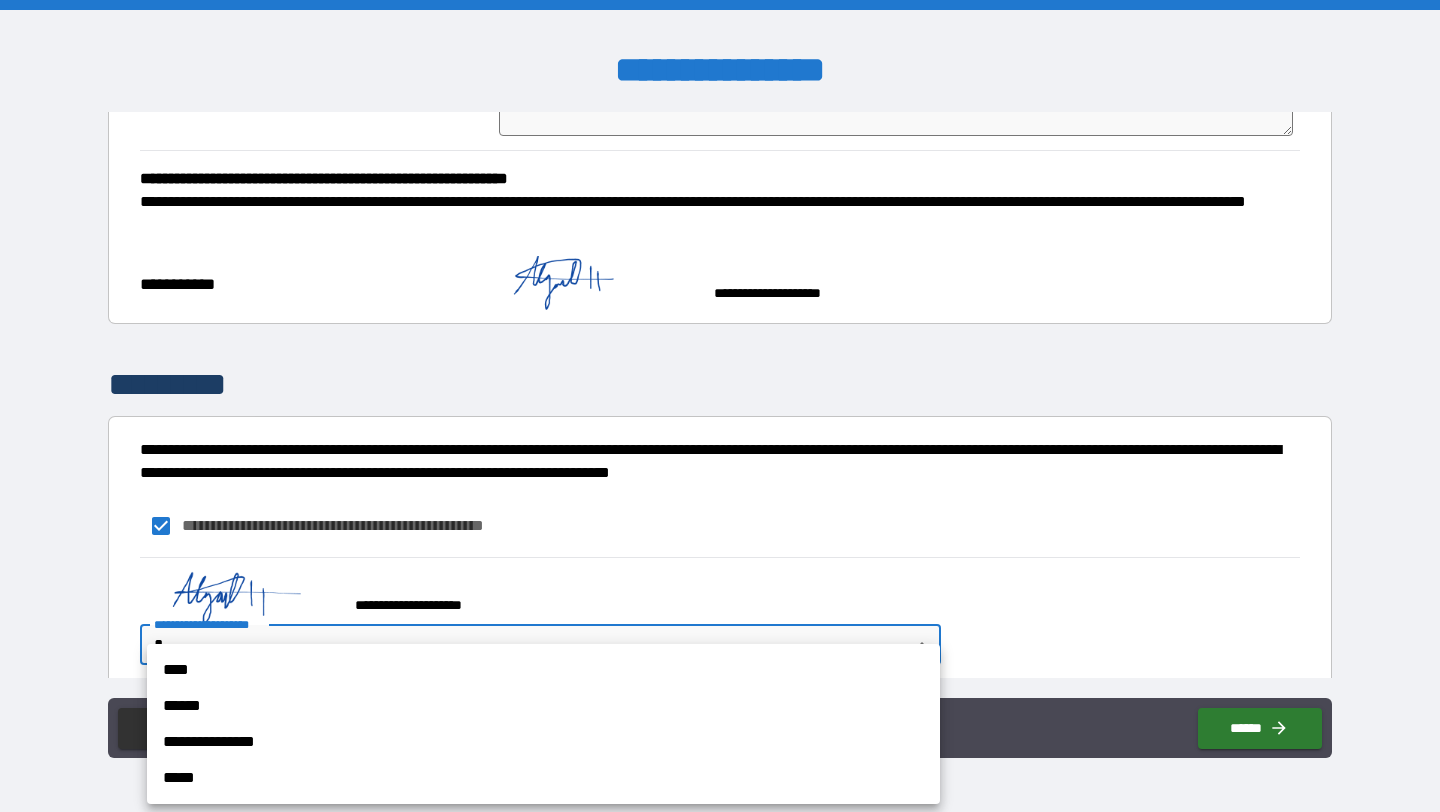 click on "****" at bounding box center (543, 670) 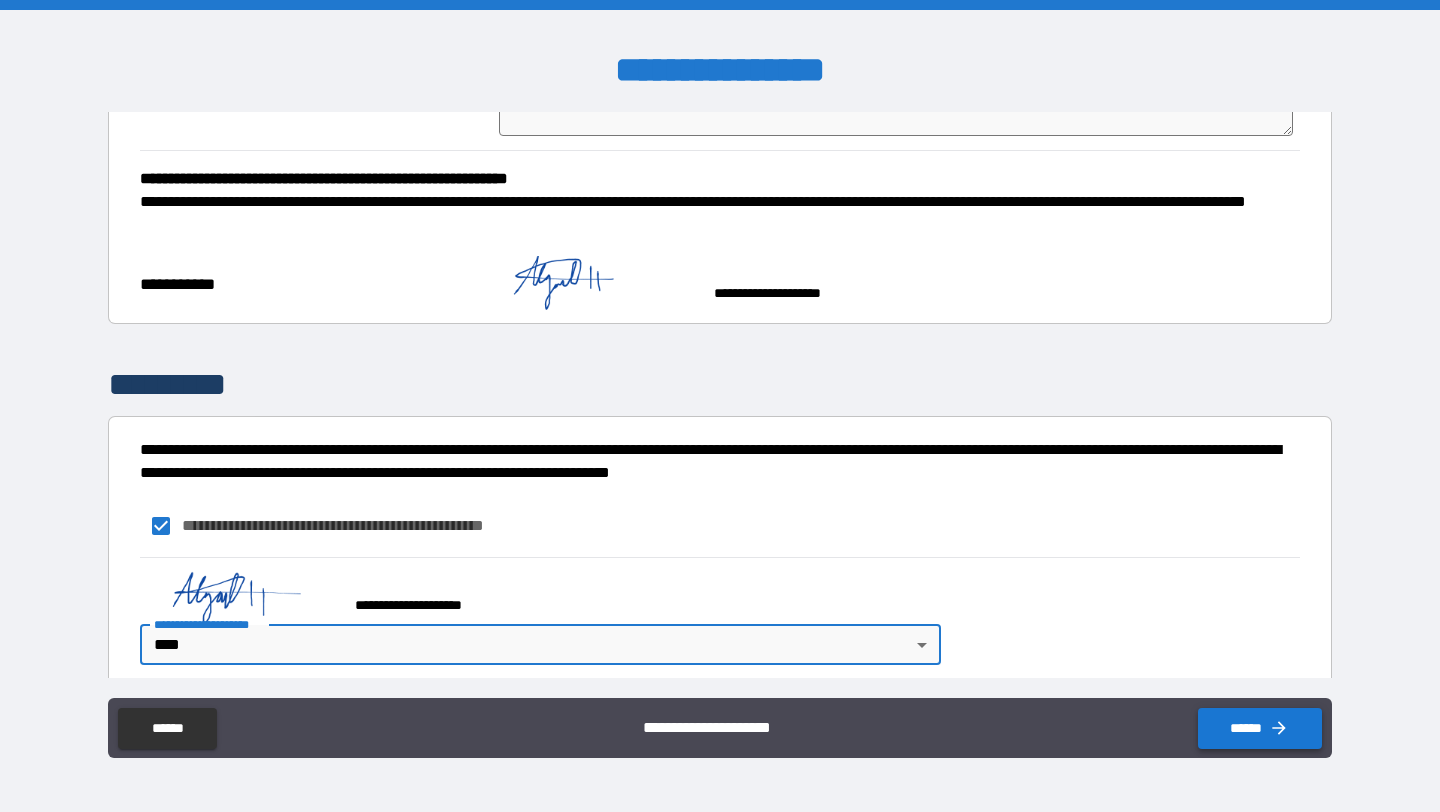 click on "******" at bounding box center [1260, 728] 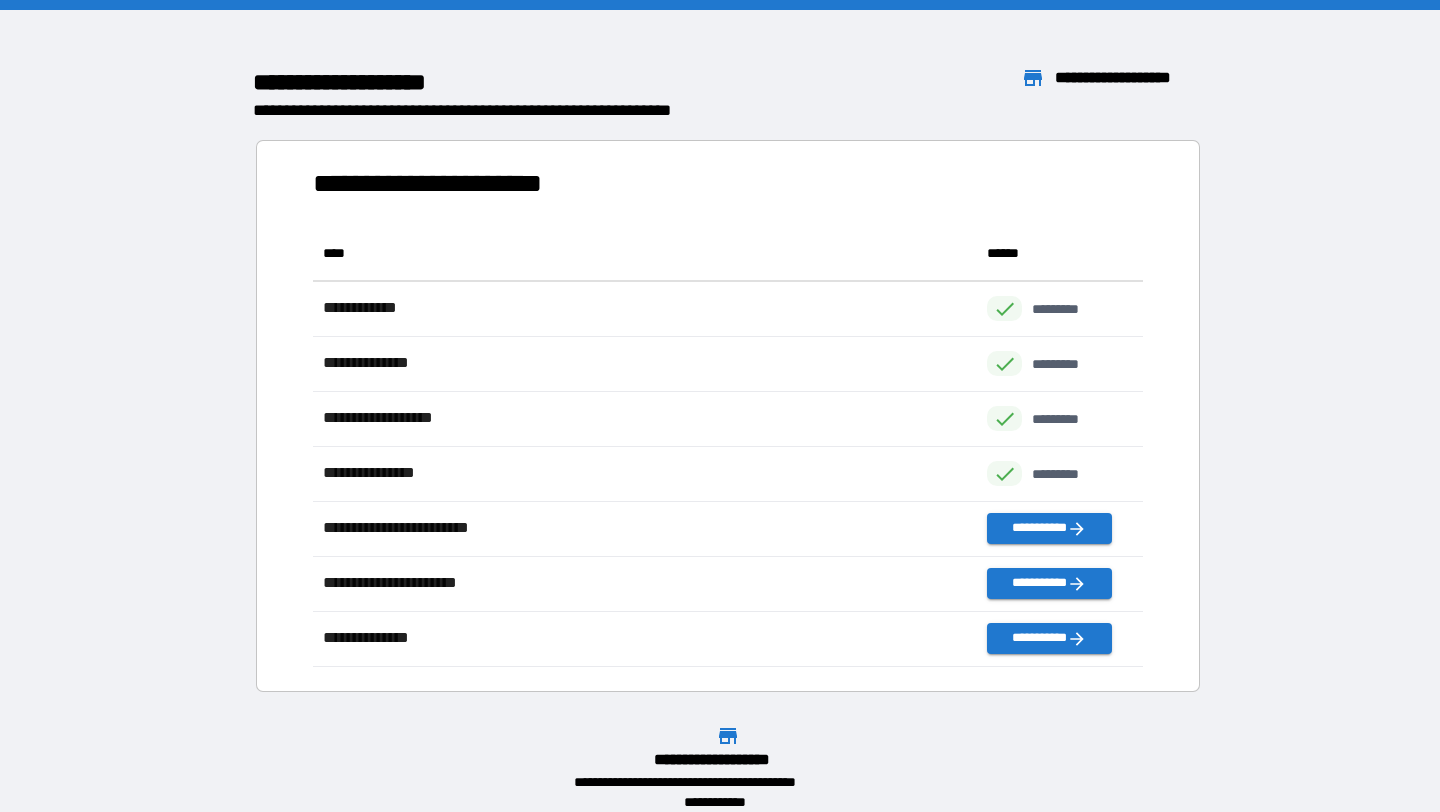 scroll, scrollTop: 1, scrollLeft: 1, axis: both 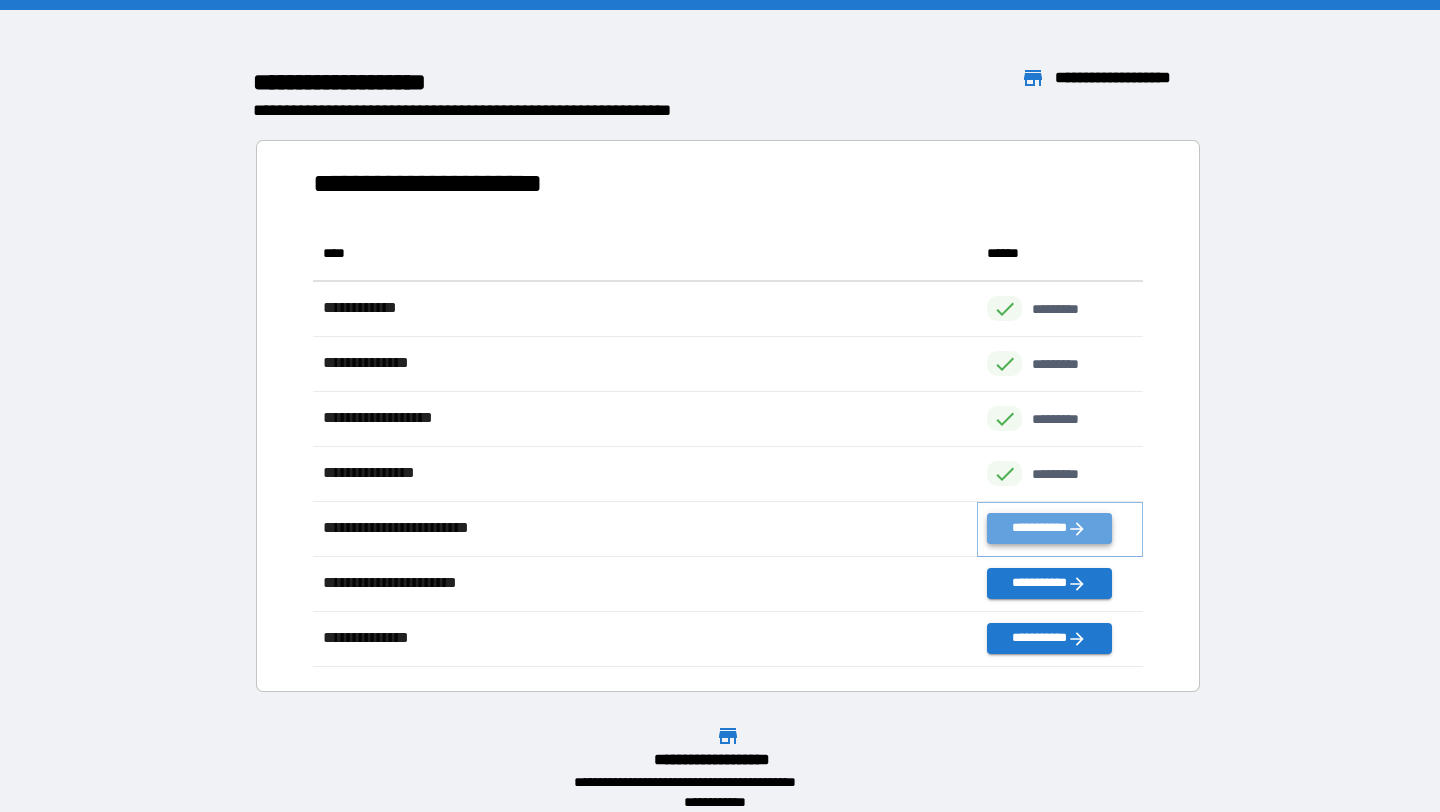 click on "**********" at bounding box center (1049, 528) 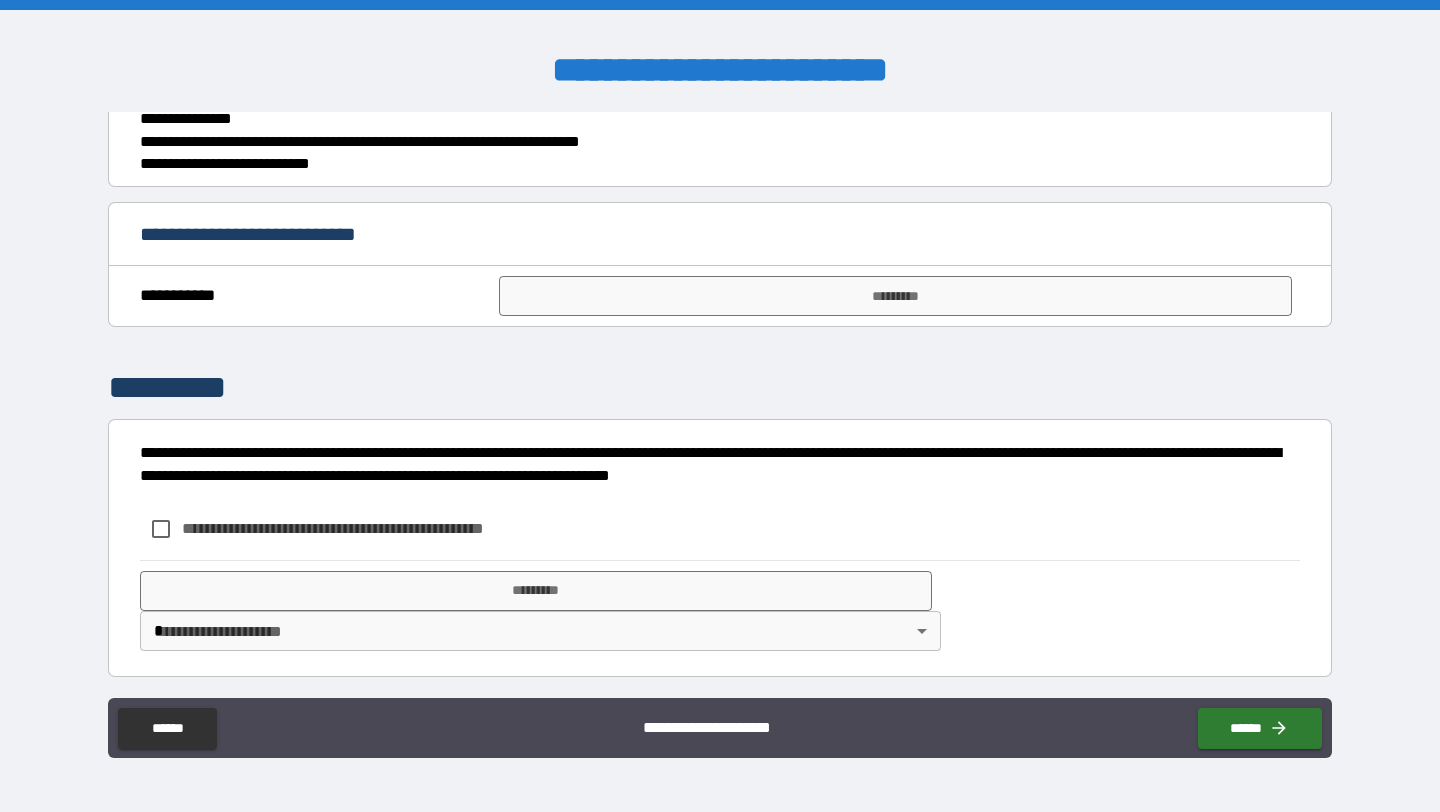 scroll, scrollTop: 1243, scrollLeft: 0, axis: vertical 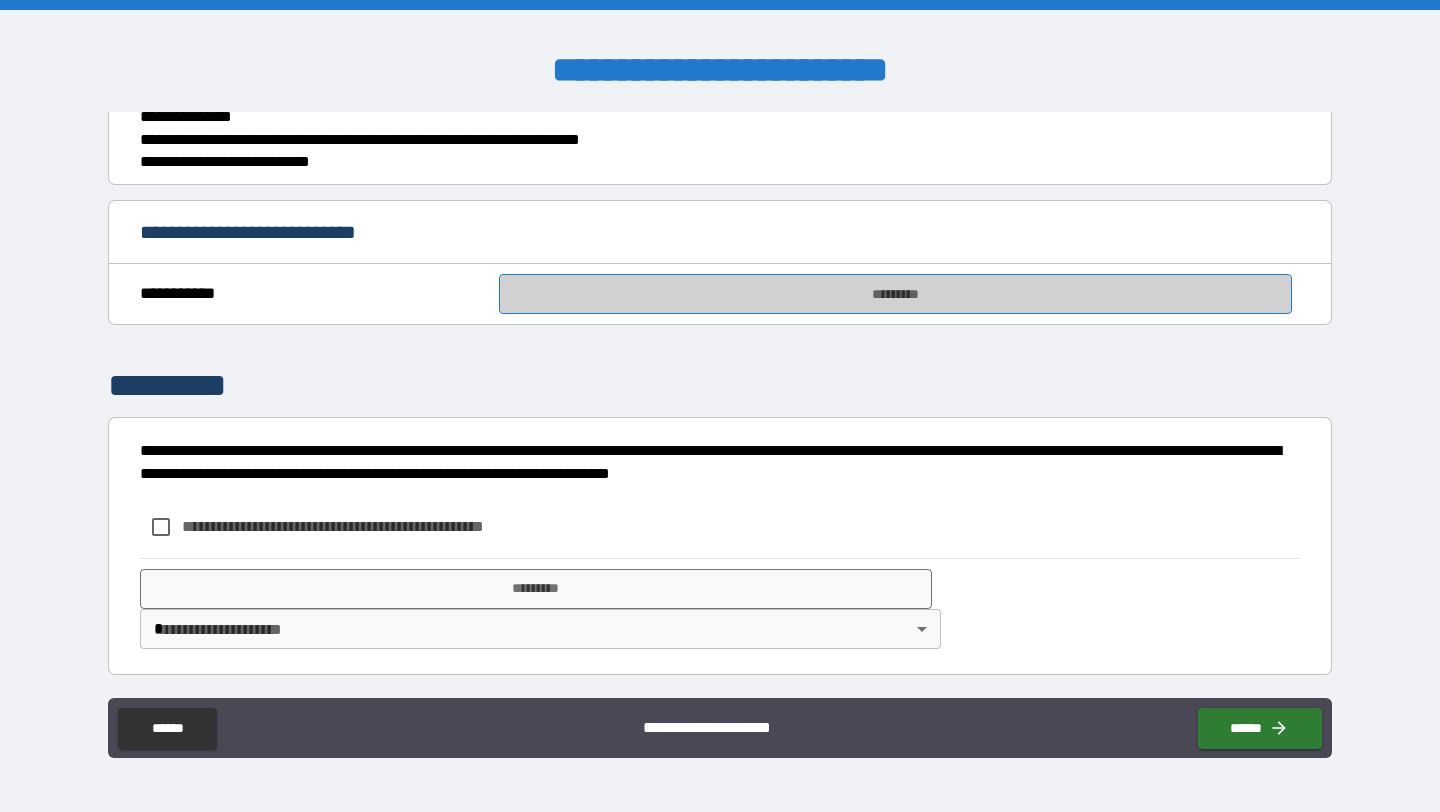 click on "*********" at bounding box center [895, 294] 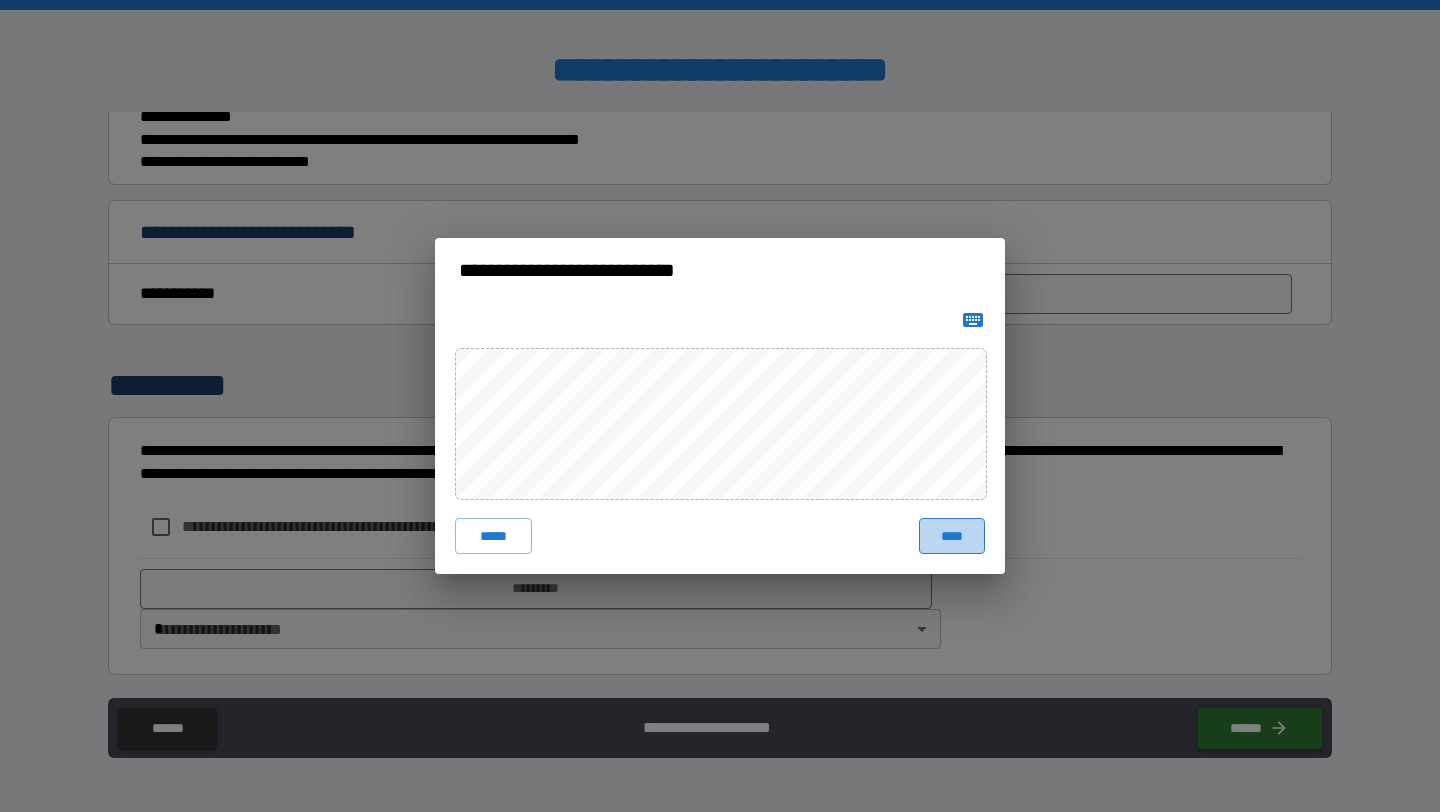 click on "****" at bounding box center [952, 536] 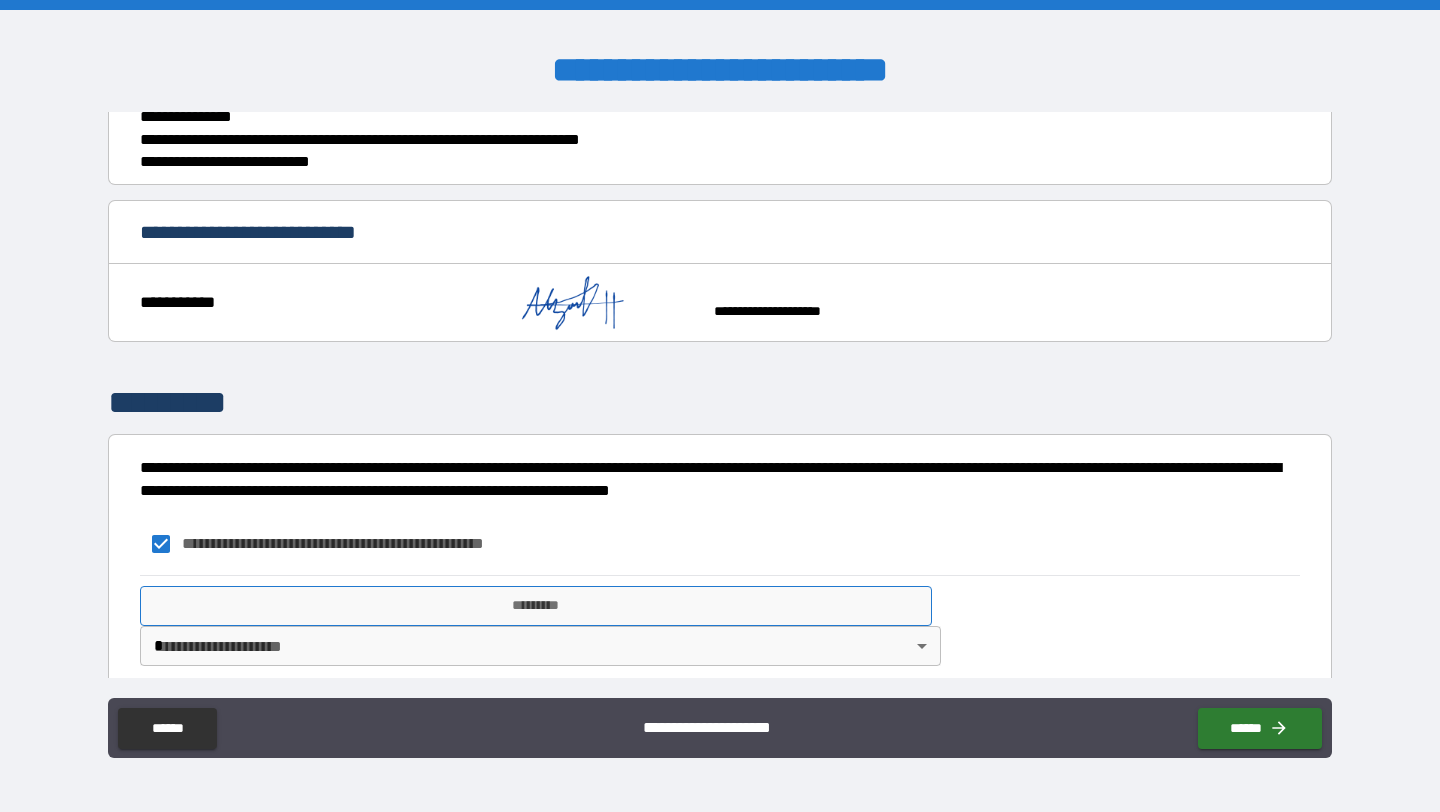 click on "*********" at bounding box center [536, 606] 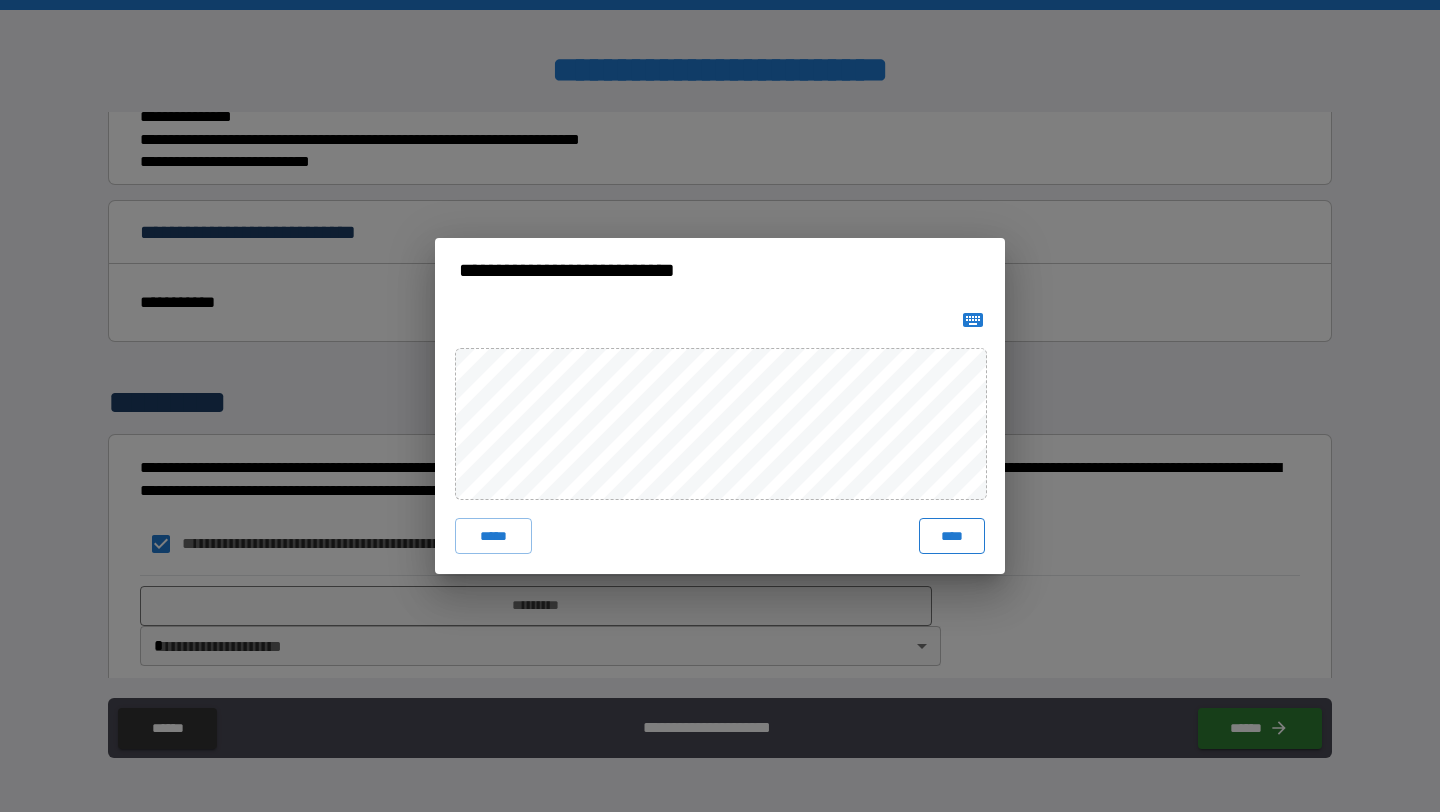 click on "****" at bounding box center [952, 536] 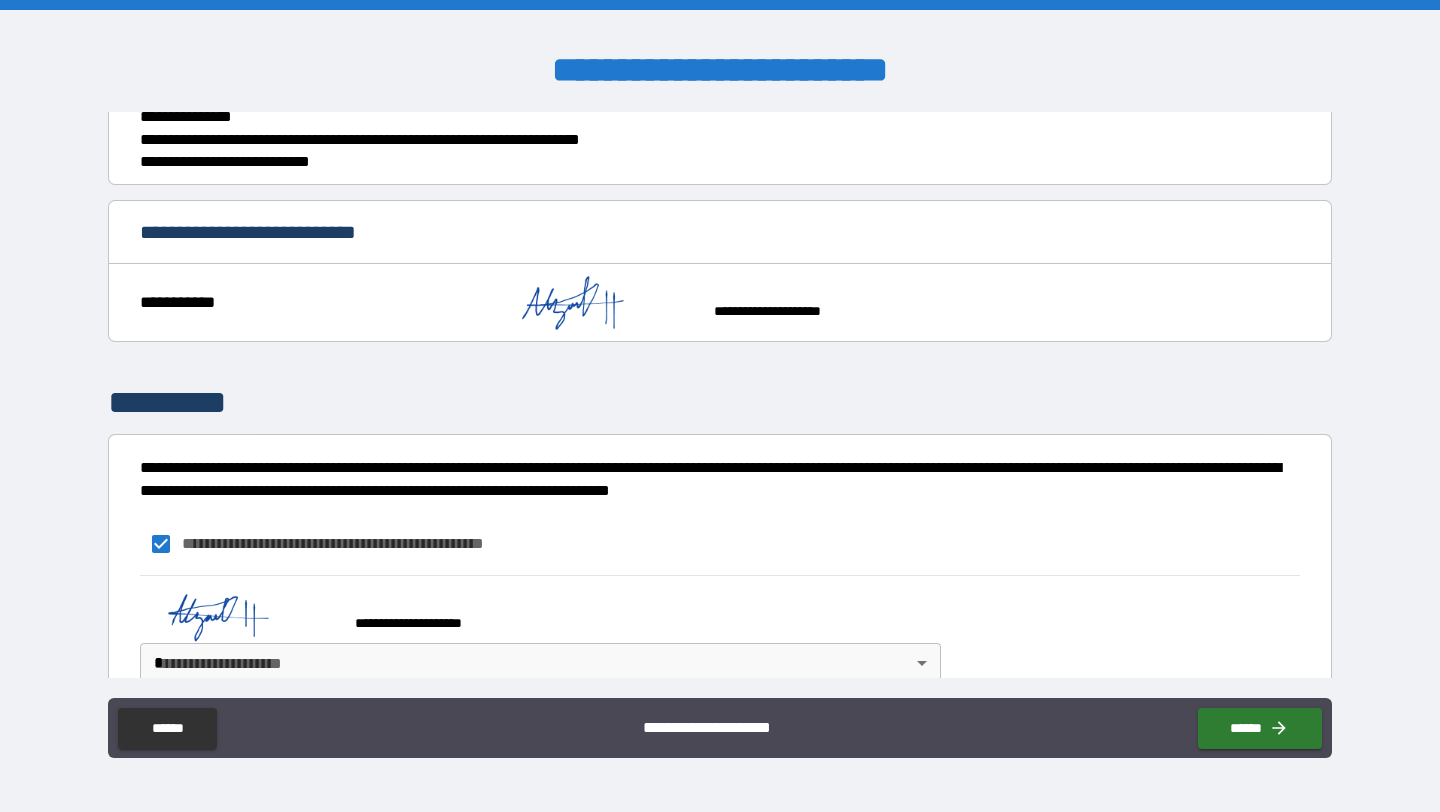 scroll, scrollTop: 1278, scrollLeft: 0, axis: vertical 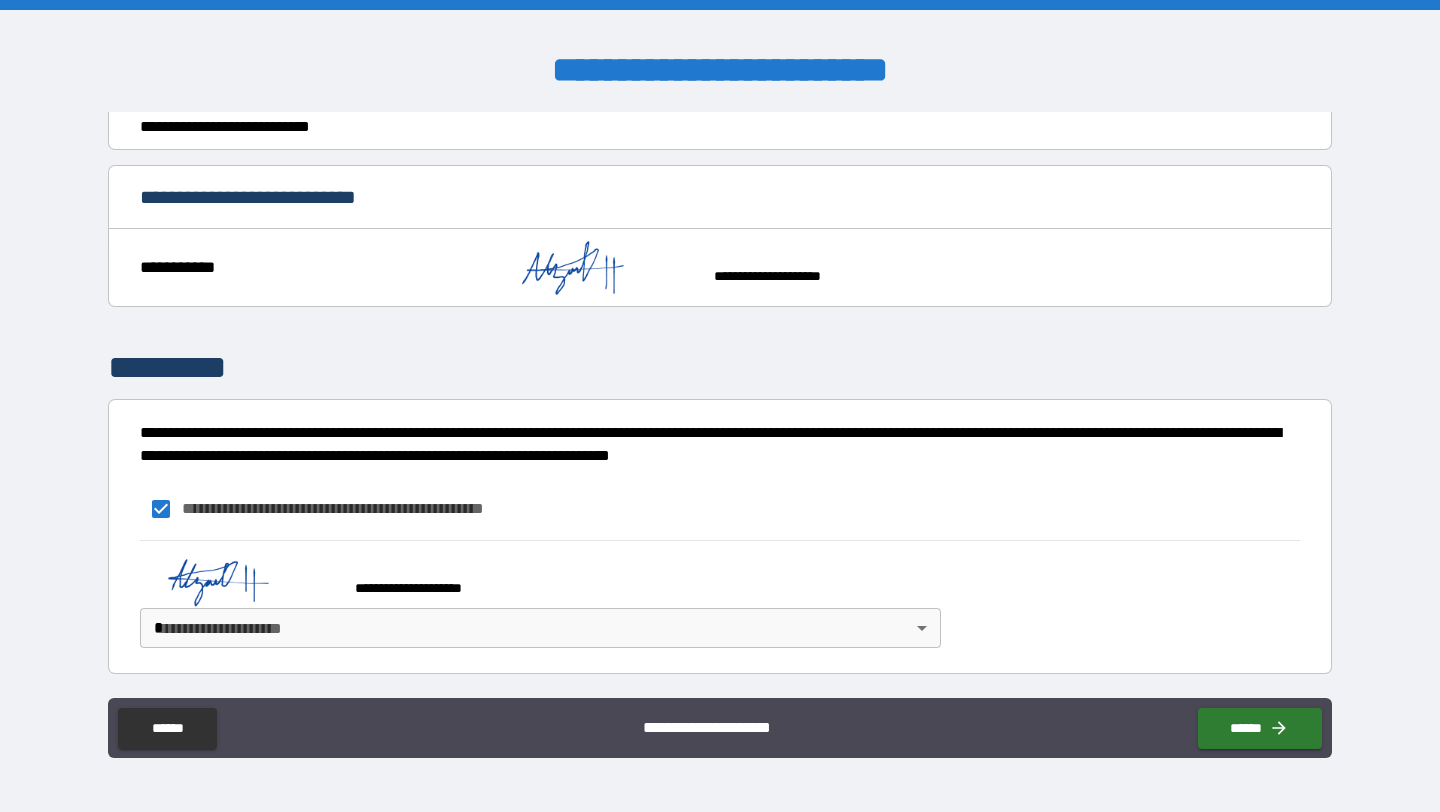 click on "**********" at bounding box center [720, 406] 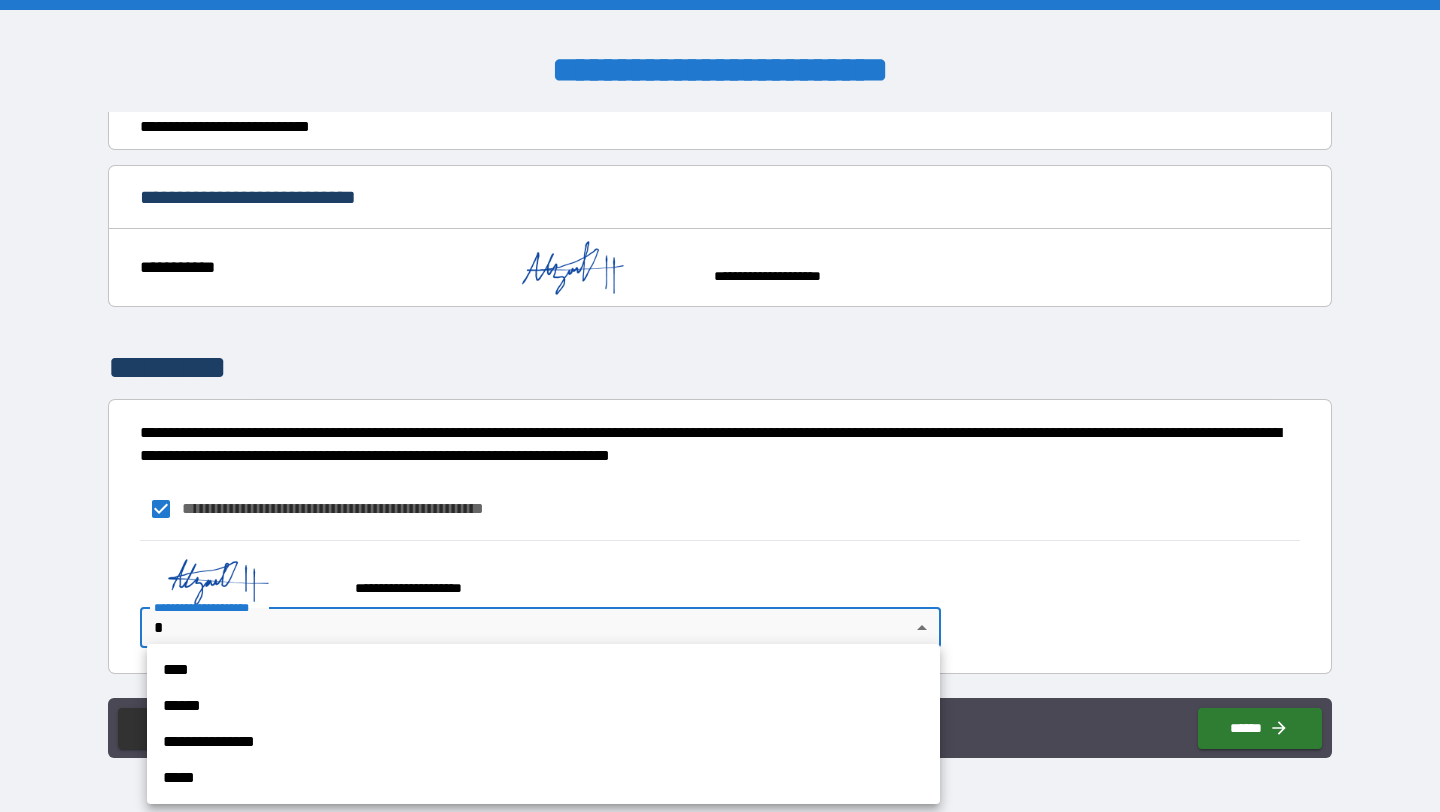 click on "****" at bounding box center (543, 670) 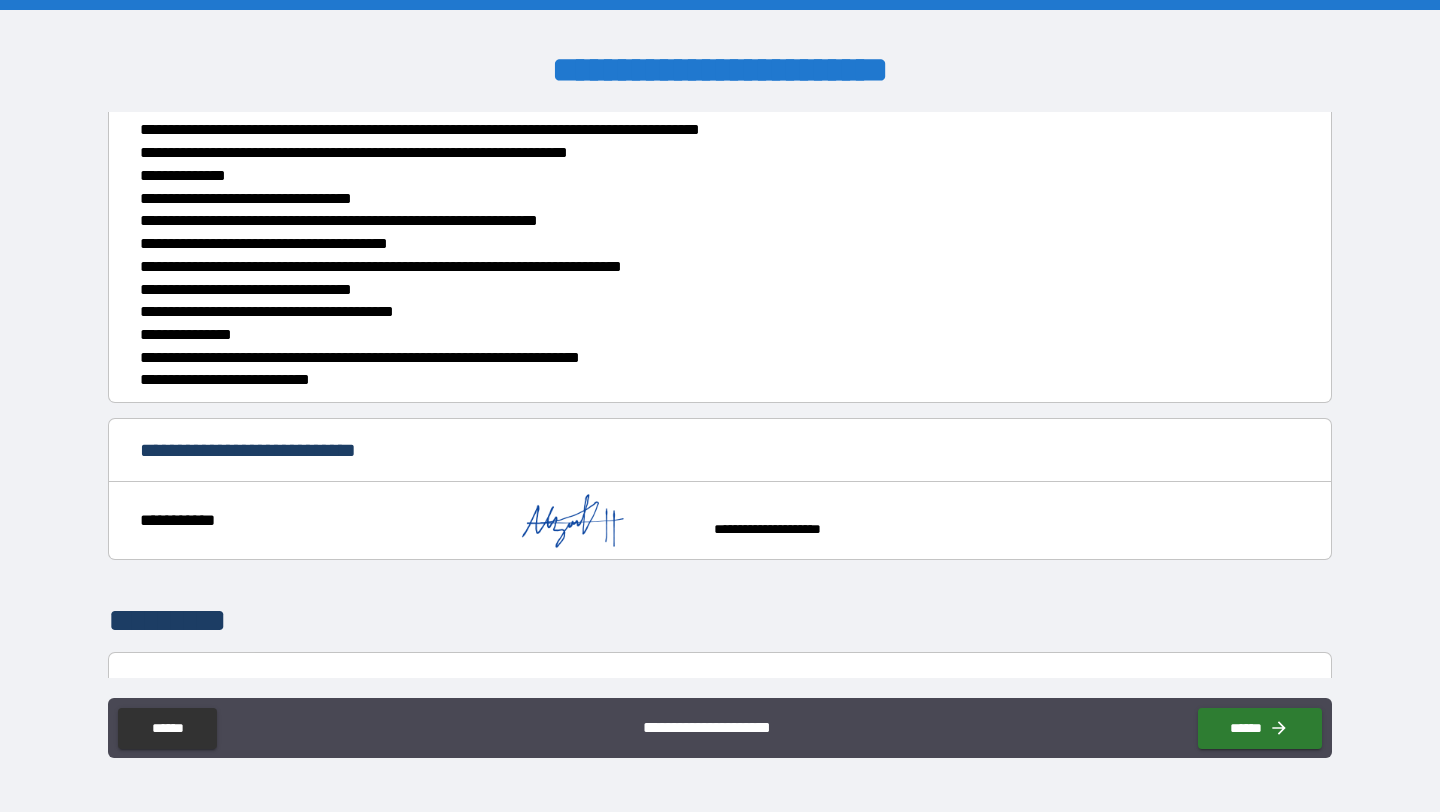 scroll, scrollTop: 0, scrollLeft: 0, axis: both 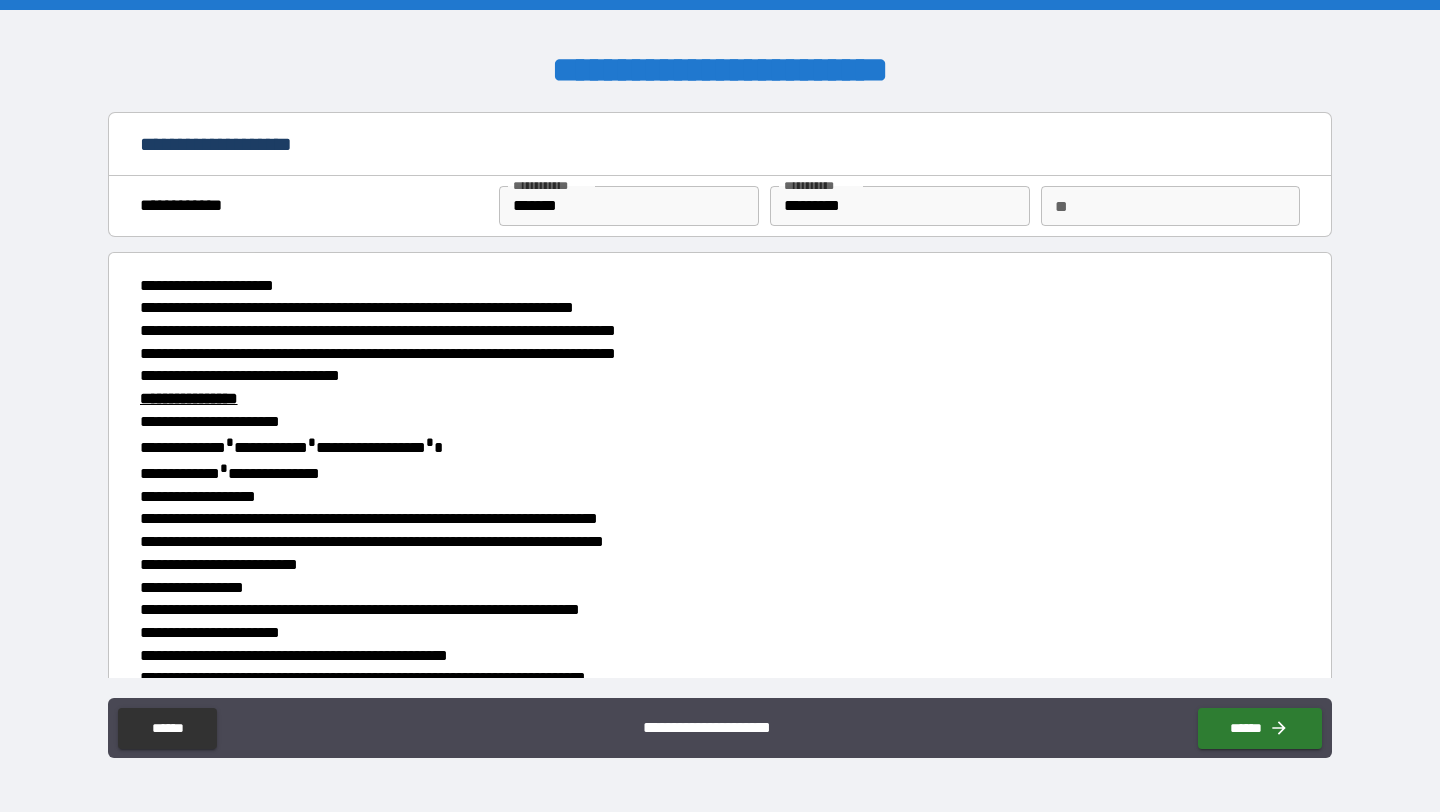 click on "**" at bounding box center [1170, 206] 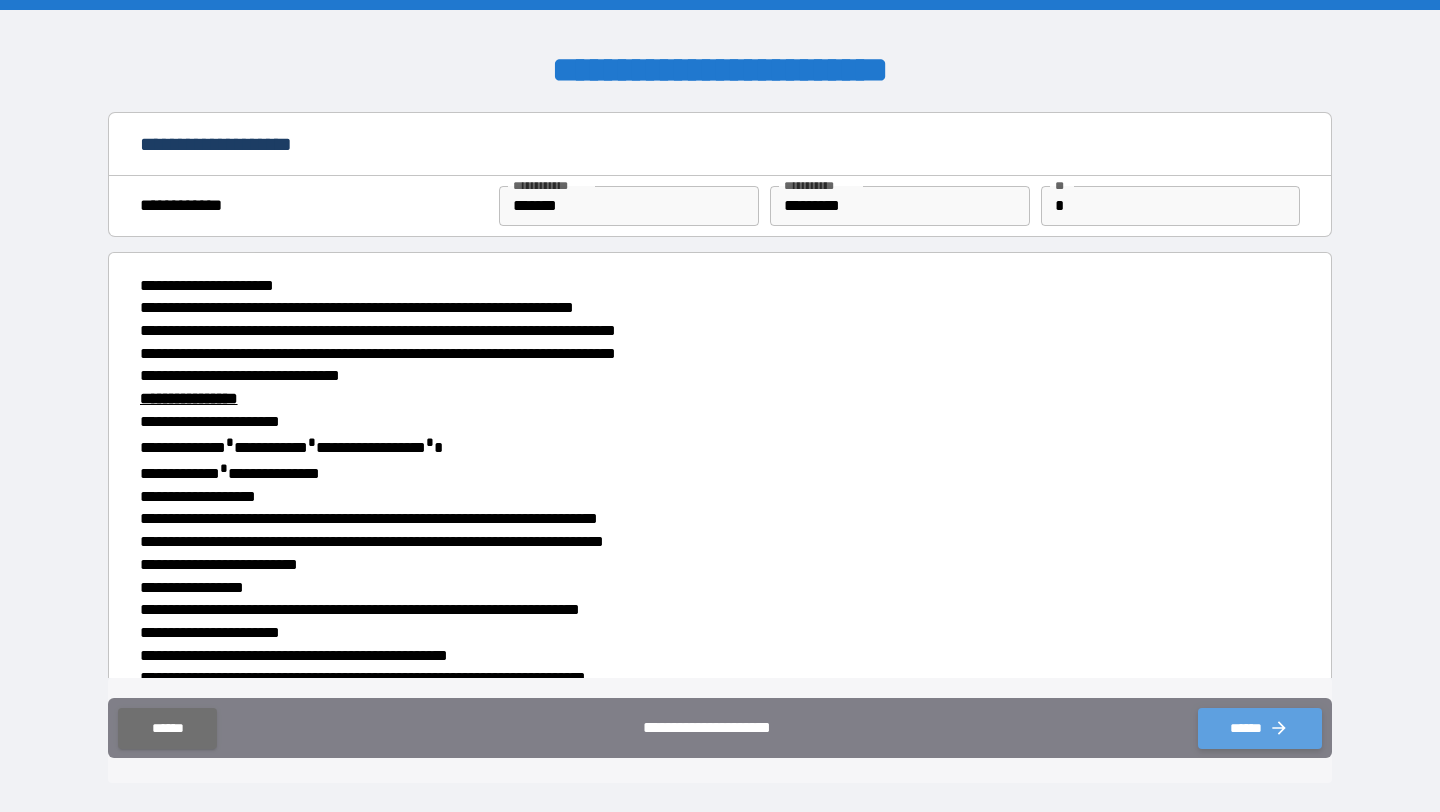 click on "******" at bounding box center [1260, 728] 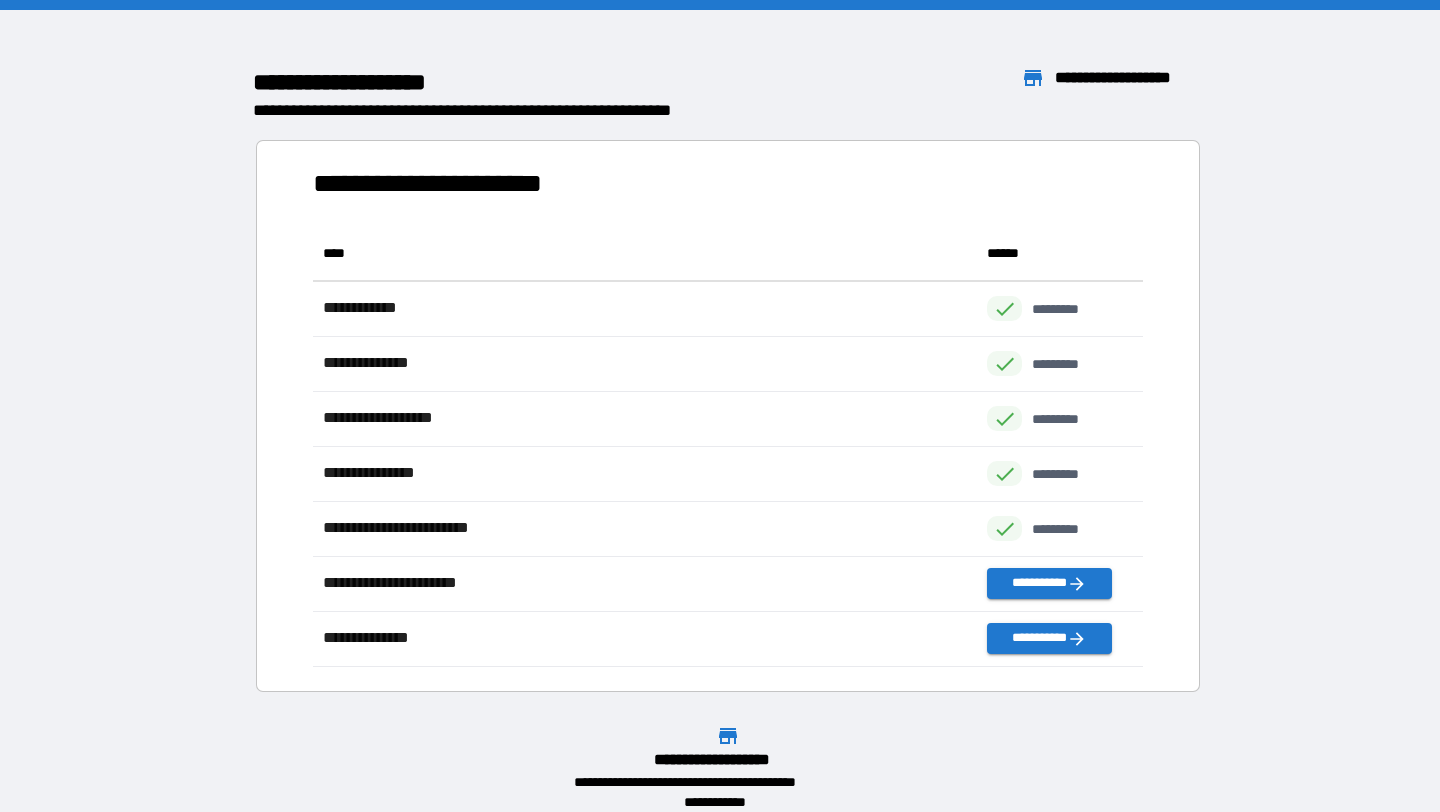 scroll, scrollTop: 1, scrollLeft: 1, axis: both 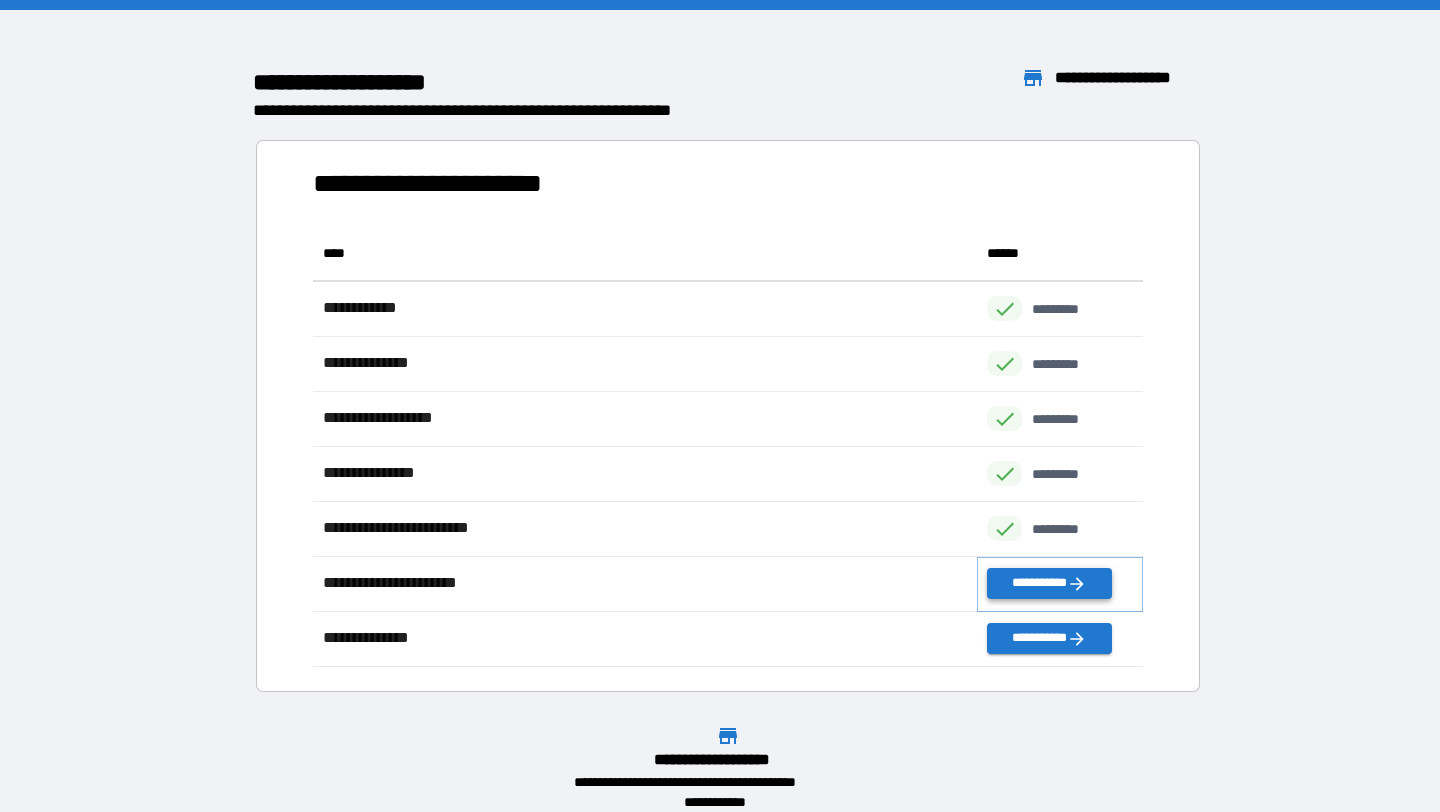 click on "**********" at bounding box center (1049, 583) 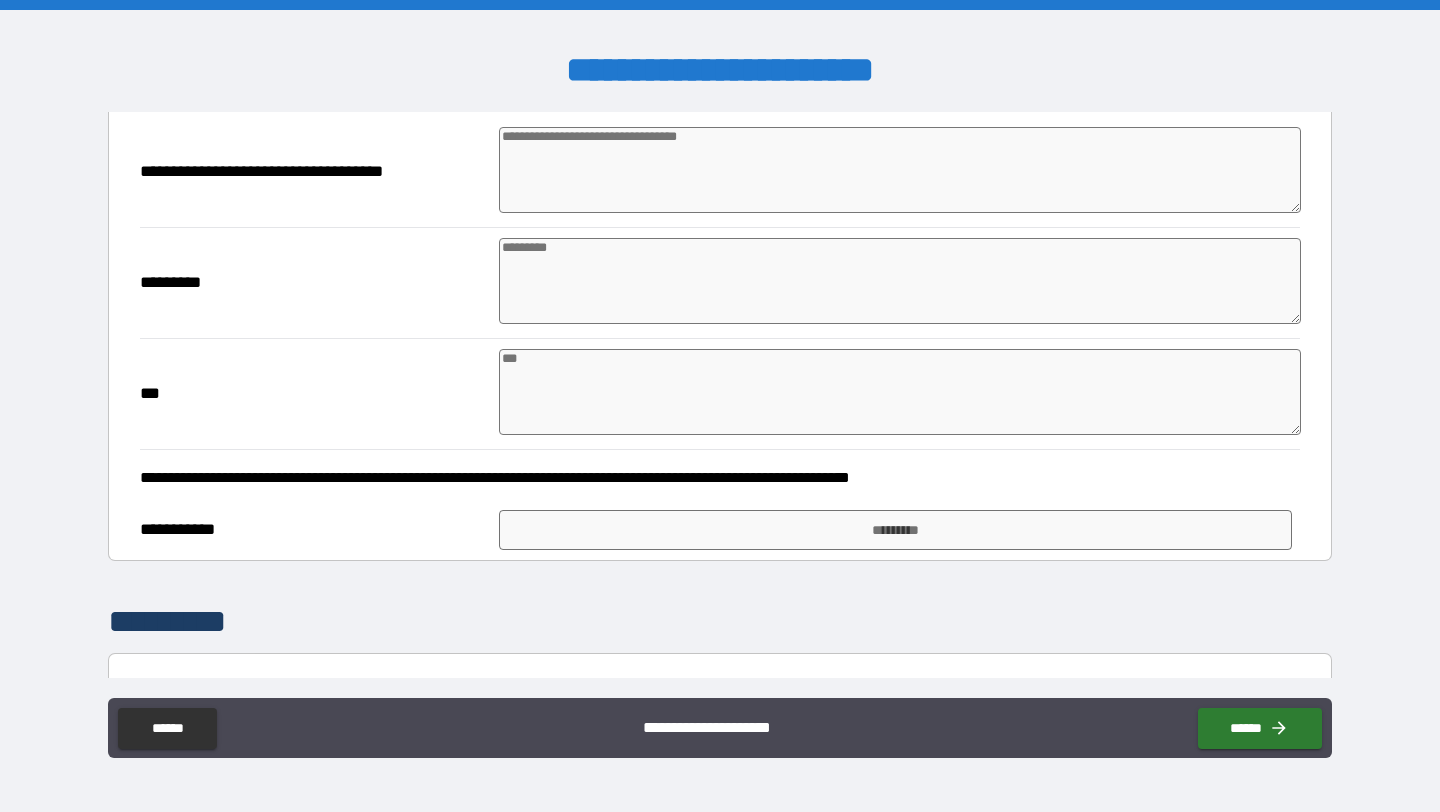 scroll, scrollTop: 342, scrollLeft: 0, axis: vertical 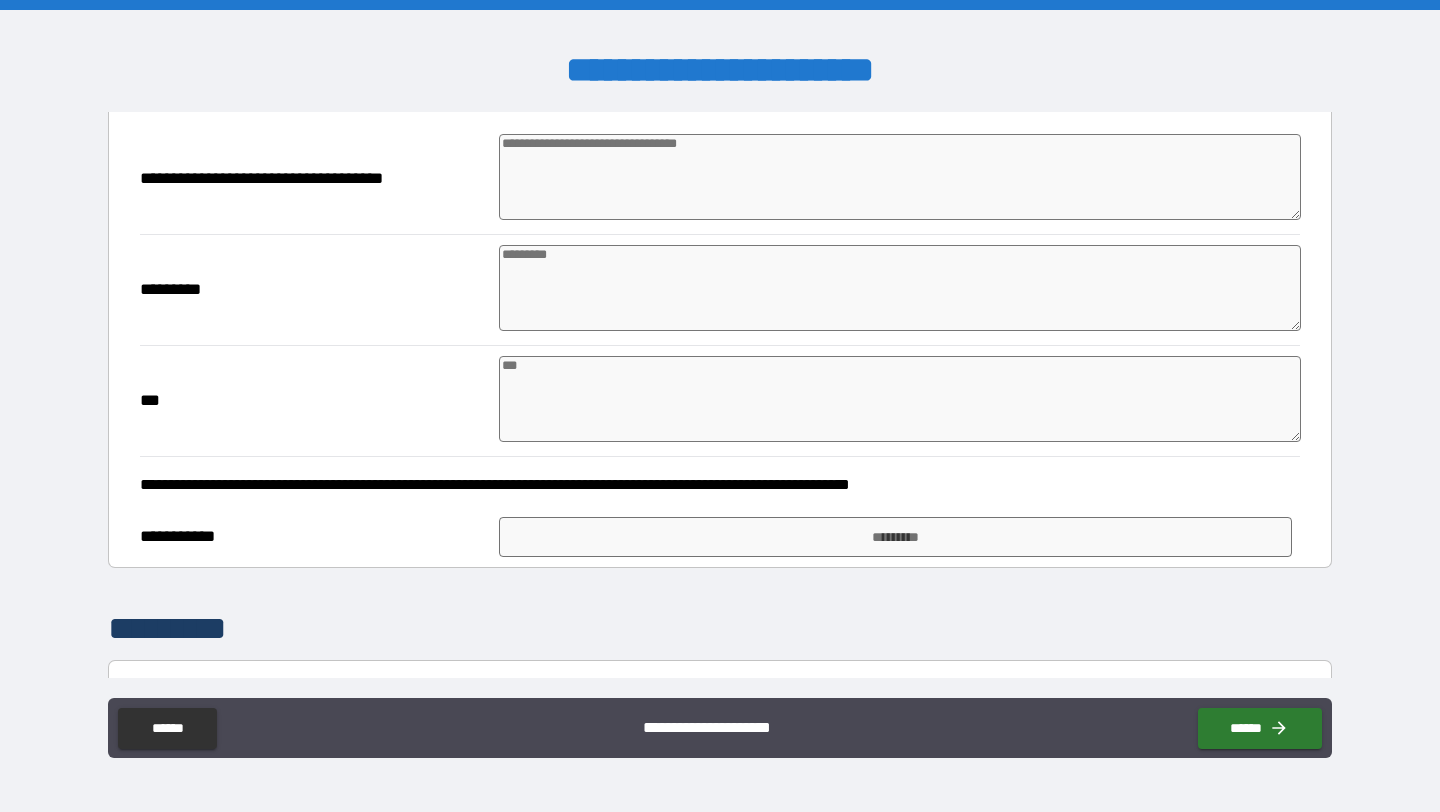 click at bounding box center (900, 177) 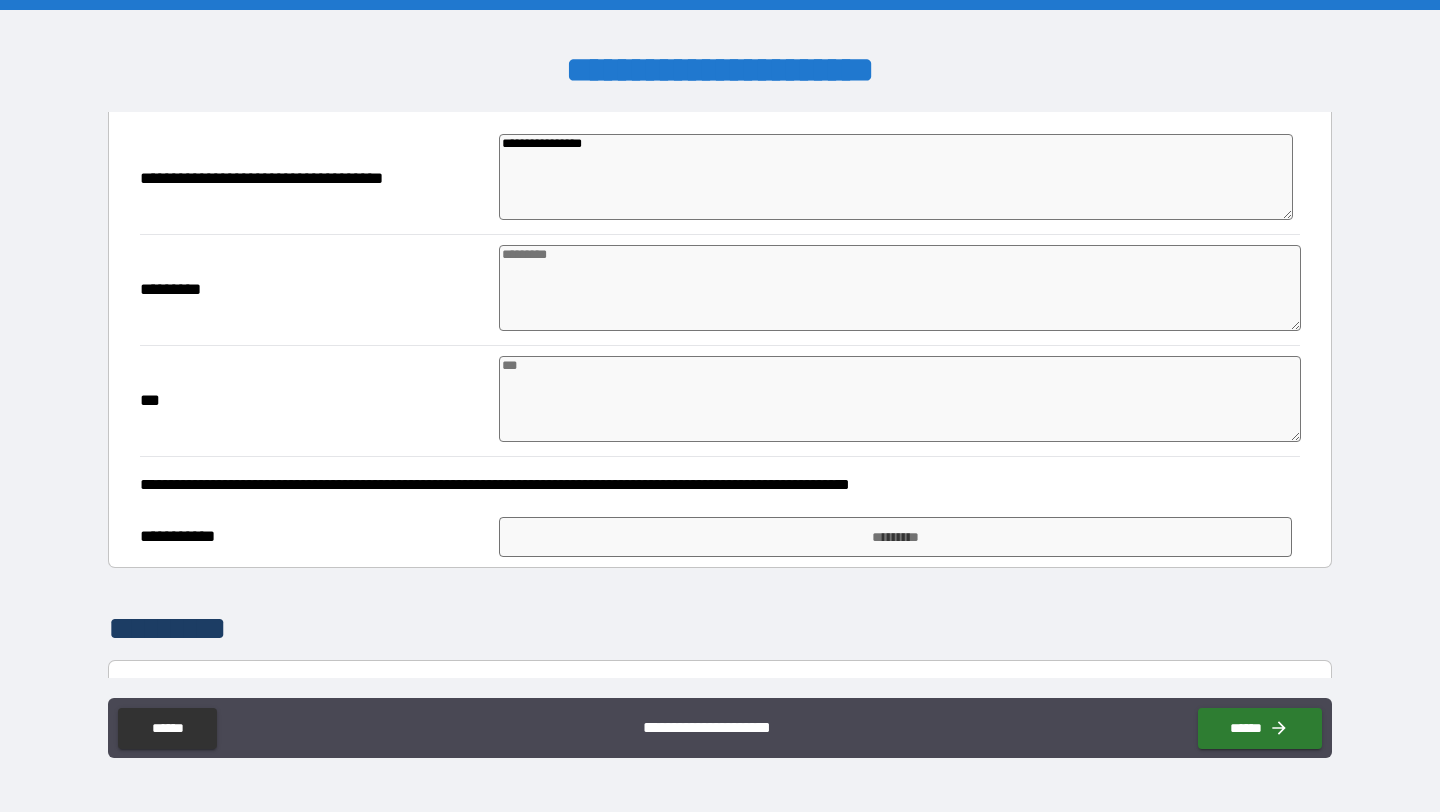 click at bounding box center (900, 288) 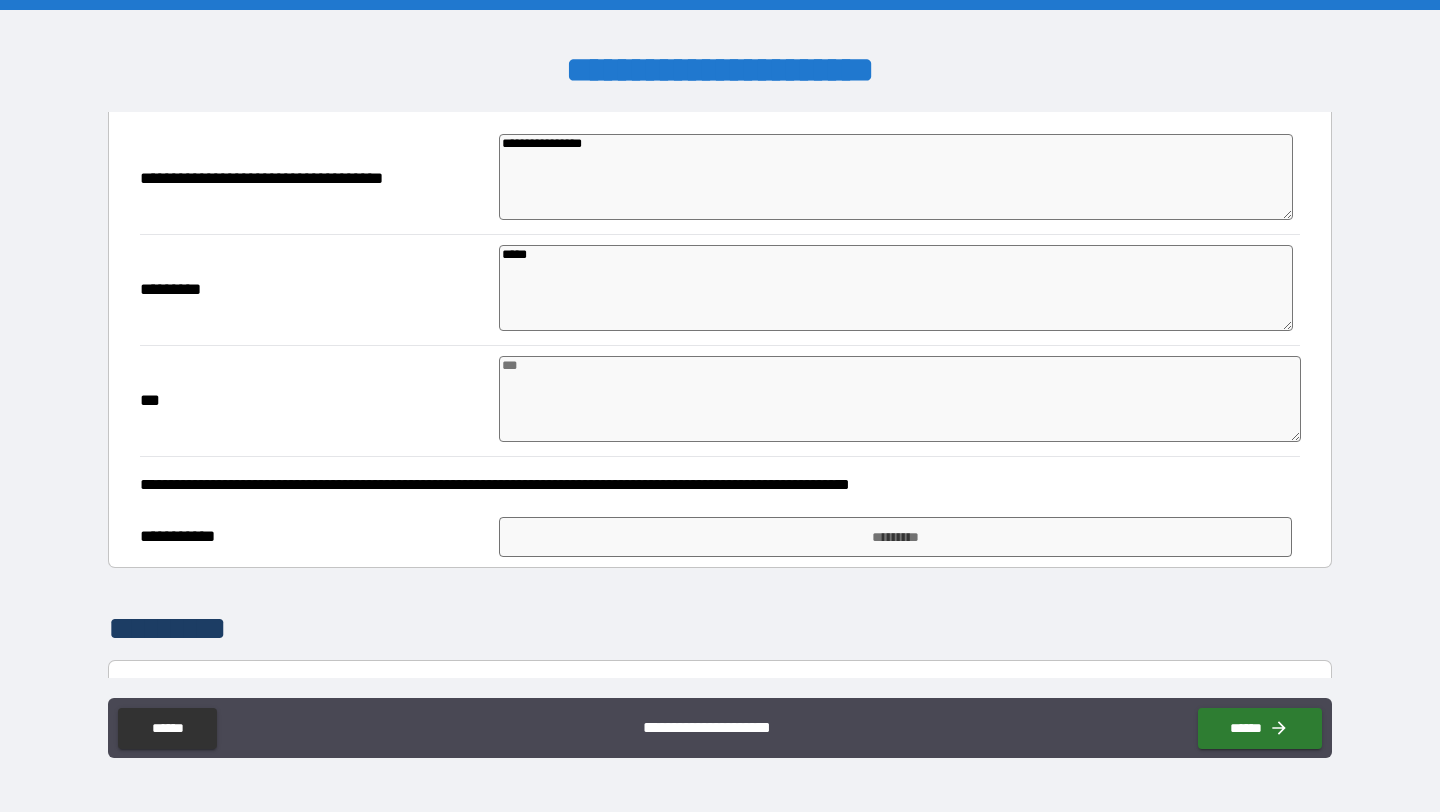 click at bounding box center [900, 399] 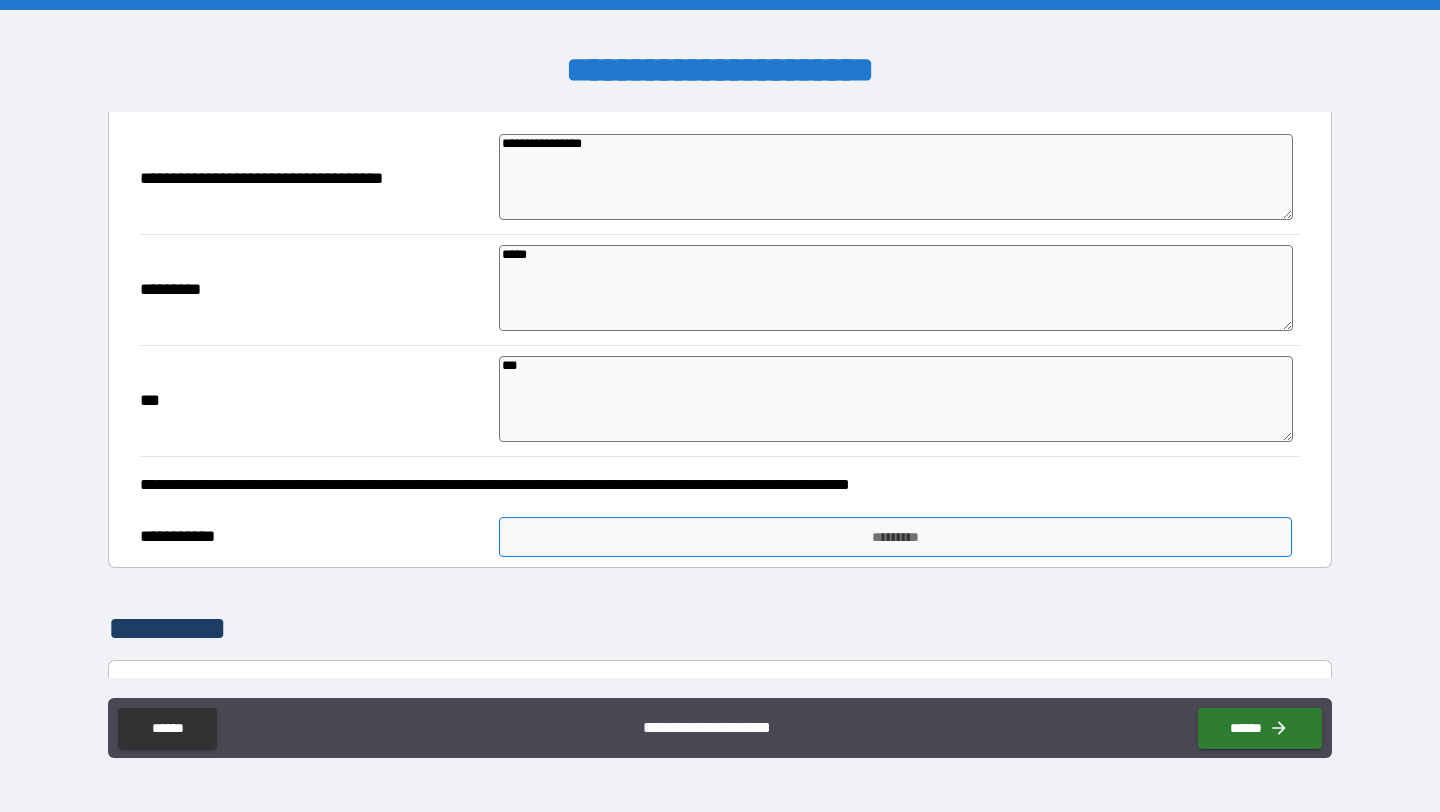 click on "*********" at bounding box center (895, 537) 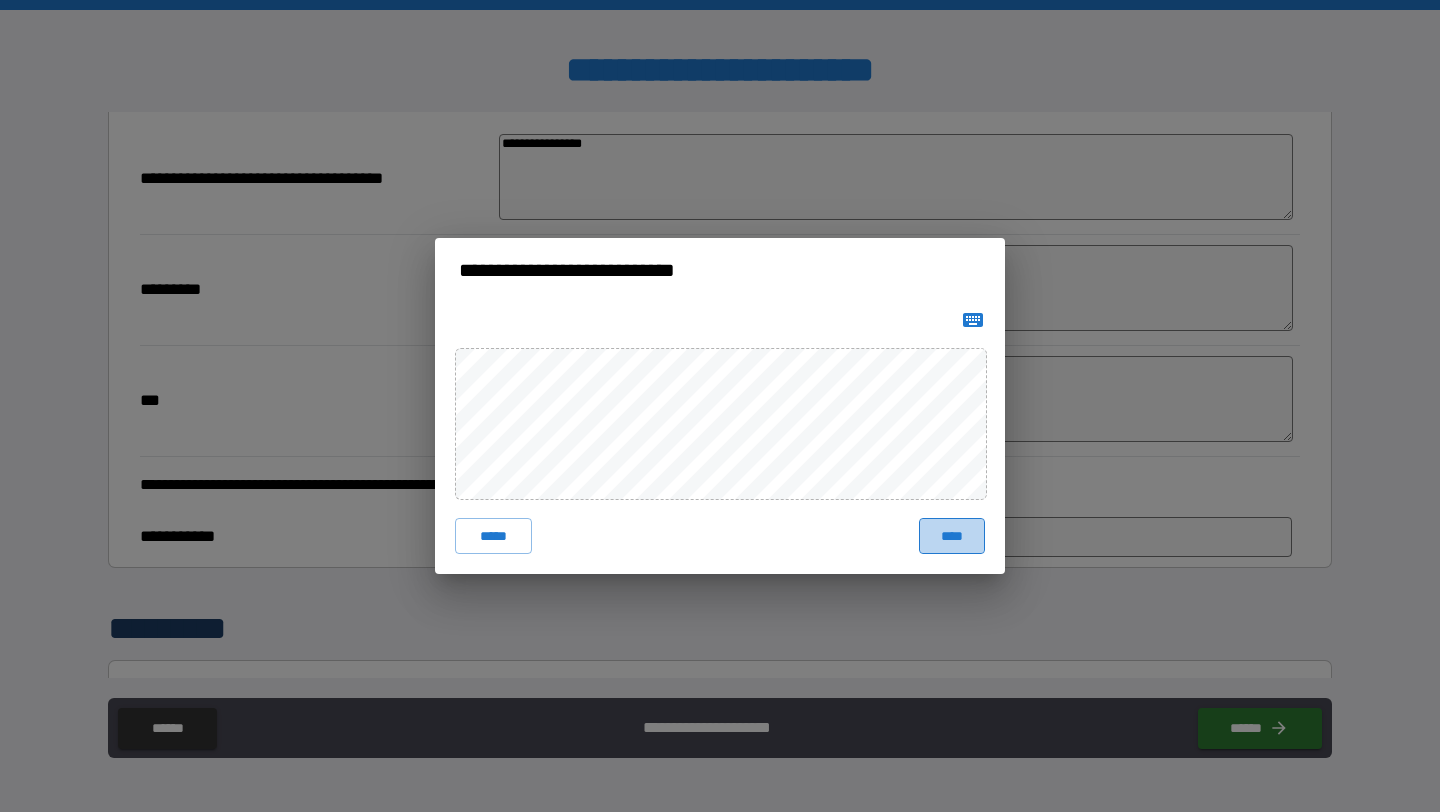 click on "****" at bounding box center (952, 536) 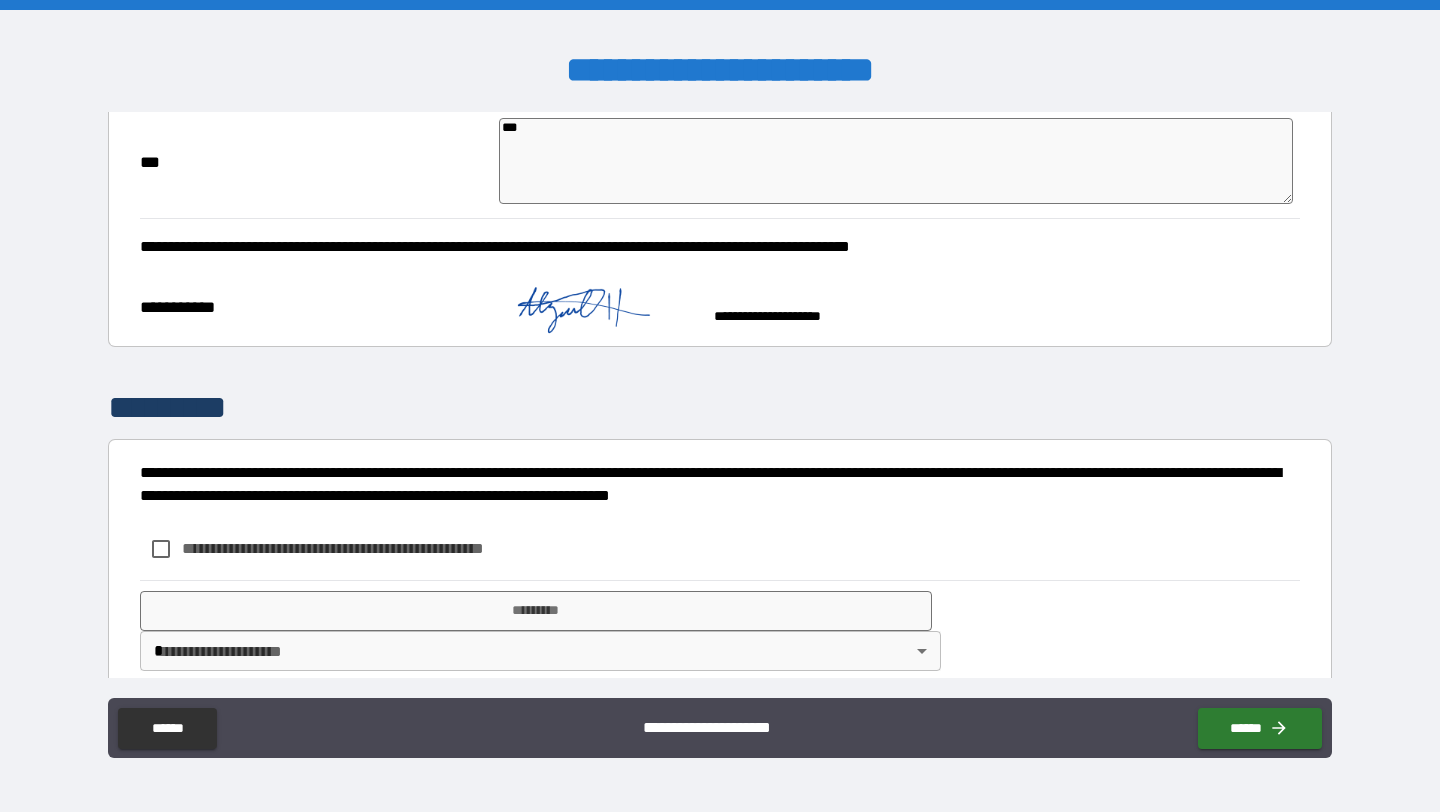scroll, scrollTop: 603, scrollLeft: 0, axis: vertical 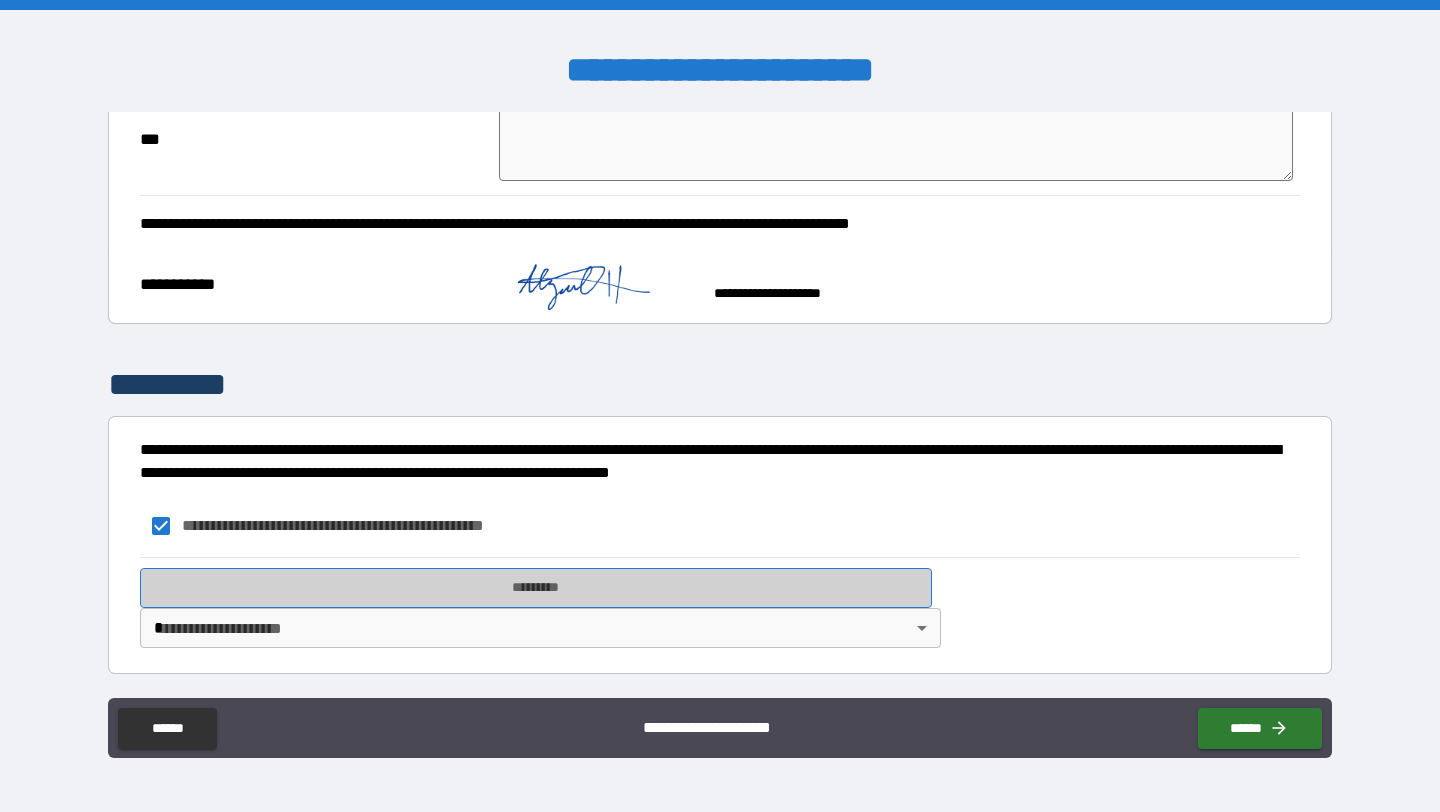 click on "*********" at bounding box center (536, 588) 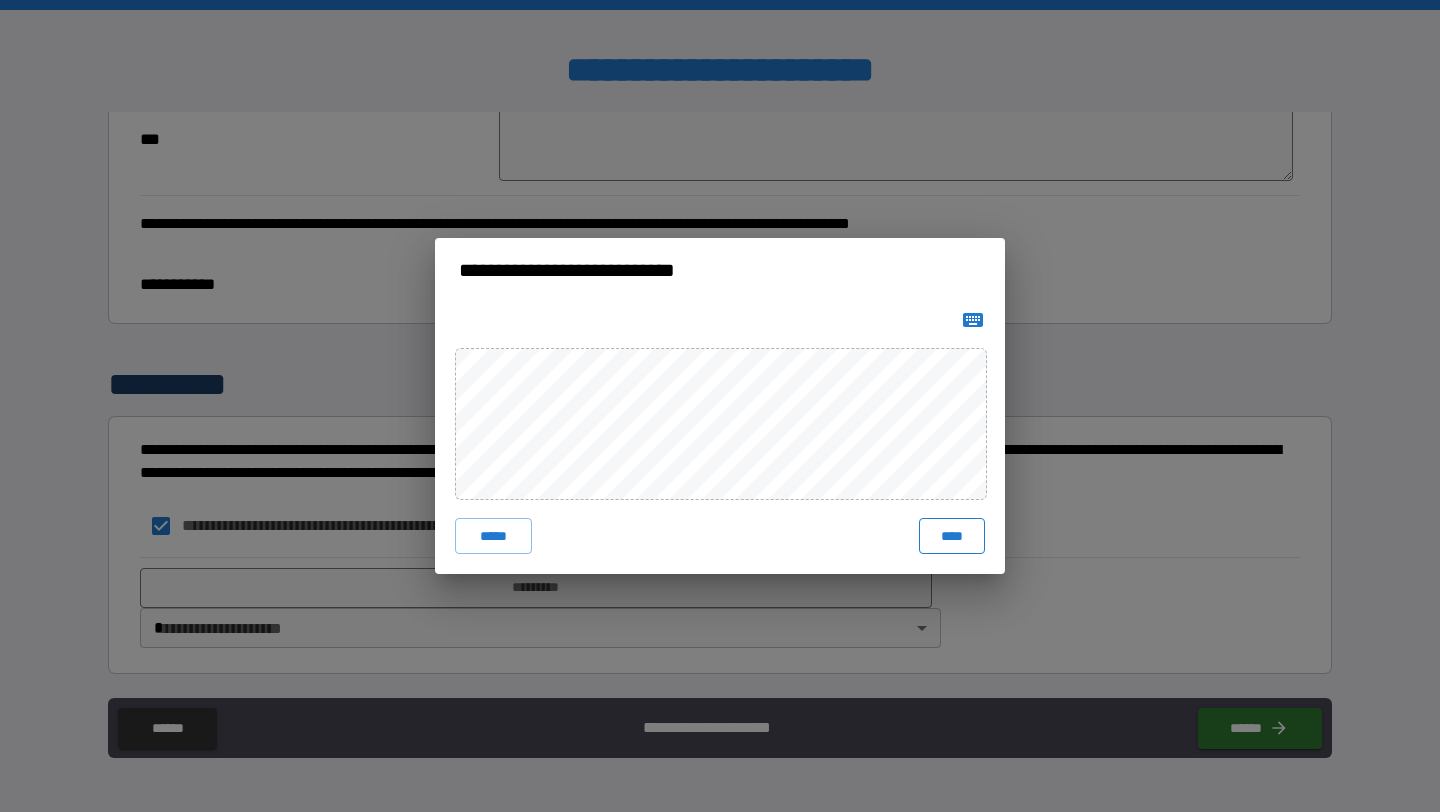 click on "****" at bounding box center (952, 536) 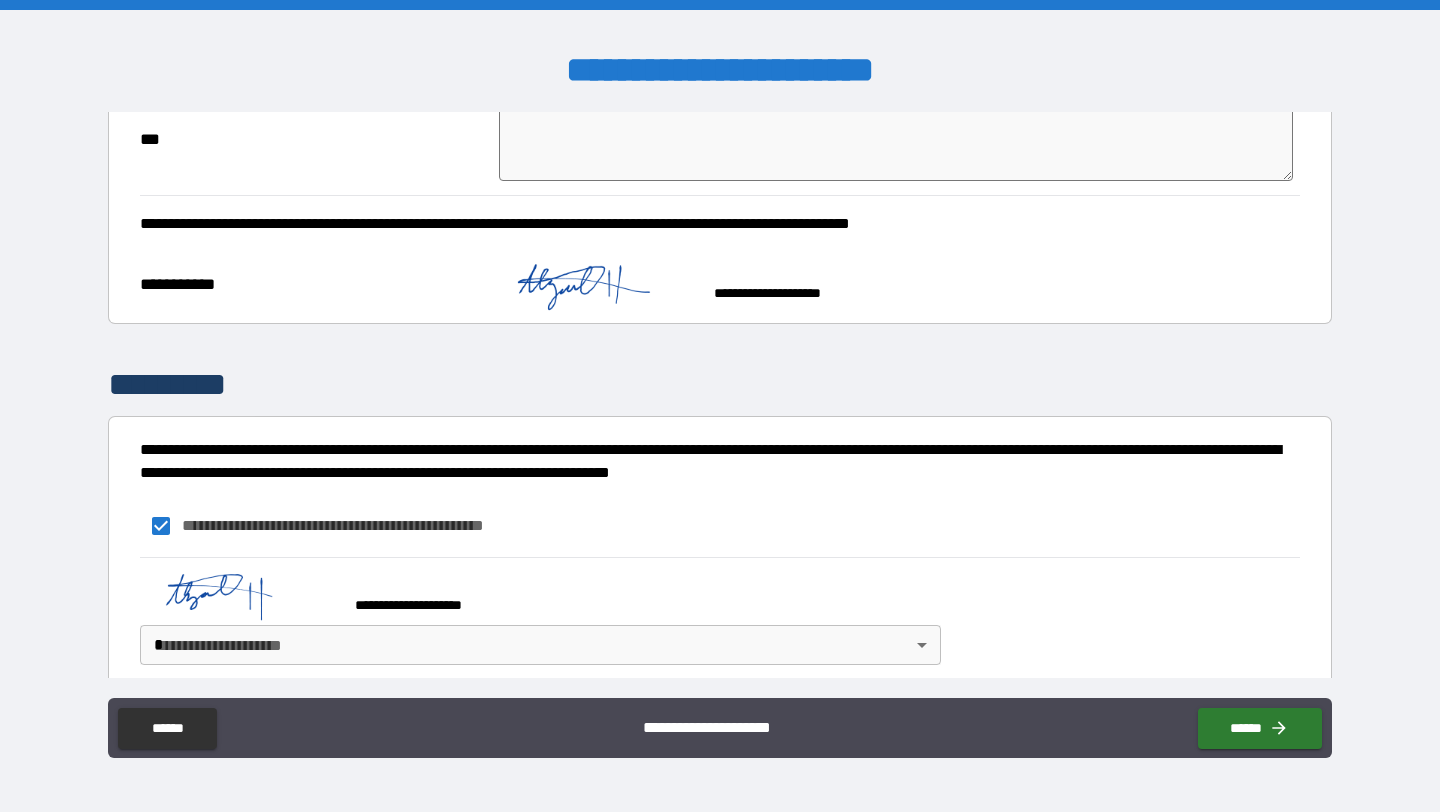 click on "**********" at bounding box center (720, 406) 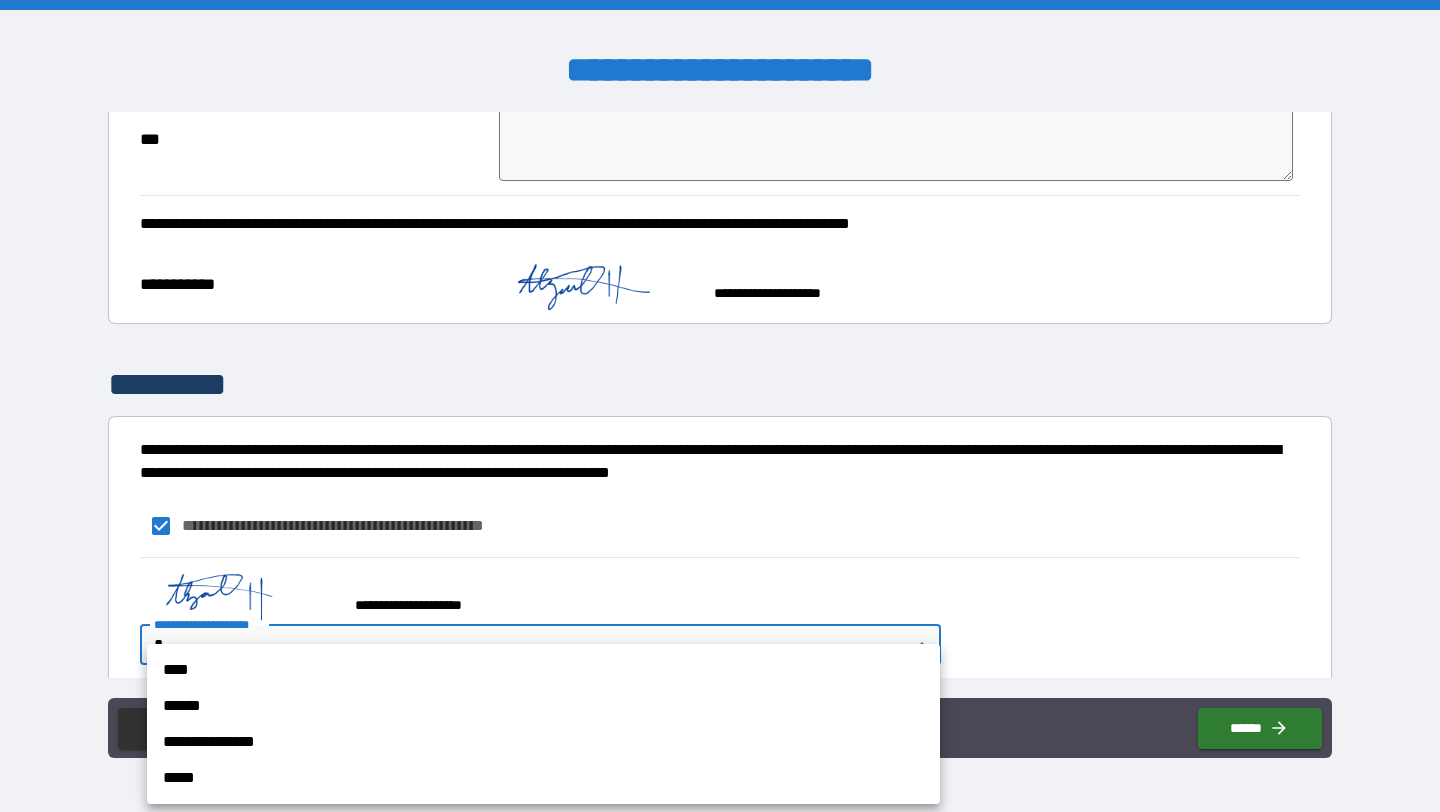 click on "****" at bounding box center [543, 670] 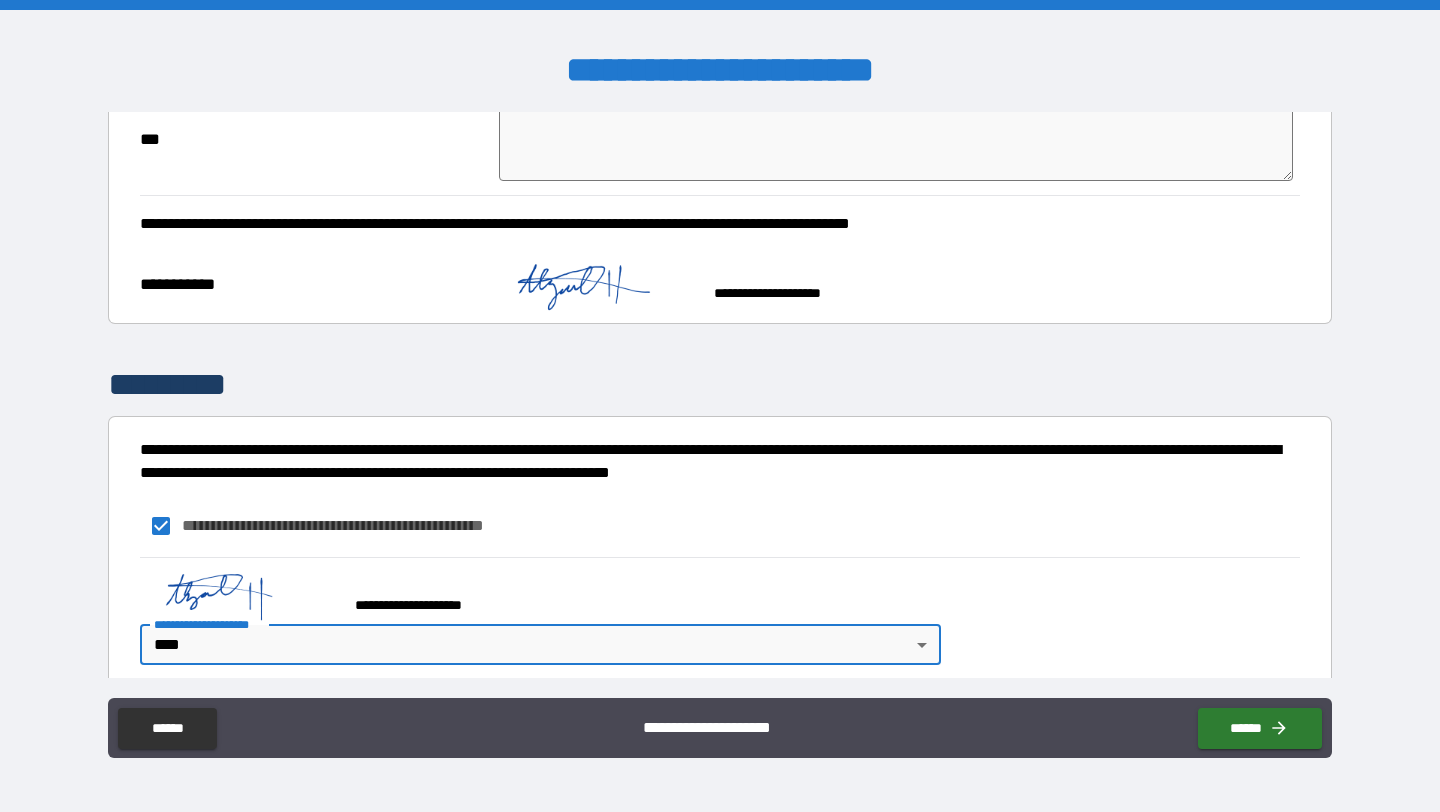 scroll, scrollTop: 620, scrollLeft: 0, axis: vertical 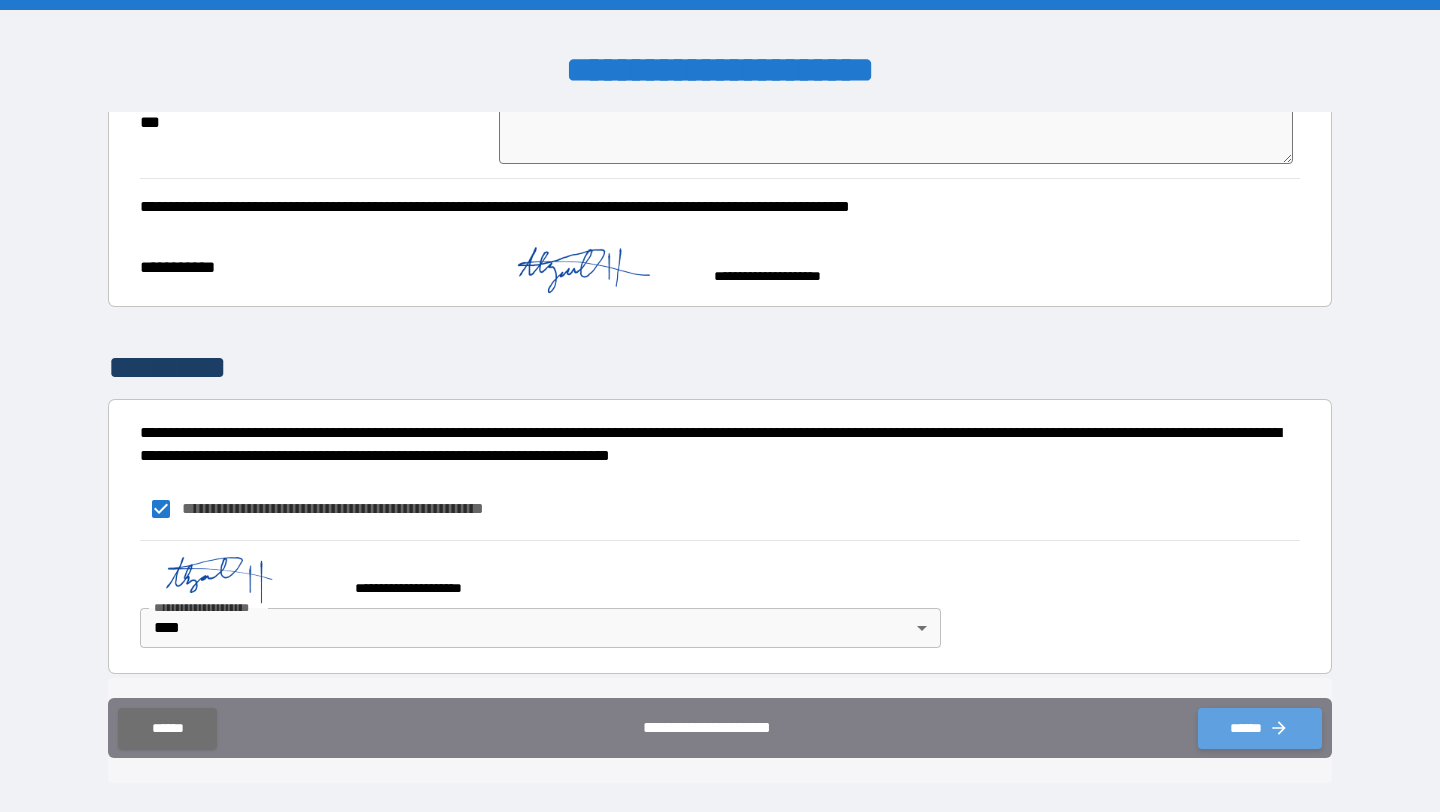 click on "******" at bounding box center (1260, 728) 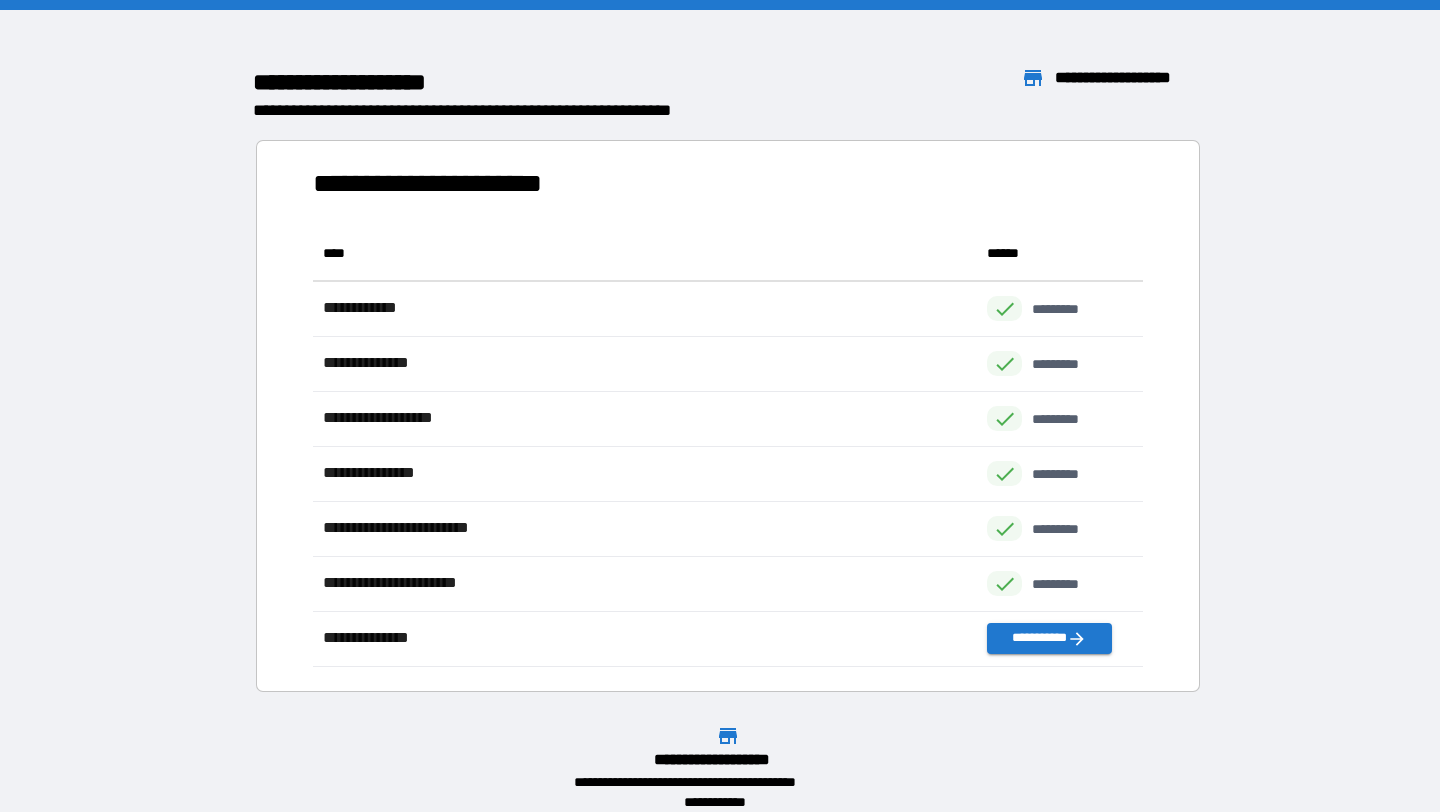 scroll, scrollTop: 1, scrollLeft: 1, axis: both 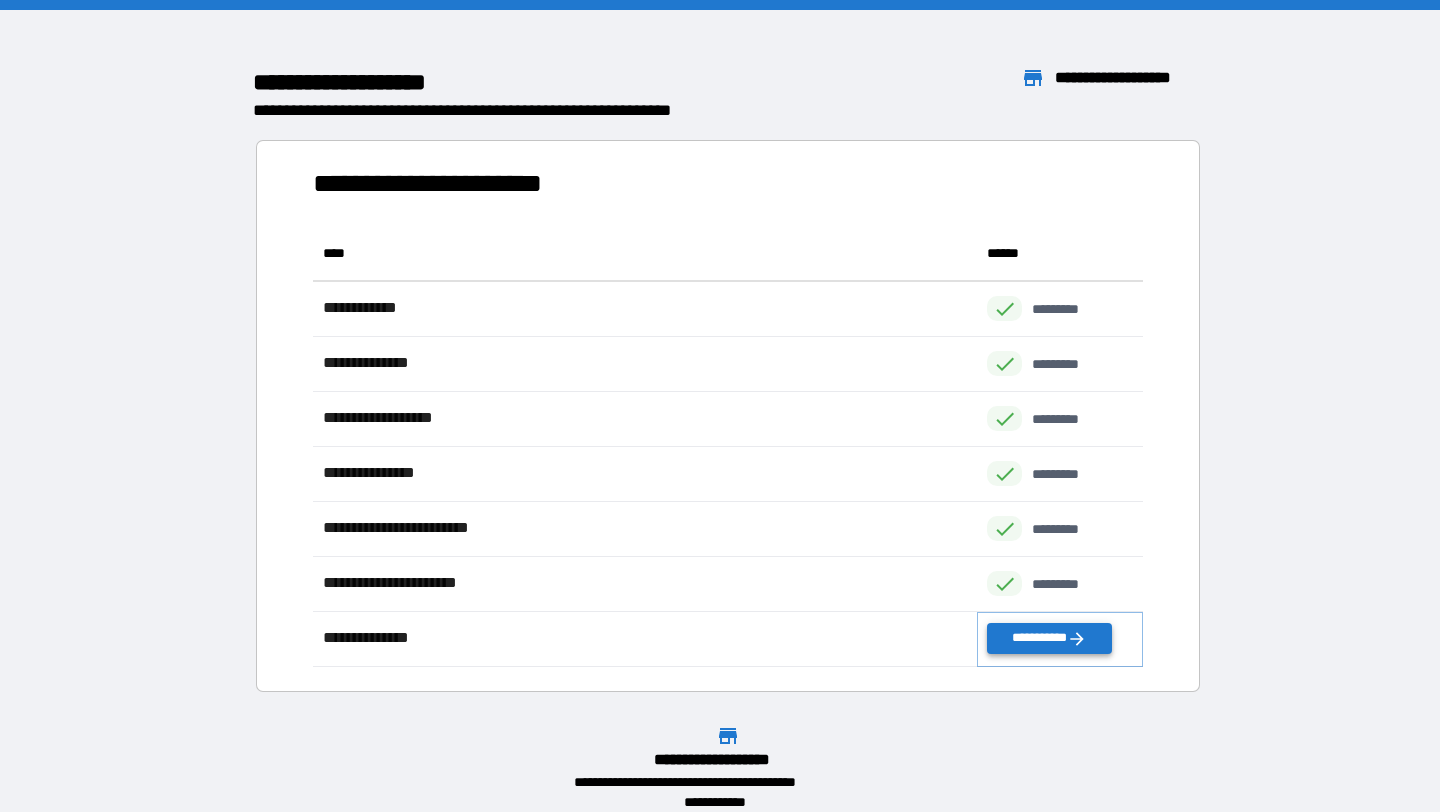 click on "**********" at bounding box center [1049, 638] 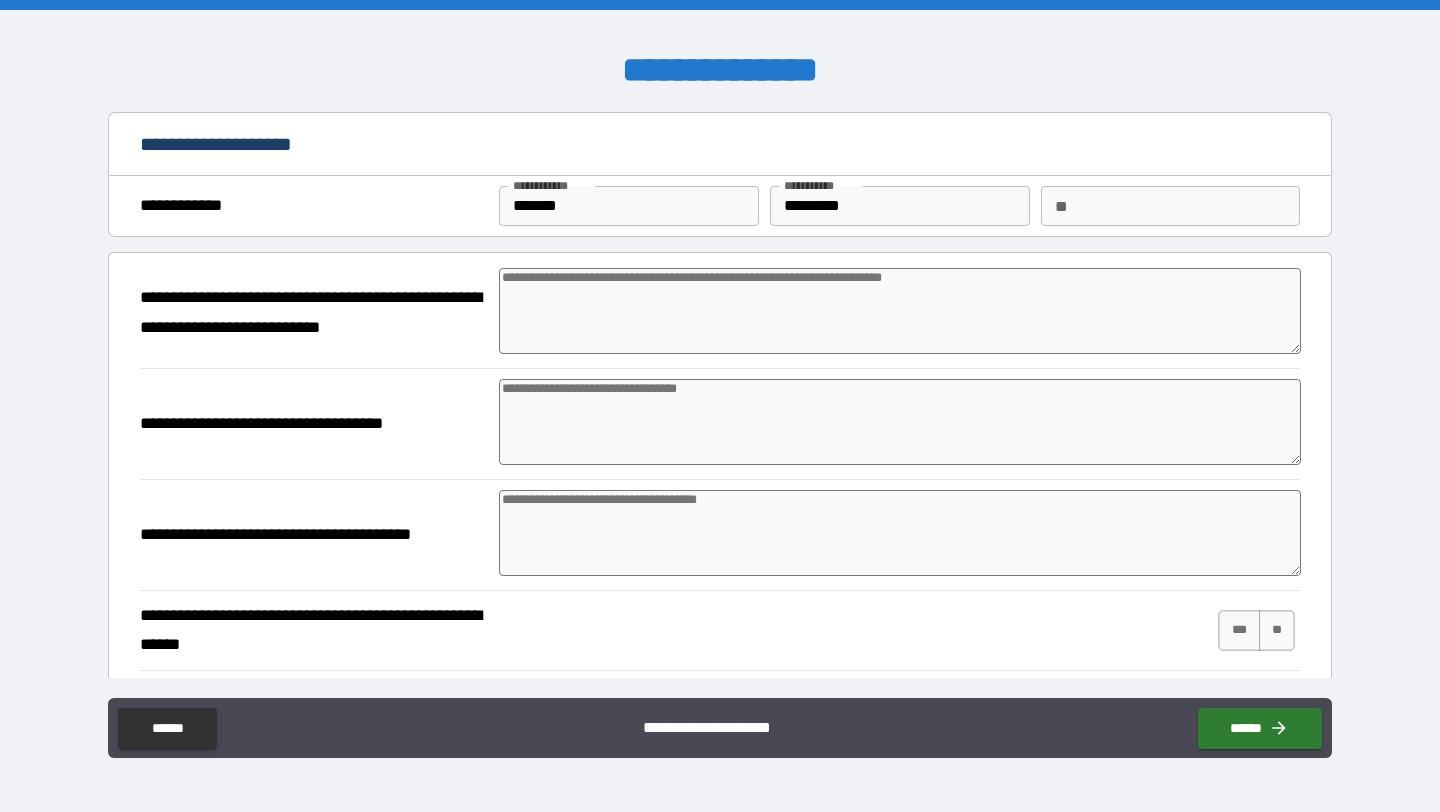click at bounding box center [900, 311] 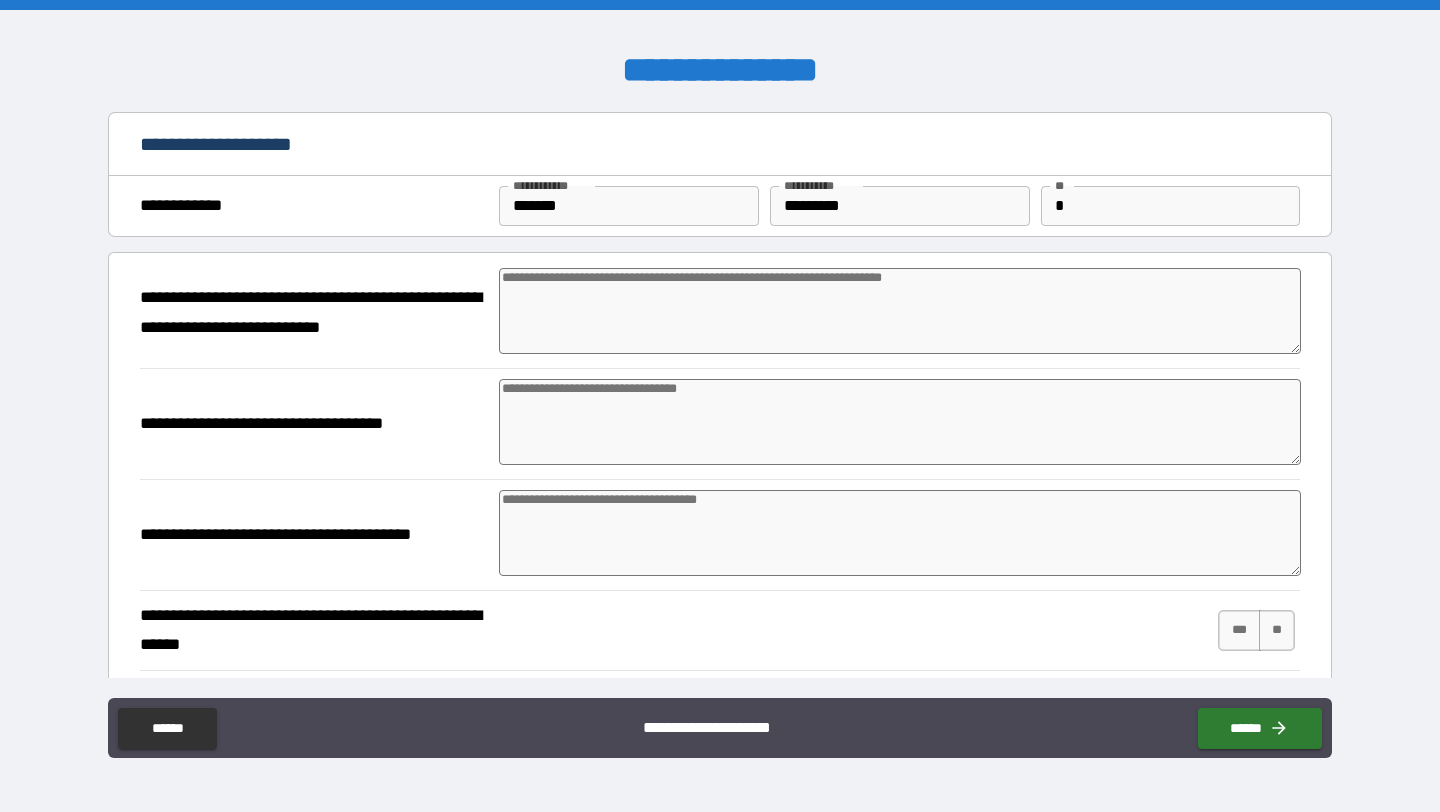 click at bounding box center (900, 311) 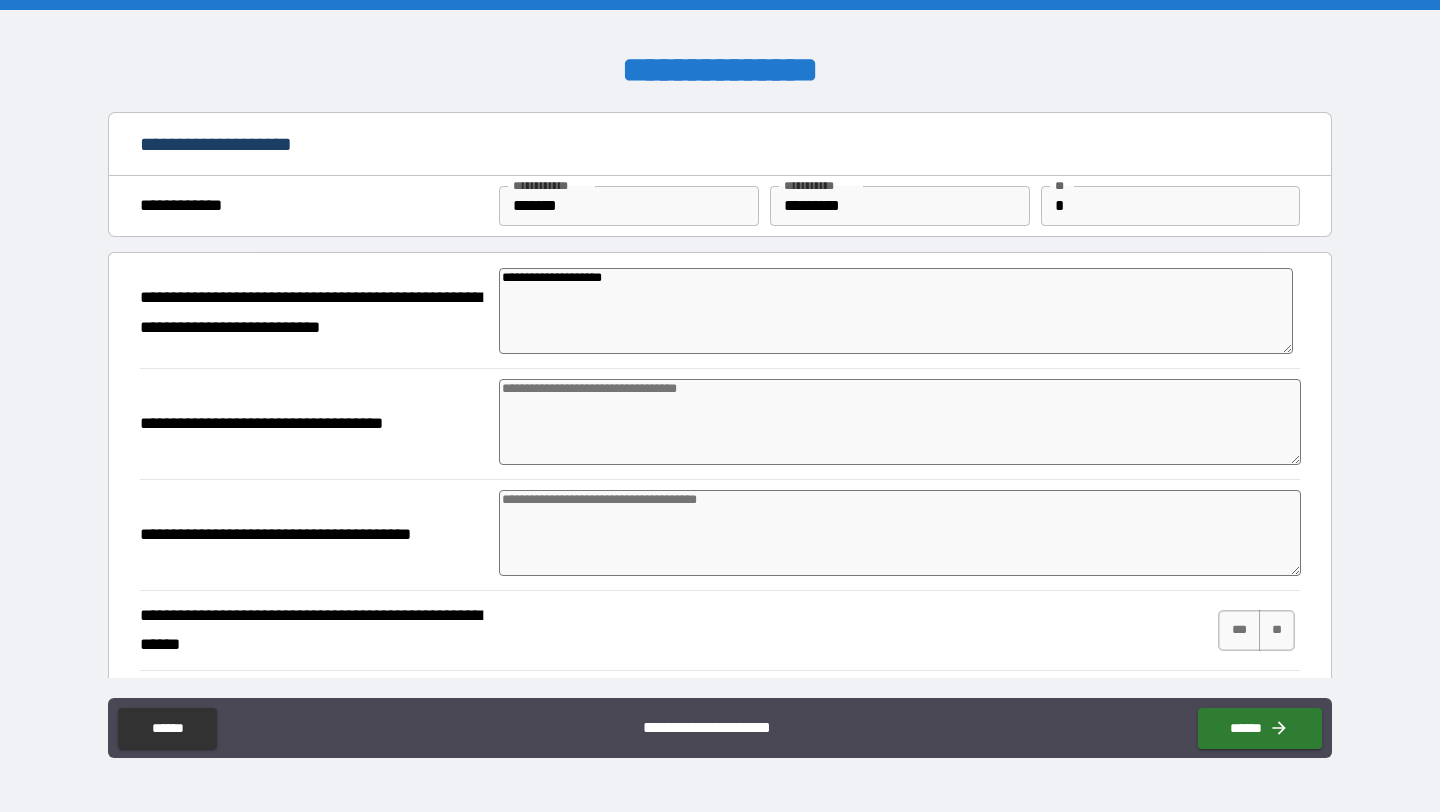 click at bounding box center [900, 422] 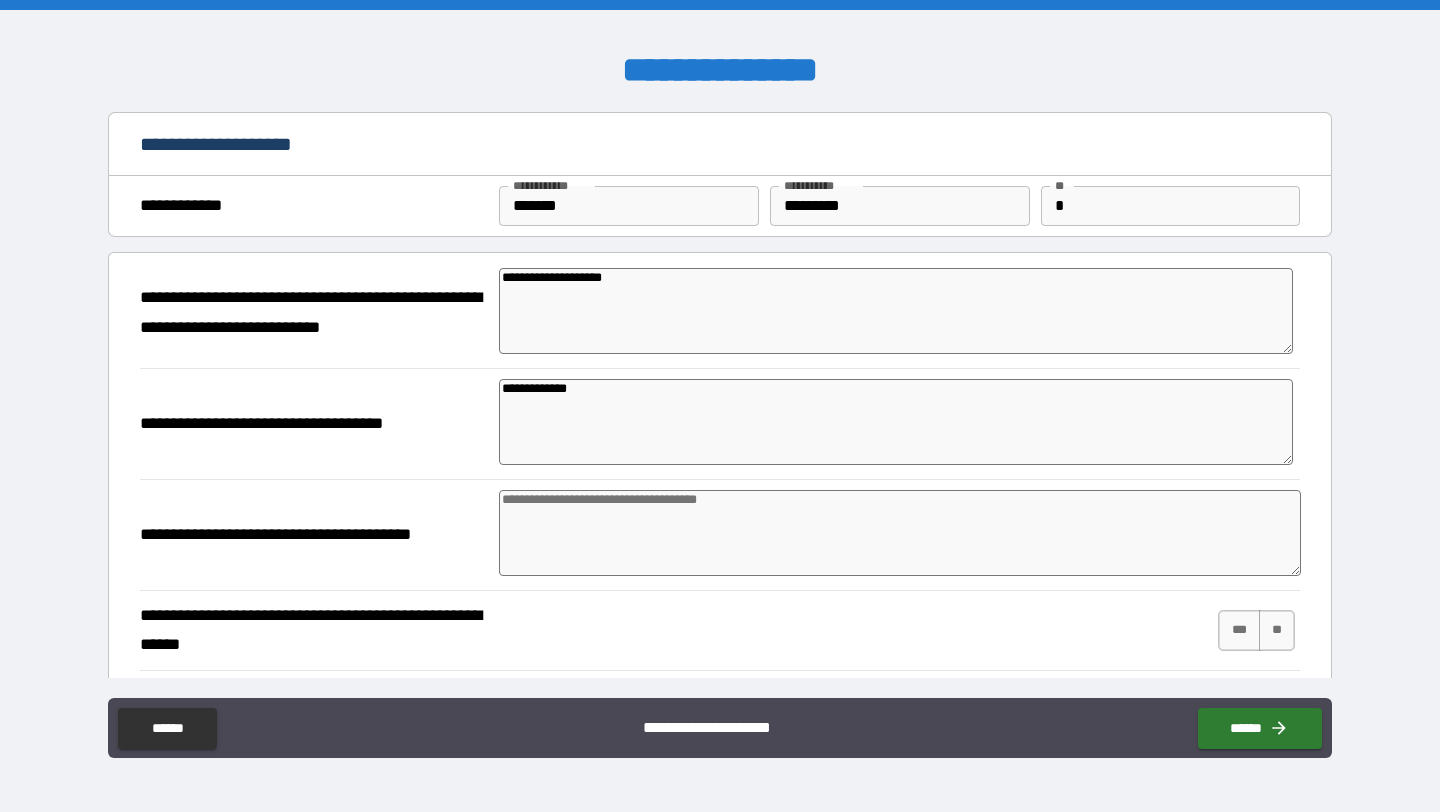 click at bounding box center [900, 533] 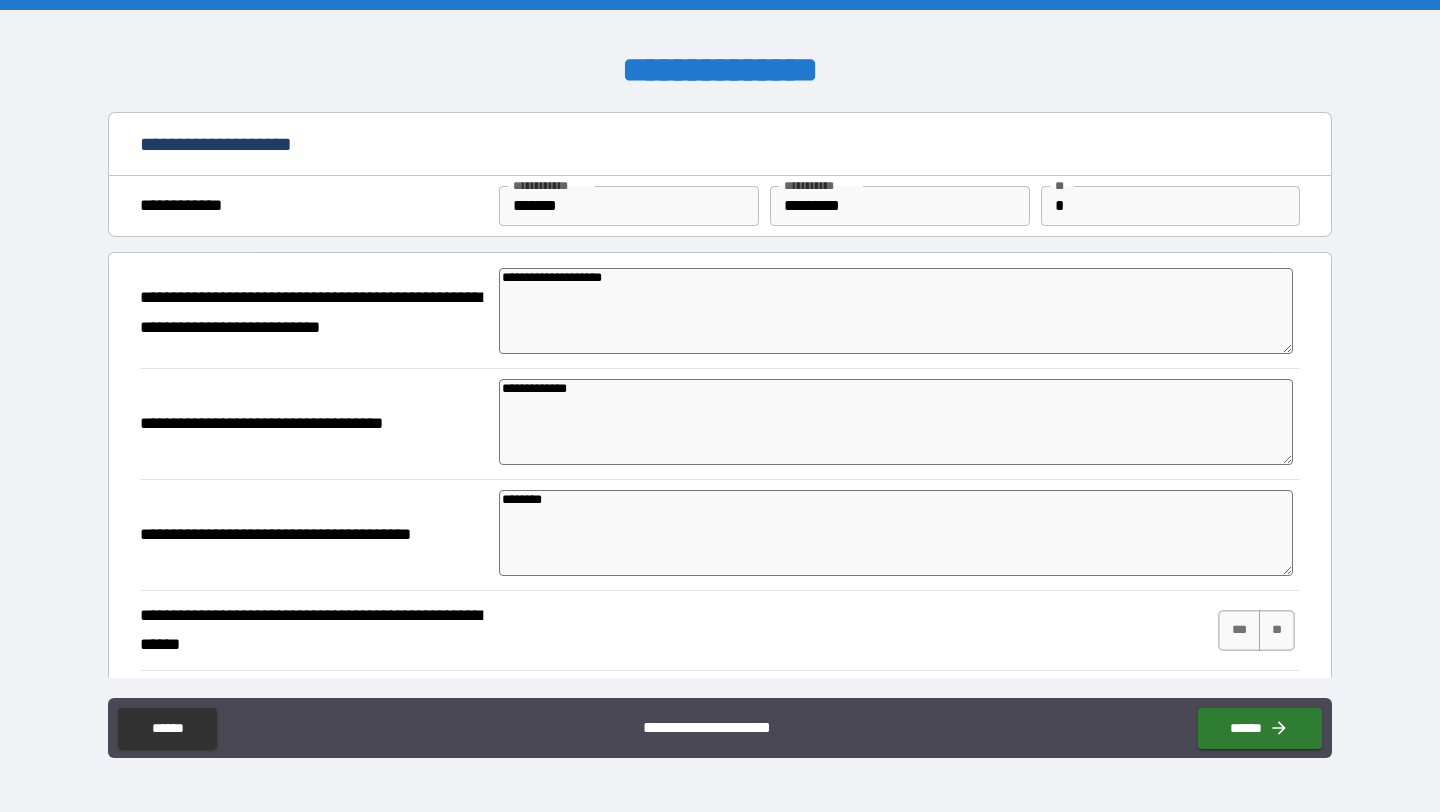 click on "**********" at bounding box center [314, 535] 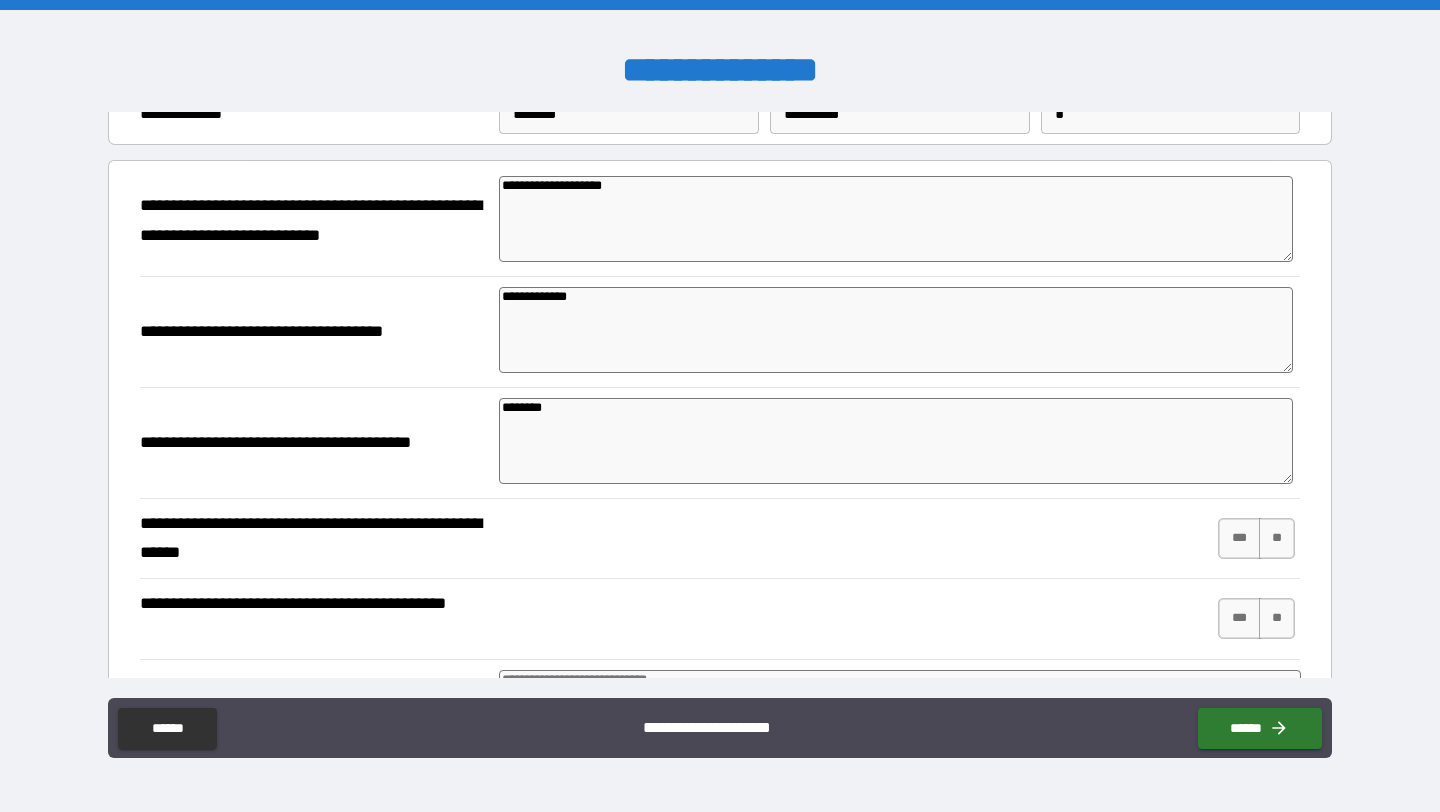 scroll, scrollTop: 138, scrollLeft: 0, axis: vertical 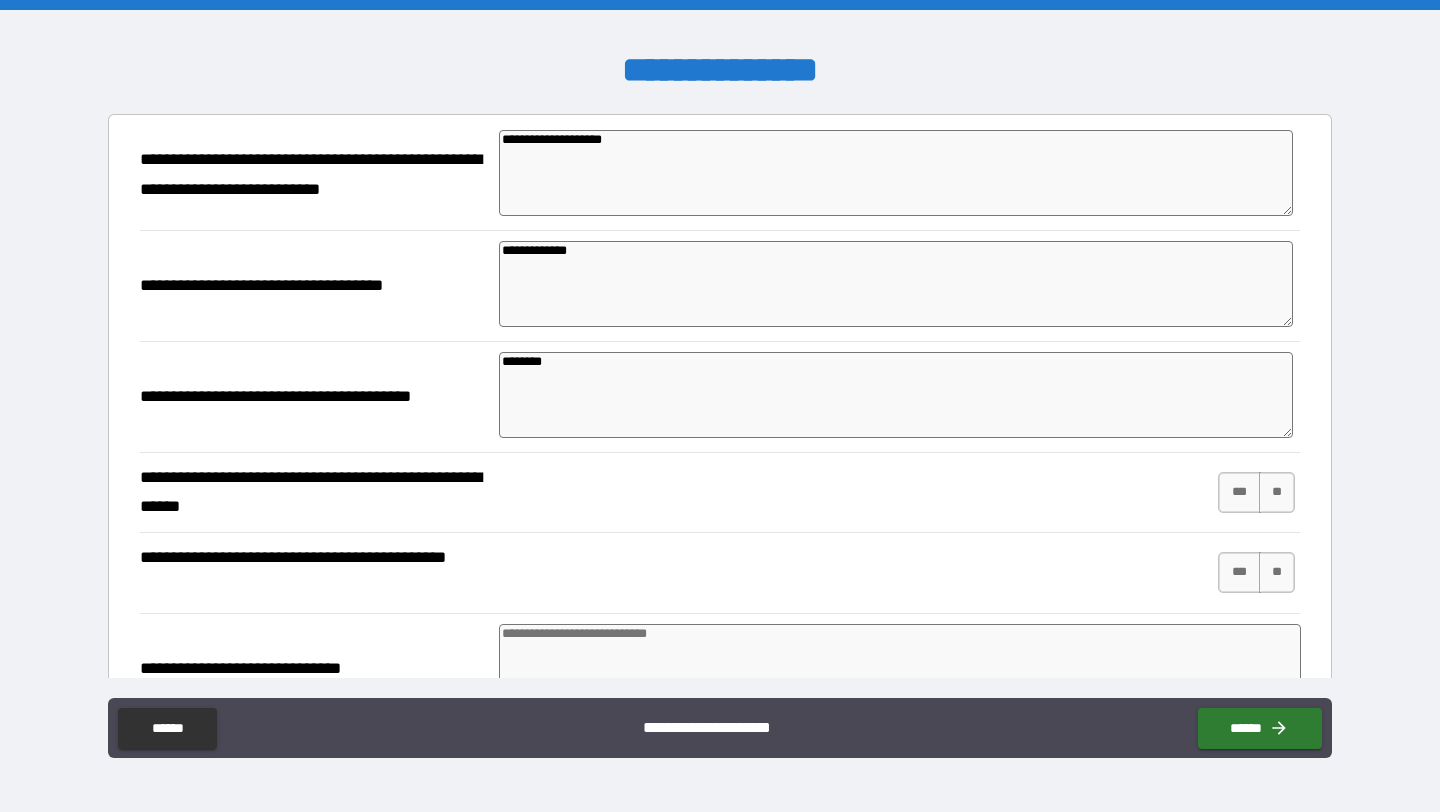 click on "**********" at bounding box center (896, 284) 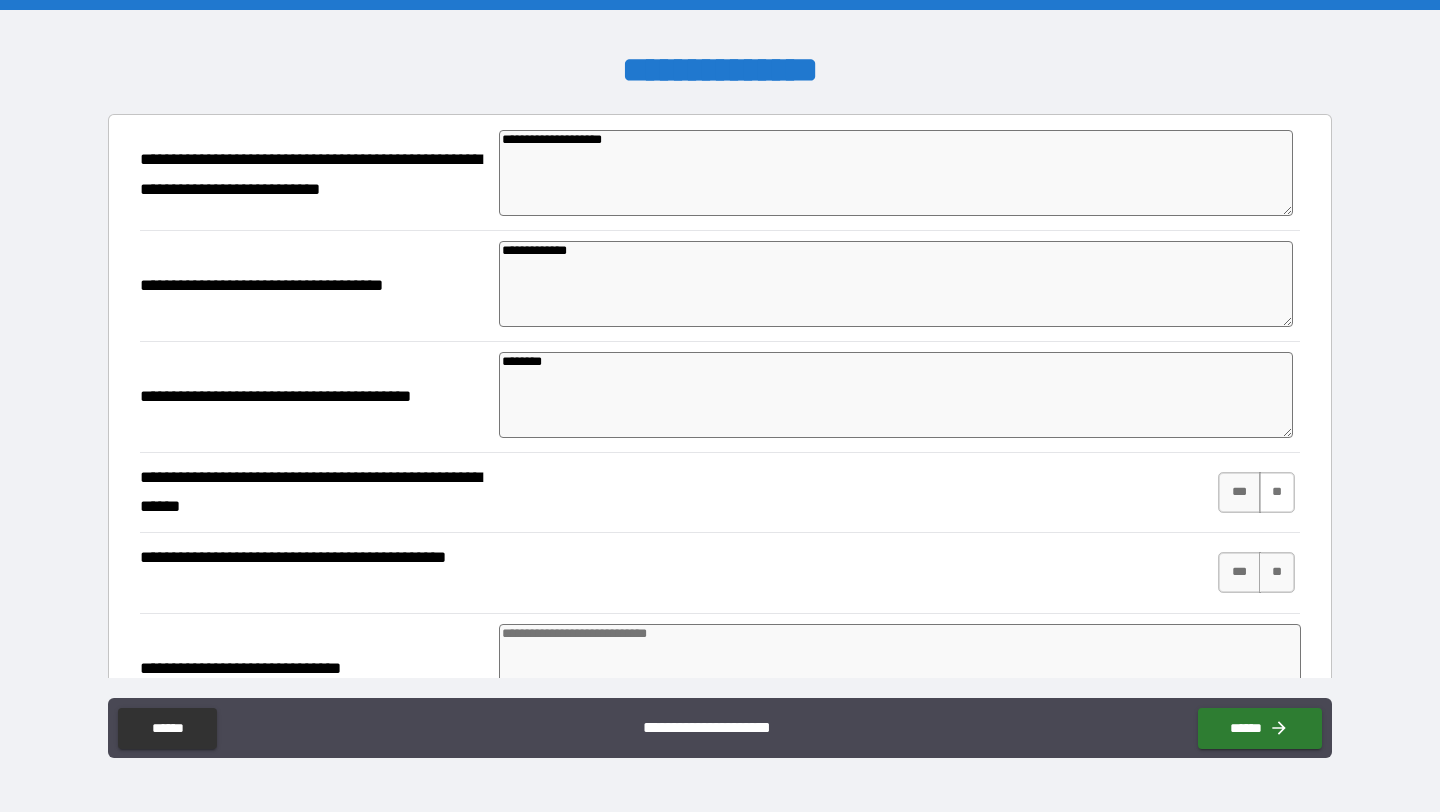 click on "**" at bounding box center (1277, 492) 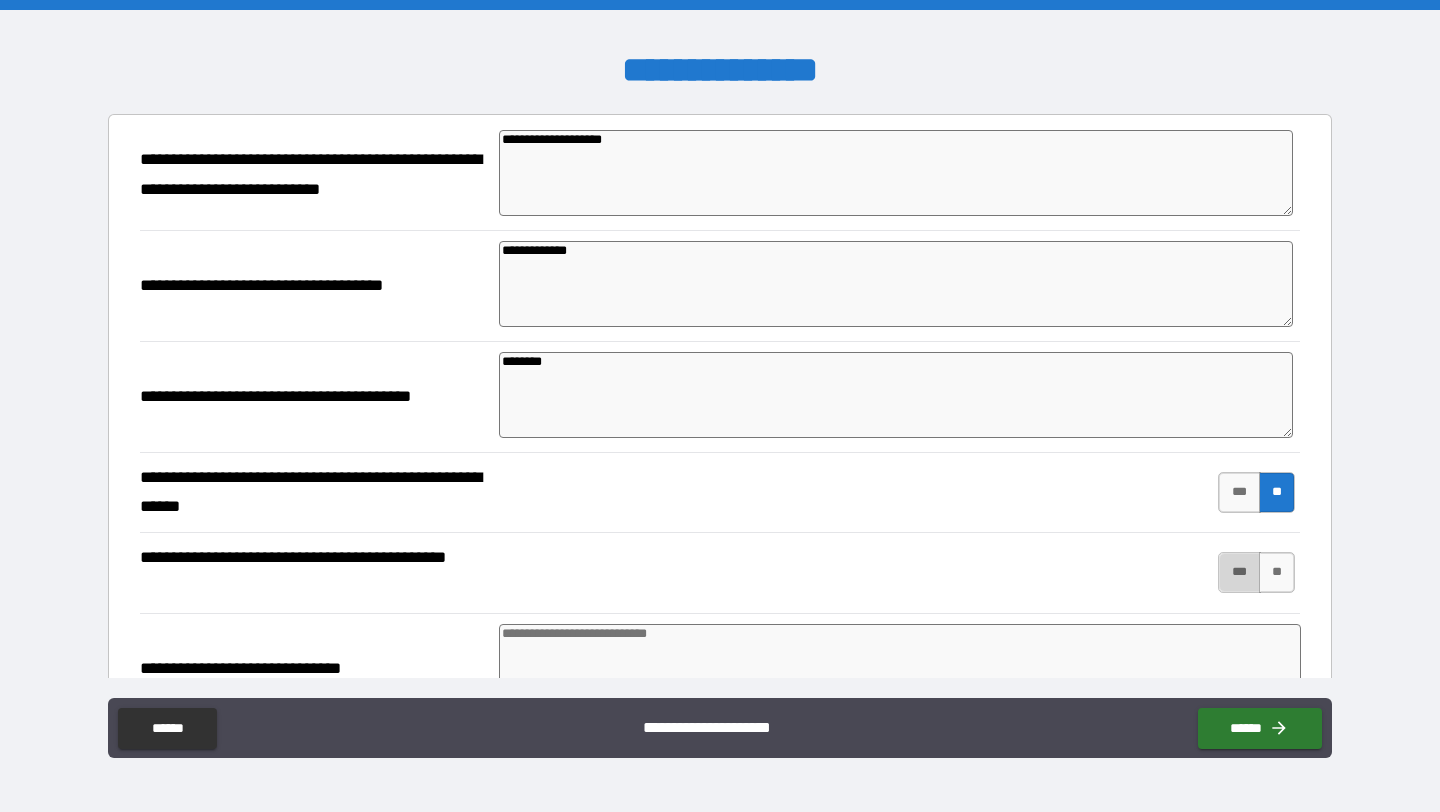 click on "***" at bounding box center (1239, 572) 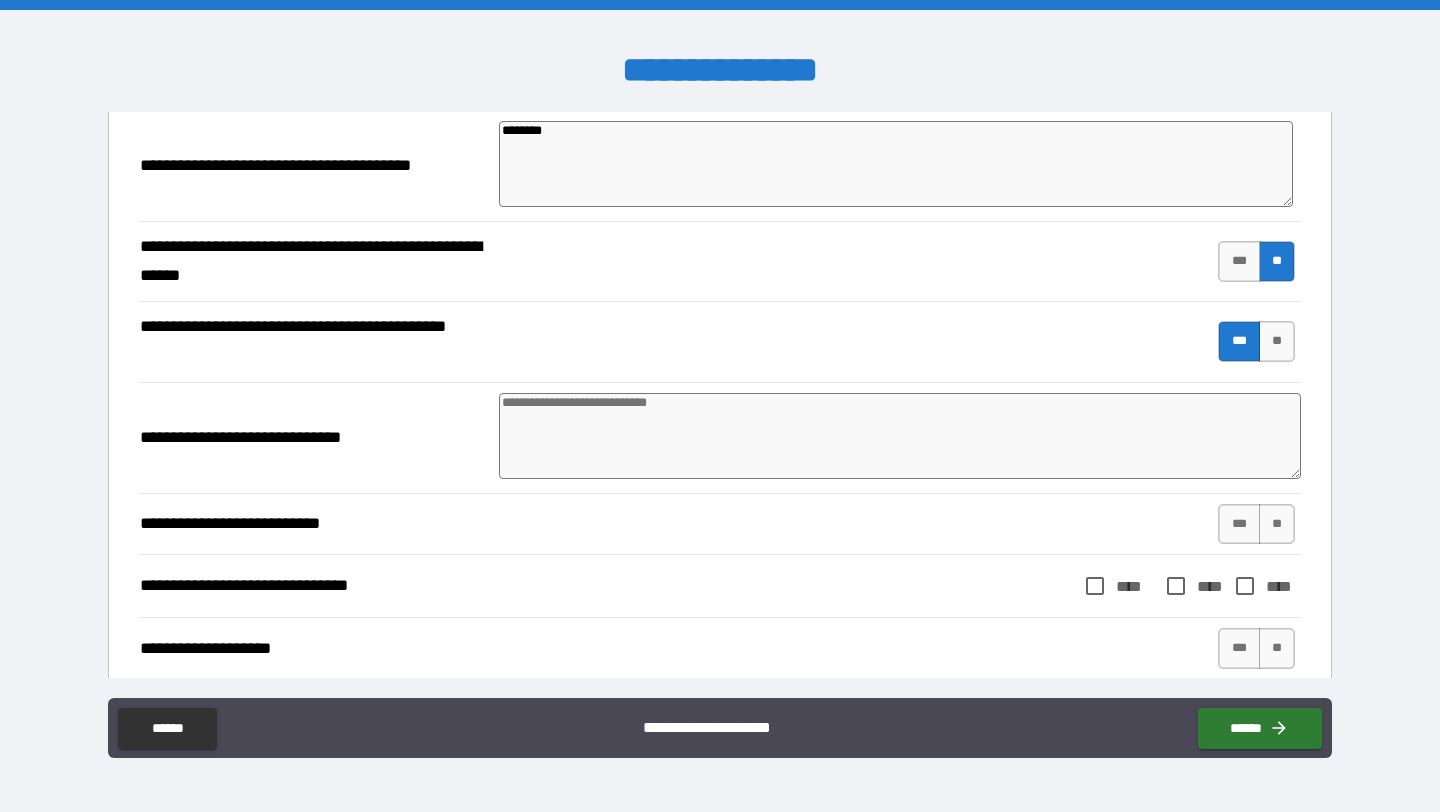 scroll, scrollTop: 371, scrollLeft: 0, axis: vertical 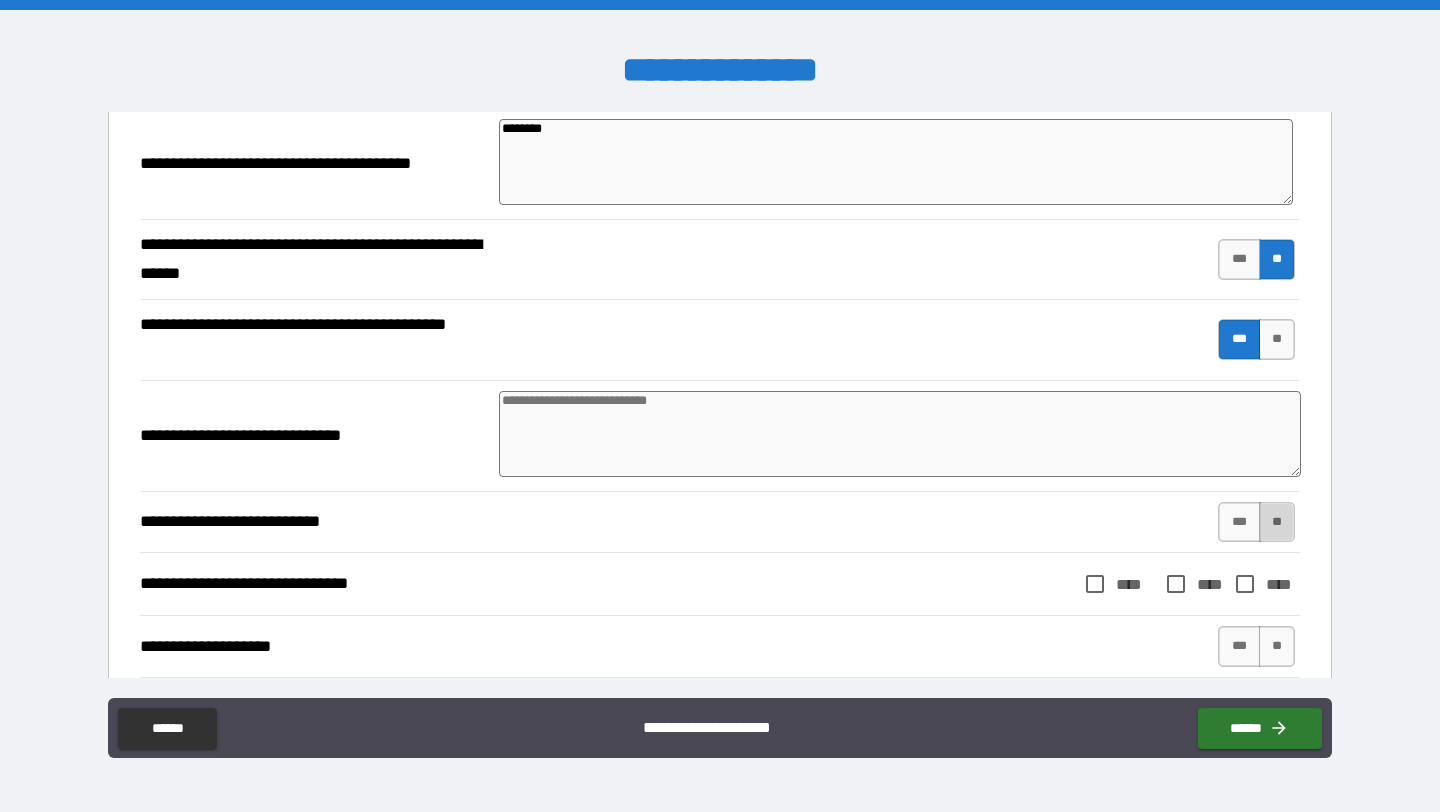 click on "**" at bounding box center (1277, 522) 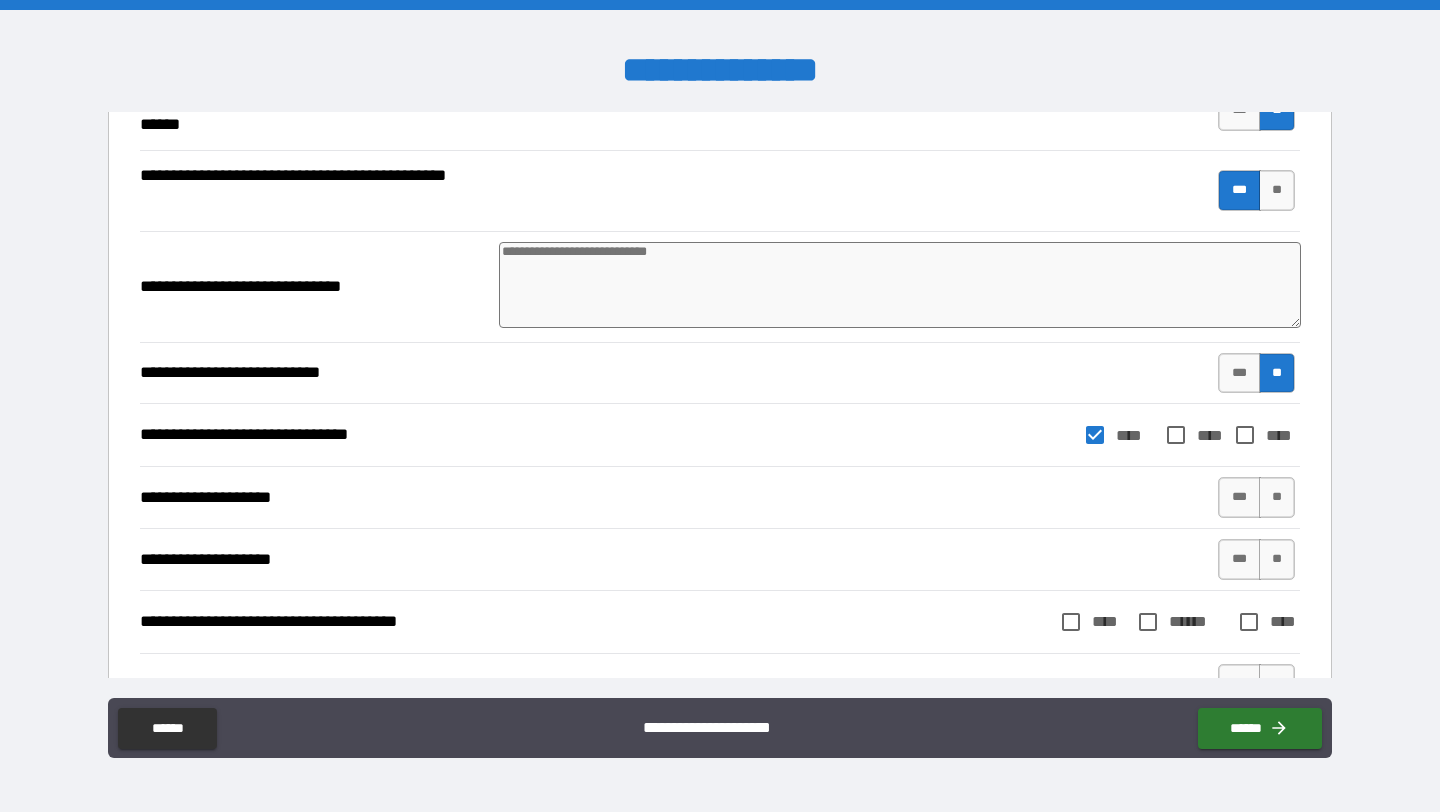 scroll, scrollTop: 528, scrollLeft: 0, axis: vertical 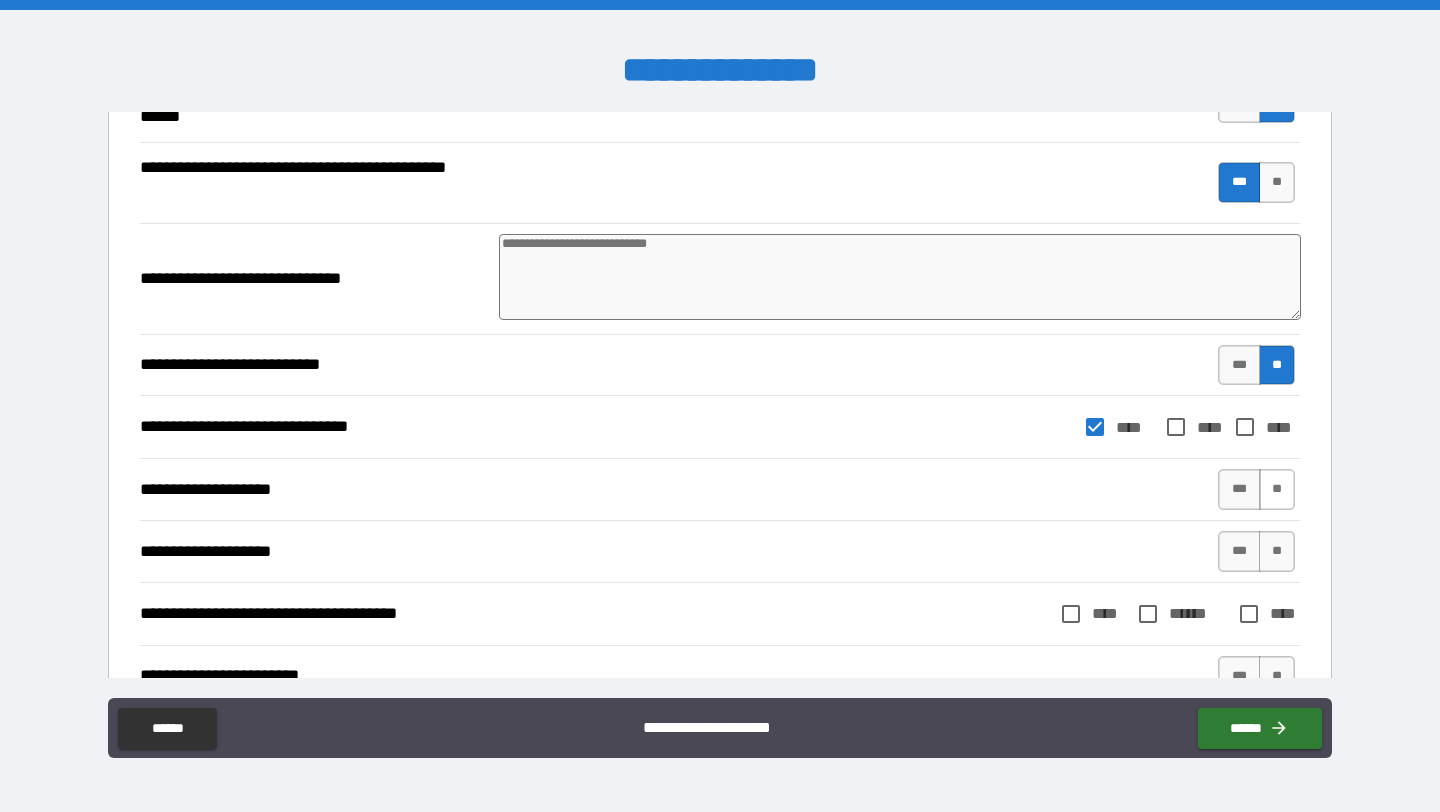 click on "**" at bounding box center (1277, 489) 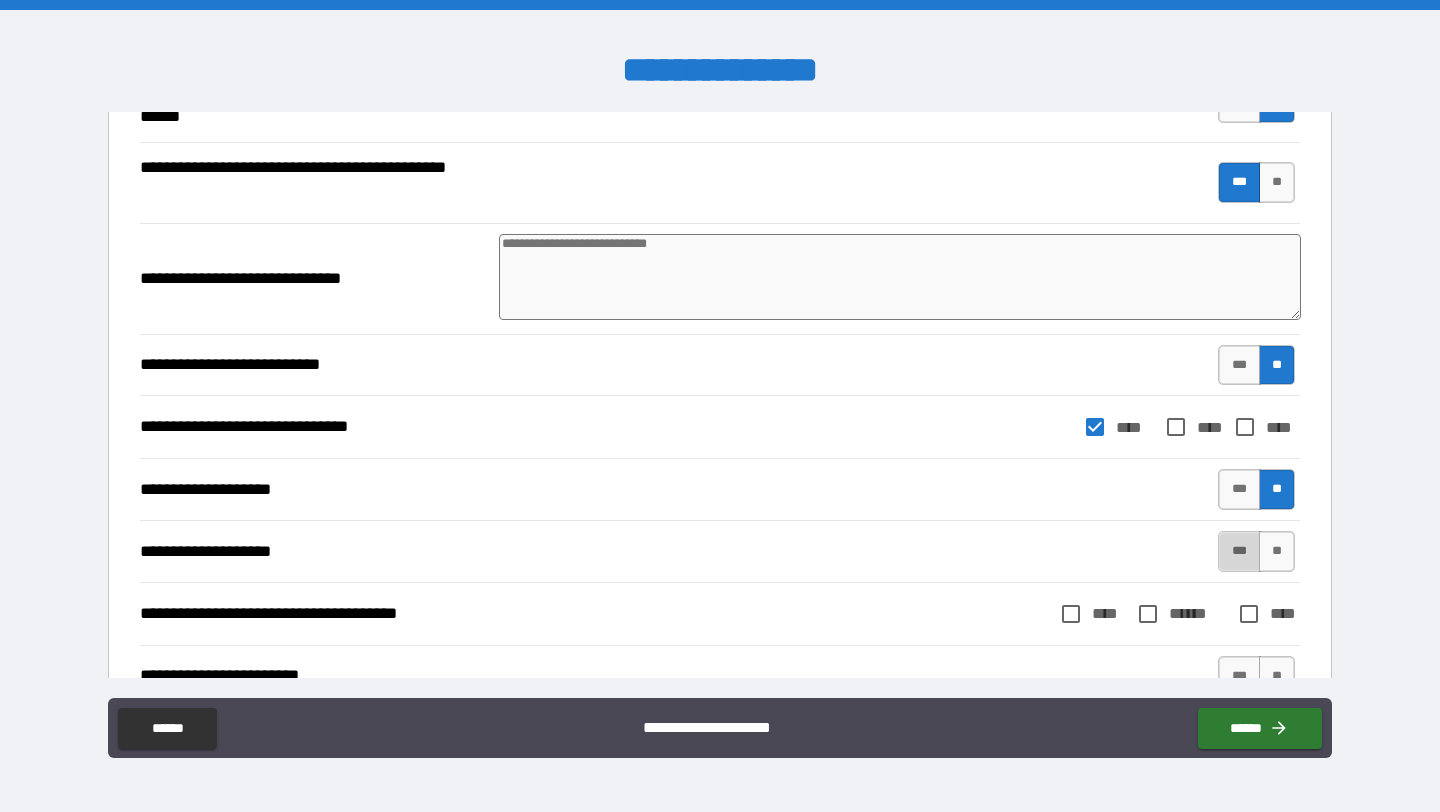 click on "***" at bounding box center (1239, 551) 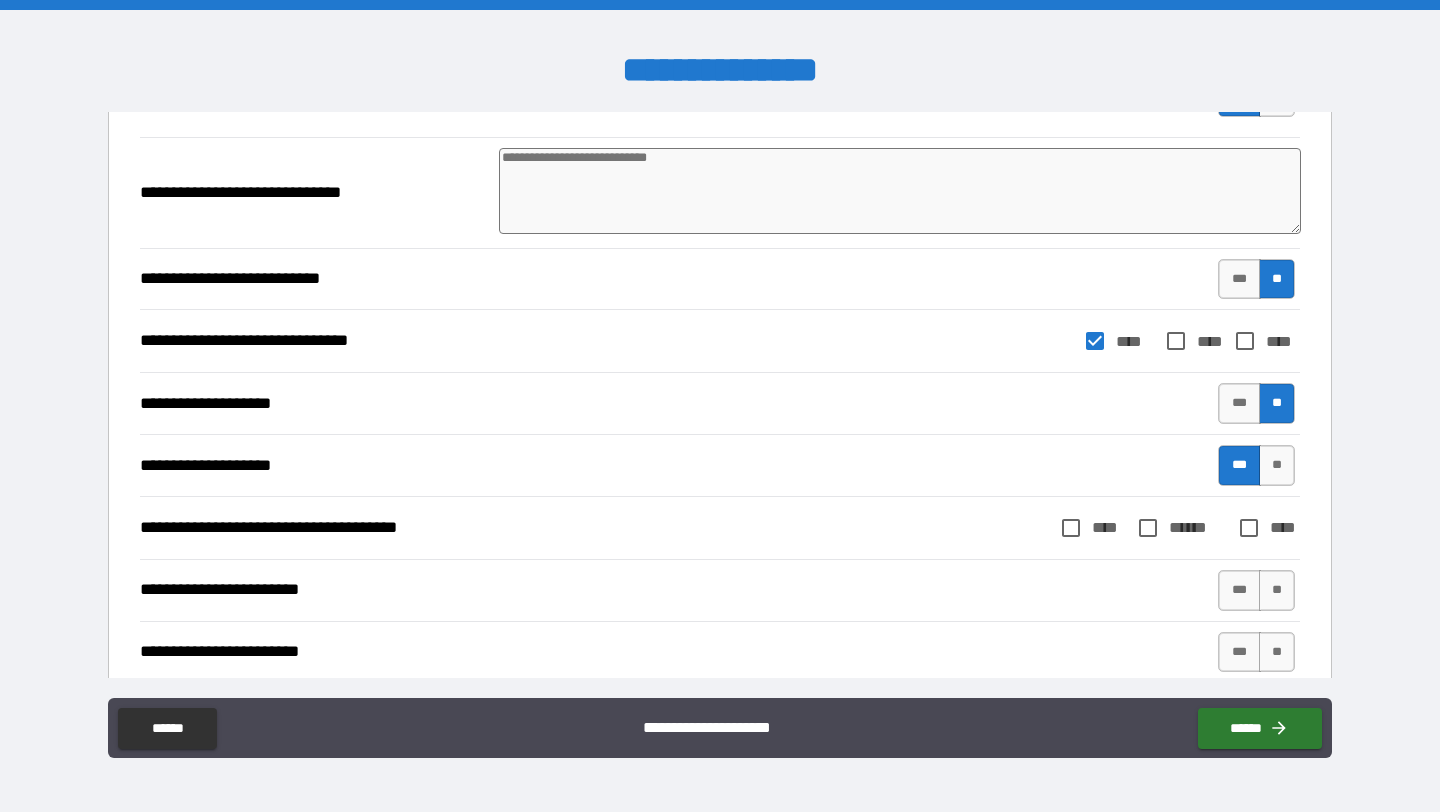 scroll, scrollTop: 621, scrollLeft: 0, axis: vertical 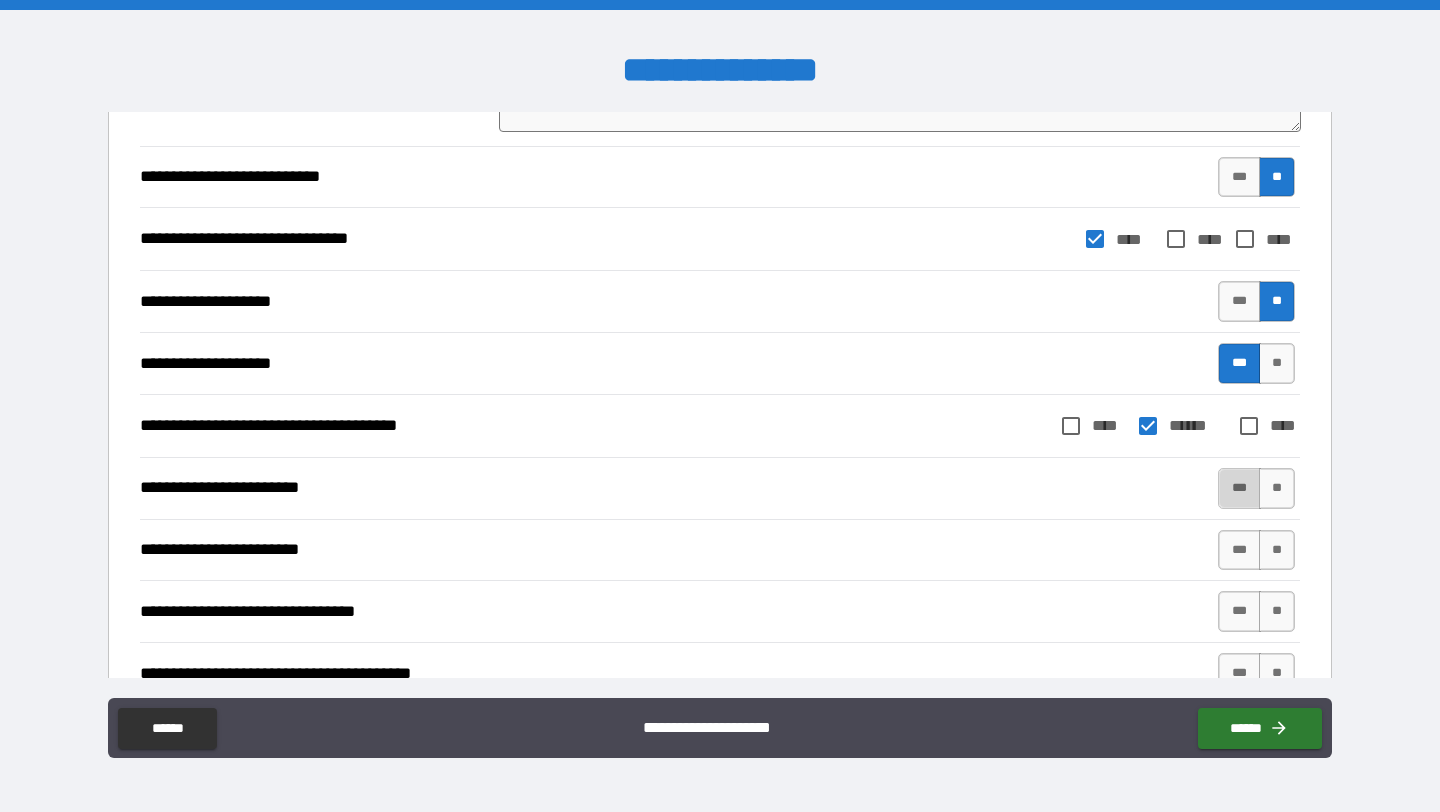 click on "***" at bounding box center [1239, 488] 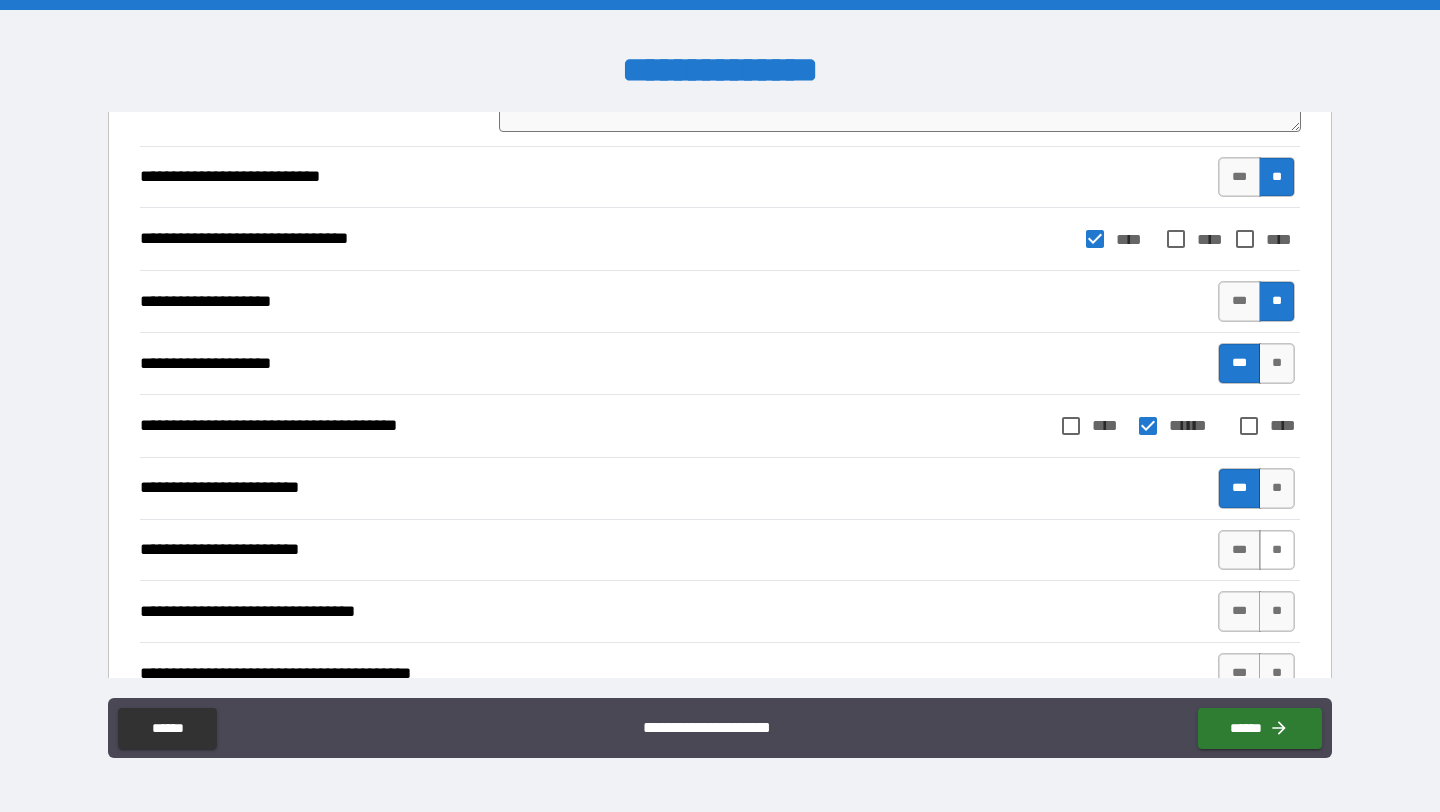click on "**" at bounding box center (1277, 550) 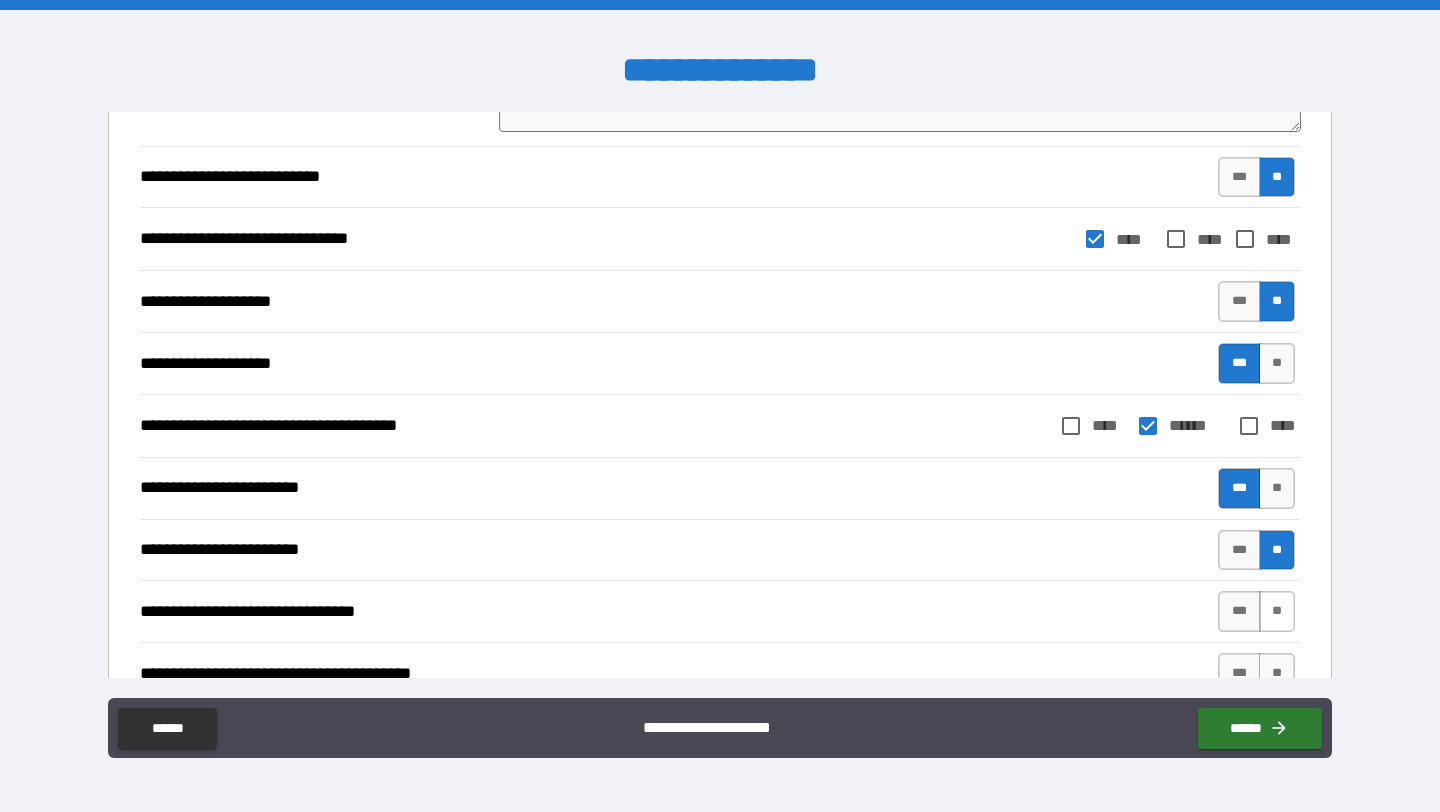 click on "**" at bounding box center [1277, 611] 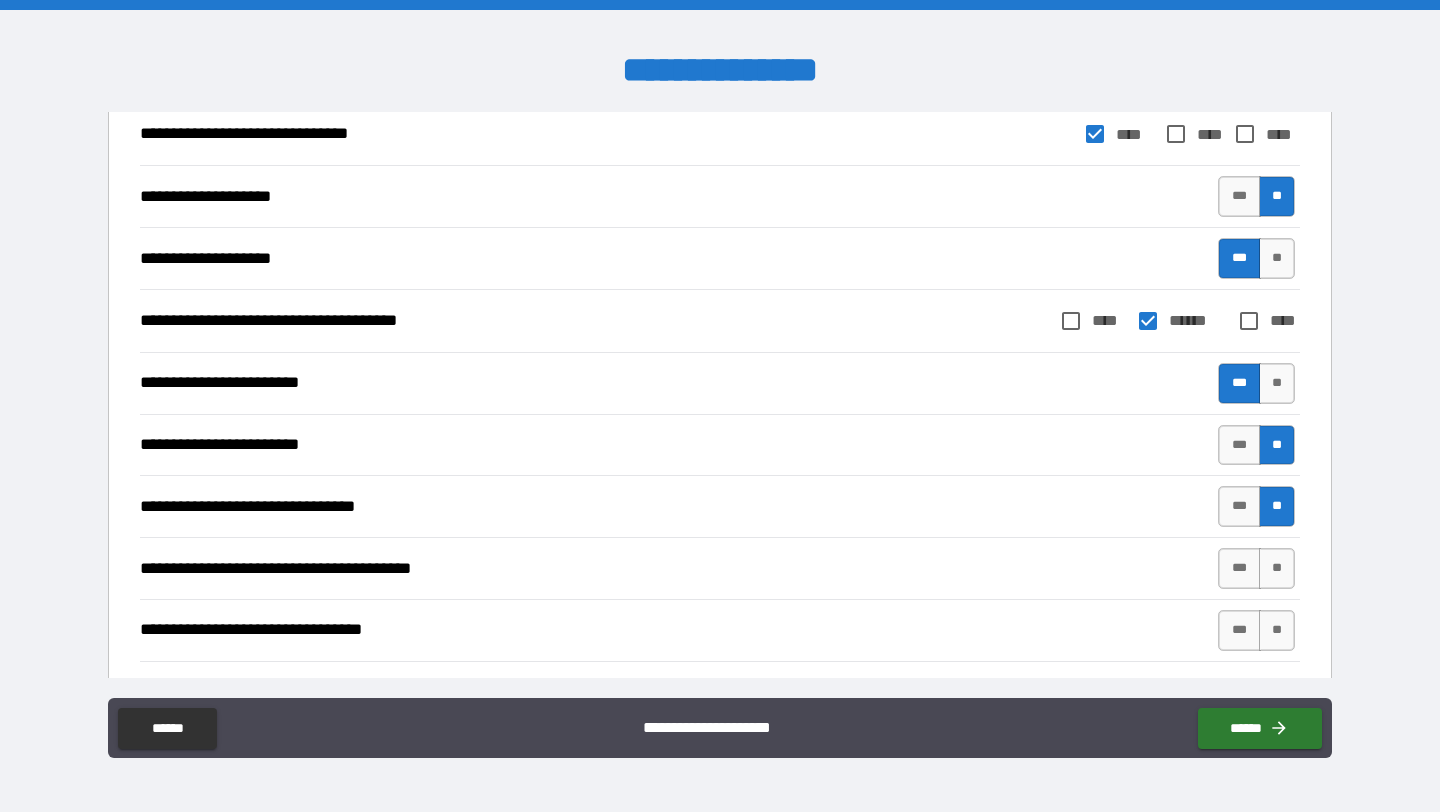 scroll, scrollTop: 835, scrollLeft: 0, axis: vertical 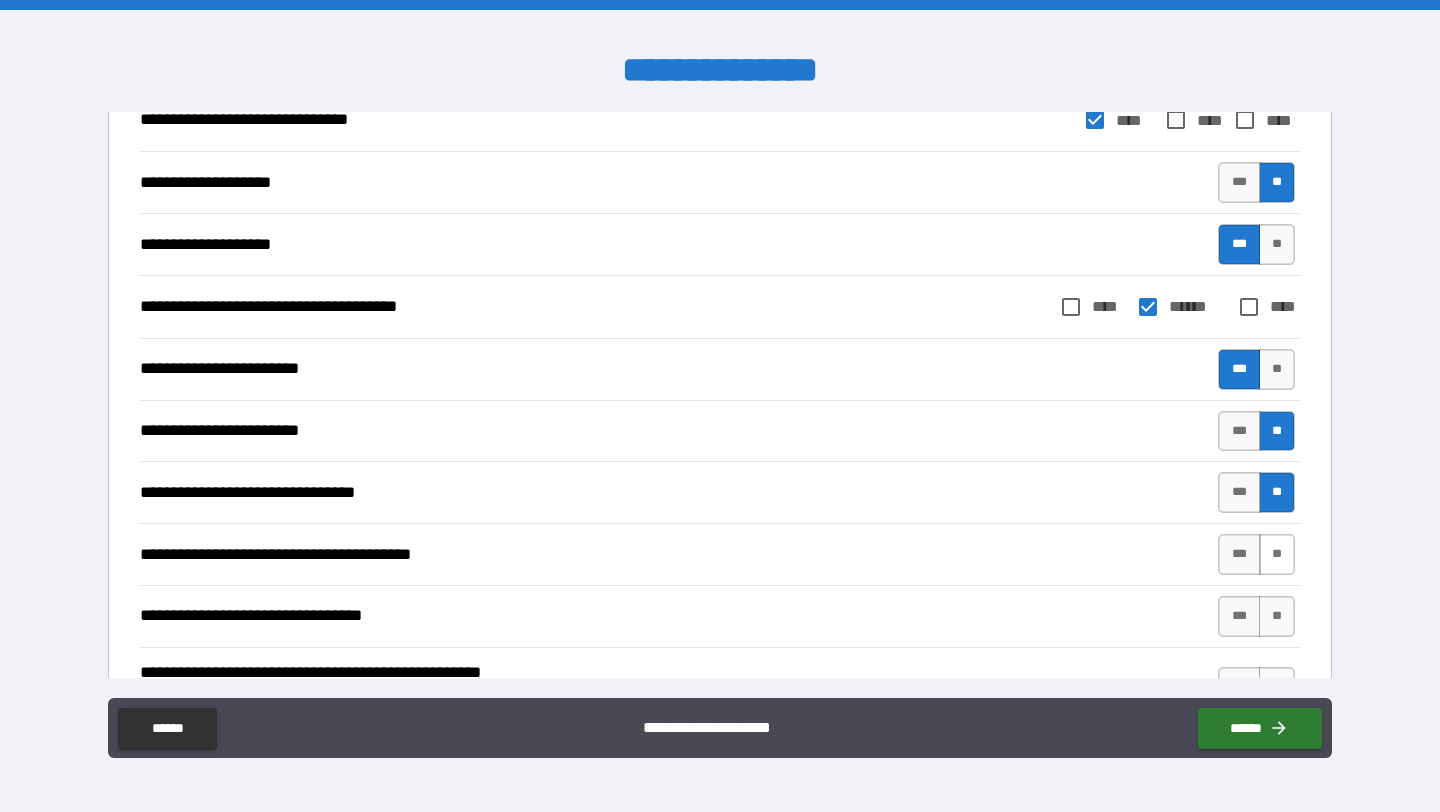 click on "**" at bounding box center (1277, 554) 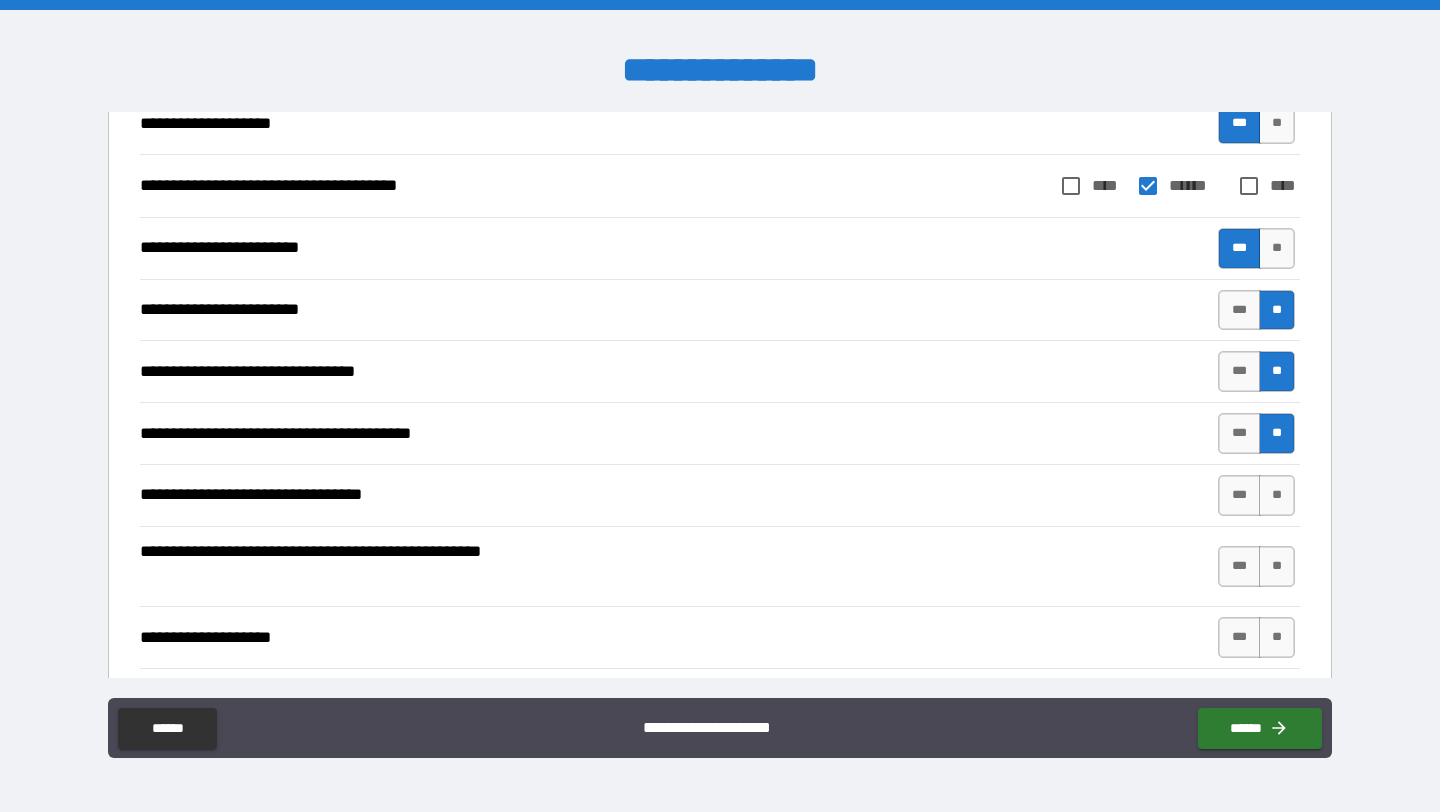 scroll, scrollTop: 958, scrollLeft: 0, axis: vertical 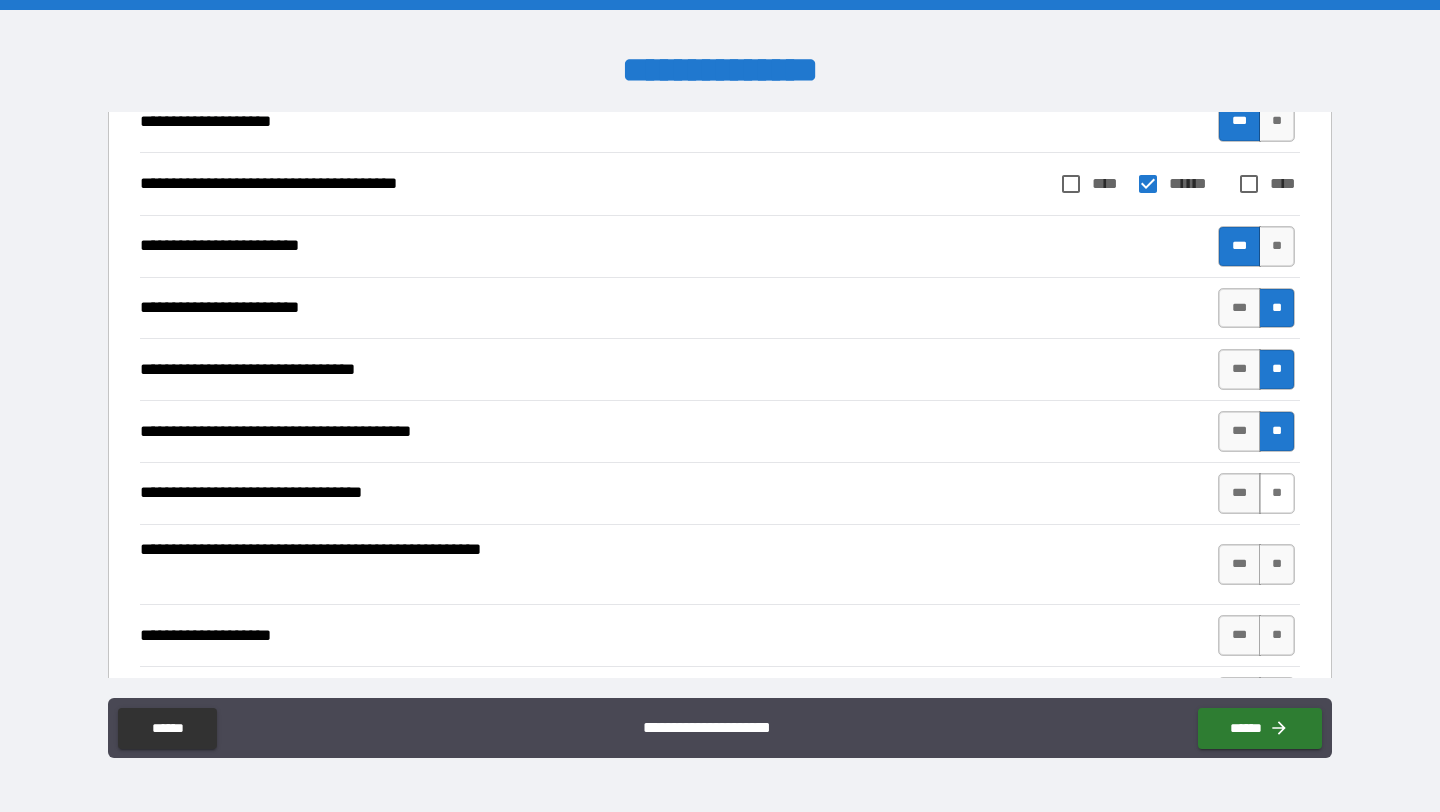 click on "**" at bounding box center [1277, 493] 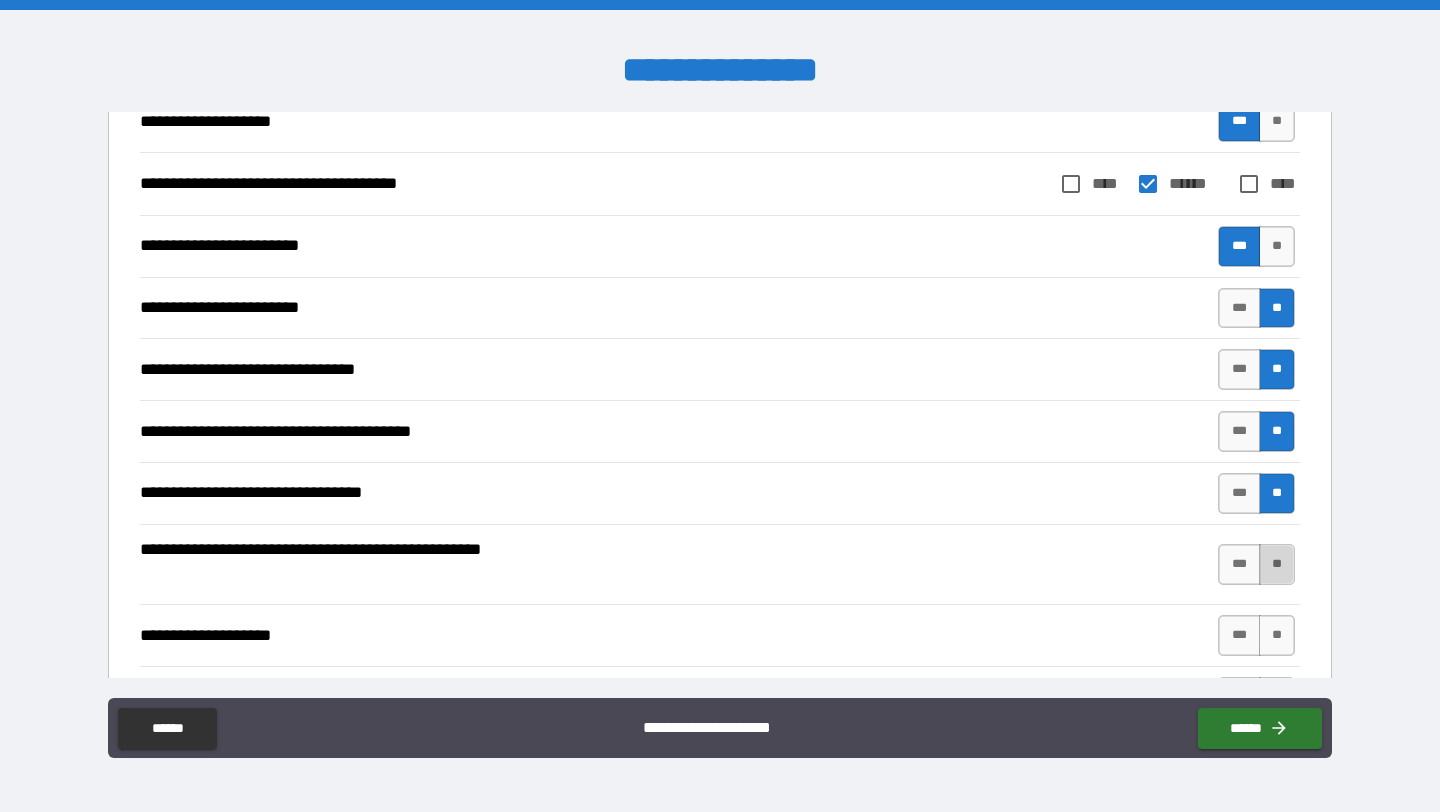 click on "**" at bounding box center [1277, 564] 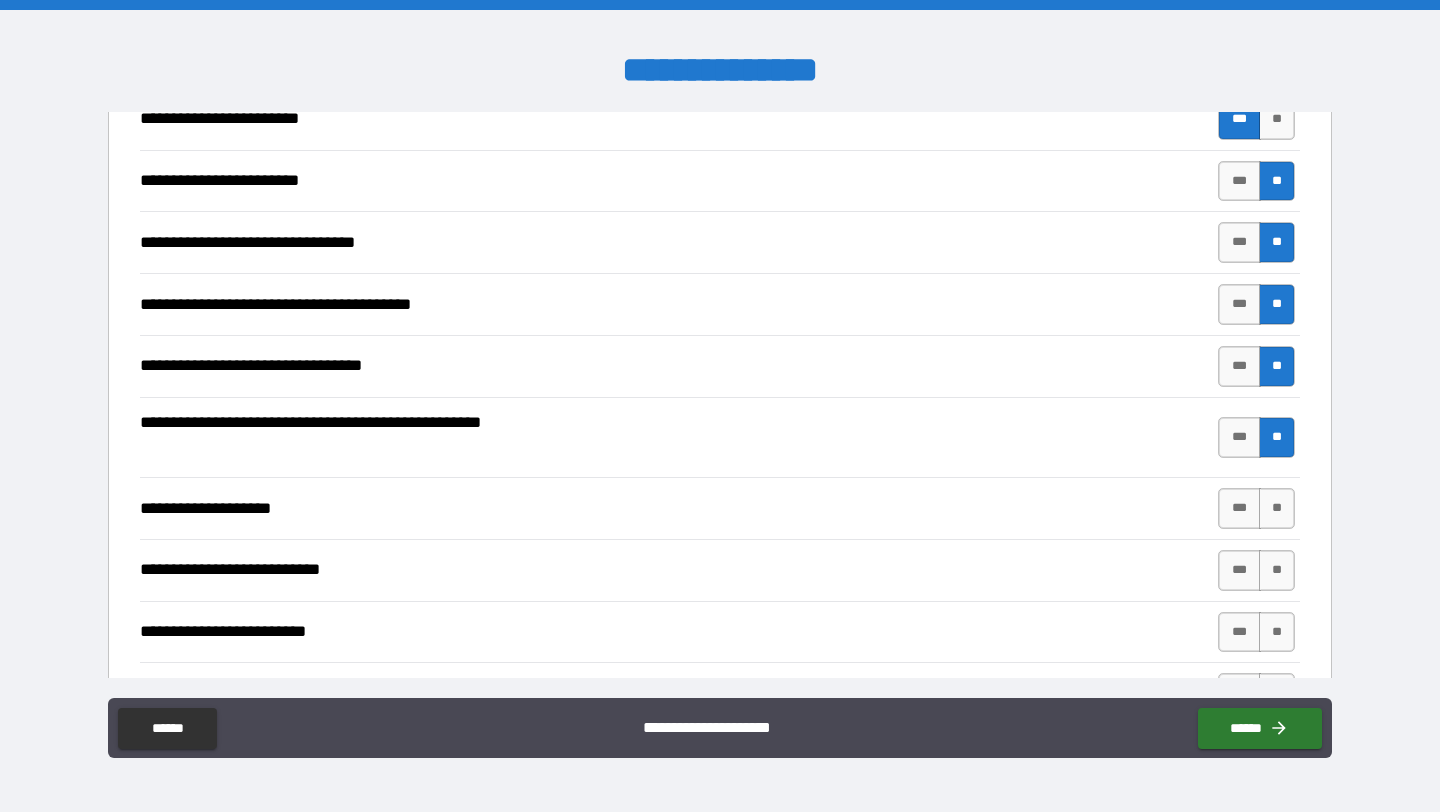 scroll, scrollTop: 1091, scrollLeft: 0, axis: vertical 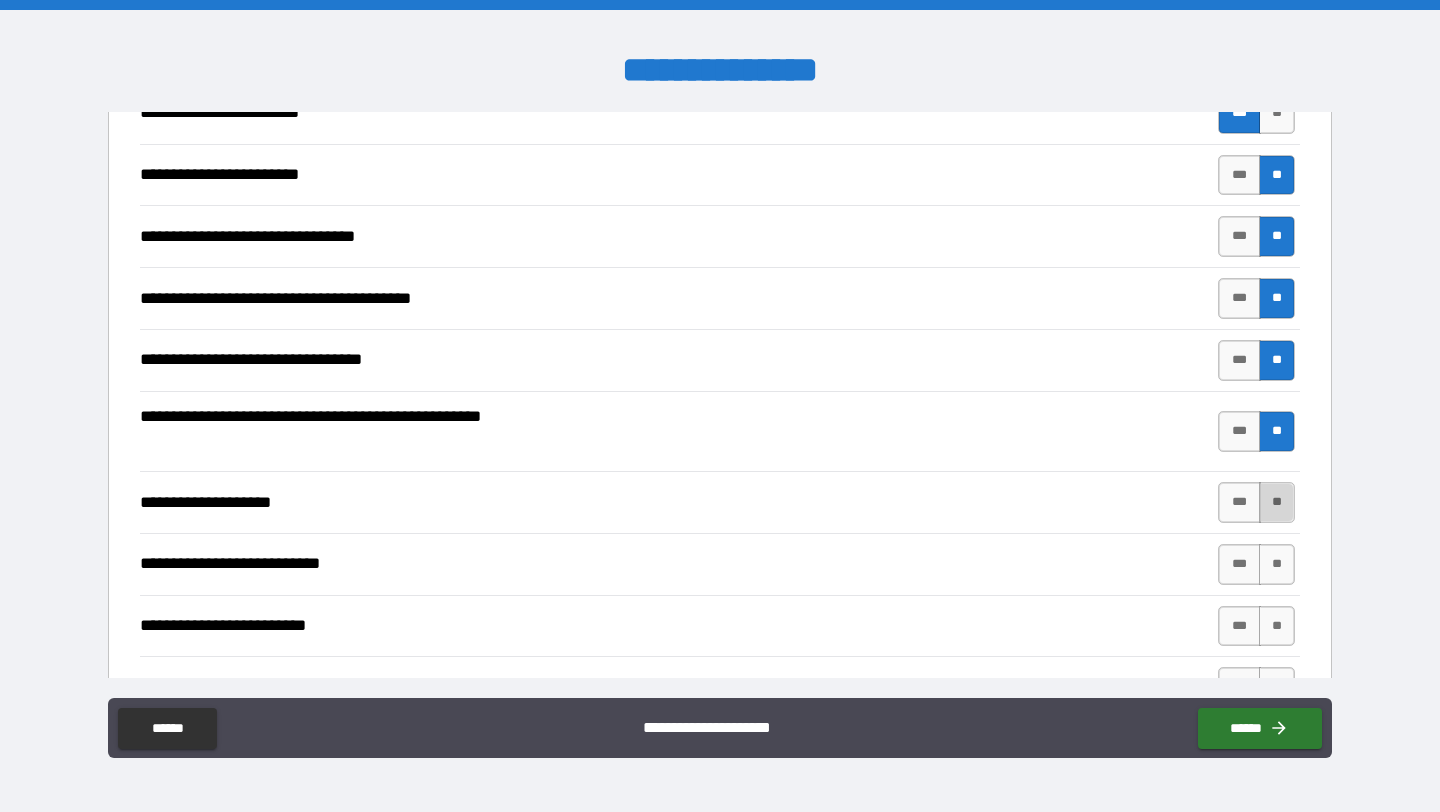 click on "**" at bounding box center [1277, 502] 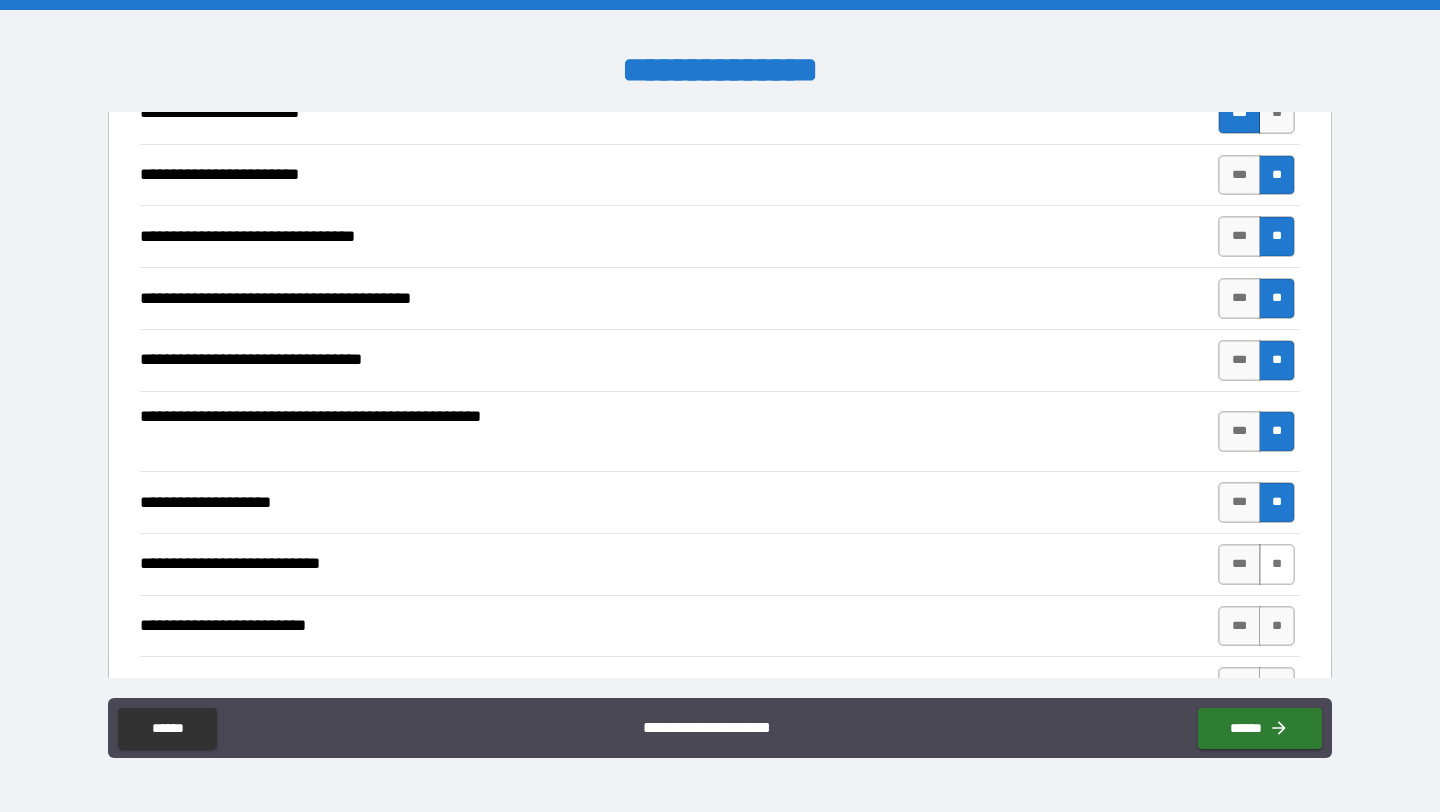 click on "**" at bounding box center [1277, 564] 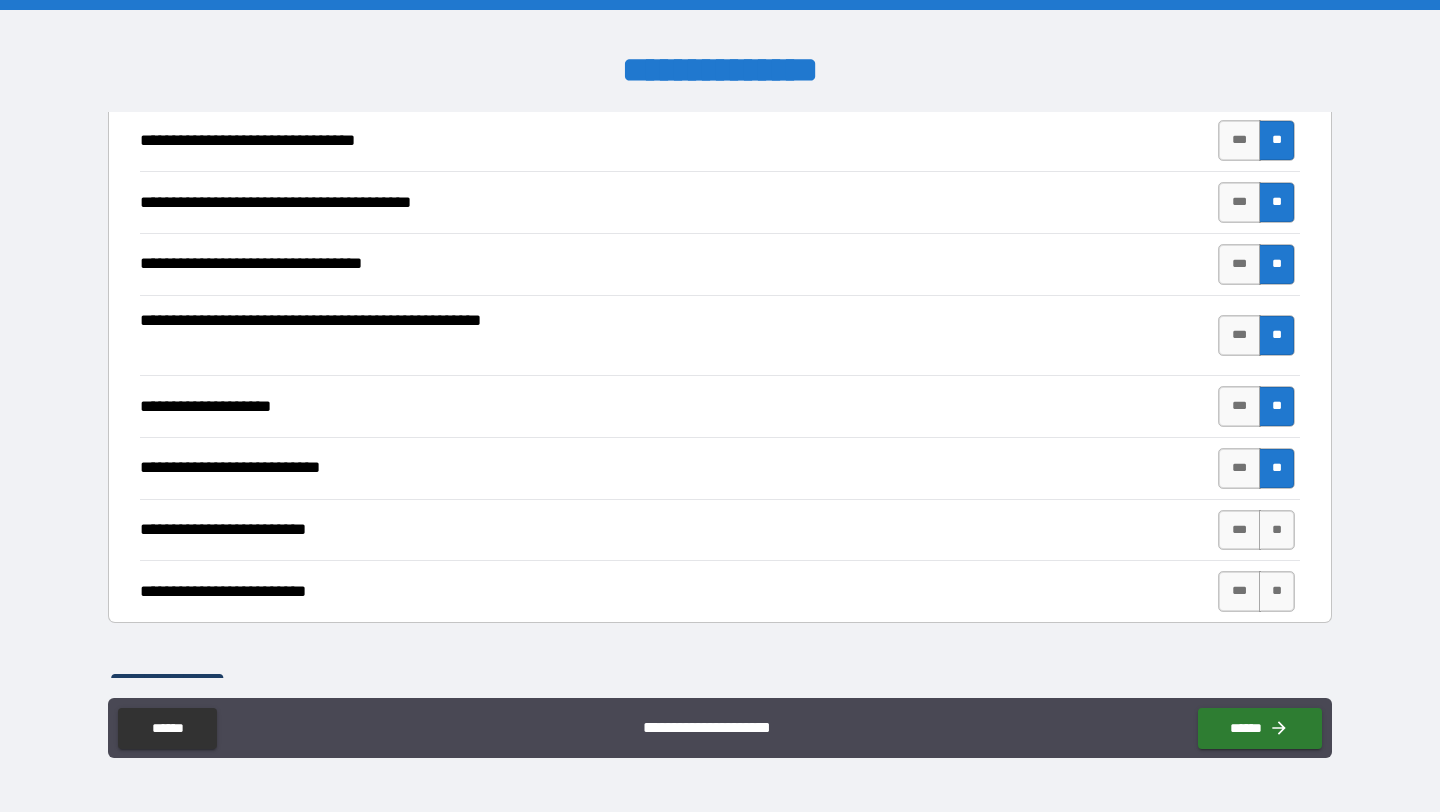 scroll, scrollTop: 1190, scrollLeft: 0, axis: vertical 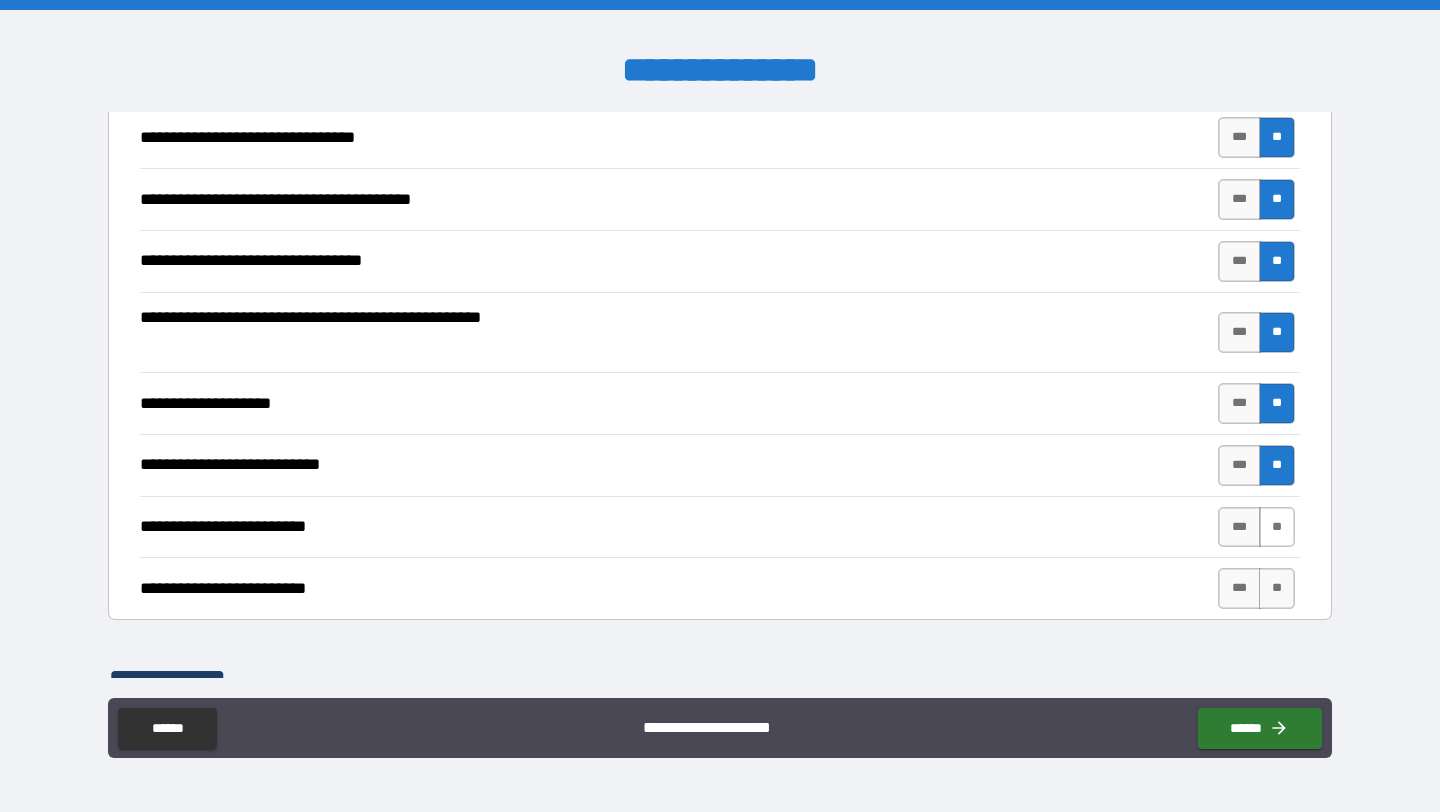 click on "**" at bounding box center (1277, 527) 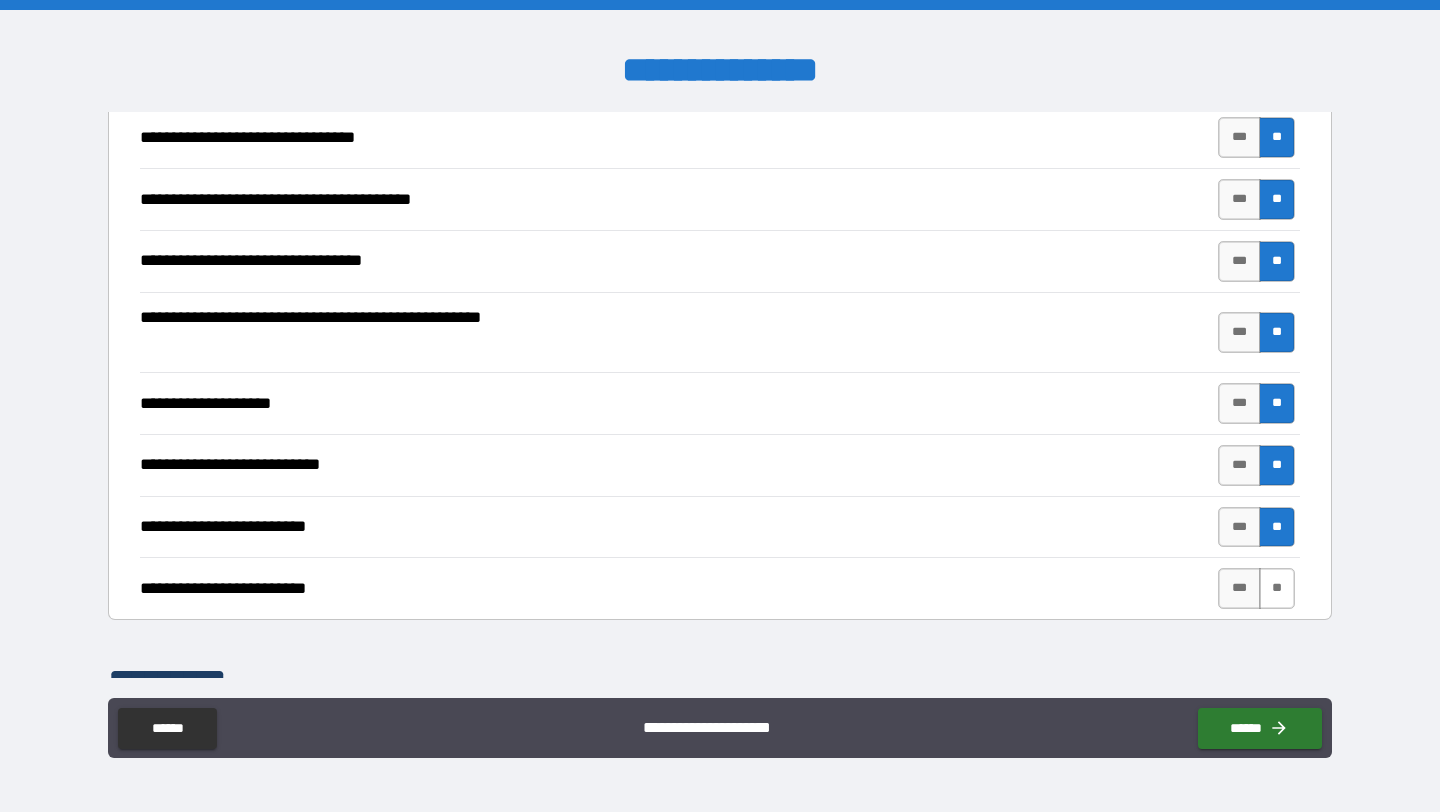 click on "**" at bounding box center [1277, 588] 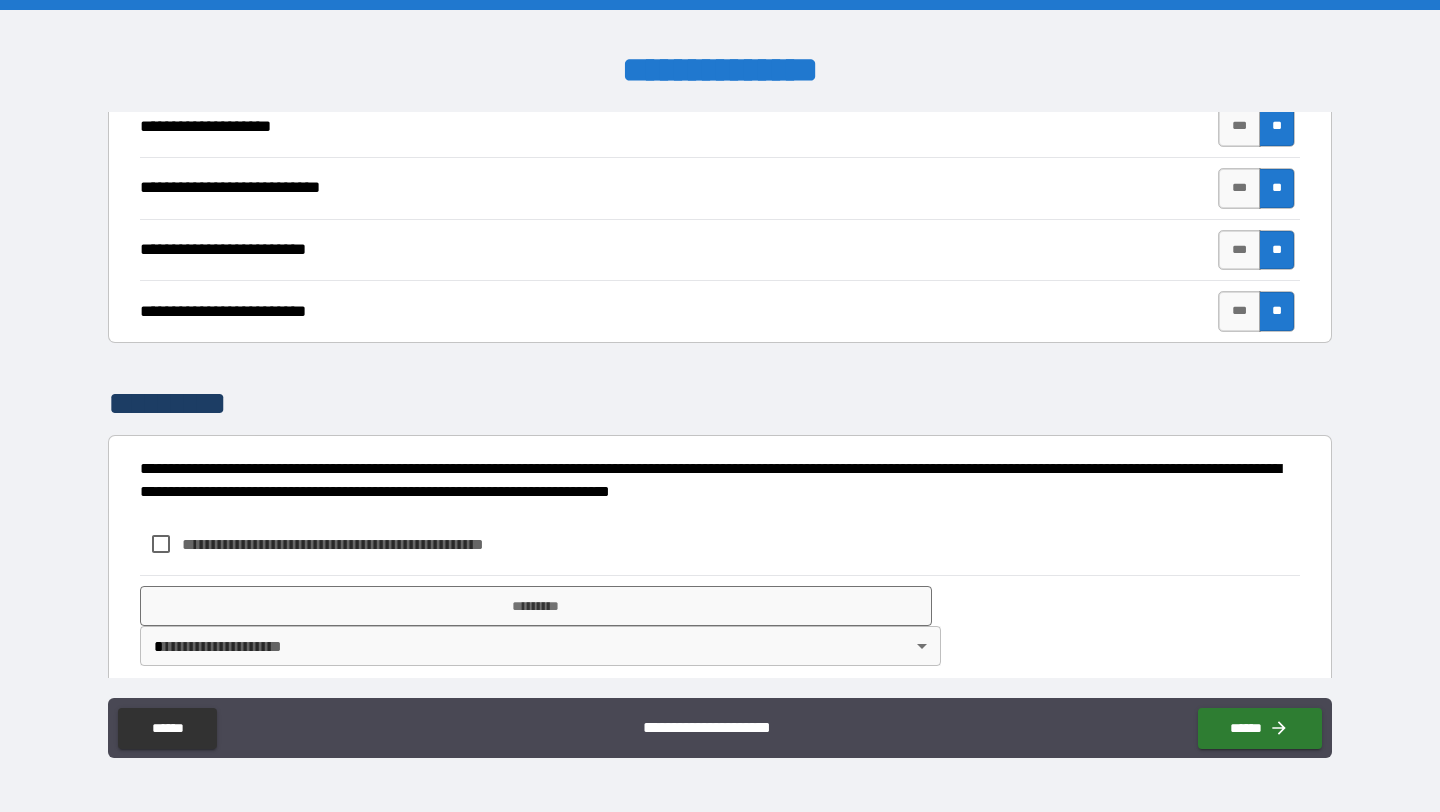 scroll, scrollTop: 1486, scrollLeft: 0, axis: vertical 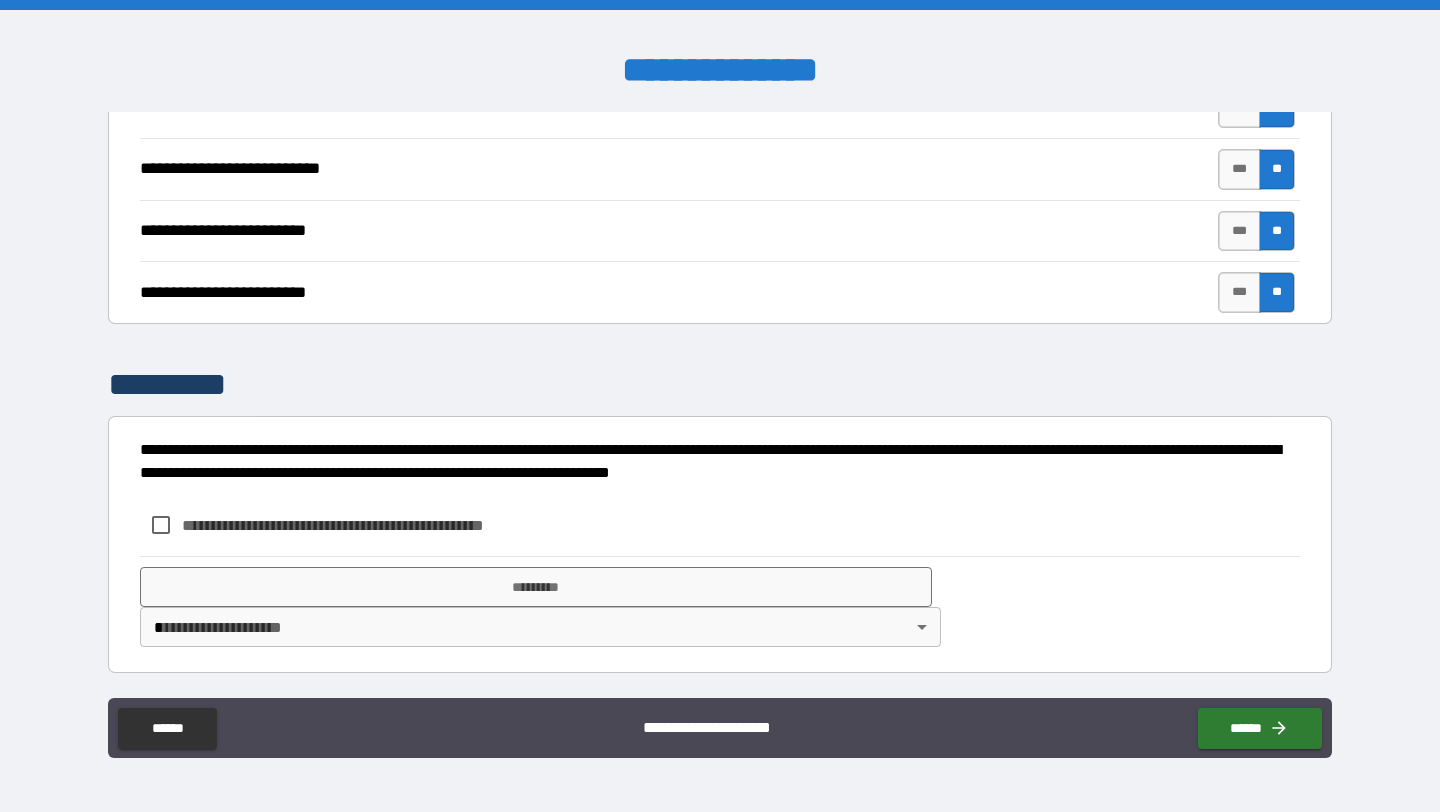 click on "**********" at bounding box center [366, 525] 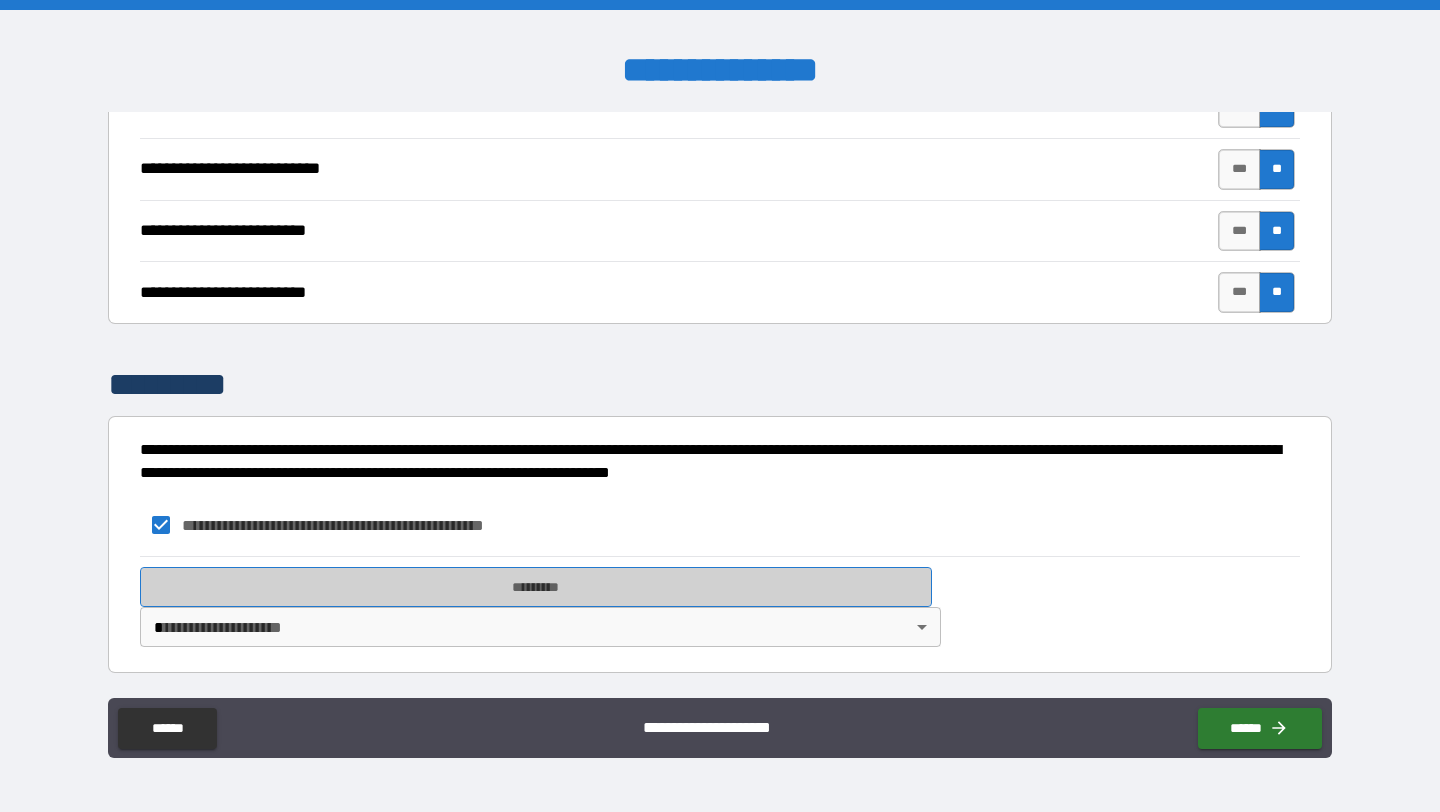 click on "*********" at bounding box center [536, 587] 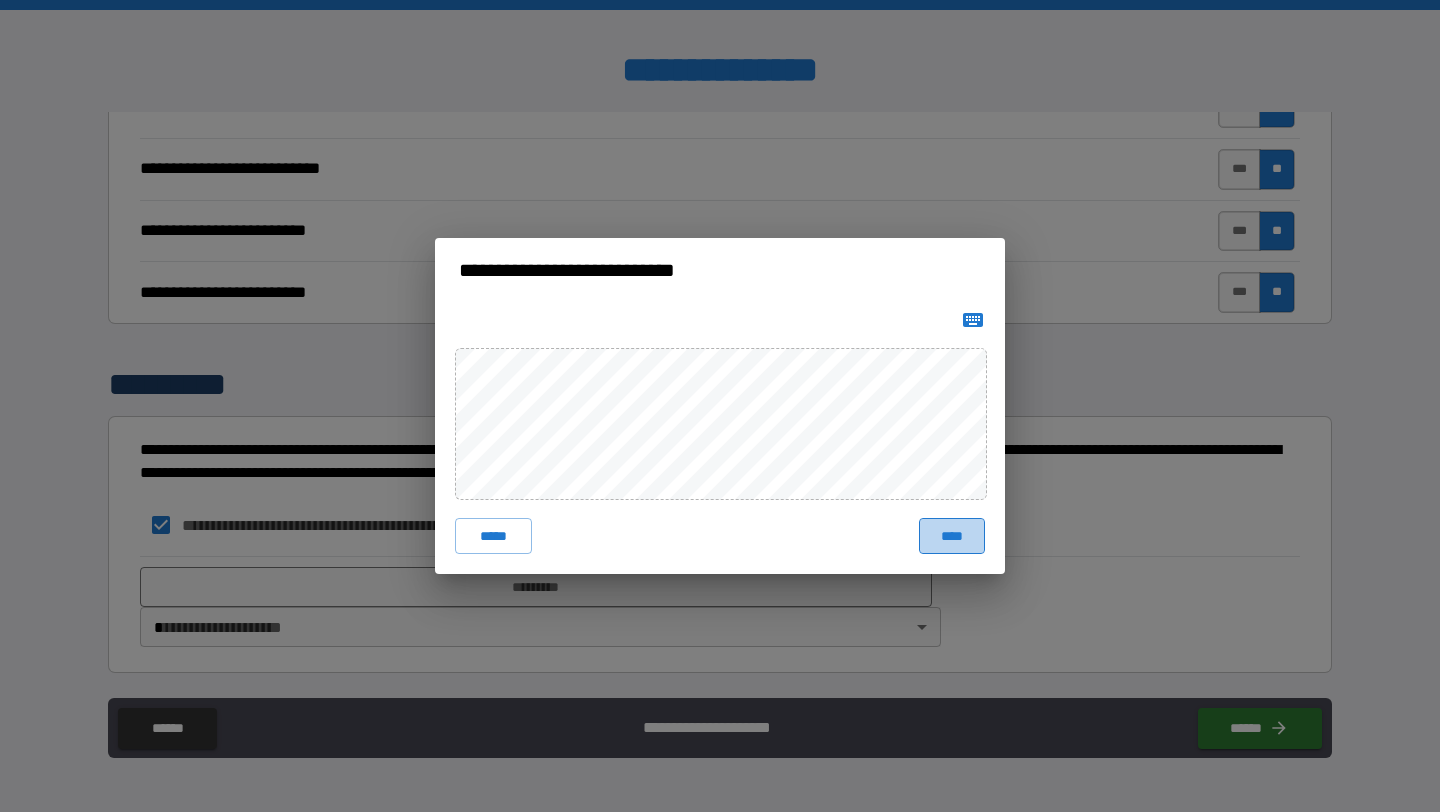 click on "****" at bounding box center (952, 536) 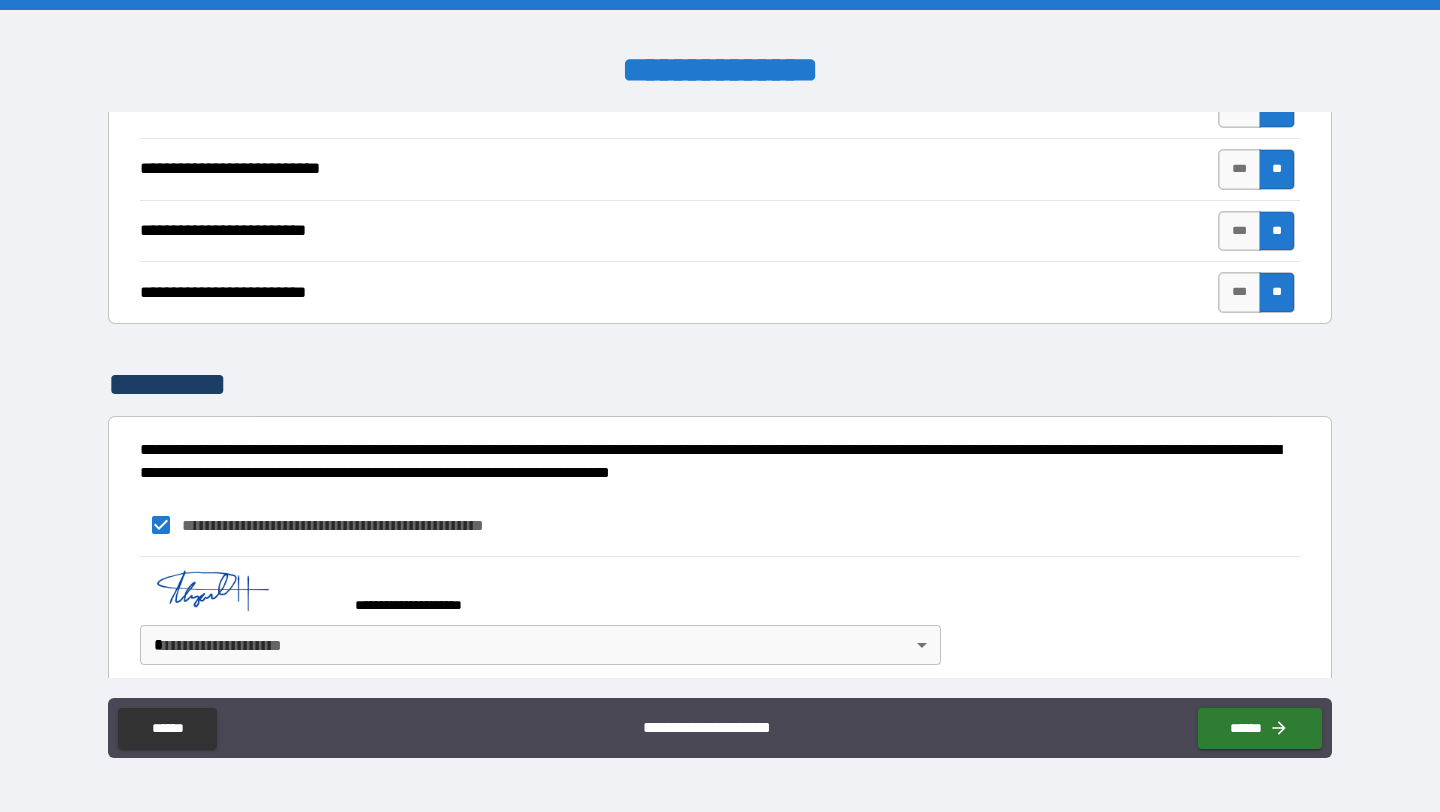 click on "**********" at bounding box center (720, 406) 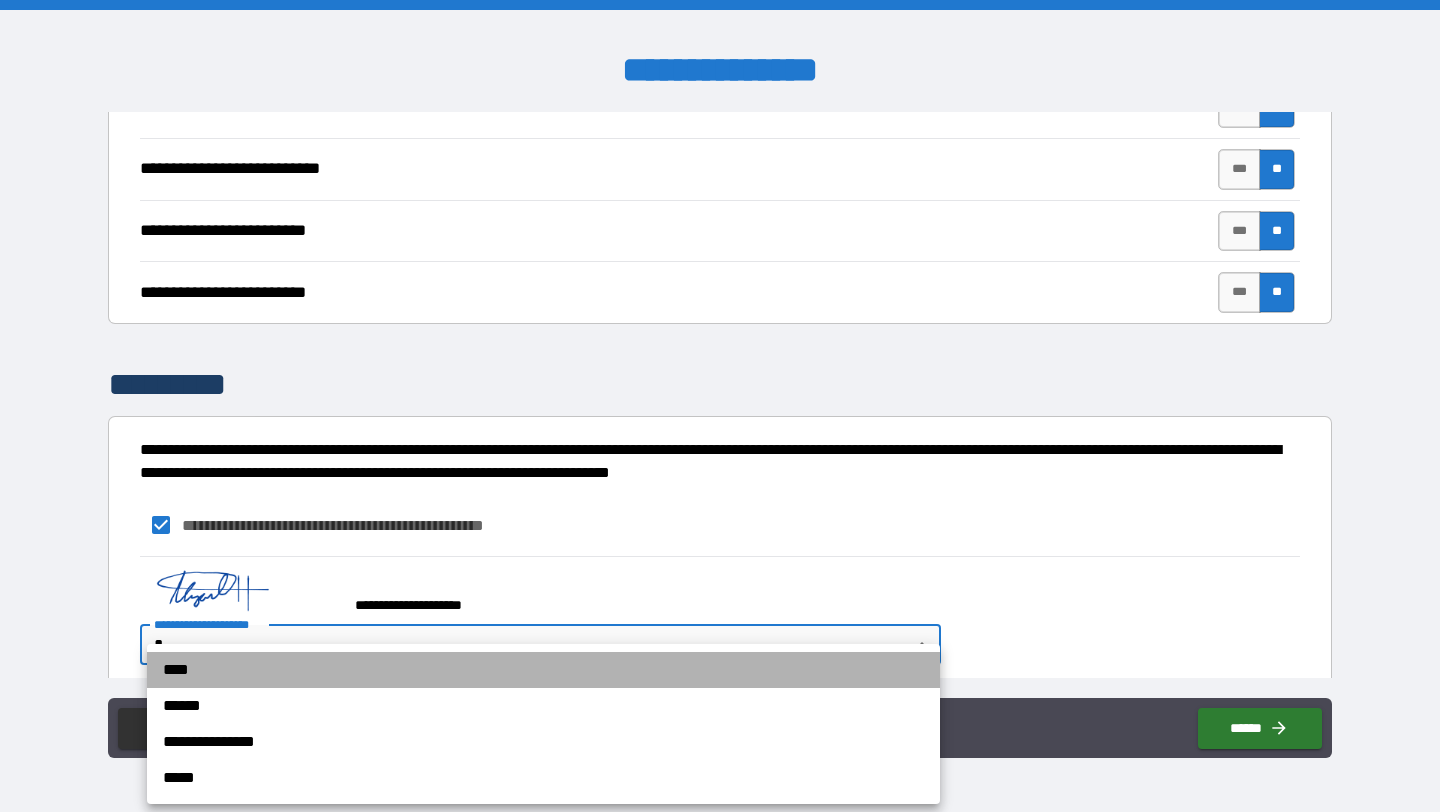 click on "****" at bounding box center [543, 670] 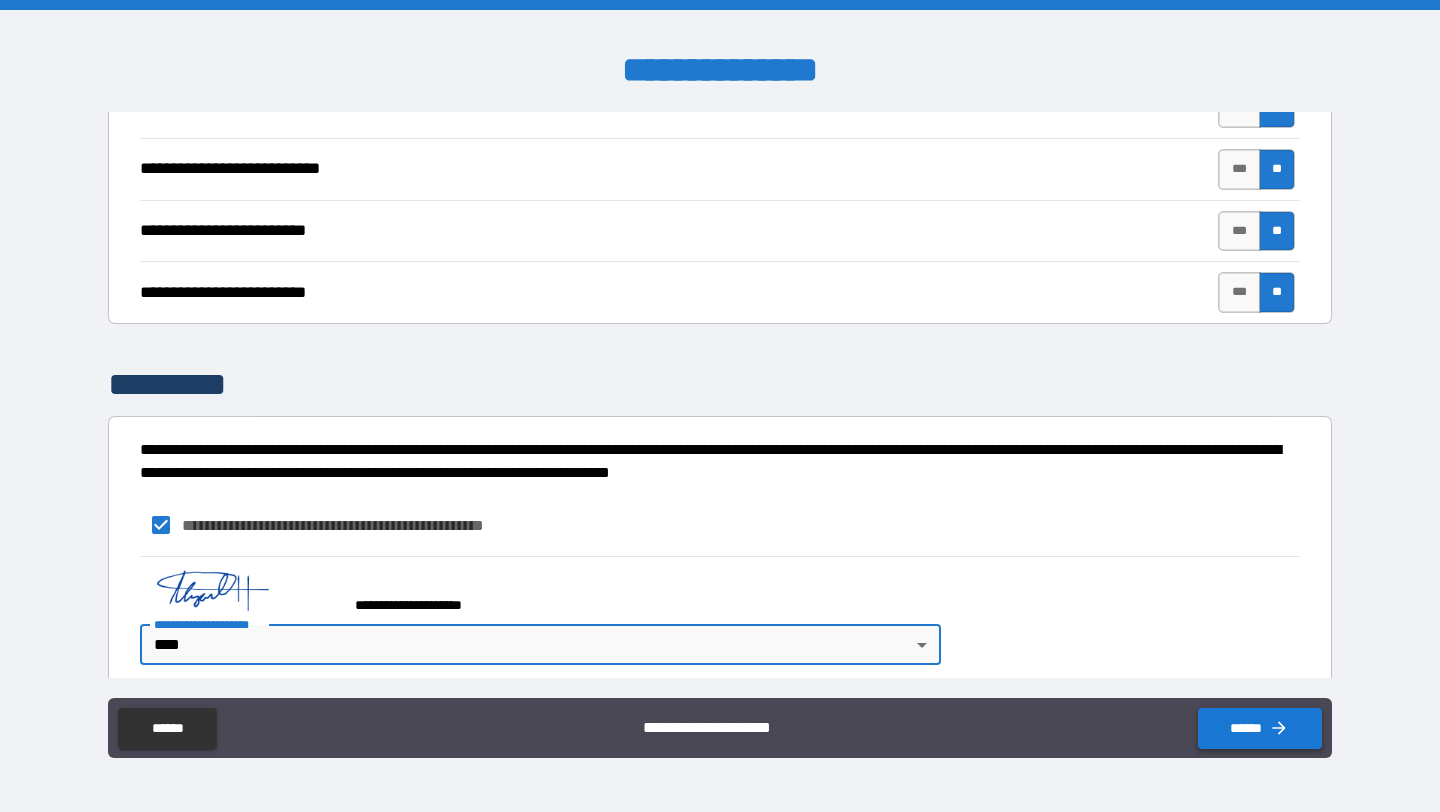 click on "******" at bounding box center (1260, 728) 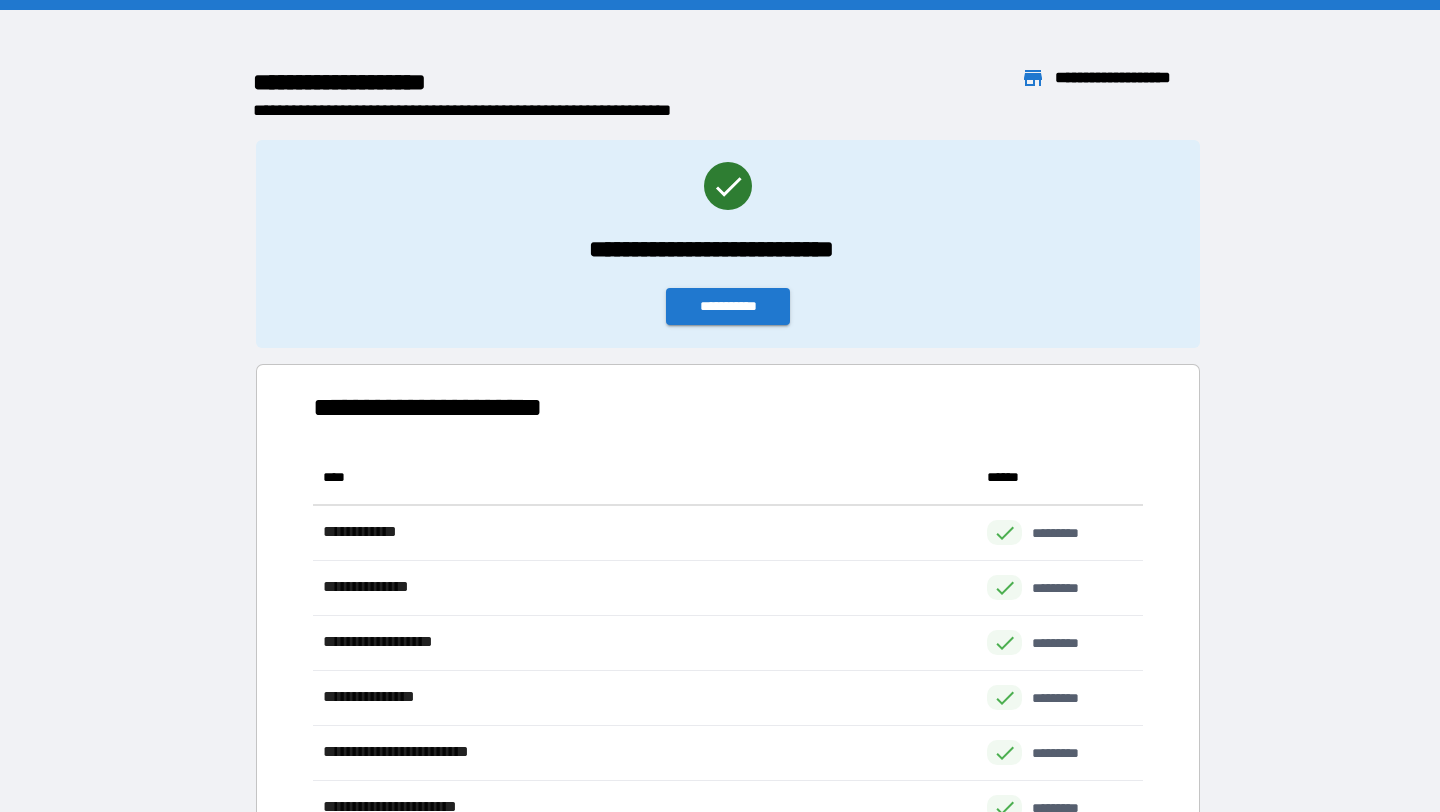 scroll, scrollTop: 1, scrollLeft: 1, axis: both 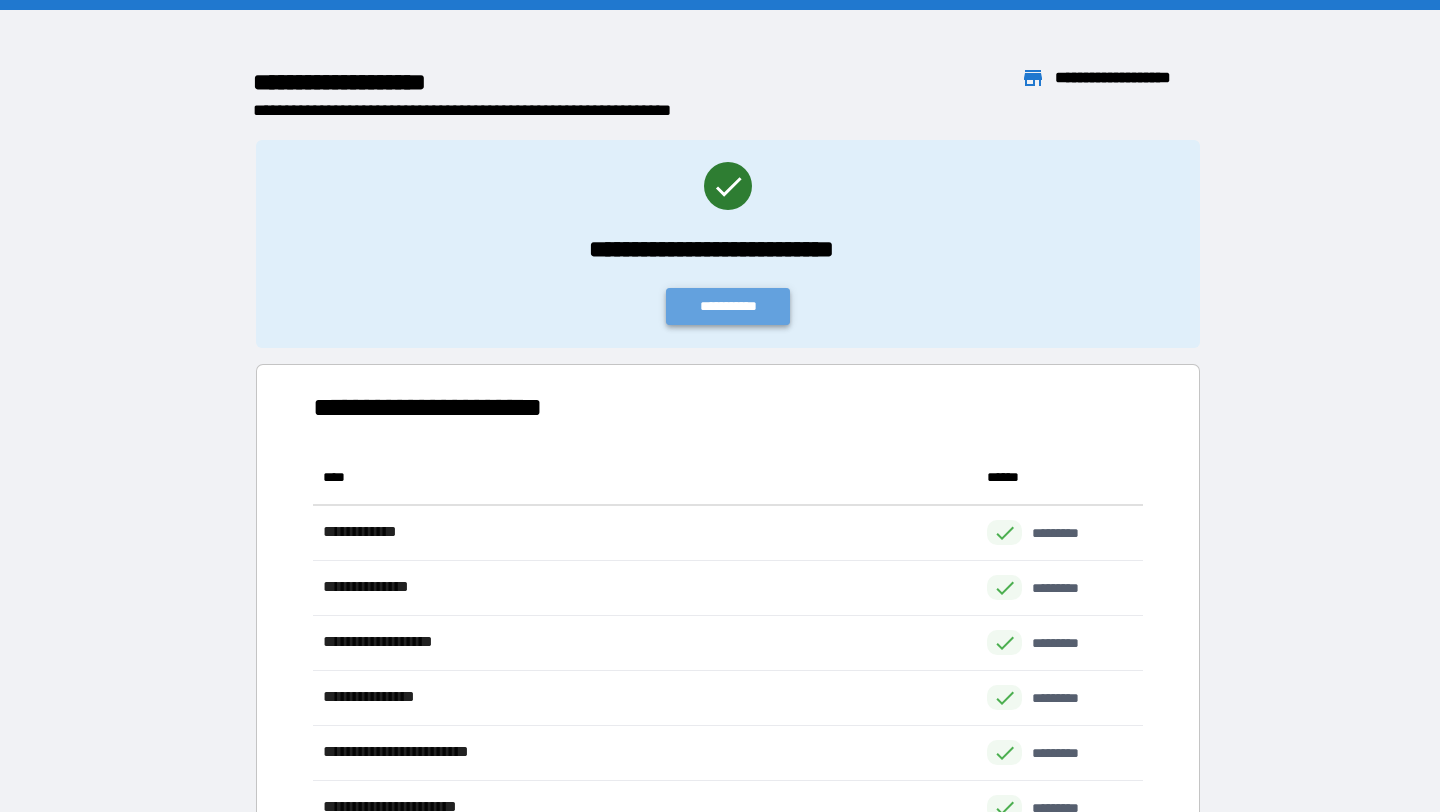 click on "**********" at bounding box center (728, 306) 